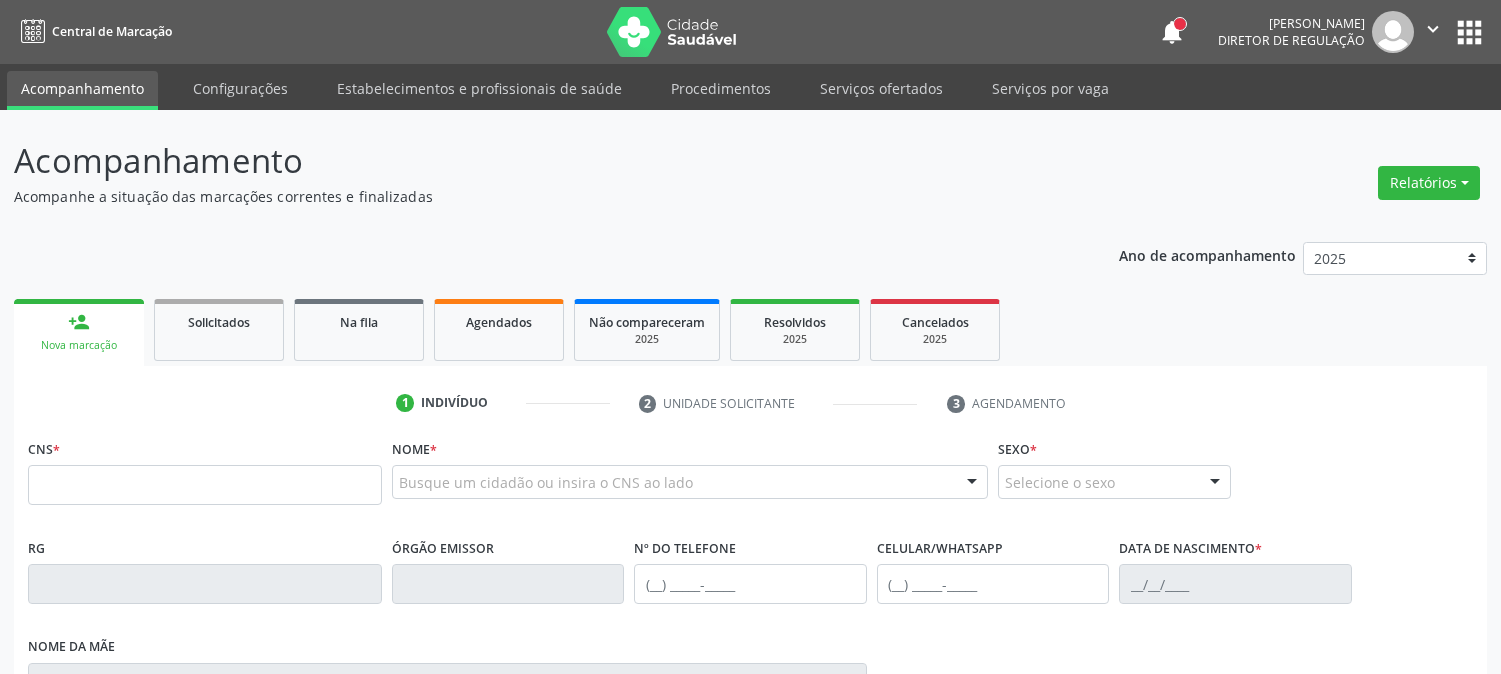 scroll, scrollTop: 0, scrollLeft: 0, axis: both 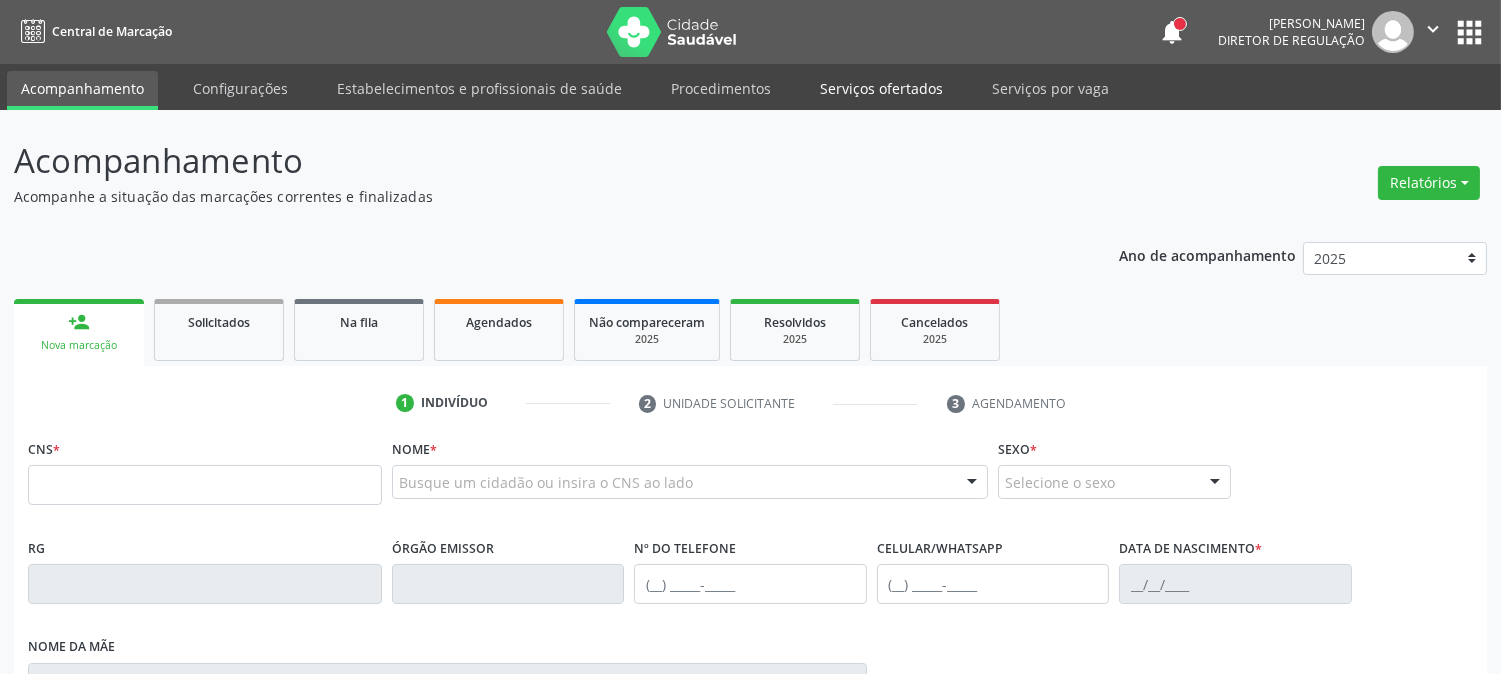 click on "Serviços ofertados" at bounding box center (881, 88) 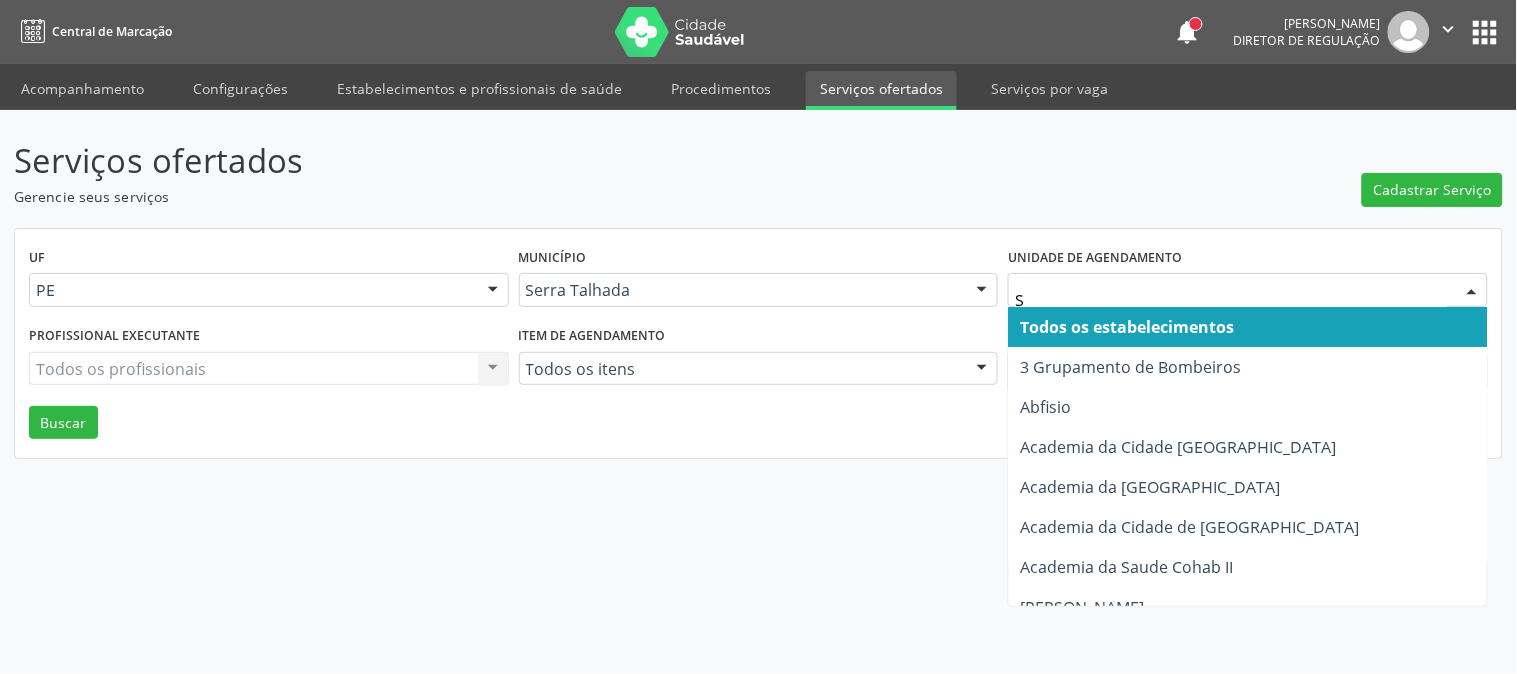 type on "S B" 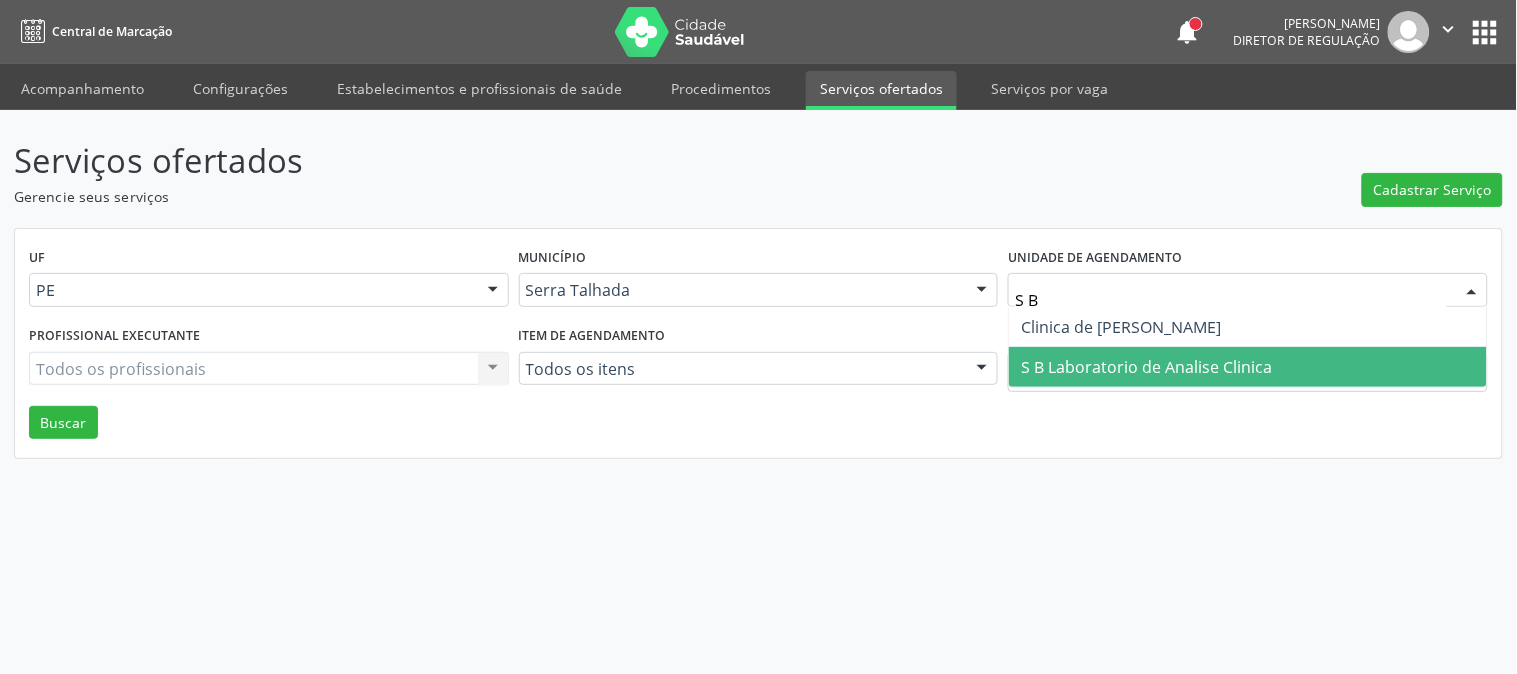 click on "S B Laboratorio de Analise Clinica" at bounding box center (1146, 367) 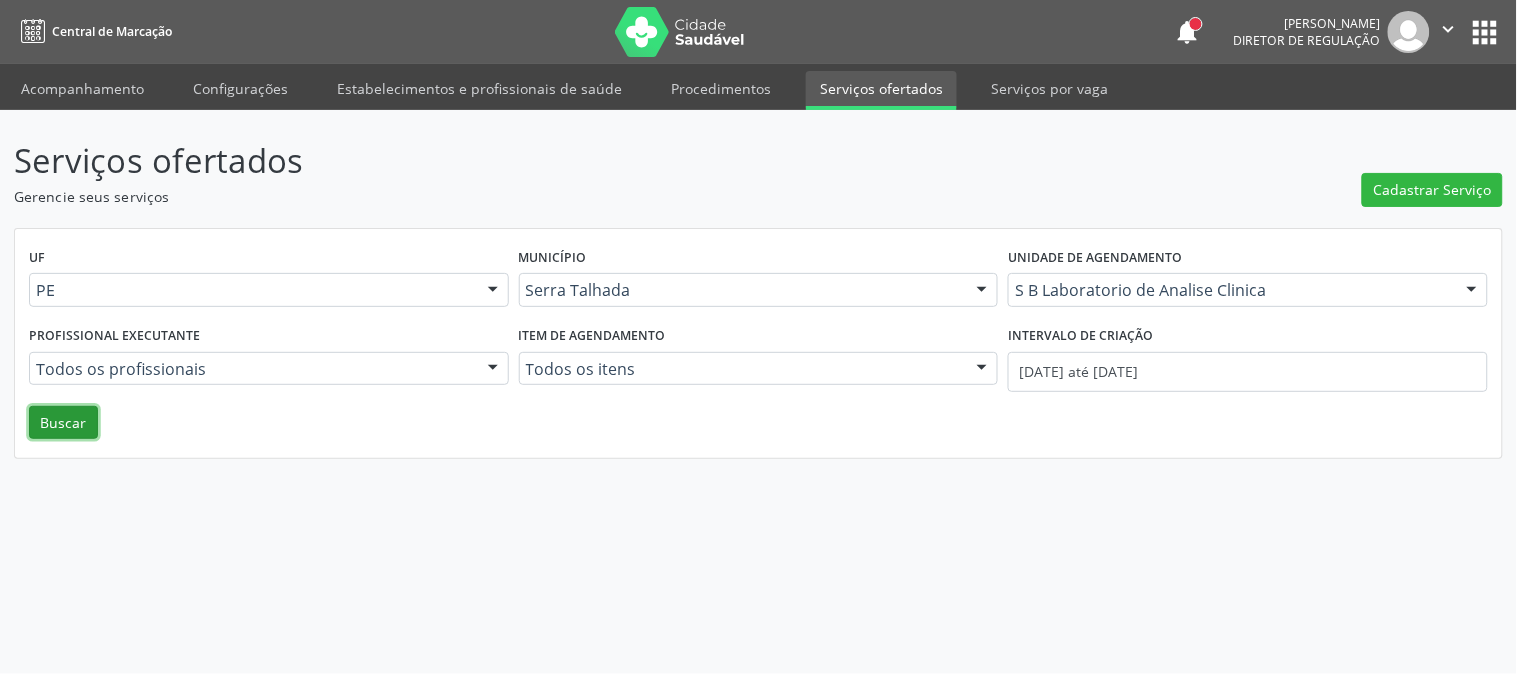 click on "Buscar" at bounding box center [63, 423] 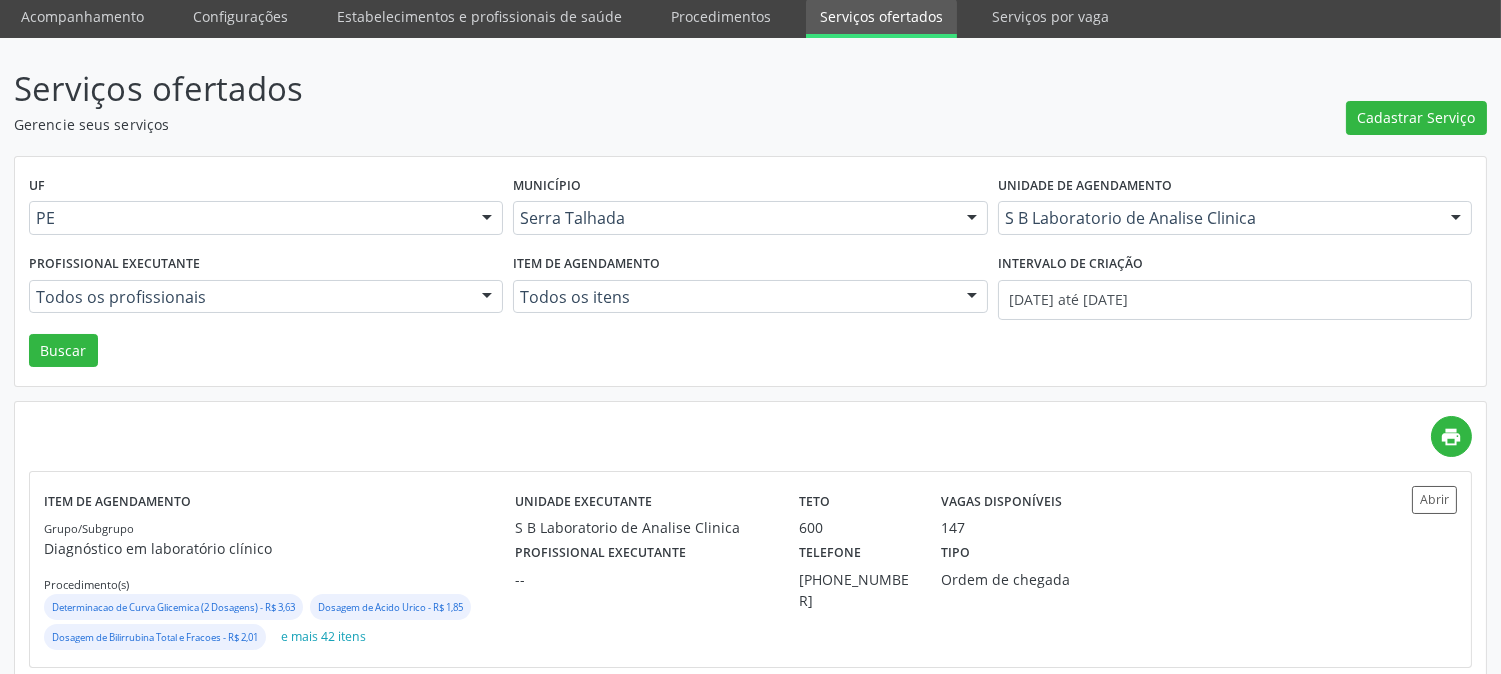 scroll, scrollTop: 108, scrollLeft: 0, axis: vertical 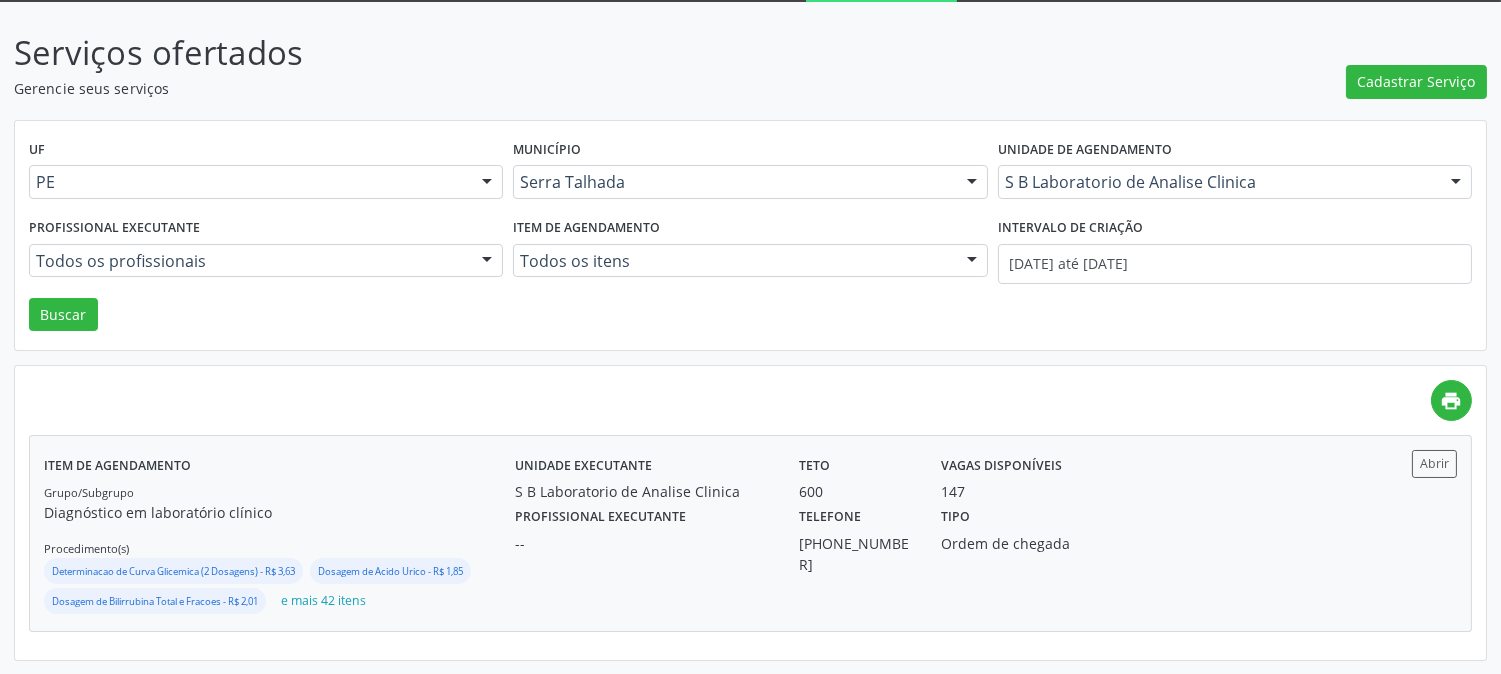 click on "Ordem de chegada" at bounding box center [1033, 543] 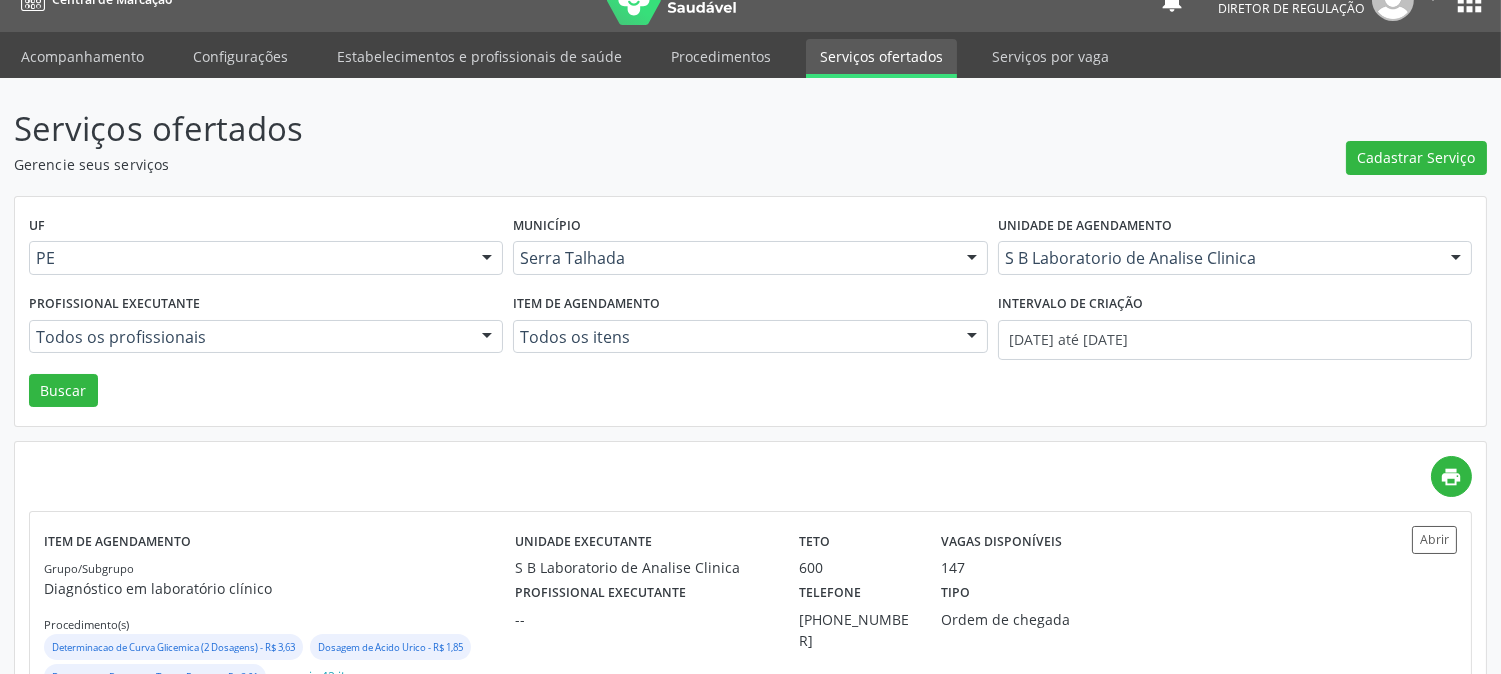 scroll, scrollTop: 0, scrollLeft: 0, axis: both 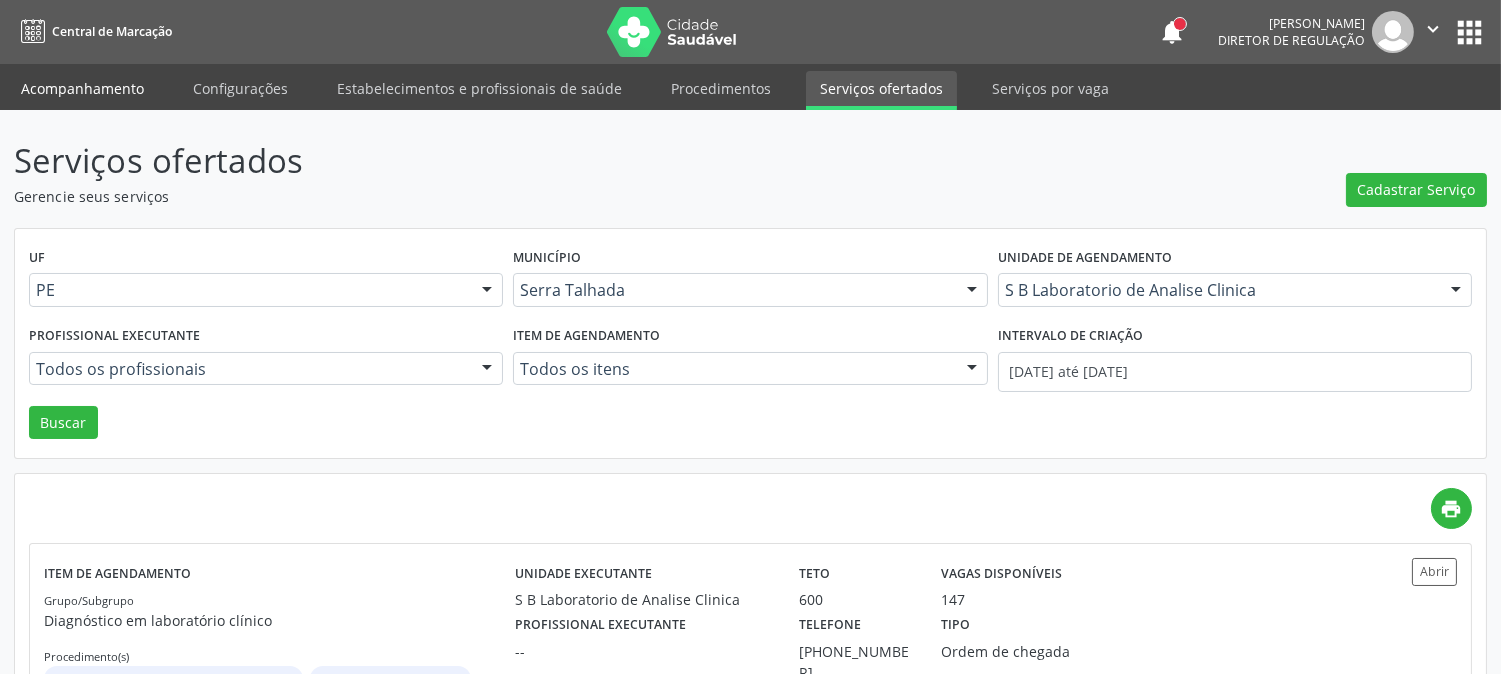 click on "Acompanhamento" at bounding box center [82, 88] 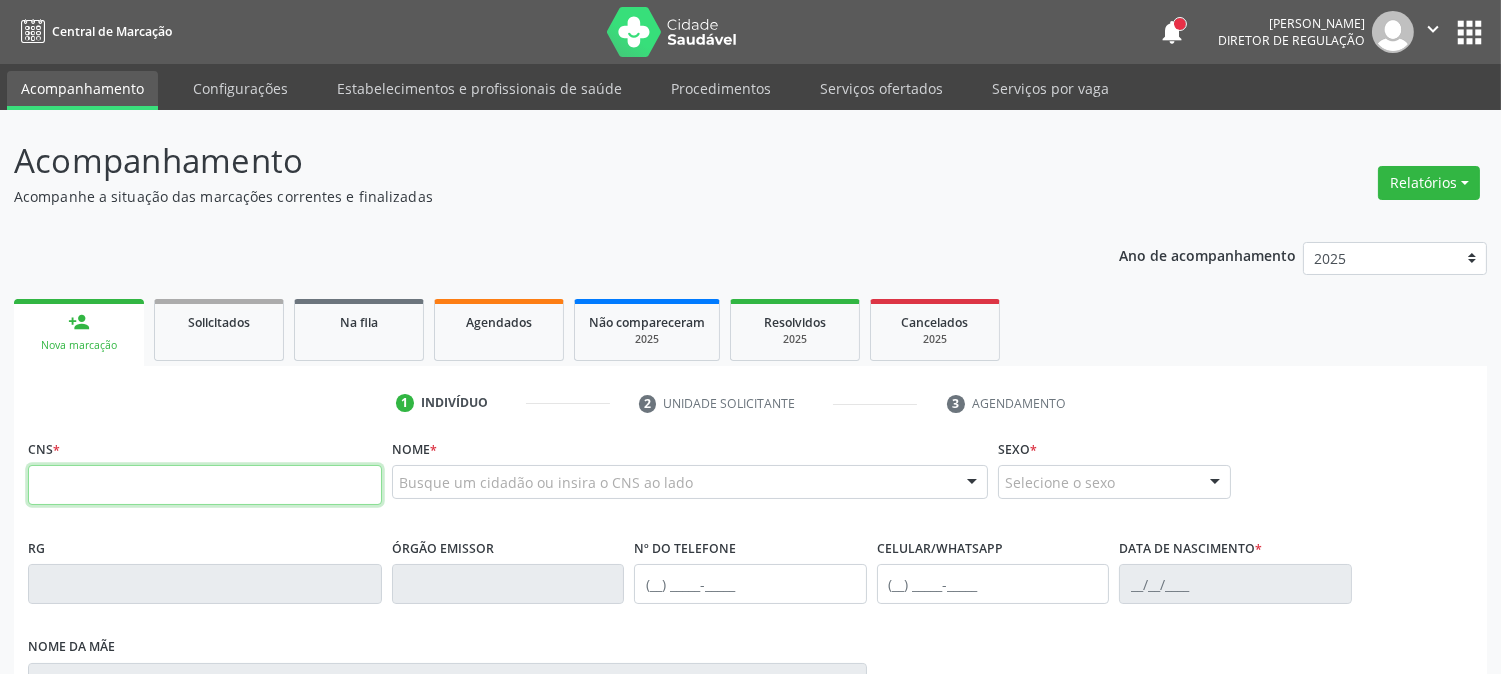 click at bounding box center [205, 485] 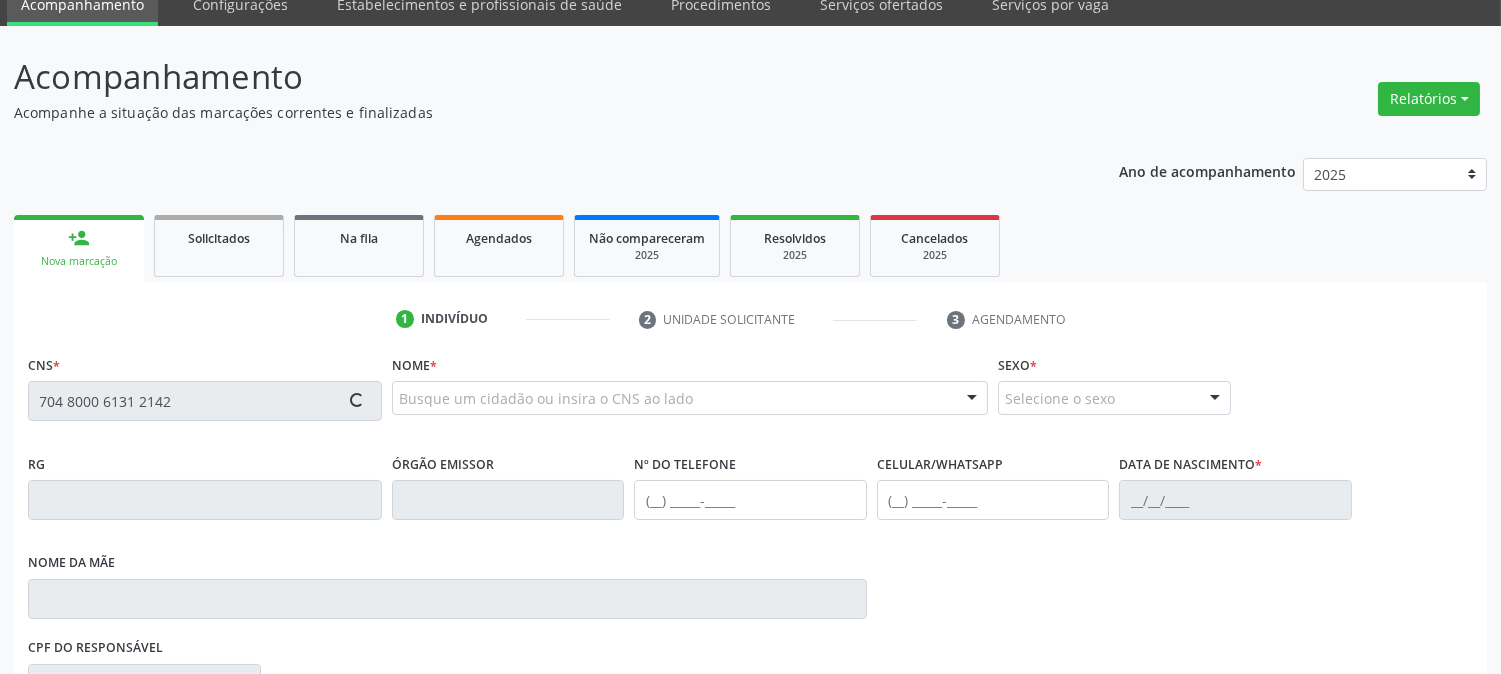 type on "704 8000 6131 2142" 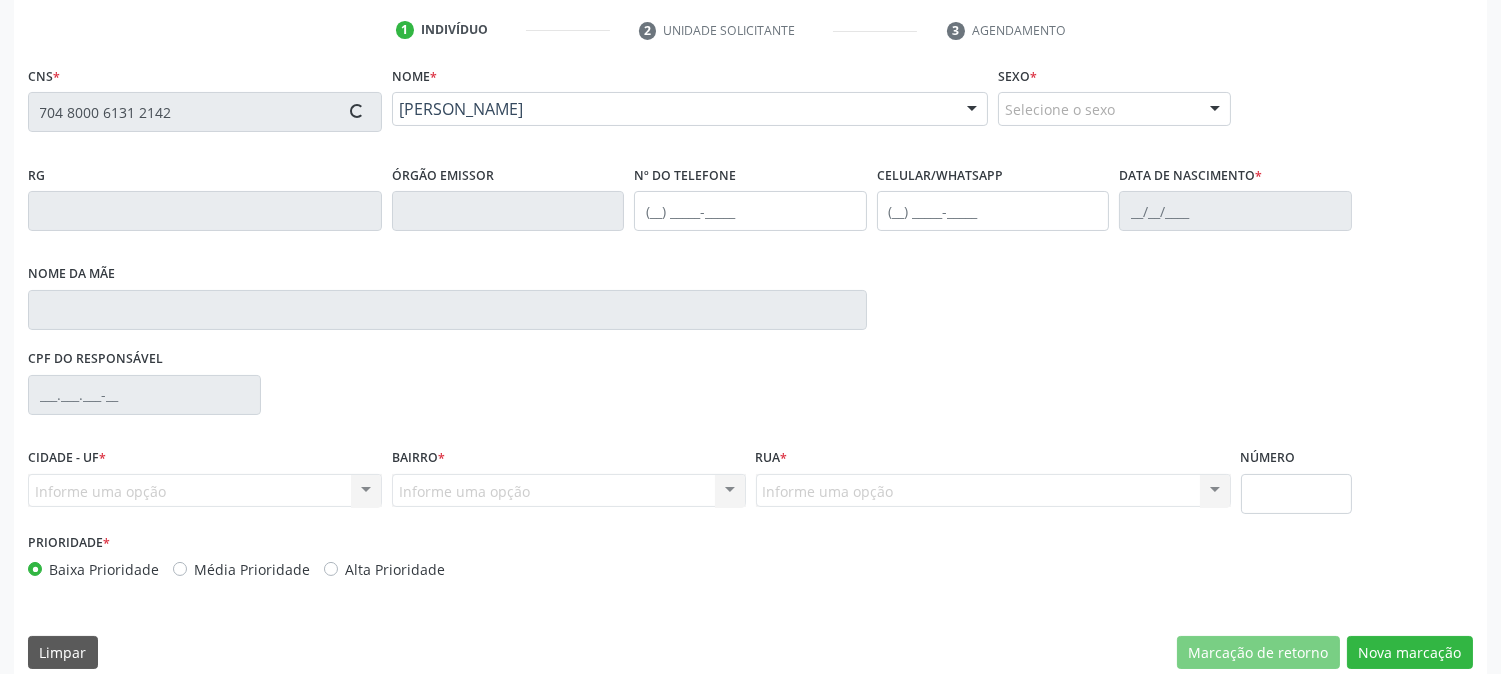 type on "(87) 99648-2388" 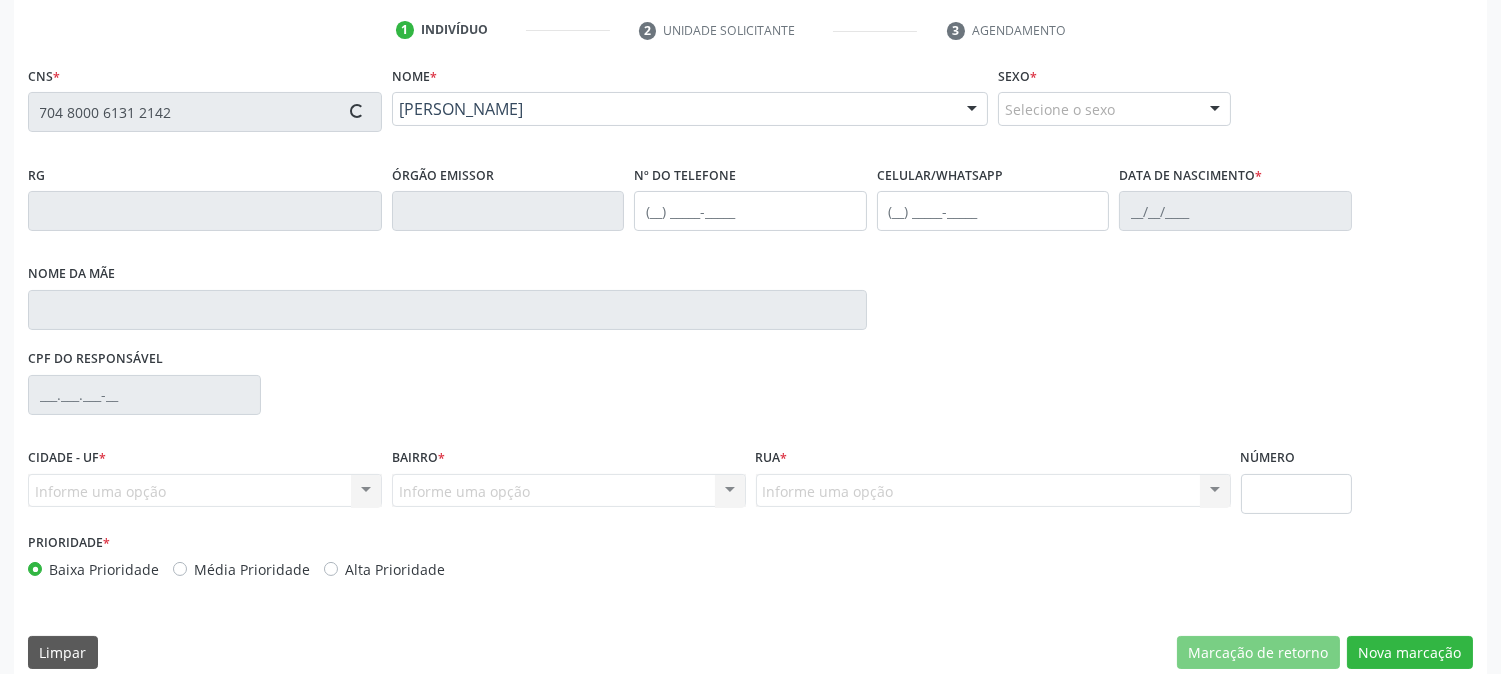 type on "19/09/2014" 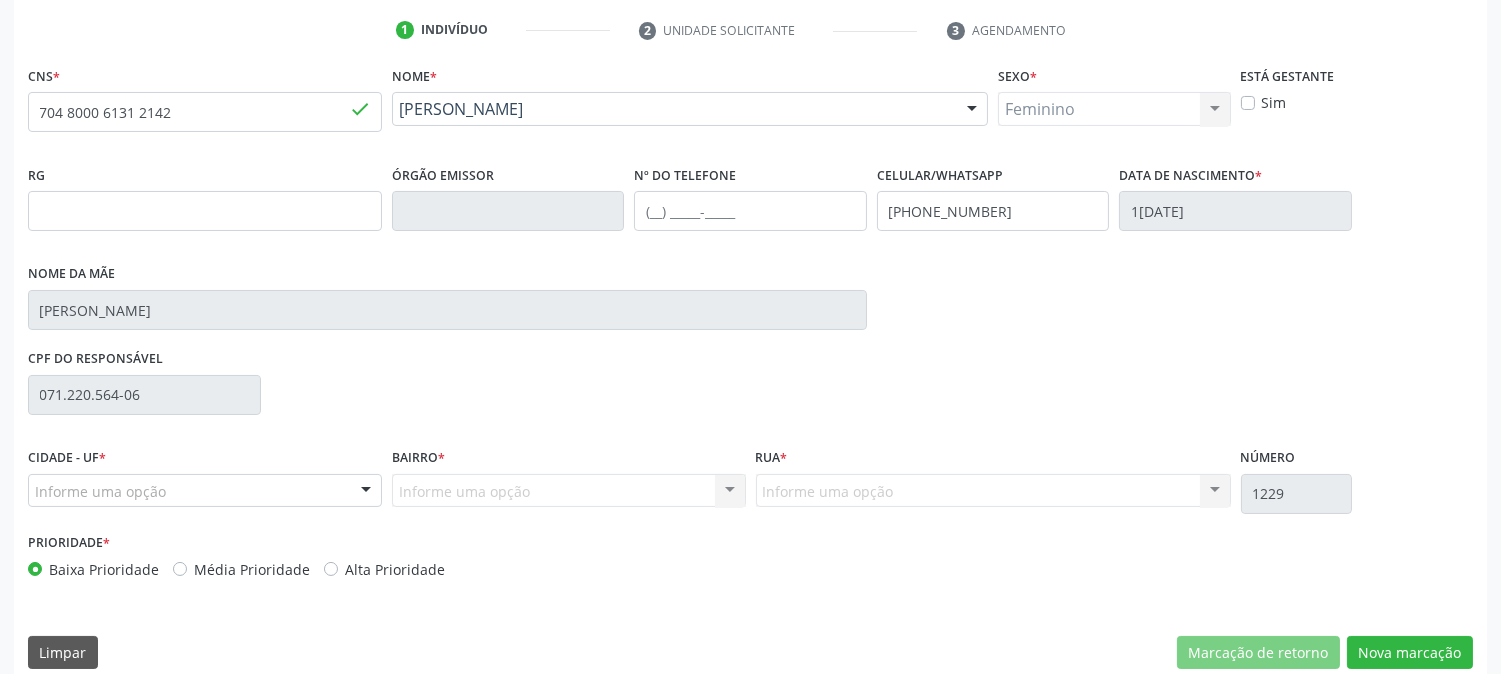 scroll, scrollTop: 395, scrollLeft: 0, axis: vertical 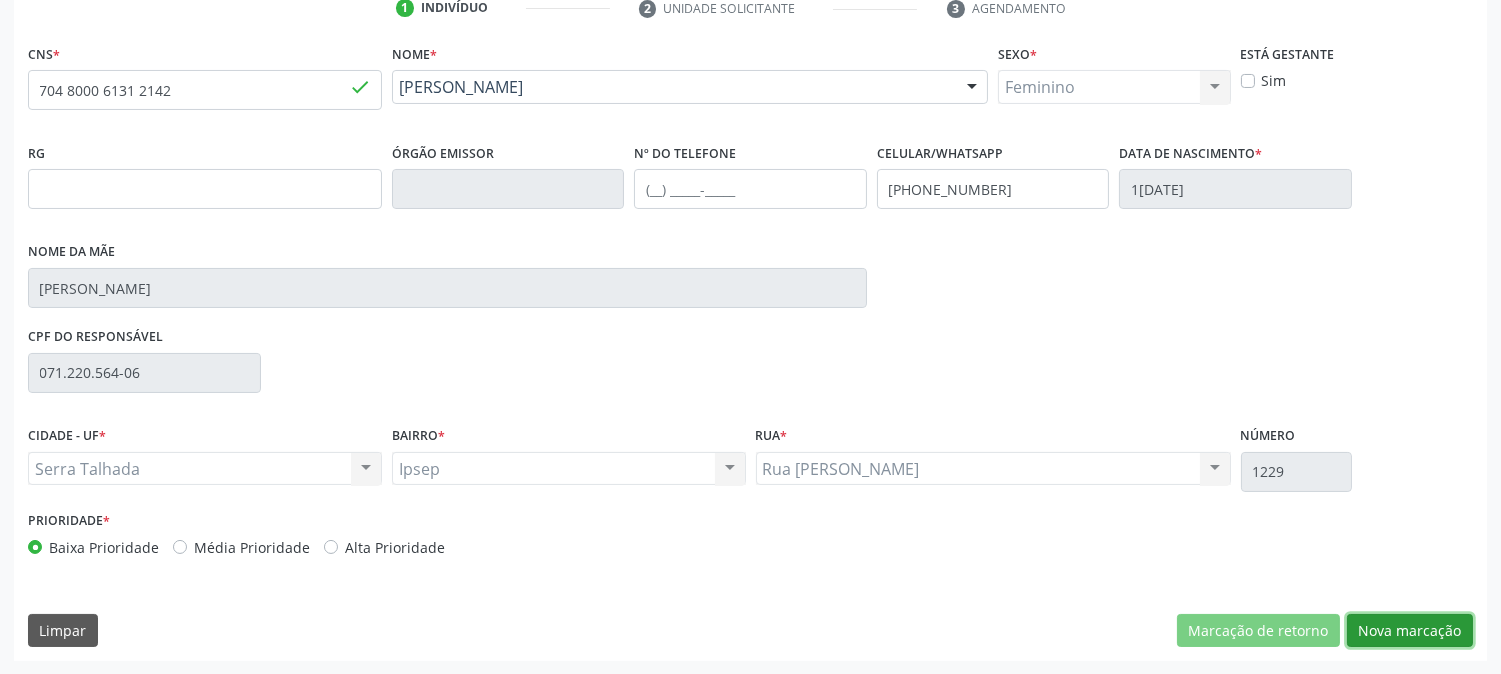 click on "Nova marcação" at bounding box center [1410, 631] 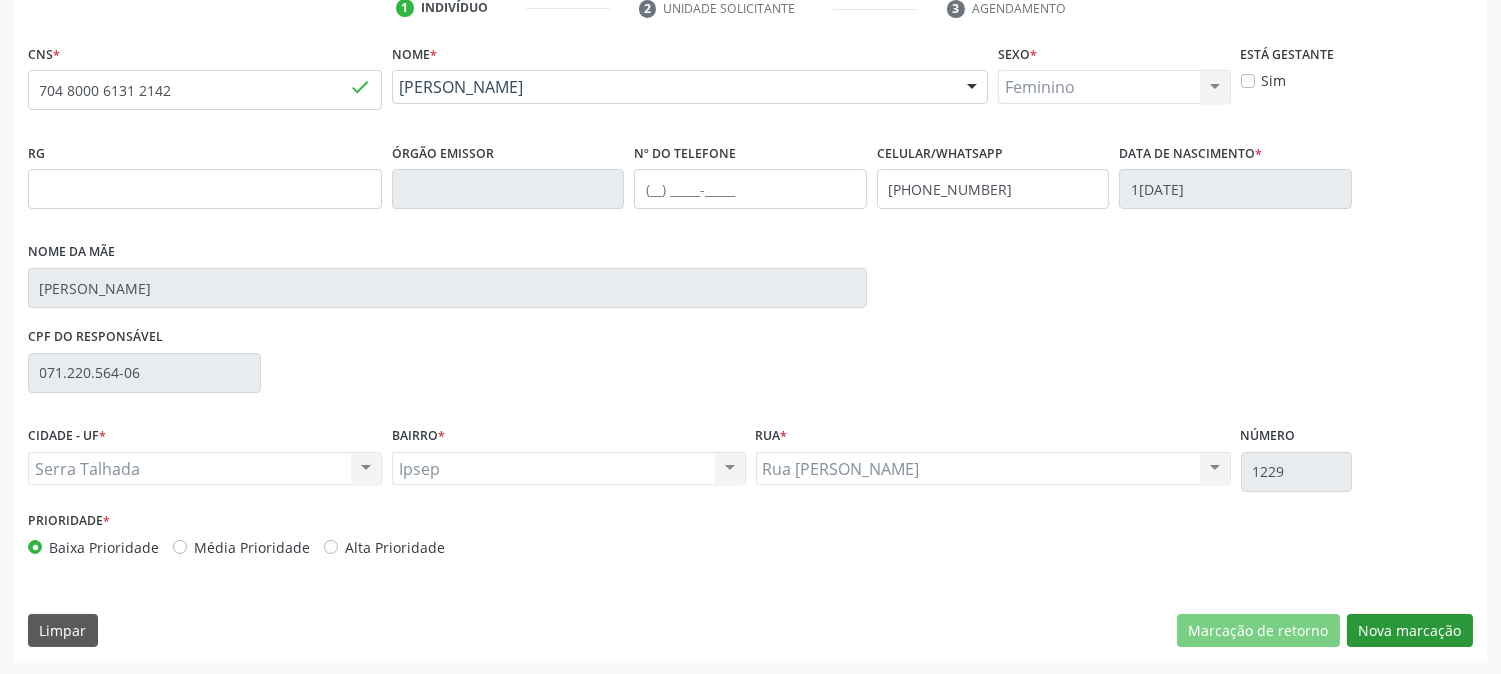 scroll, scrollTop: 231, scrollLeft: 0, axis: vertical 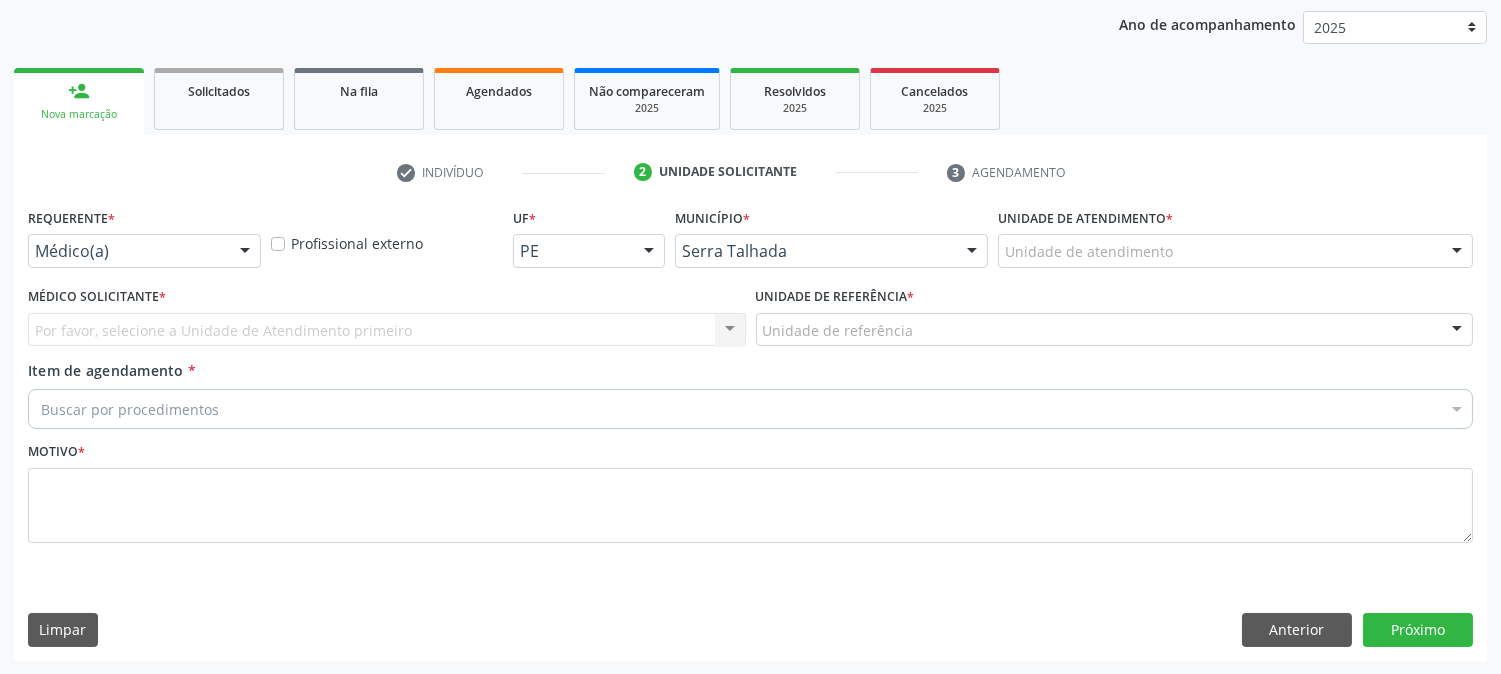 click on "Requerente
*" at bounding box center [71, 218] 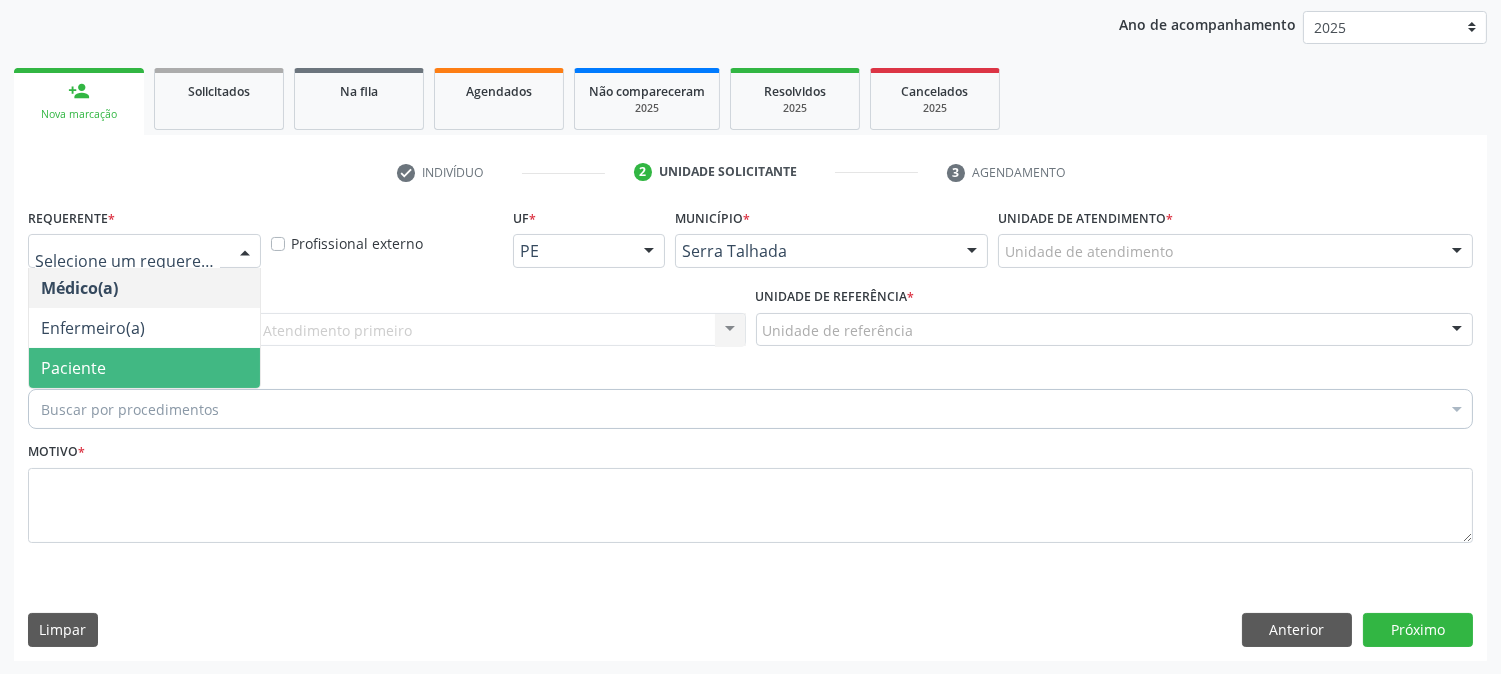 click on "Buscar por procedimentos" at bounding box center [750, 409] 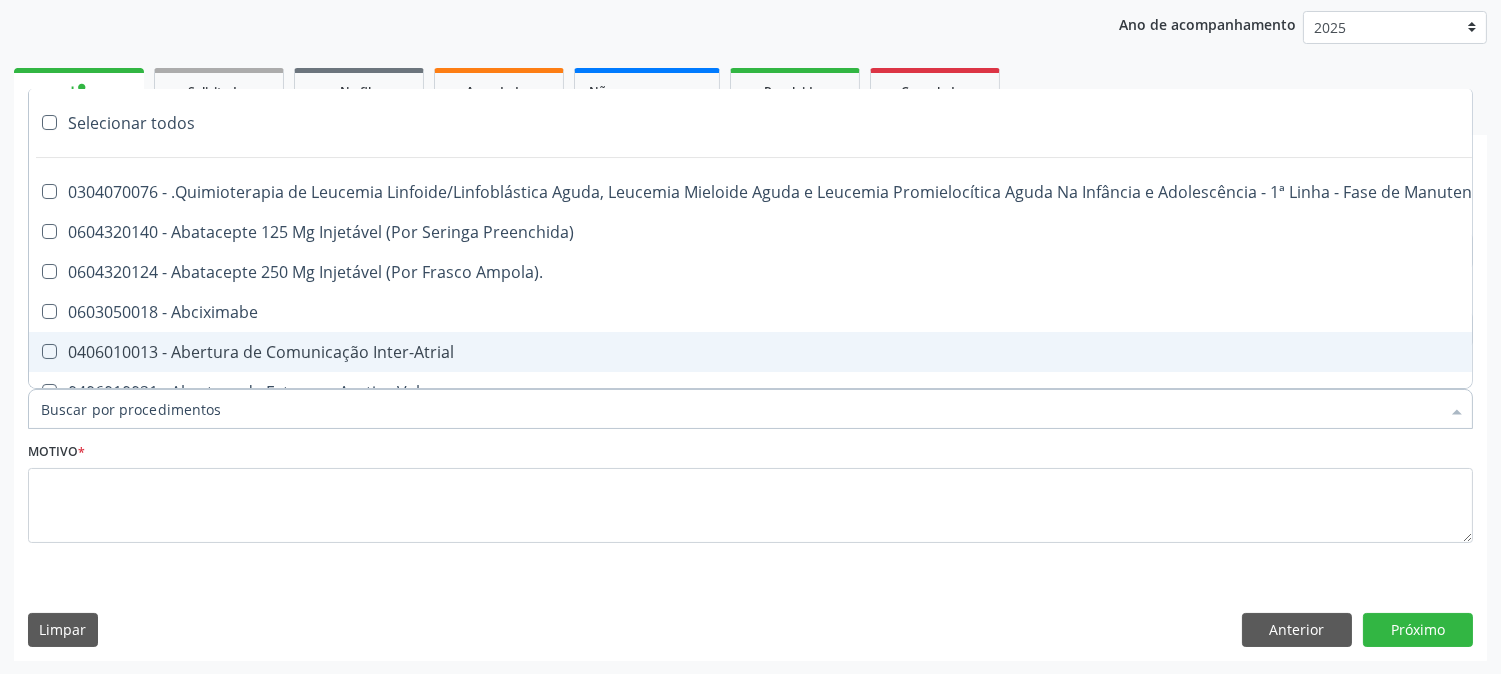 click on "Motivo
*" at bounding box center [750, 490] 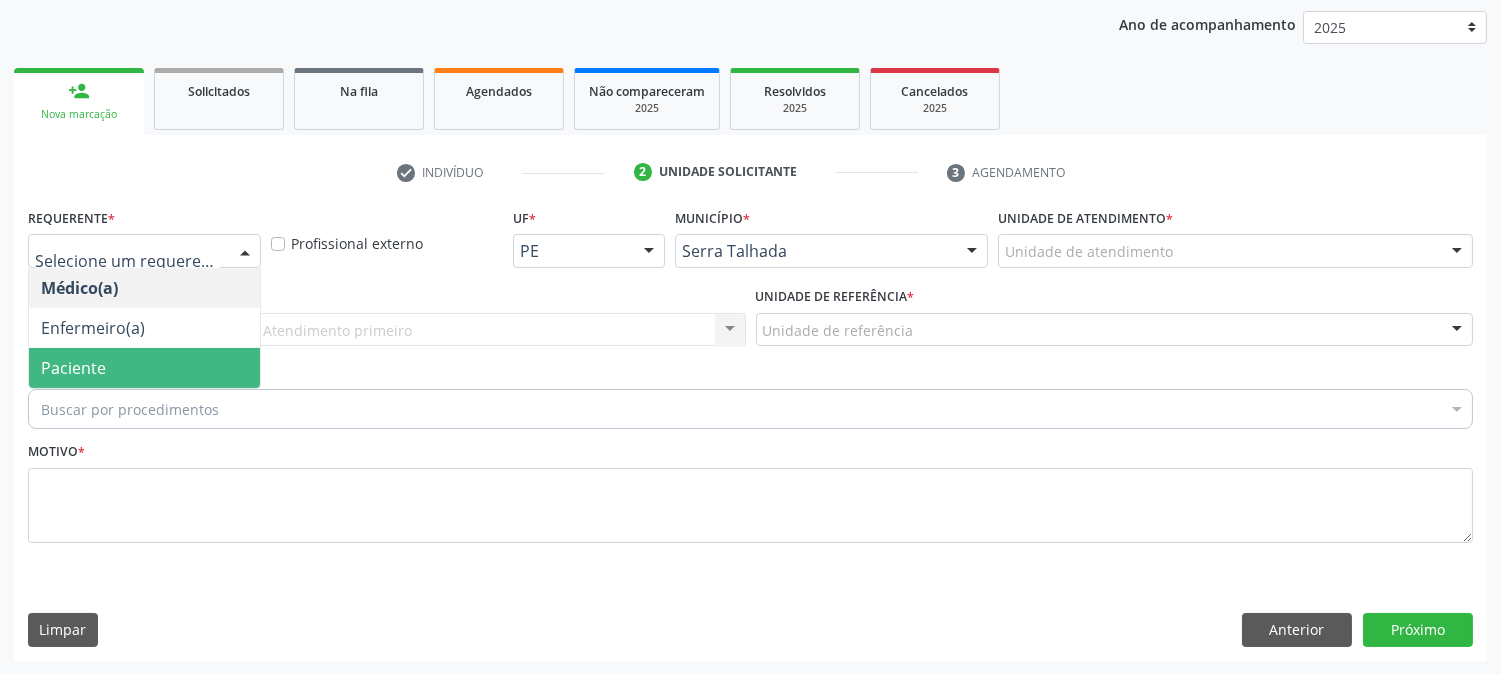 click on "Paciente" at bounding box center [144, 368] 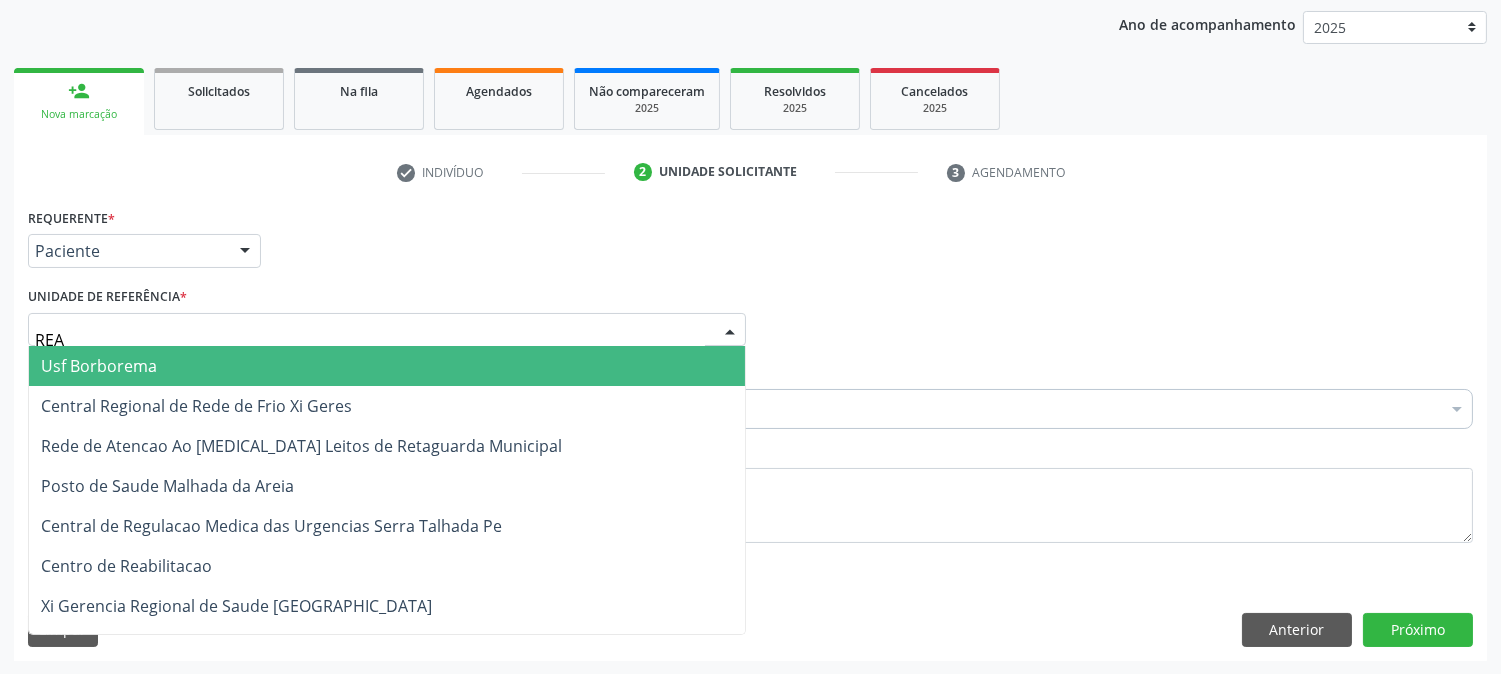 type on "REAB" 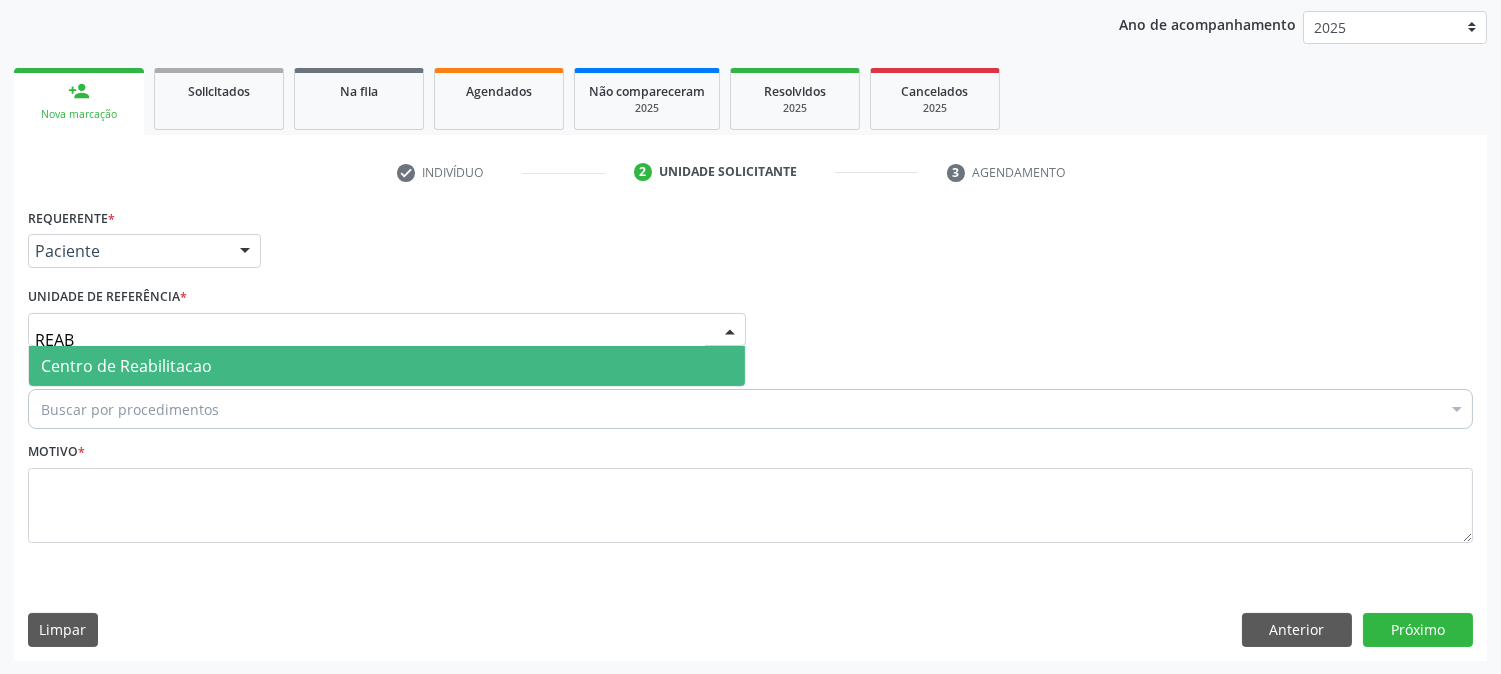 click on "Centro de Reabilitacao" at bounding box center [126, 366] 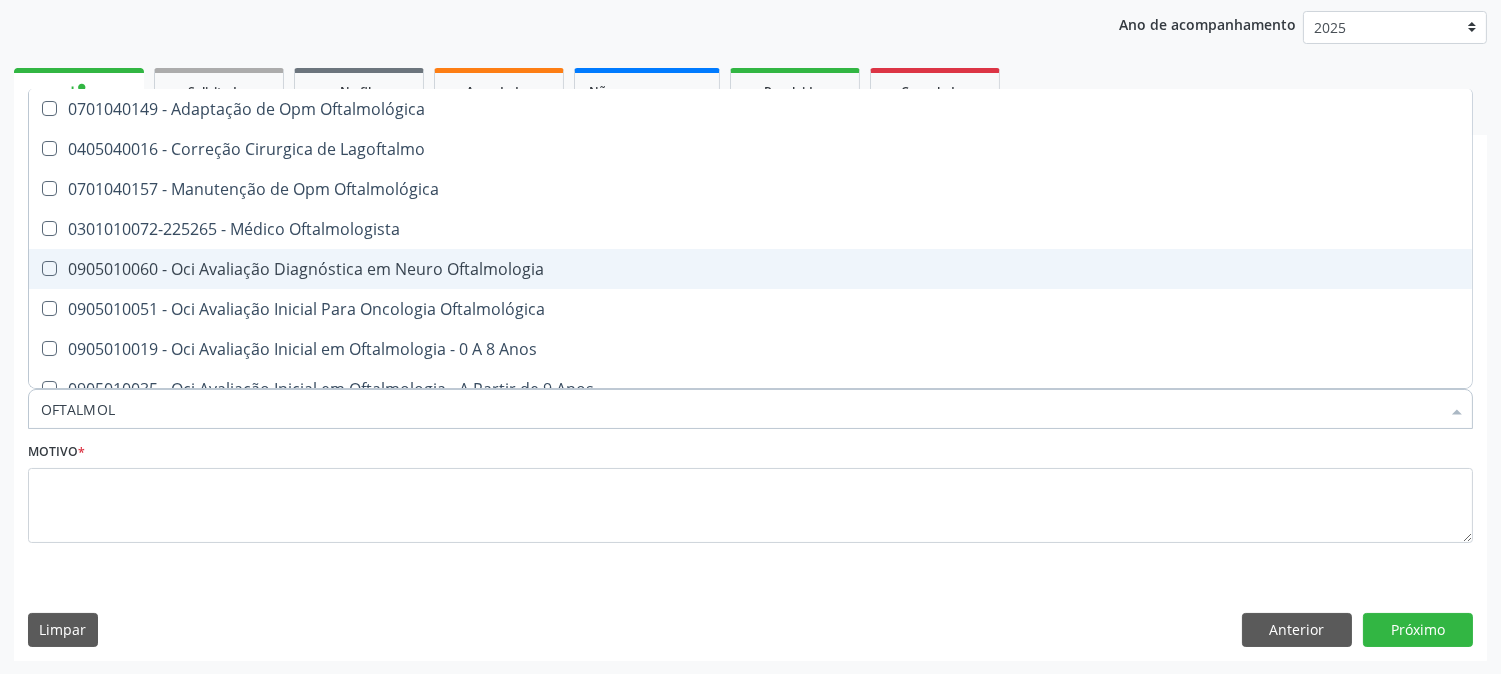 type on "OFTALMOLO" 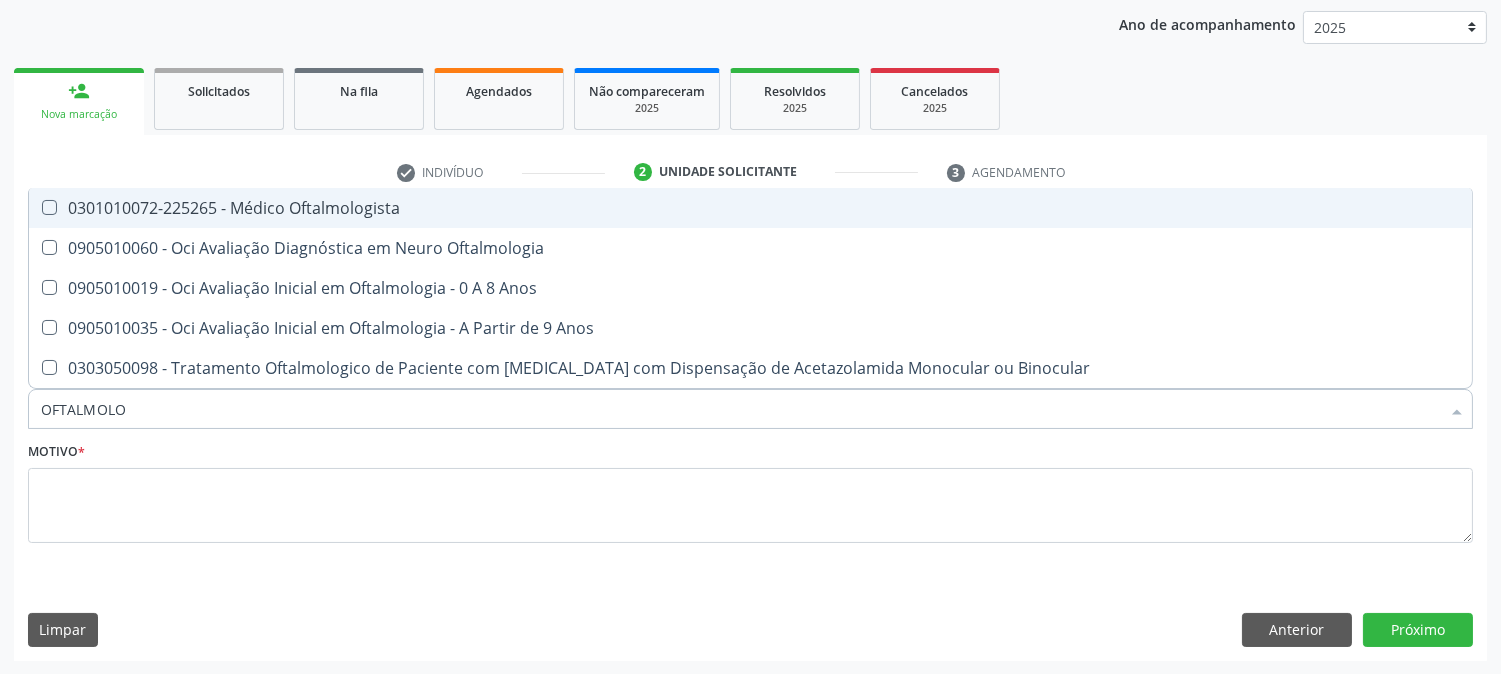 click on "0301010072-225265 - Médico Oftalmologista" at bounding box center [750, 208] 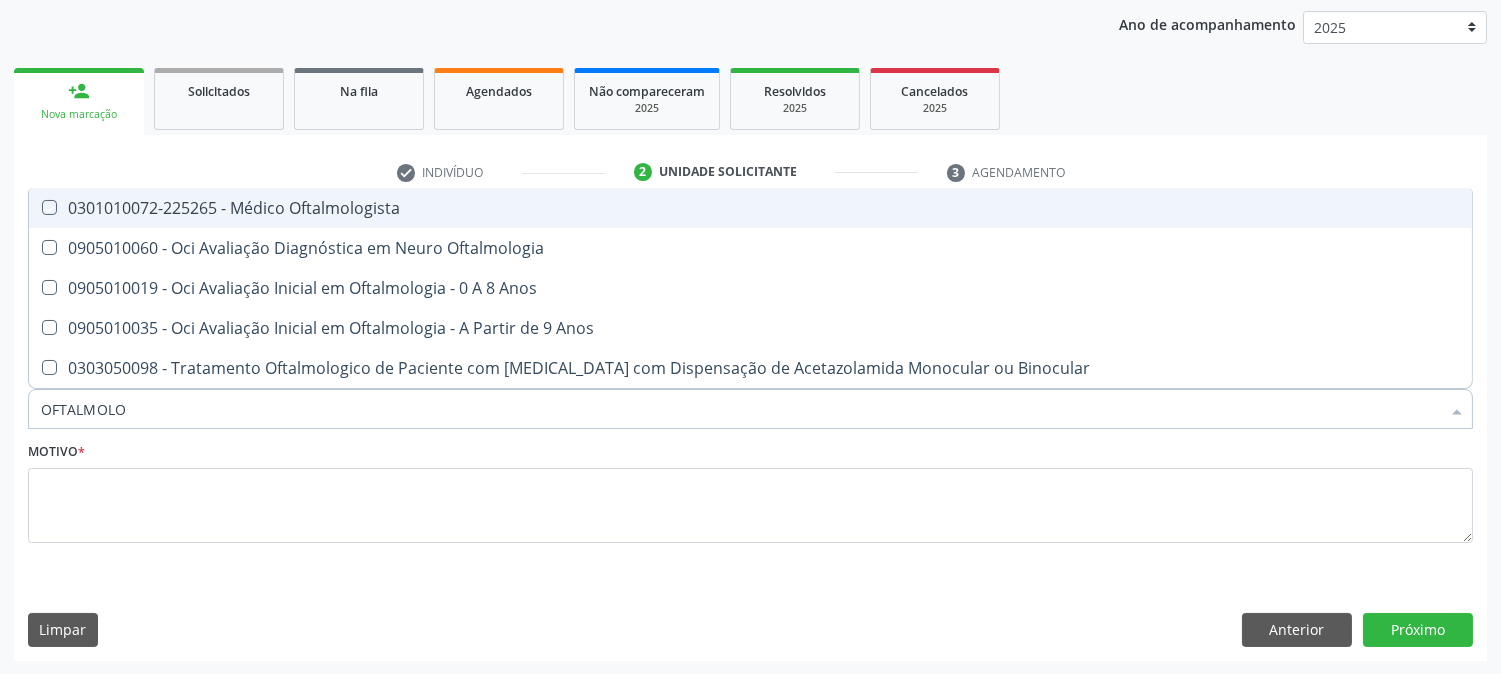 checkbox on "true" 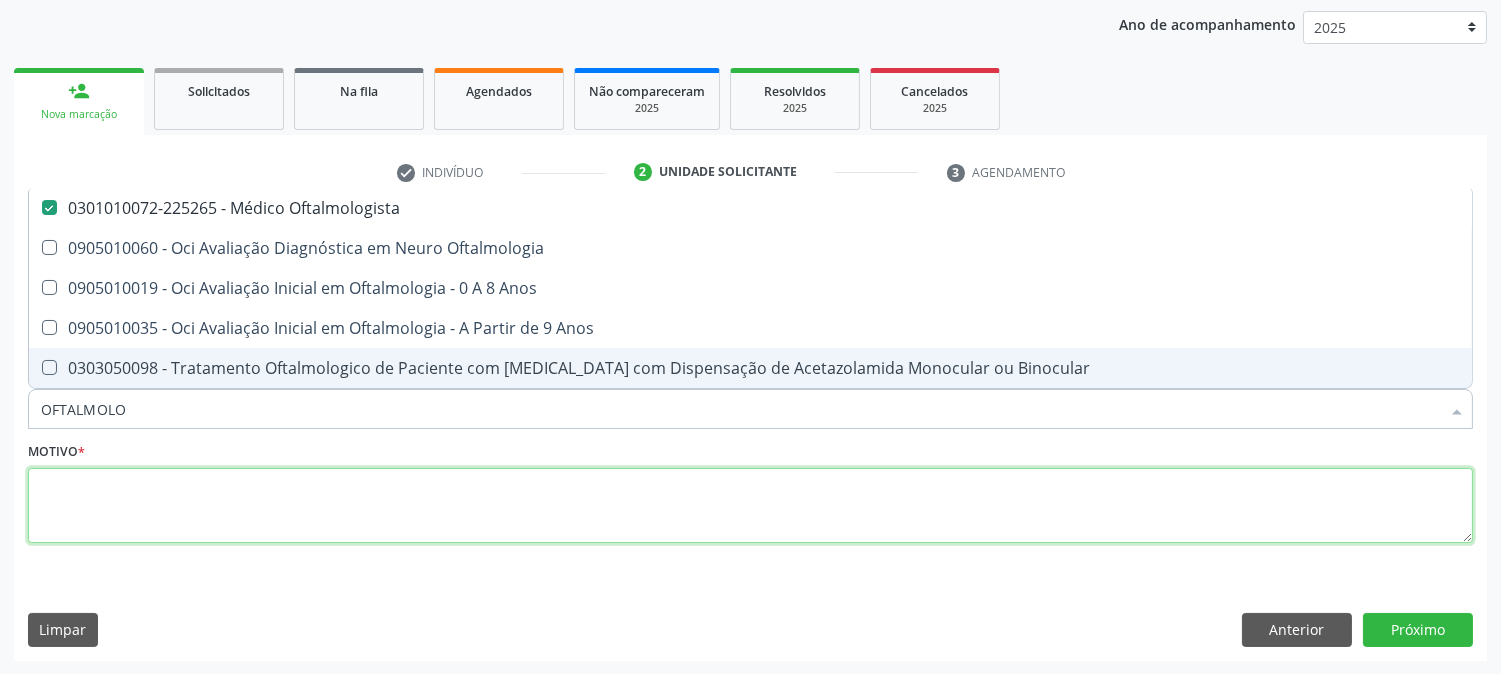 click at bounding box center (750, 506) 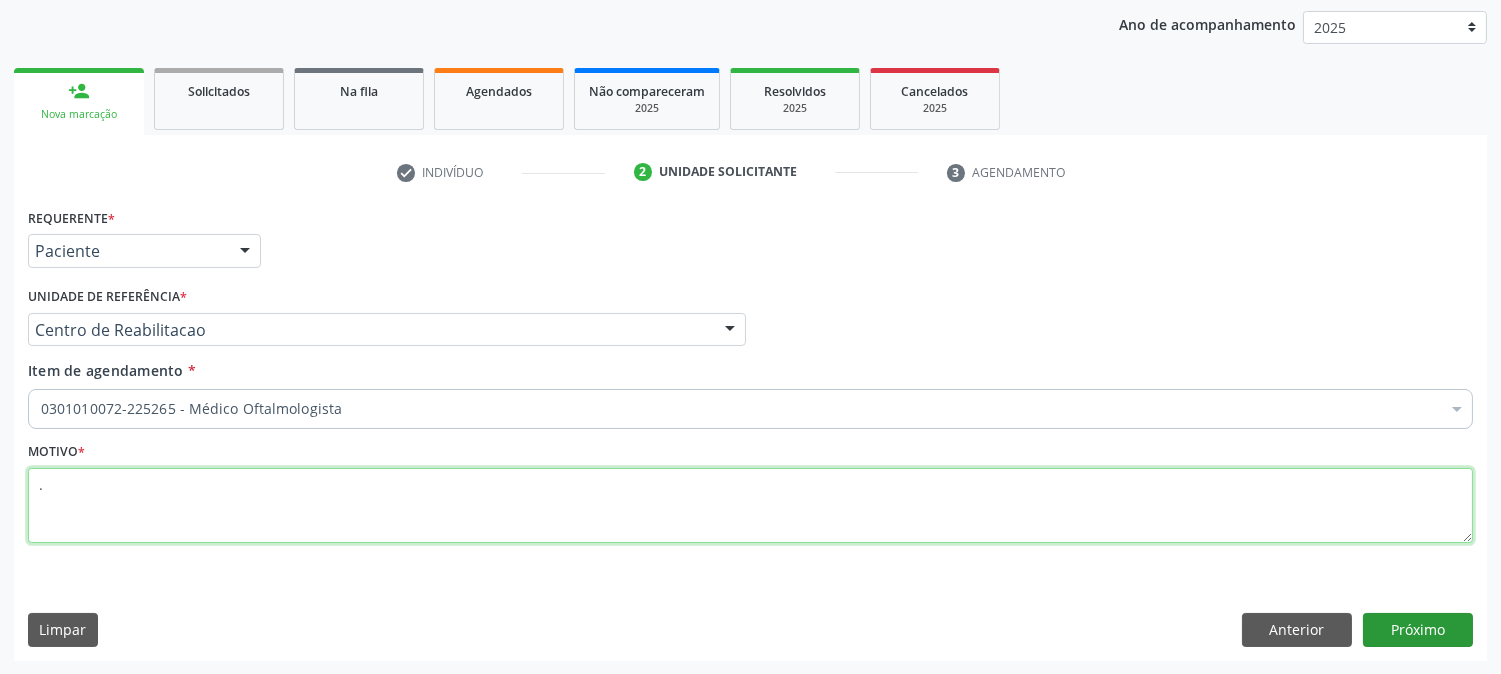 type on "." 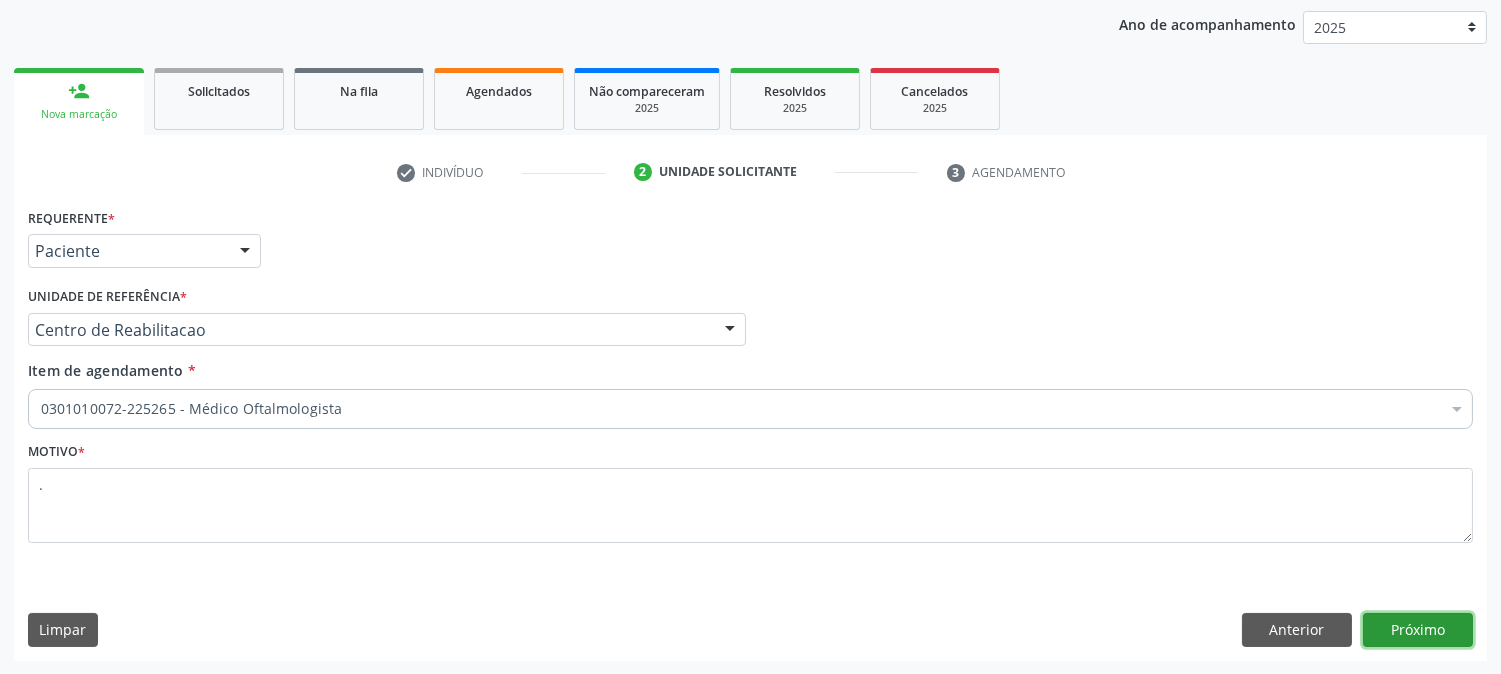 click on "Próximo" at bounding box center [1418, 630] 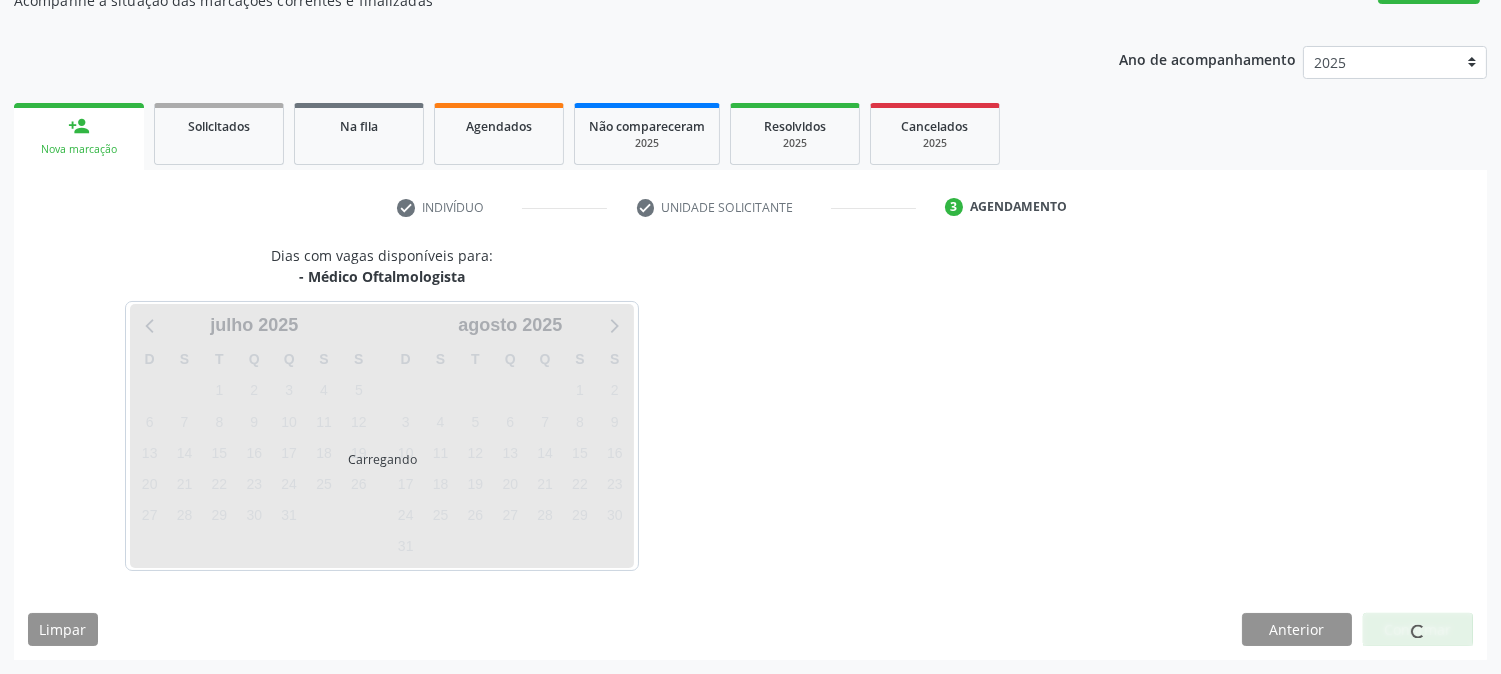 scroll, scrollTop: 195, scrollLeft: 0, axis: vertical 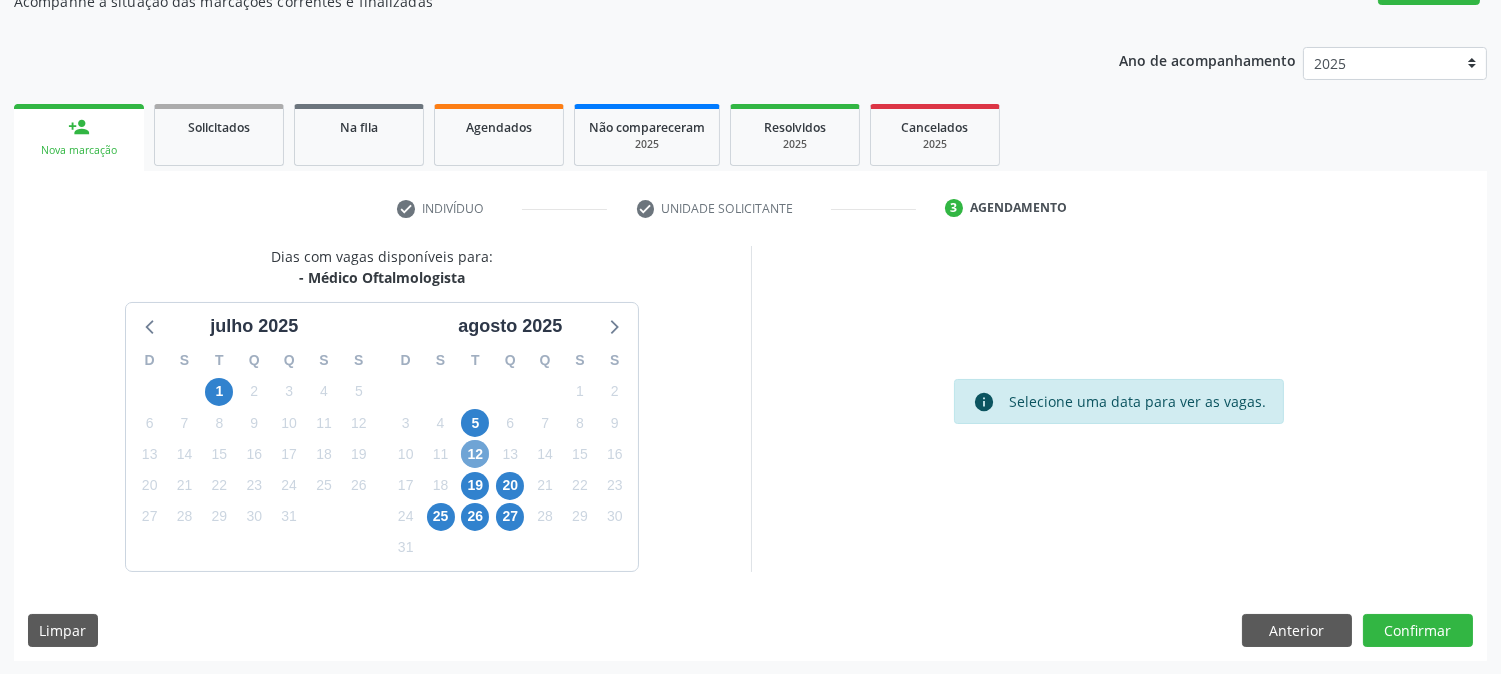 click on "12" at bounding box center [475, 454] 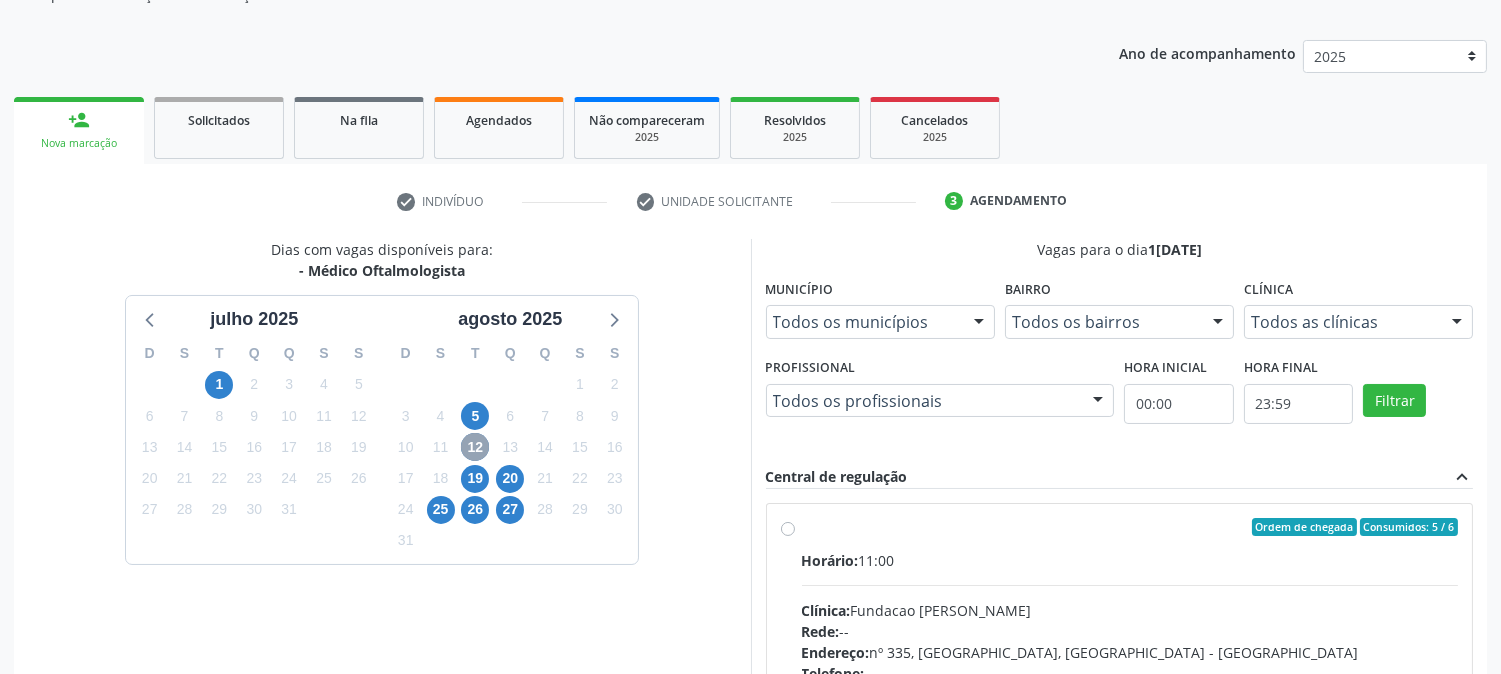 scroll, scrollTop: 417, scrollLeft: 0, axis: vertical 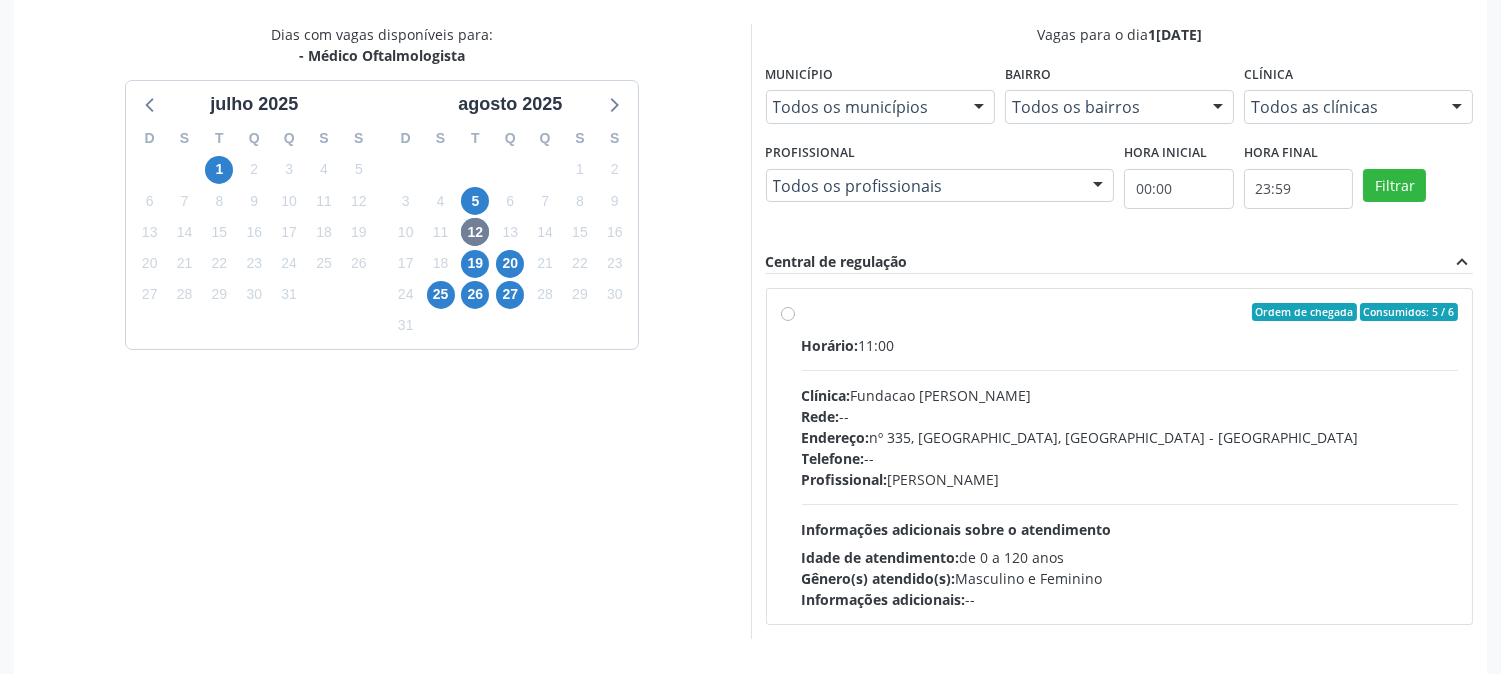 click on "Horário:   11:00
Clínica:  Fundacao Altino Ventura
Rede:
--
Endereço:   nº 335, Nossa Senhora da Con, Serra Talhada - PE
Telefone:   --
Profissional:
Bruna Vieira Oliveira Carvalho Ventura
Informações adicionais sobre o atendimento
Idade de atendimento:
de 0 a 120 anos
Gênero(s) atendido(s):
Masculino e Feminino
Informações adicionais:
--" at bounding box center (1130, 472) 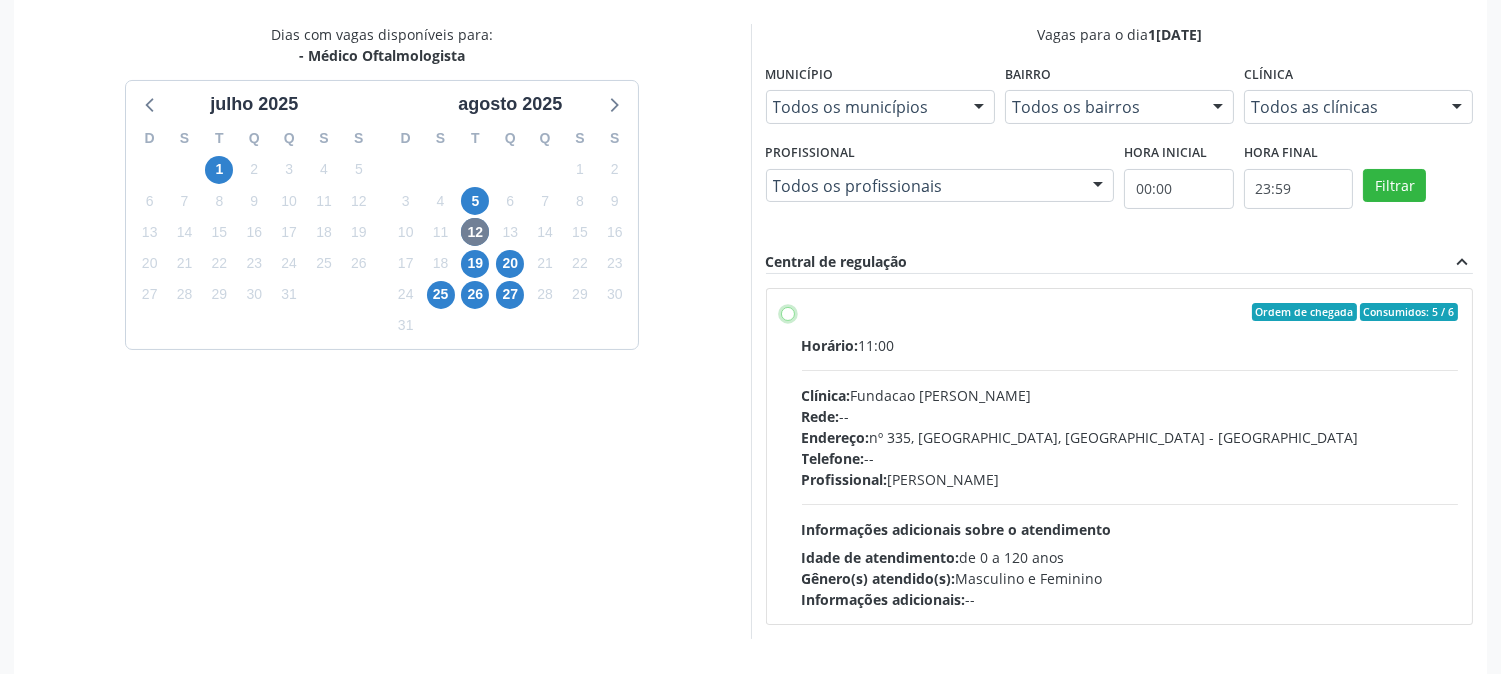 click on "Ordem de chegada
Consumidos: 5 / 6
Horário:   11:00
Clínica:  Fundacao Altino Ventura
Rede:
--
Endereço:   nº 335, Nossa Senhora da Con, Serra Talhada - PE
Telefone:   --
Profissional:
Bruna Vieira Oliveira Carvalho Ventura
Informações adicionais sobre o atendimento
Idade de atendimento:
de 0 a 120 anos
Gênero(s) atendido(s):
Masculino e Feminino
Informações adicionais:
--" at bounding box center [788, 312] 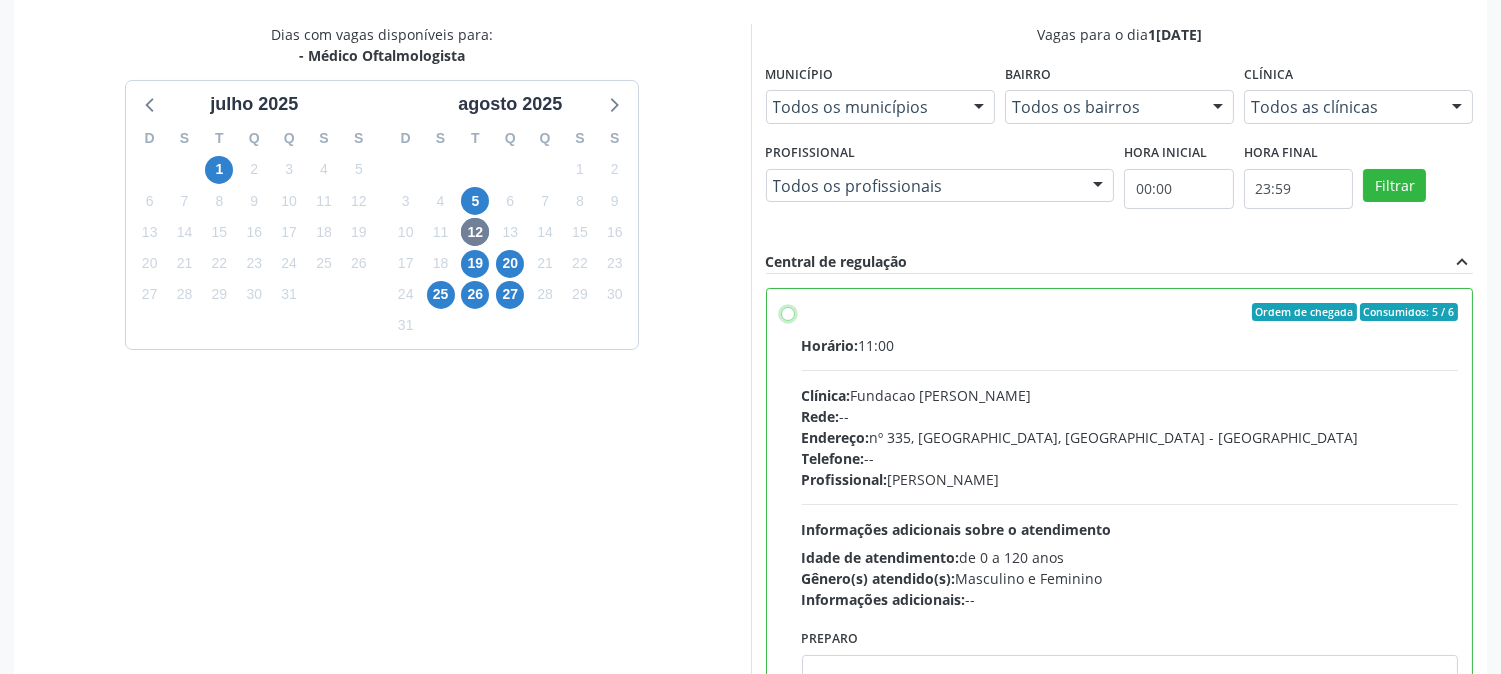 radio on "true" 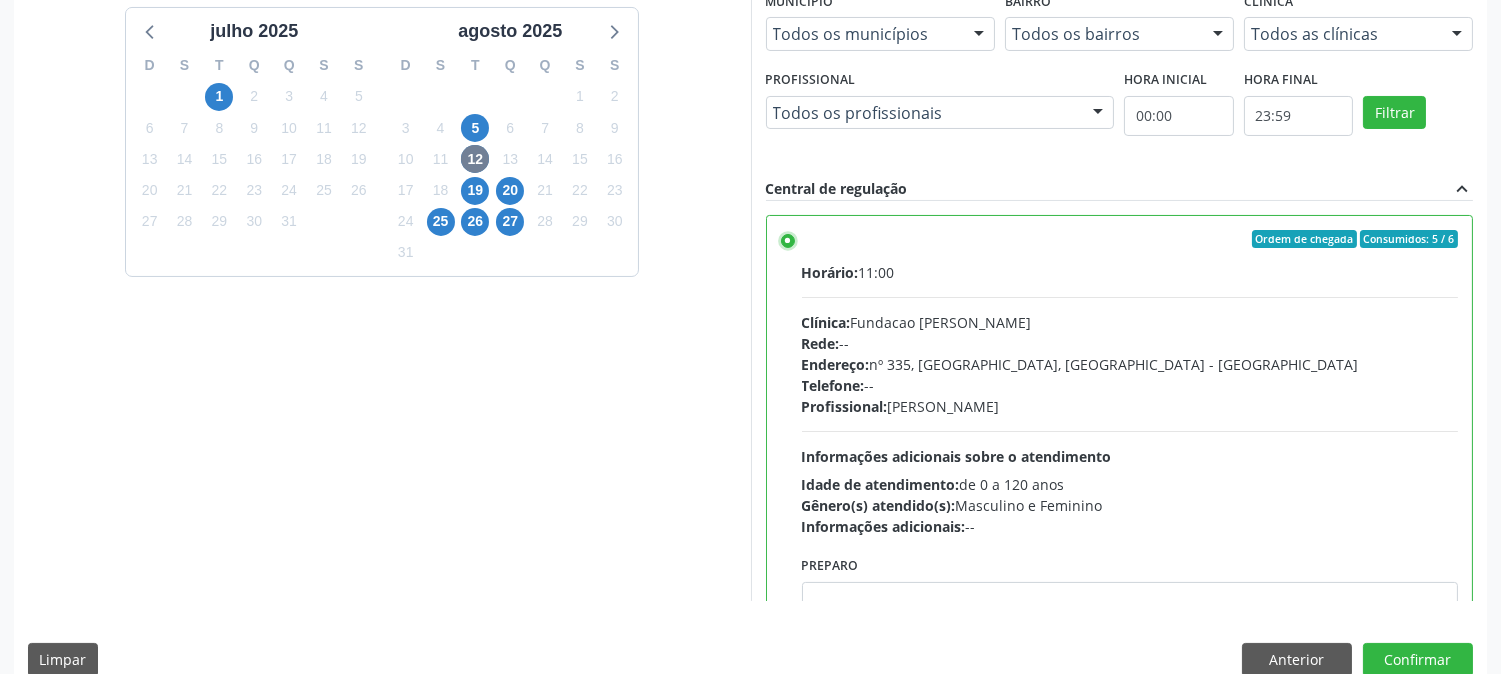 scroll, scrollTop: 520, scrollLeft: 0, axis: vertical 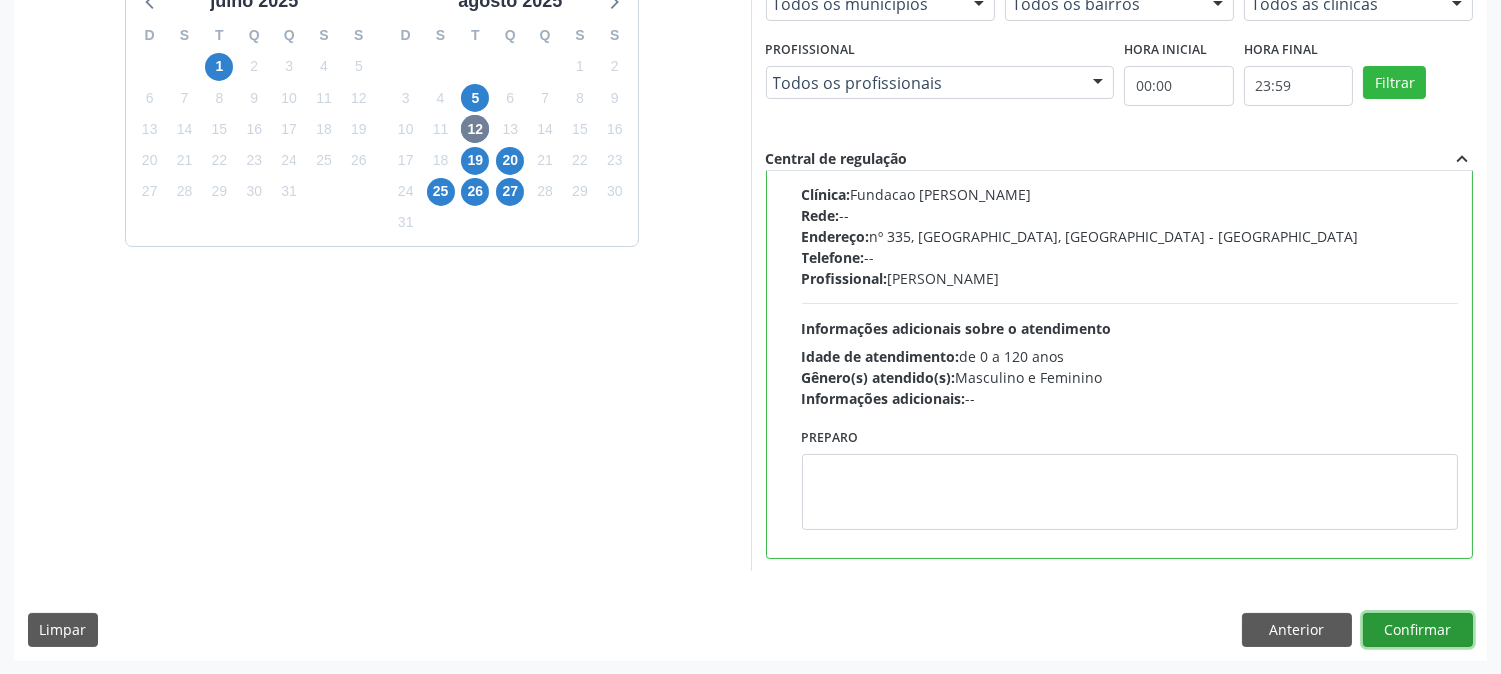 click on "Confirmar" at bounding box center (1418, 630) 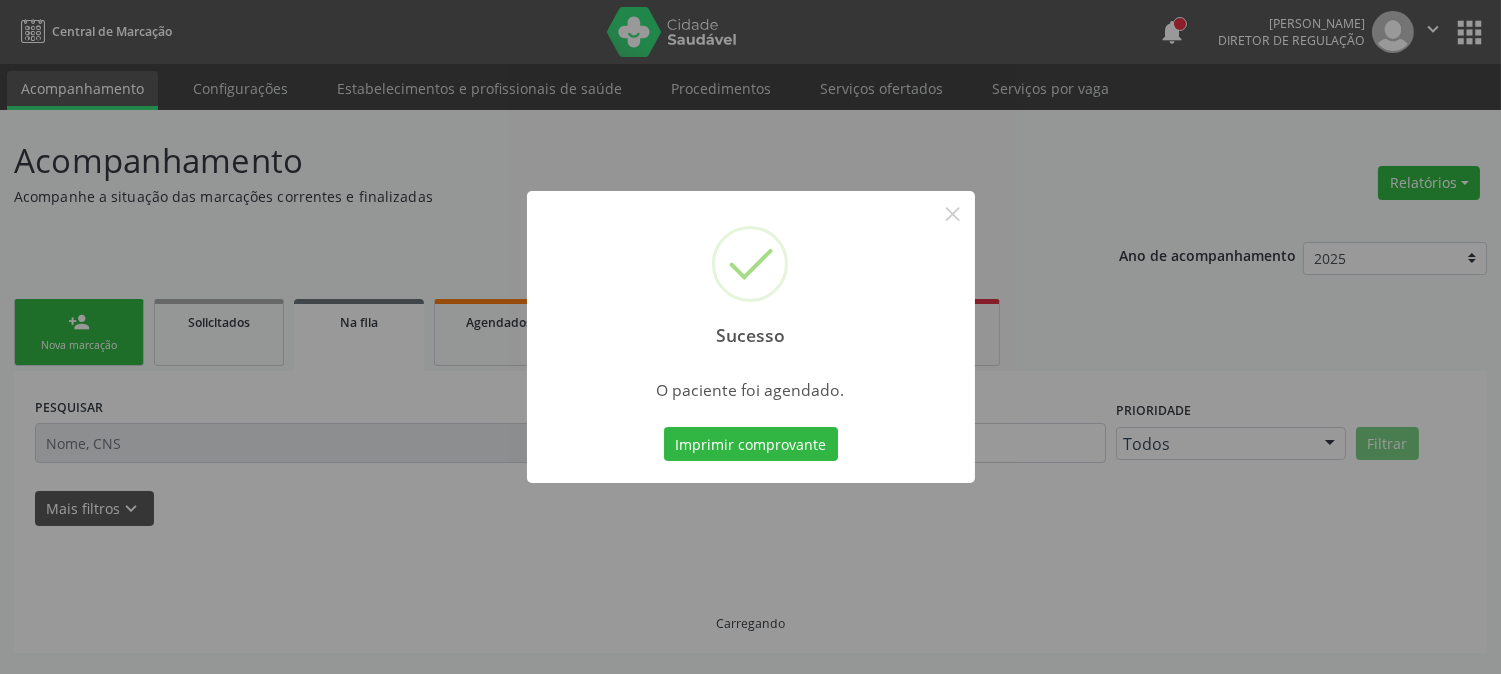 scroll, scrollTop: 0, scrollLeft: 0, axis: both 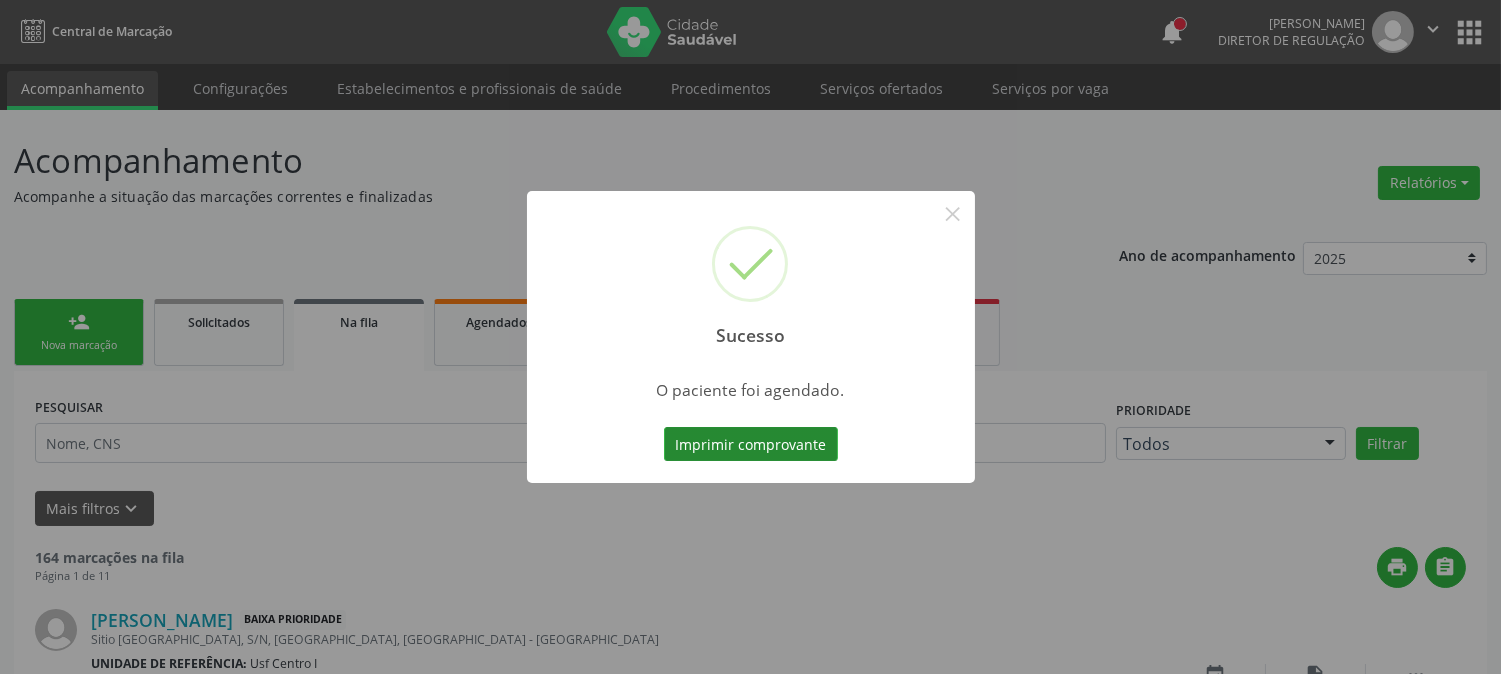 click on "Imprimir comprovante" at bounding box center [751, 444] 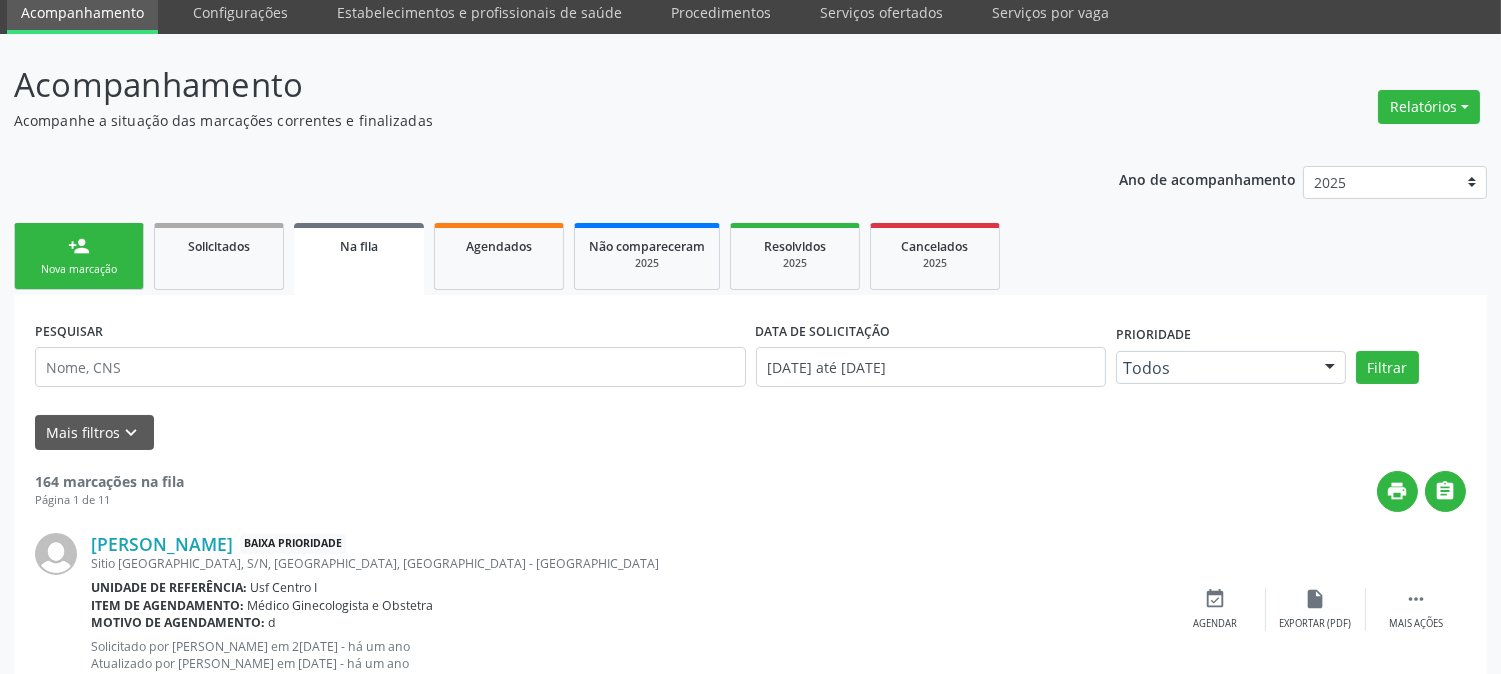 scroll, scrollTop: 222, scrollLeft: 0, axis: vertical 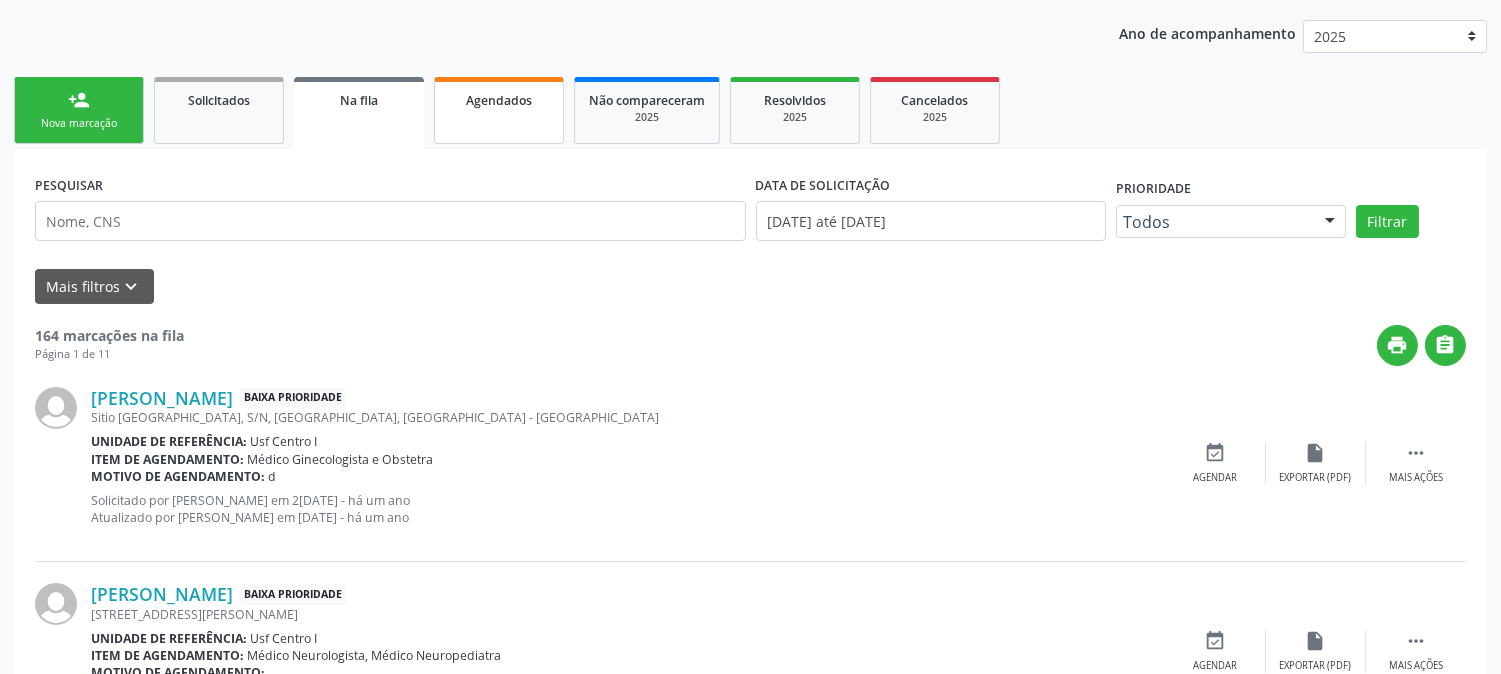 click on "Agendados" at bounding box center [499, 110] 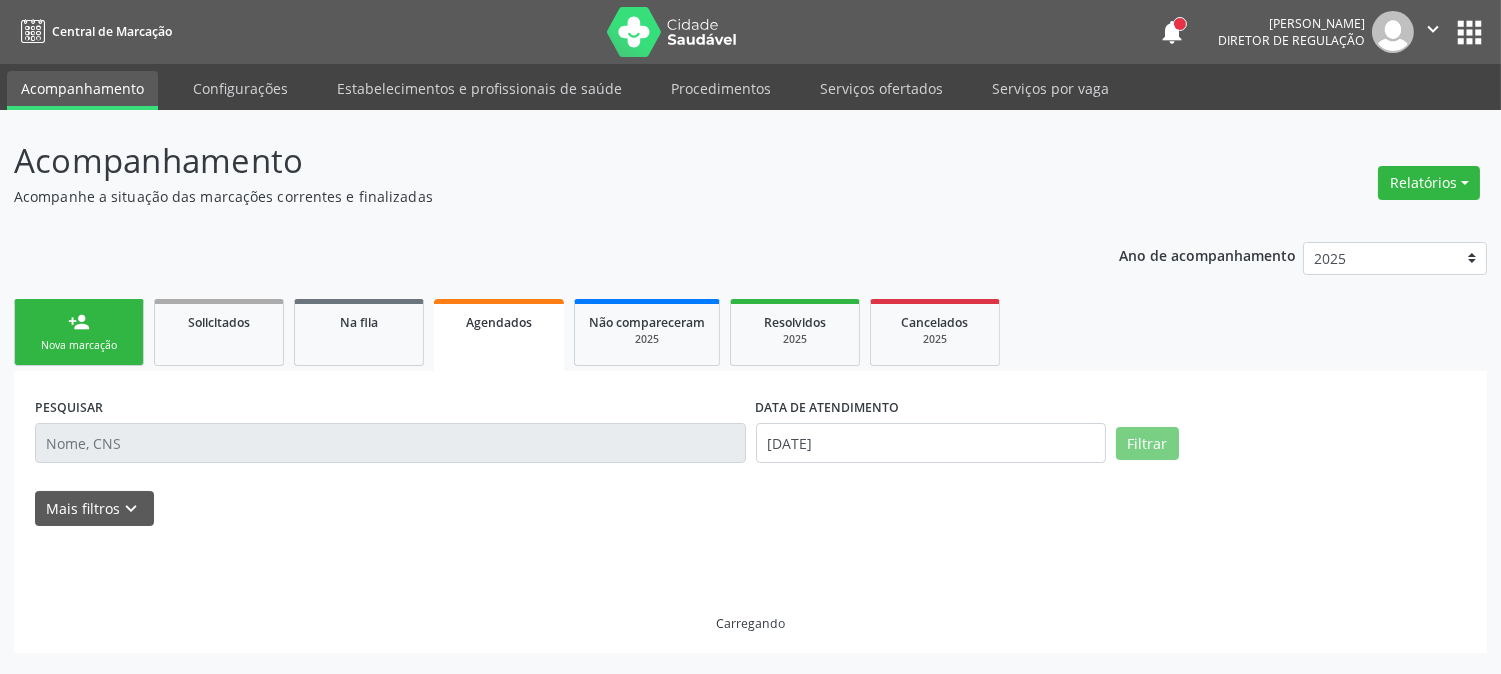 click on "Acompanhamento
Acompanhe a situação das marcações correntes e finalizadas
Relatórios
Acompanhamento
Consolidado
Agendamentos
Procedimentos realizados
Ano de acompanhamento
2025 2024
person_add
Nova marcação
Solicitados   Na fila   Agendados   Não compareceram
2025
Resolvidos
2025
Cancelados
2025
PESQUISAR
DATA DE ATENDIMENTO
30/07/2025
Filtrar
UNIDADE DE REFERÊNCIA
Selecione uma UBS
Todas as UBS   Usf do Mutirao   Usf Cohab   Usf Caicarinha da Penha Tauapiranga   Posto de Saude Bernardo Vieira   Usf Borborema   Usf Bom Jesus I   Usf Ipsep   Usf Sao Cristovao   Usf Santa Rita Bernardo Vieira   Usf Cagep   Usf Caxixola   Usf Bom Jesus II   Usf Malhada Cortada   Usf Alto da Conceicao   Usf Varzea Aabb   Usf Ipsep II" at bounding box center [750, 392] 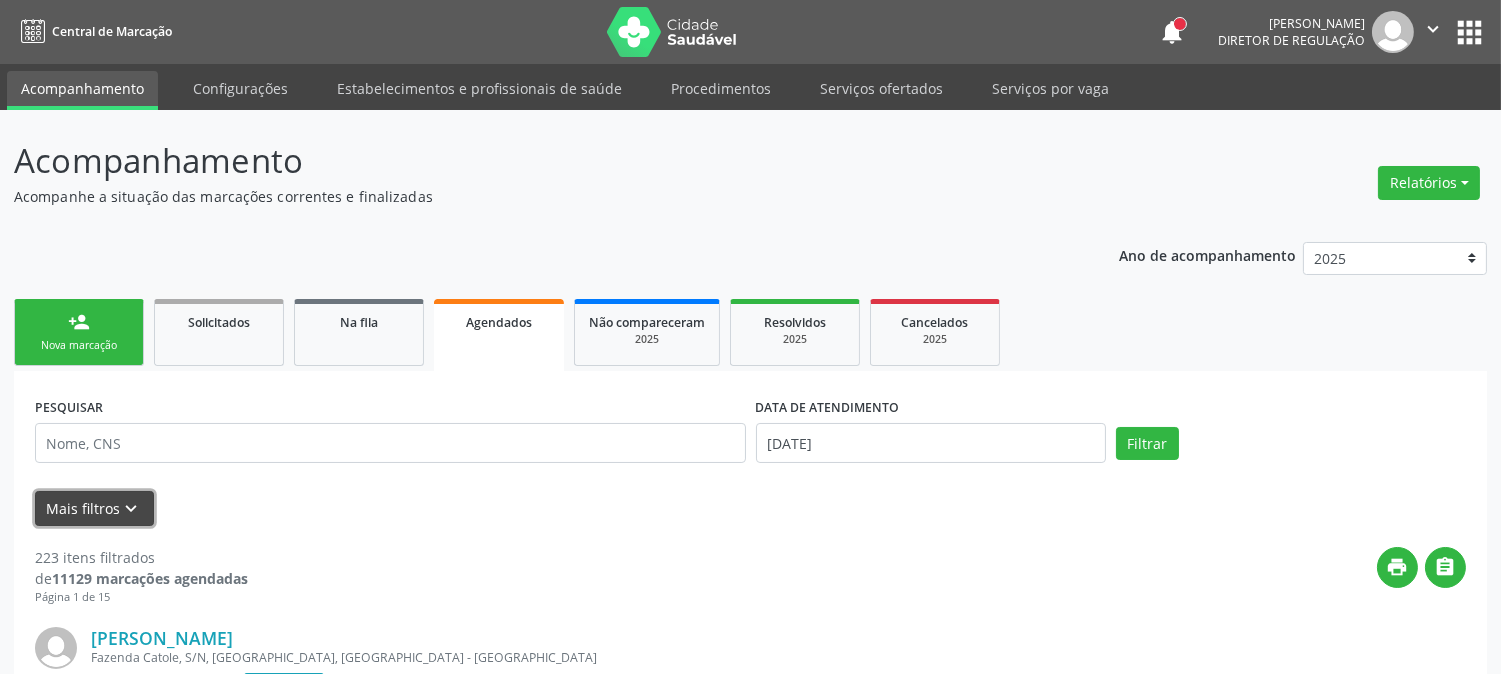 click on "Mais filtros
keyboard_arrow_down" at bounding box center (94, 508) 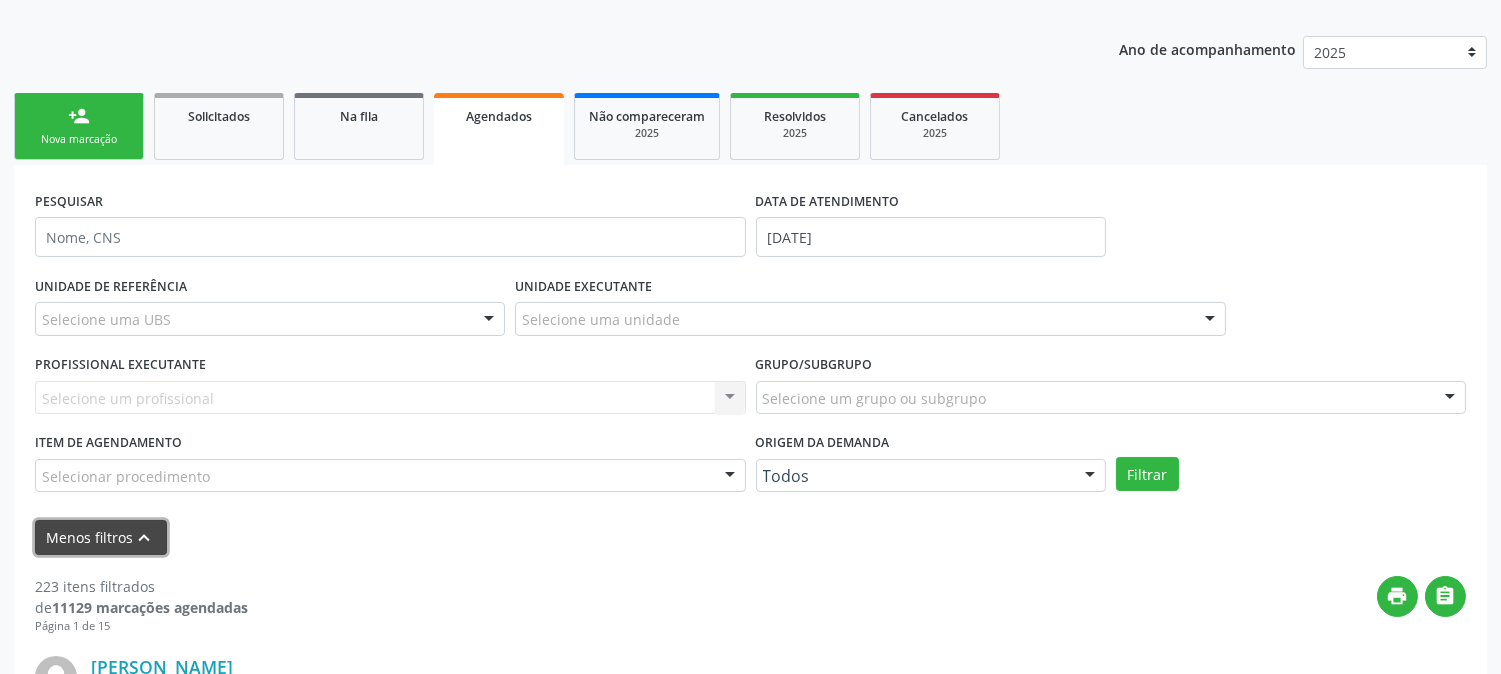scroll, scrollTop: 222, scrollLeft: 0, axis: vertical 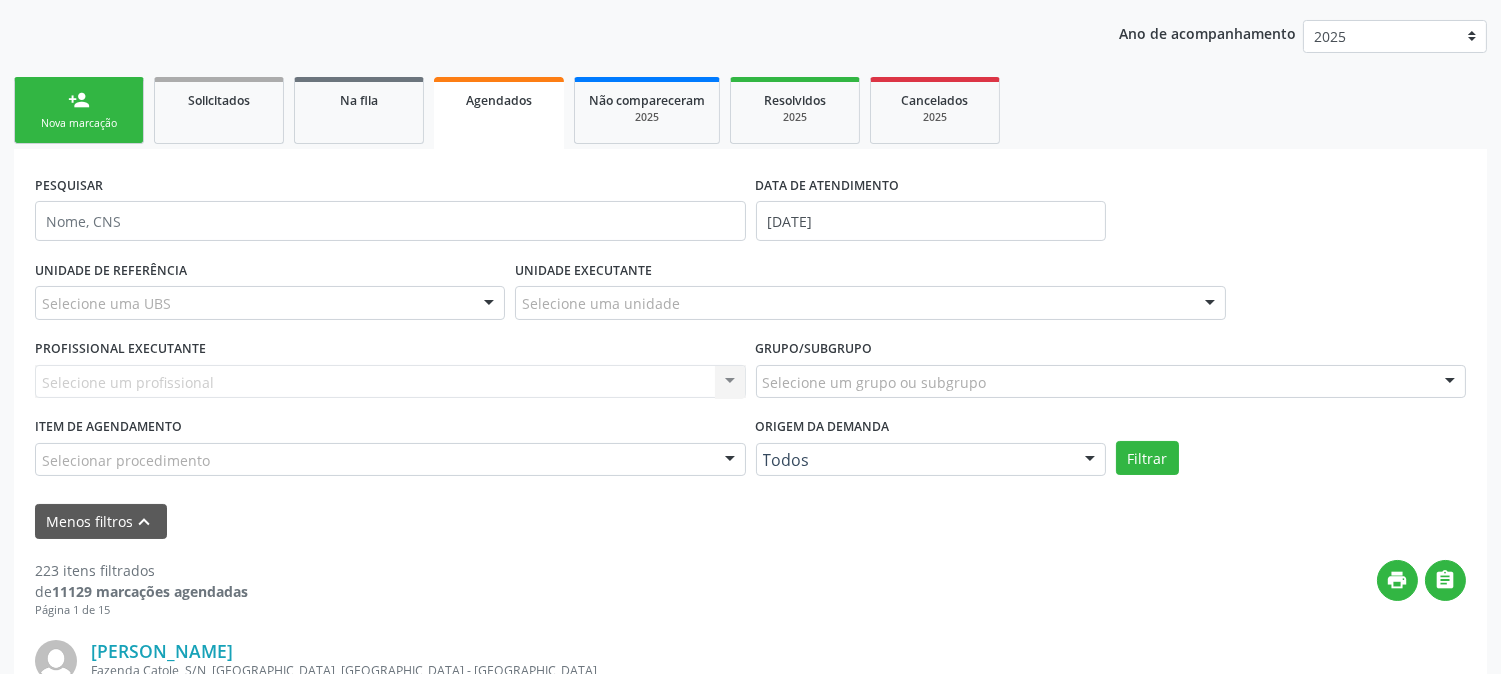 click on "Selecione uma UBS" at bounding box center (270, 303) 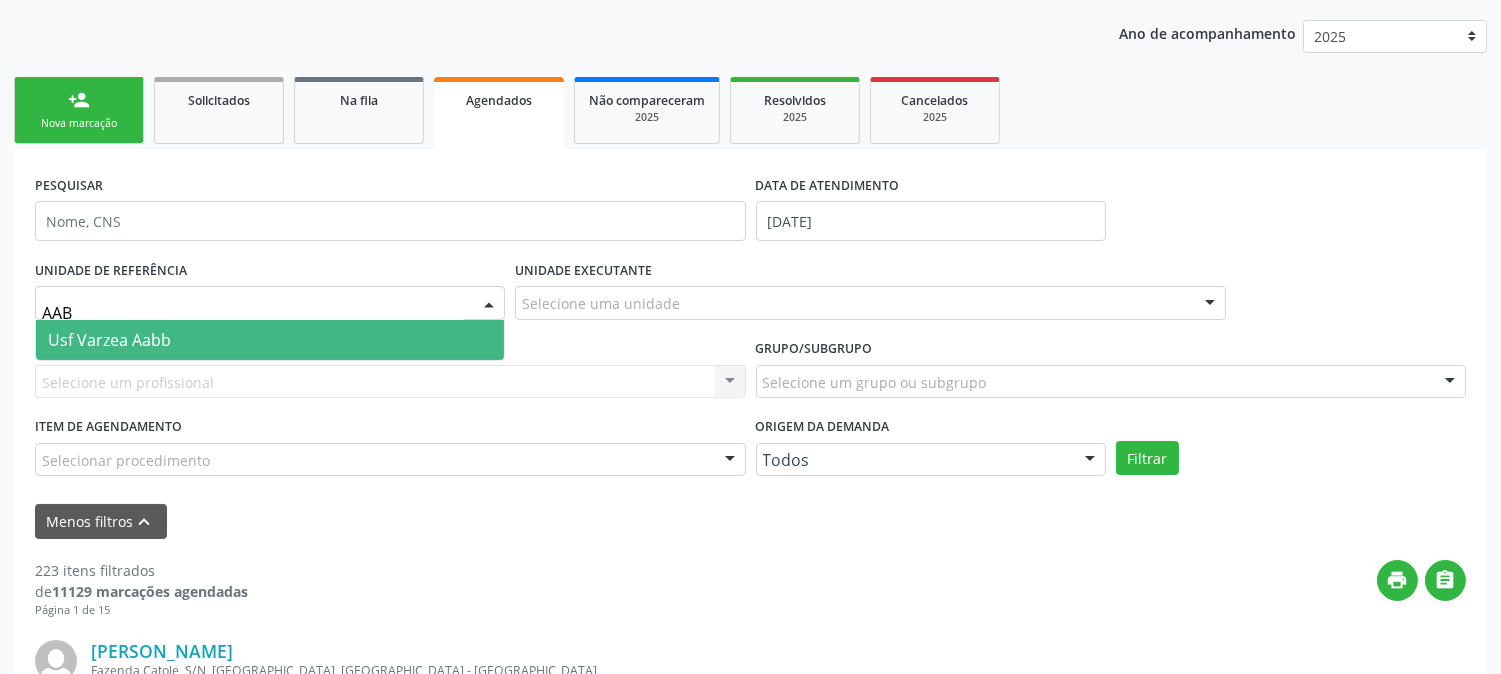 type on "AABB" 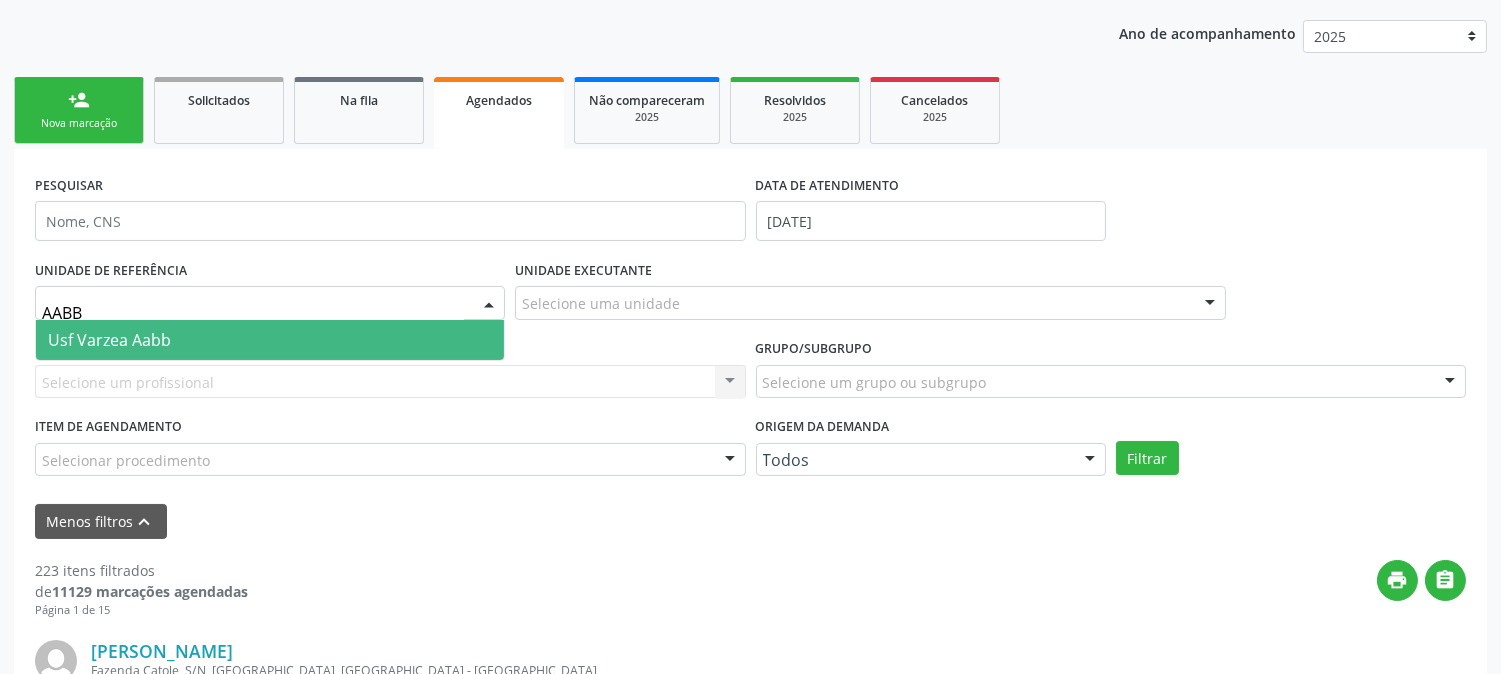 click on "Usf Varzea Aabb" at bounding box center [270, 340] 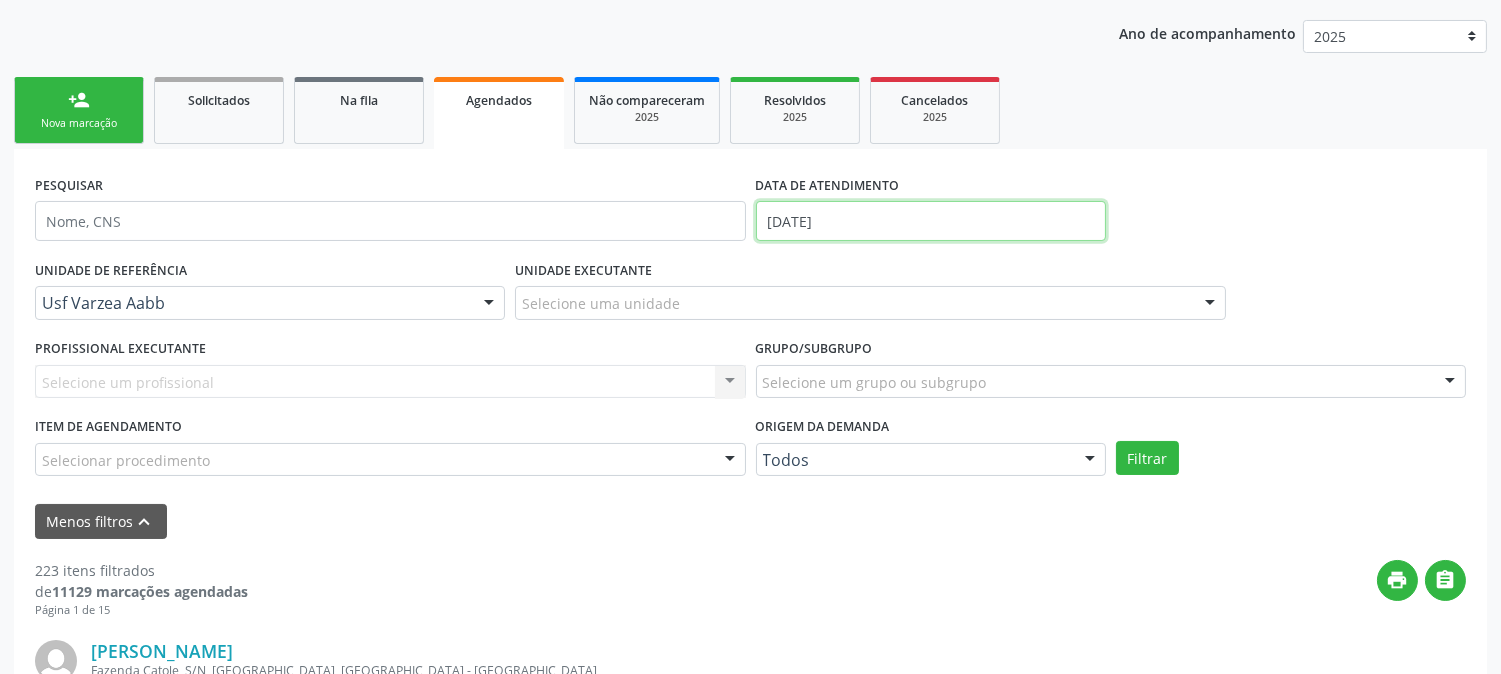 click on "30/07/2025" at bounding box center [931, 221] 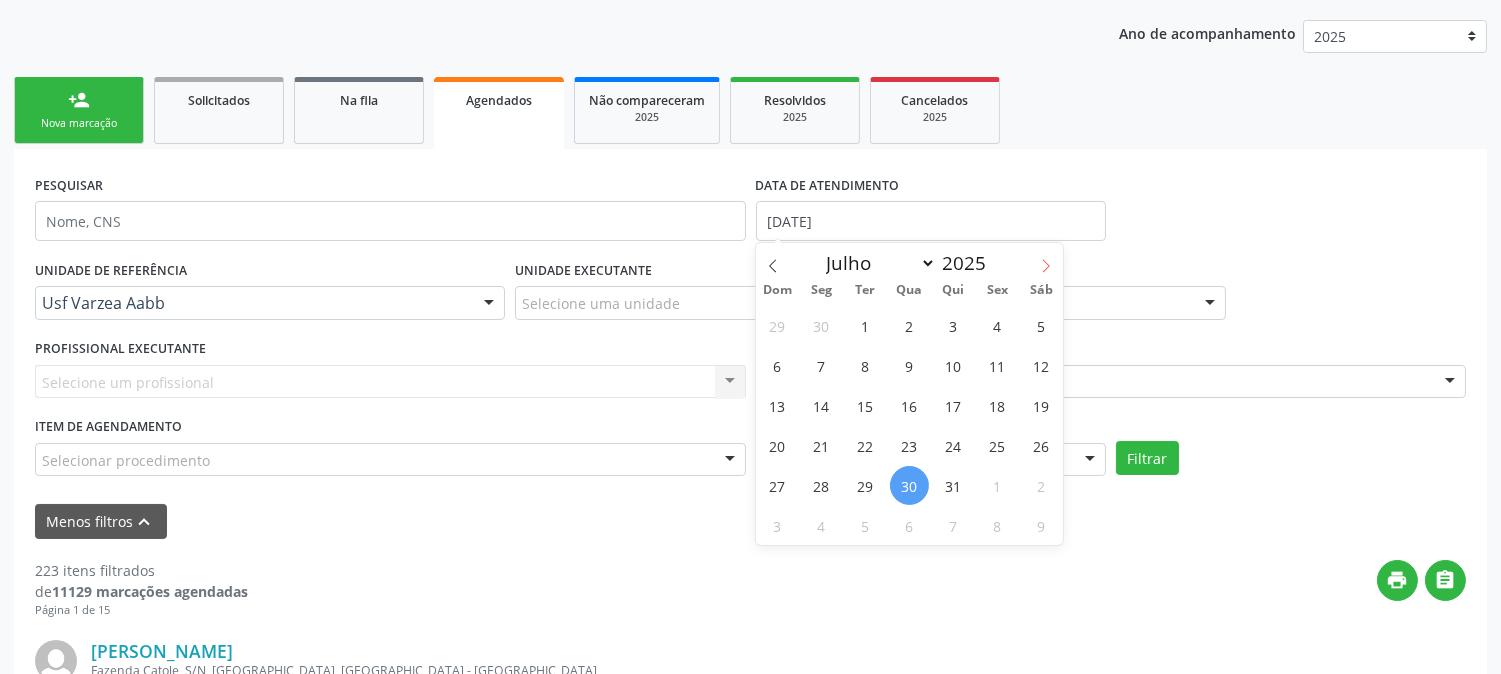 click 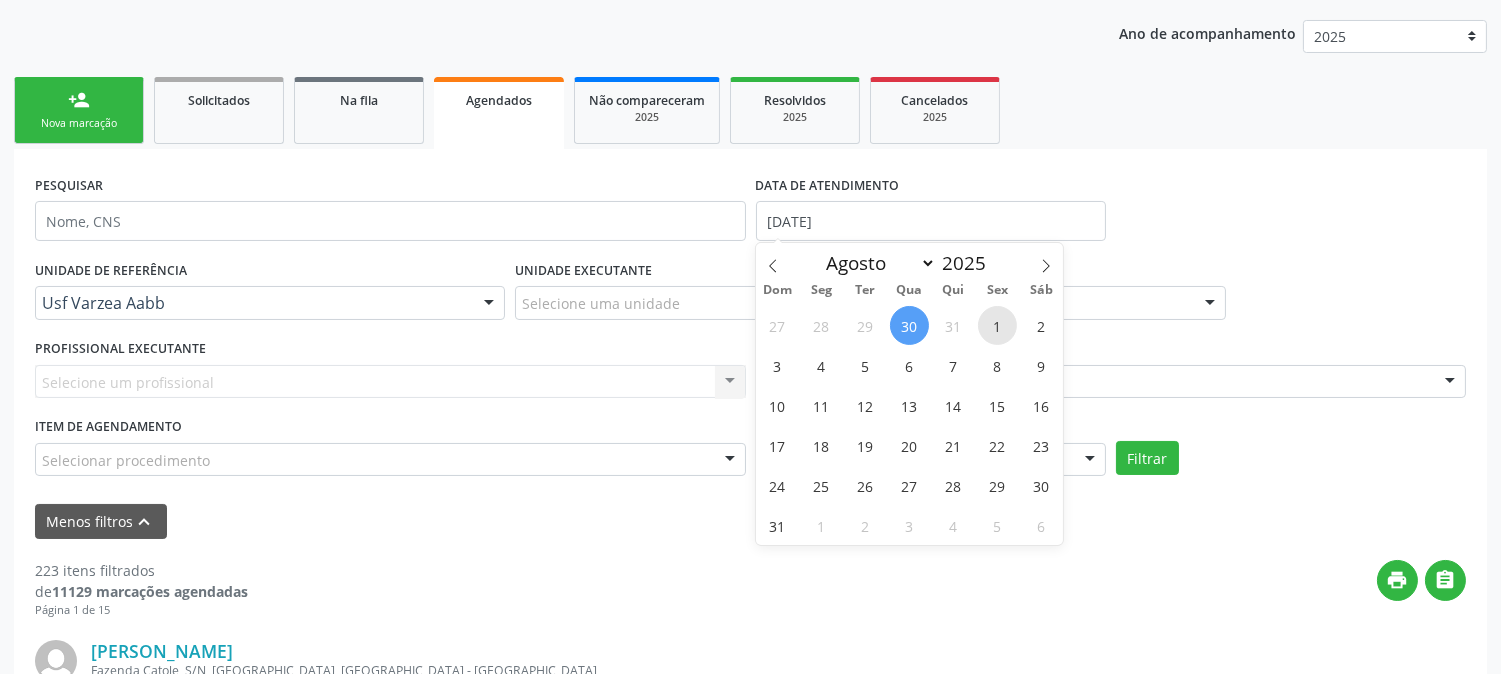 click on "1" at bounding box center [997, 325] 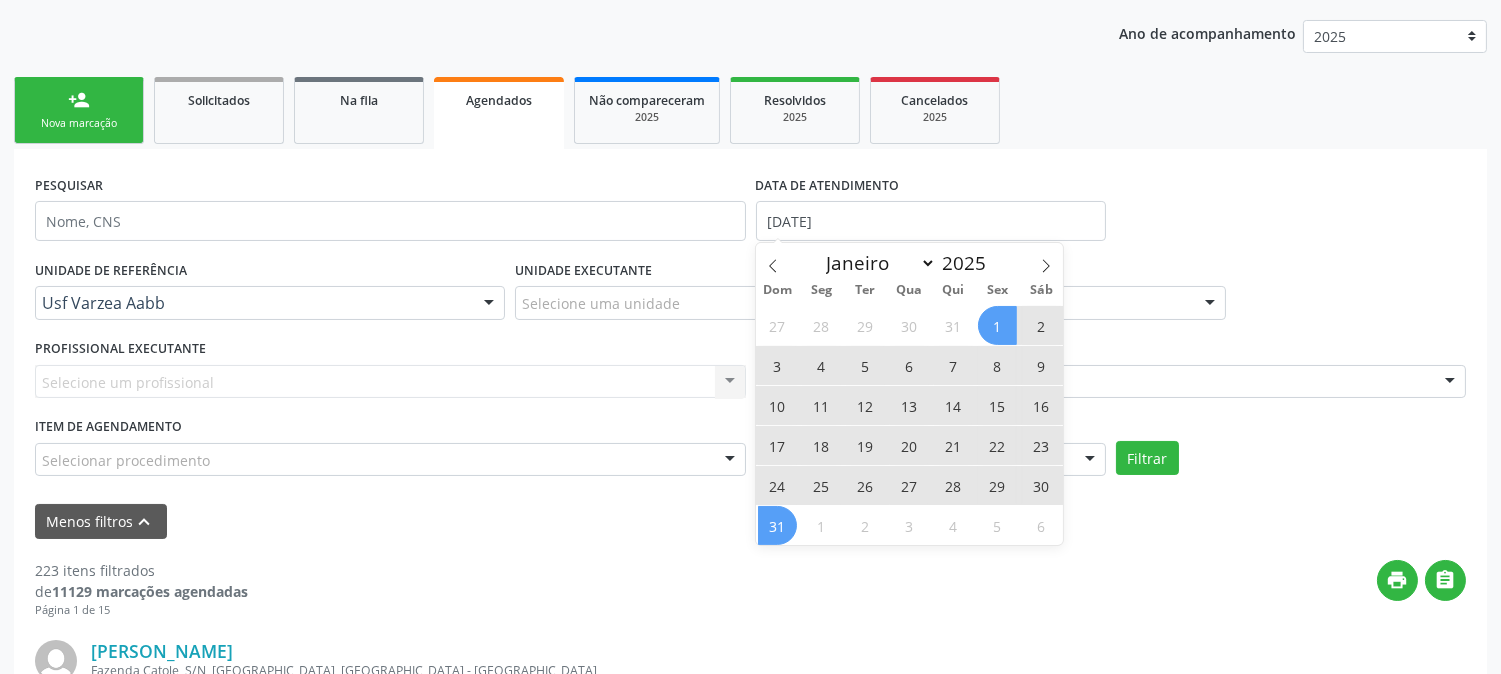 click on "31" at bounding box center (777, 525) 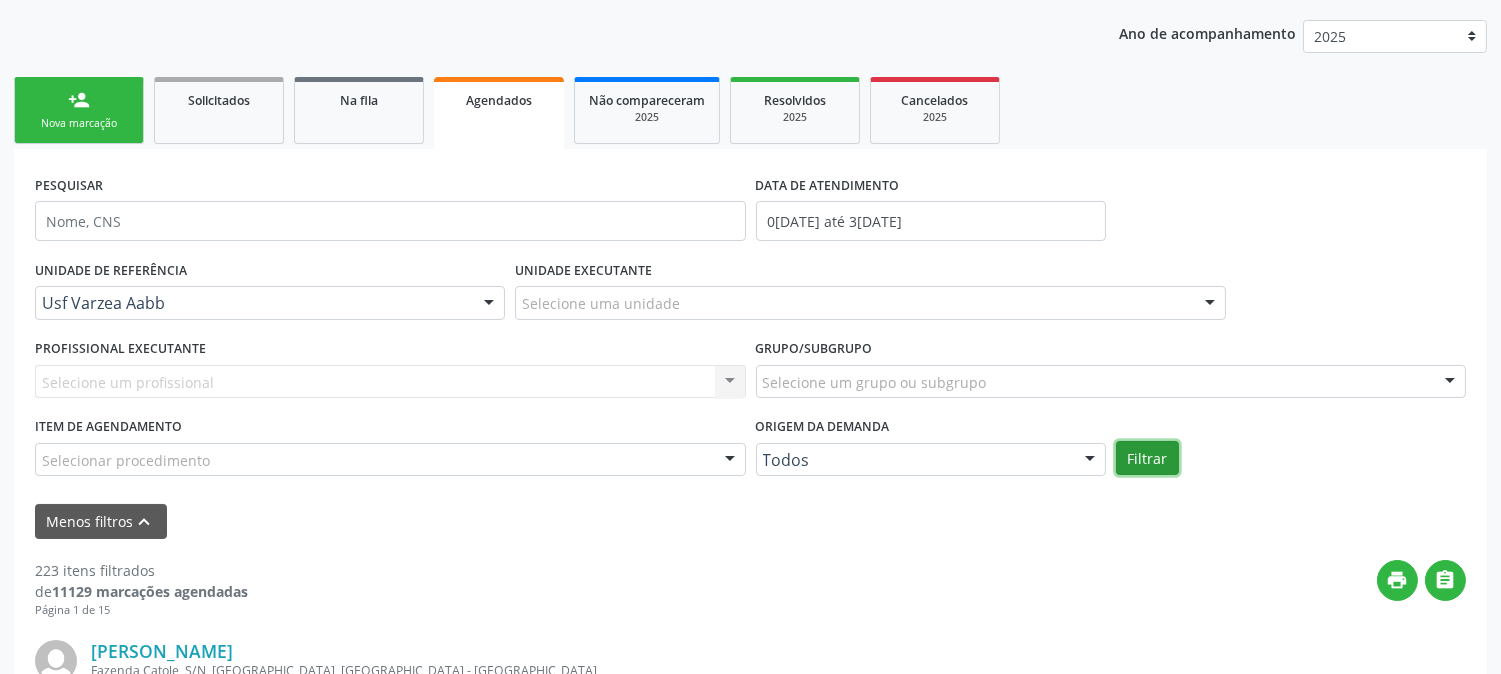 click on "Filtrar" at bounding box center (1147, 458) 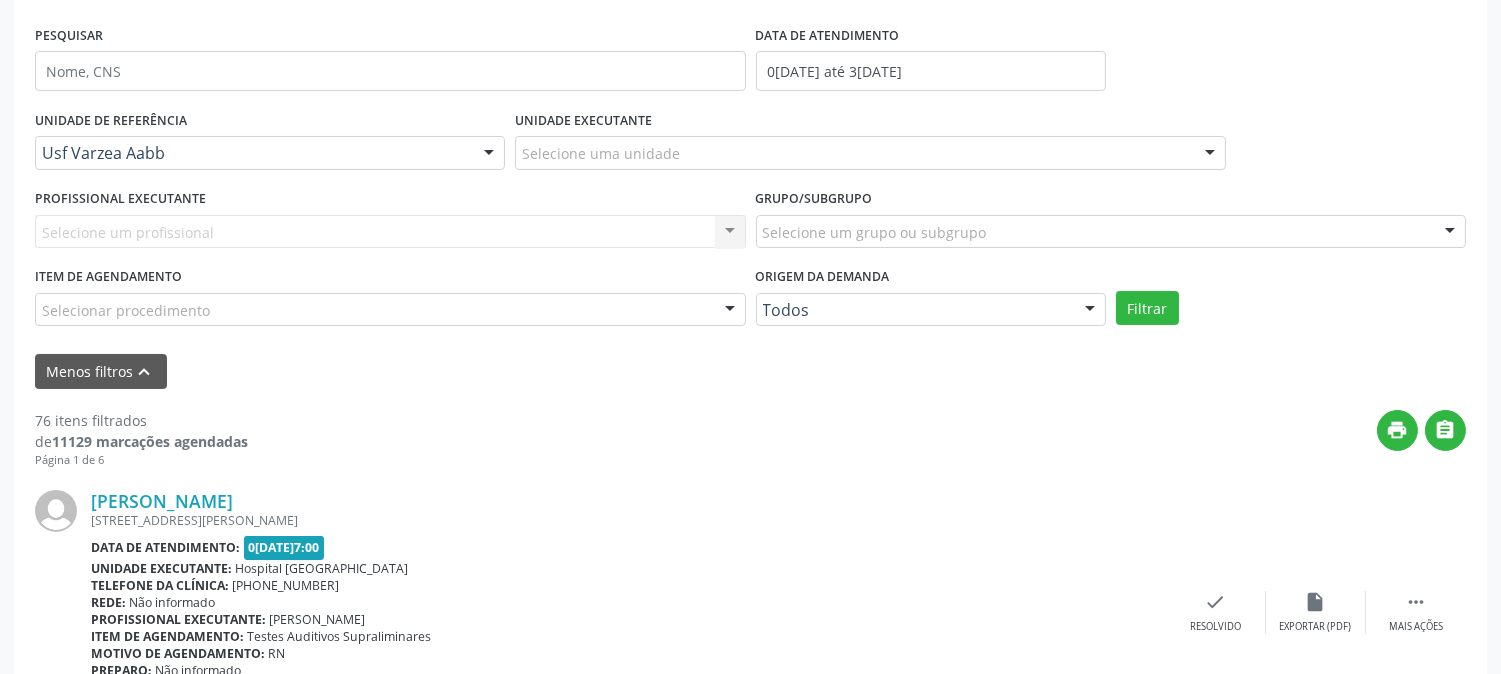scroll, scrollTop: 333, scrollLeft: 0, axis: vertical 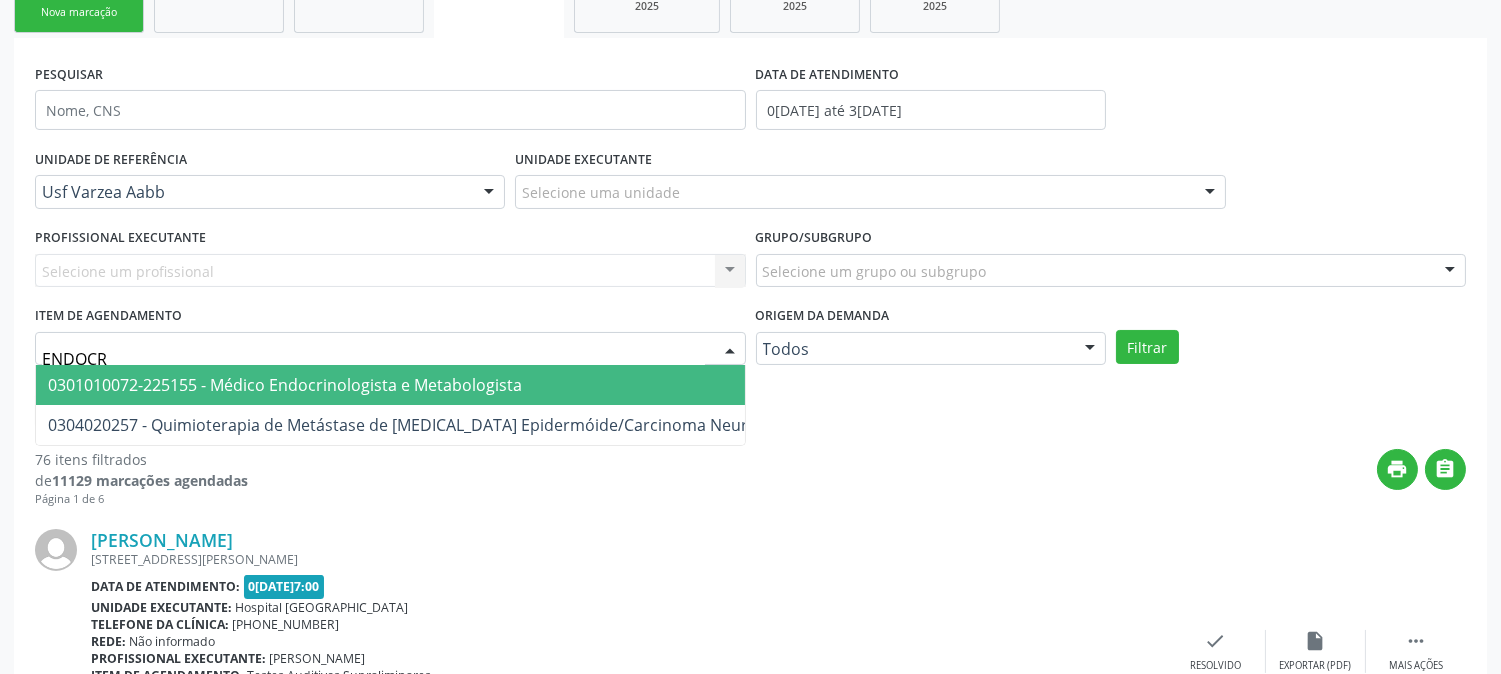 type on "ENDOCRI" 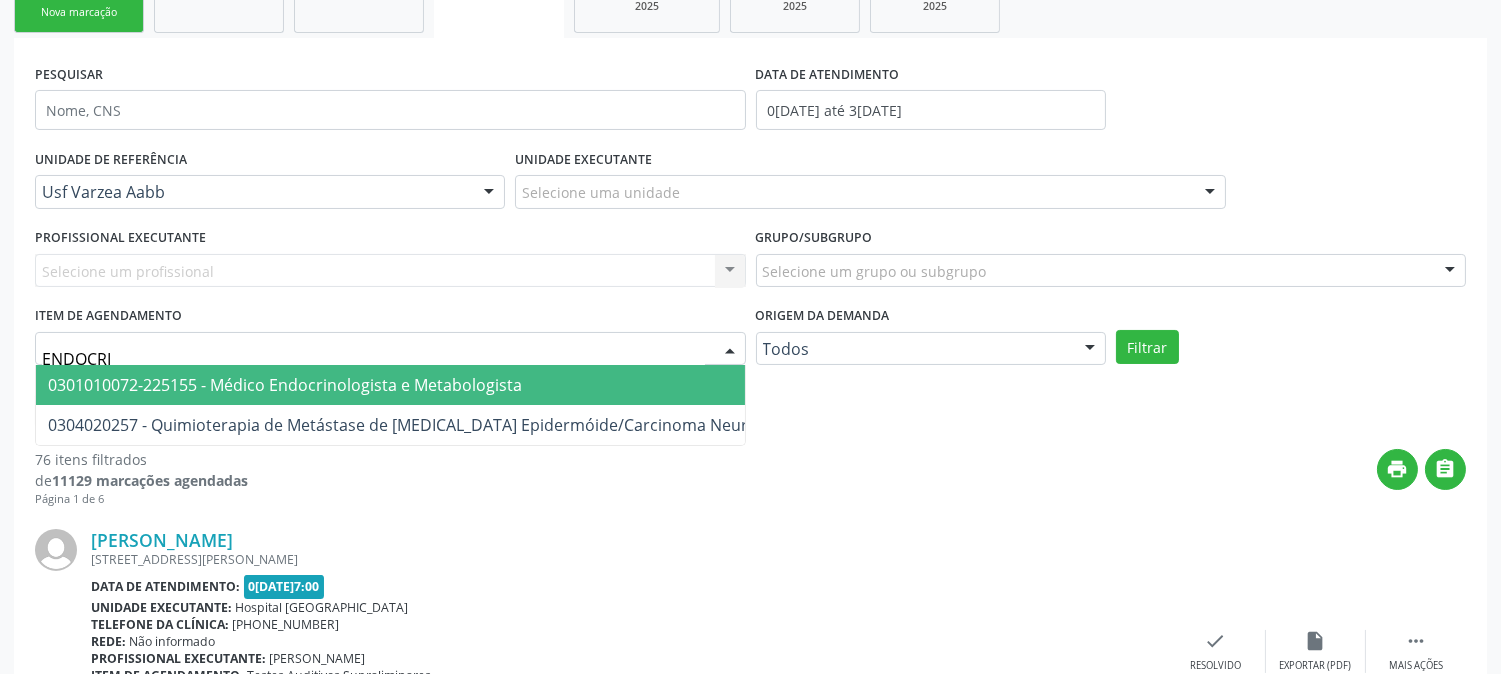 click on "0301010072-225155 - Médico Endocrinologista e Metabologista" at bounding box center [285, 385] 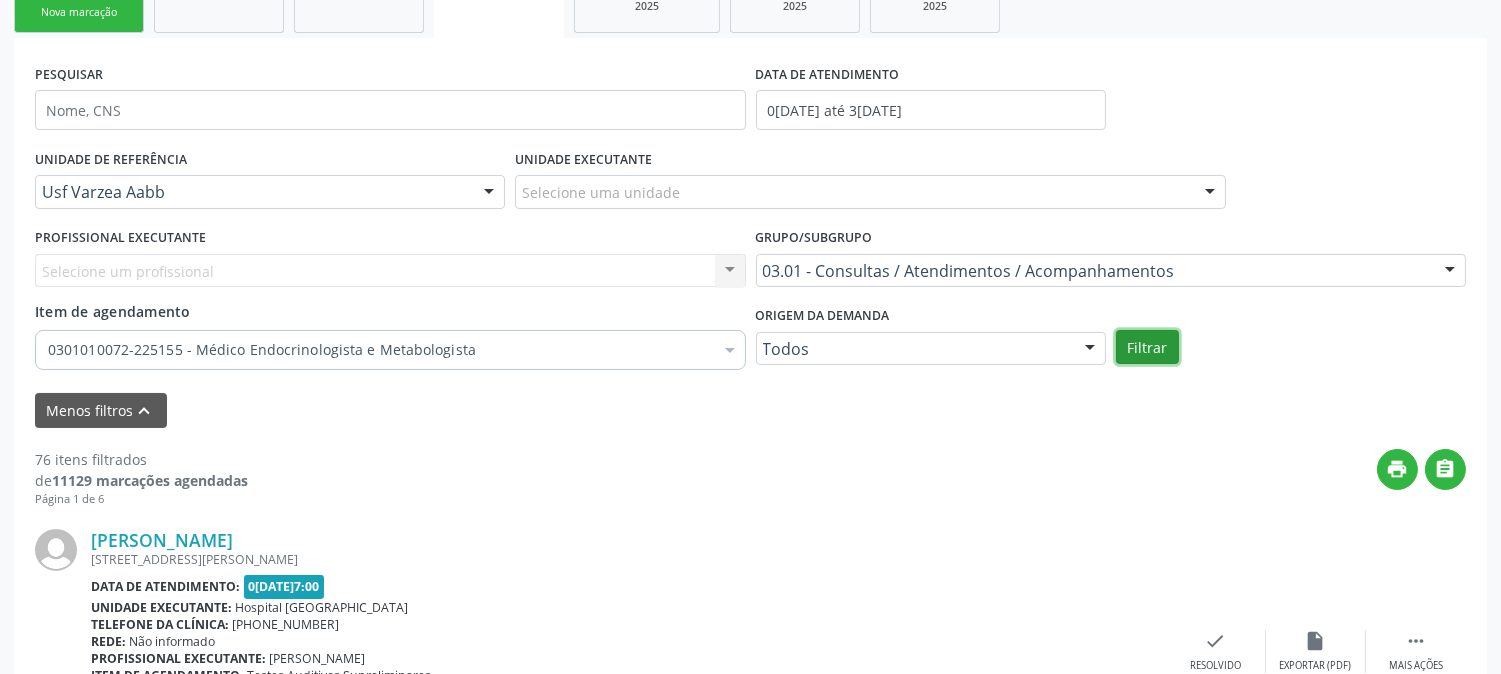 click on "Filtrar" at bounding box center [1147, 347] 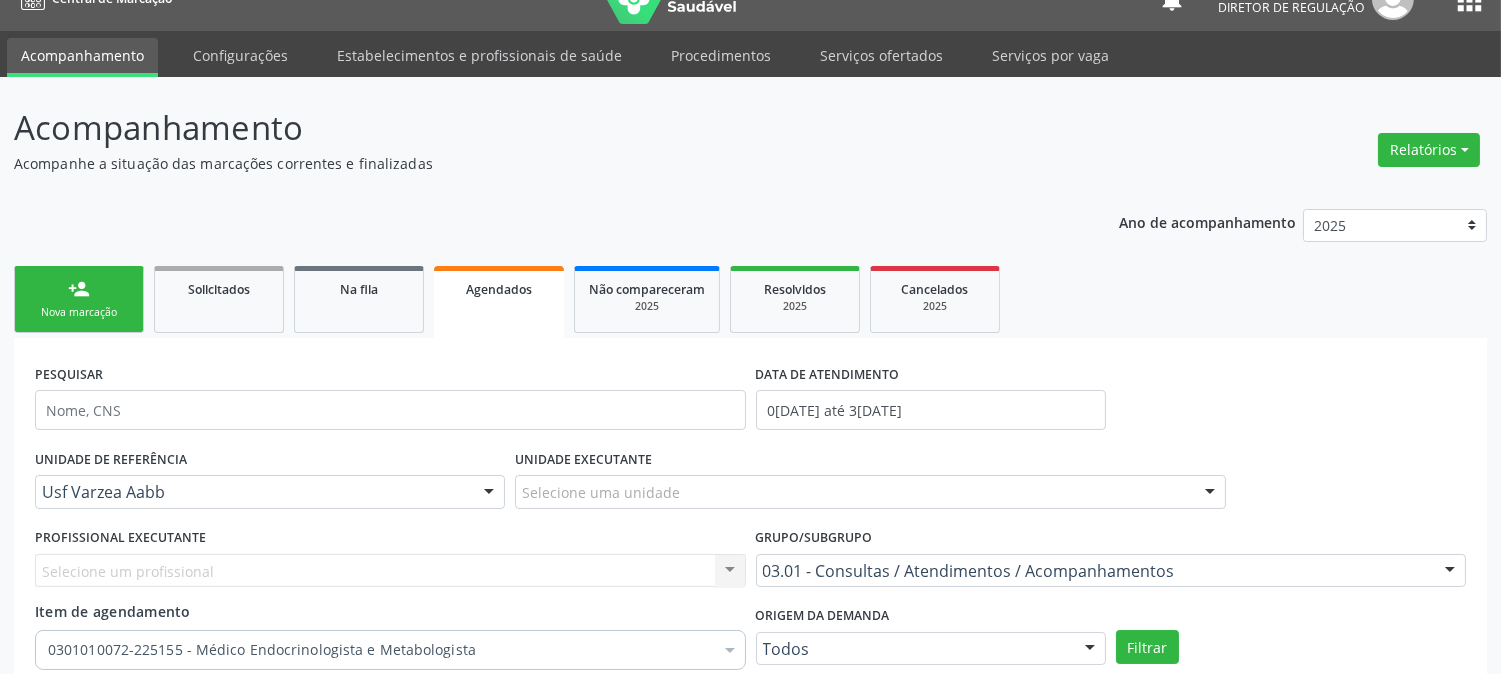scroll, scrollTop: 0, scrollLeft: 0, axis: both 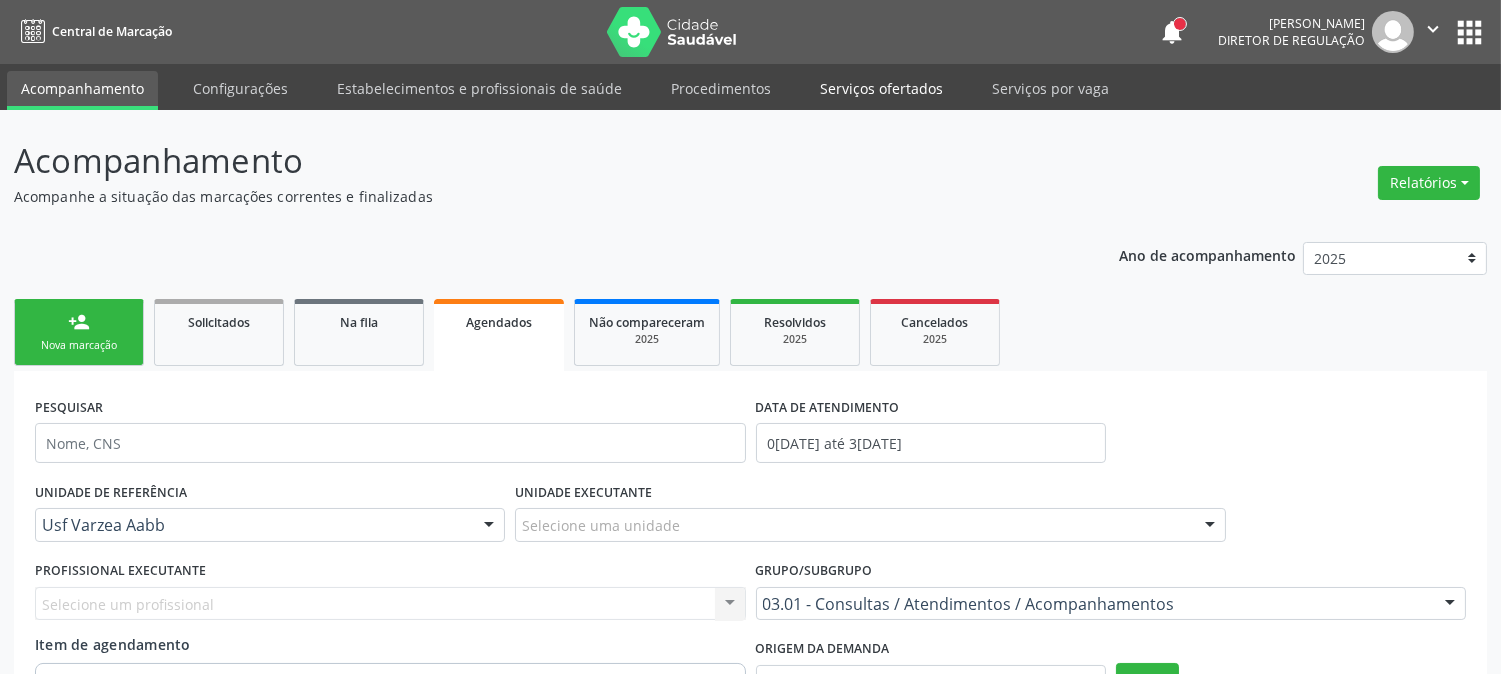 click on "Serviços ofertados" at bounding box center (881, 88) 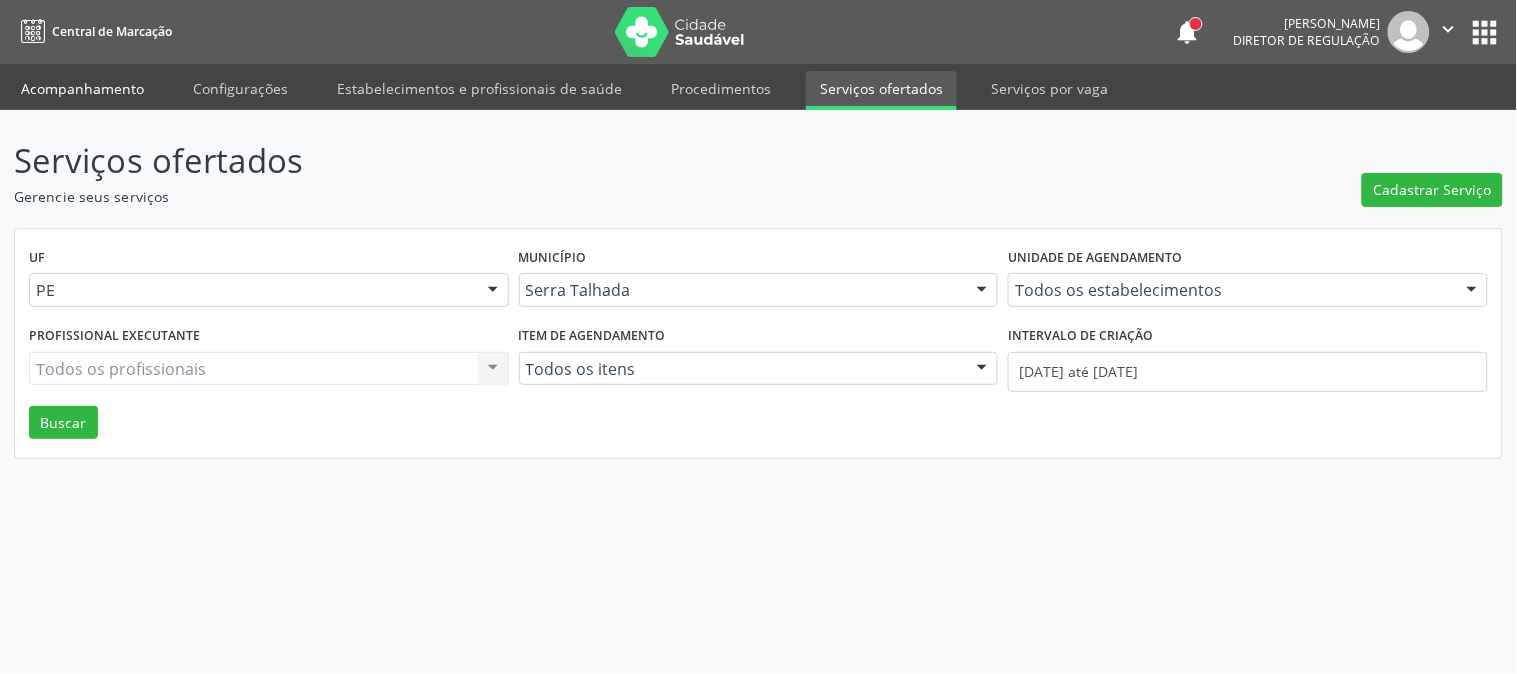 click on "Acompanhamento" at bounding box center [82, 88] 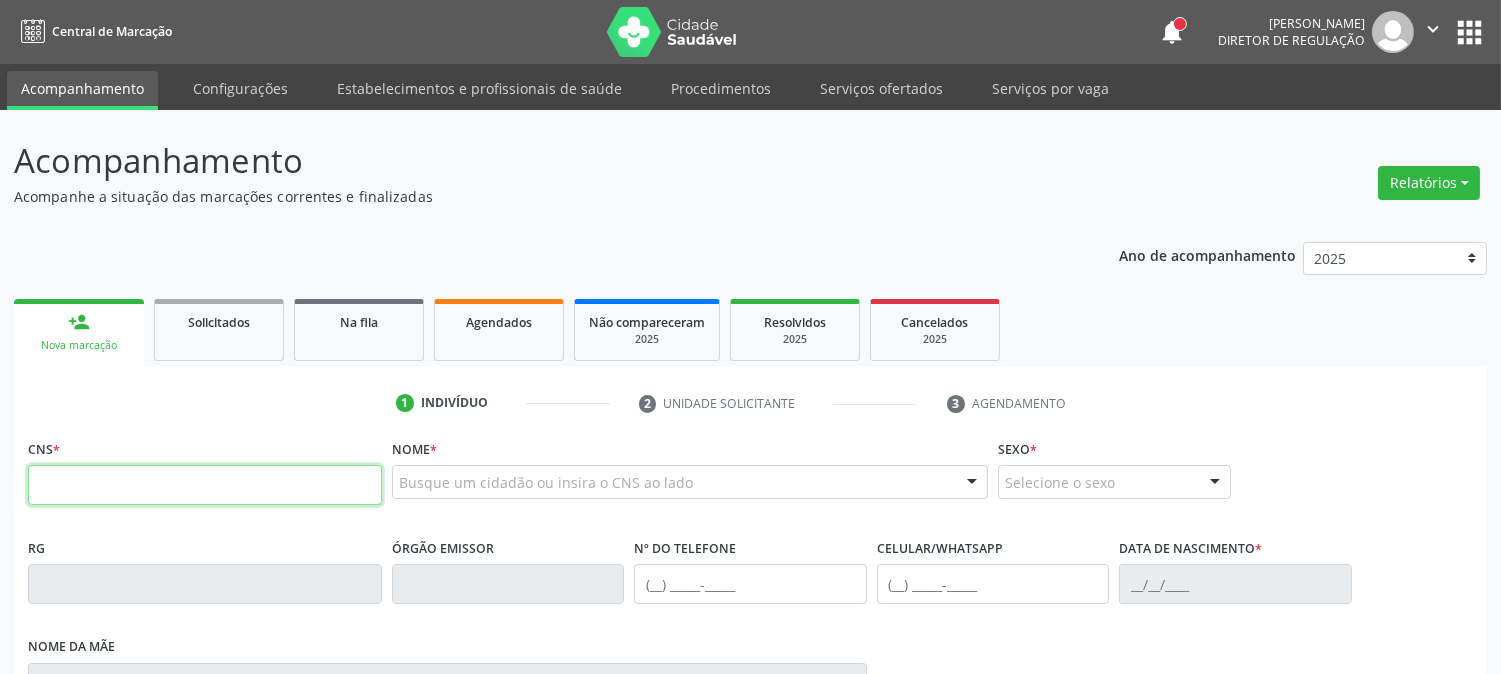 click at bounding box center [205, 485] 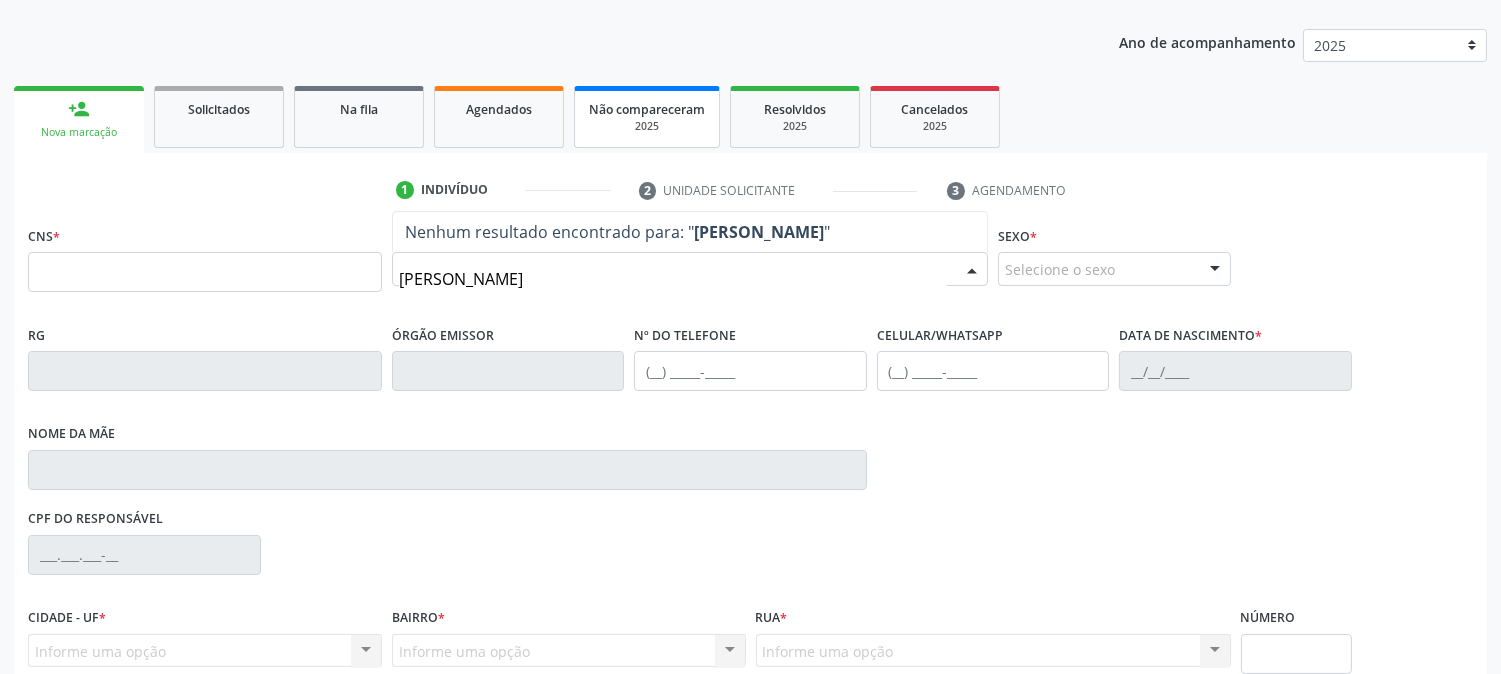 scroll, scrollTop: 222, scrollLeft: 0, axis: vertical 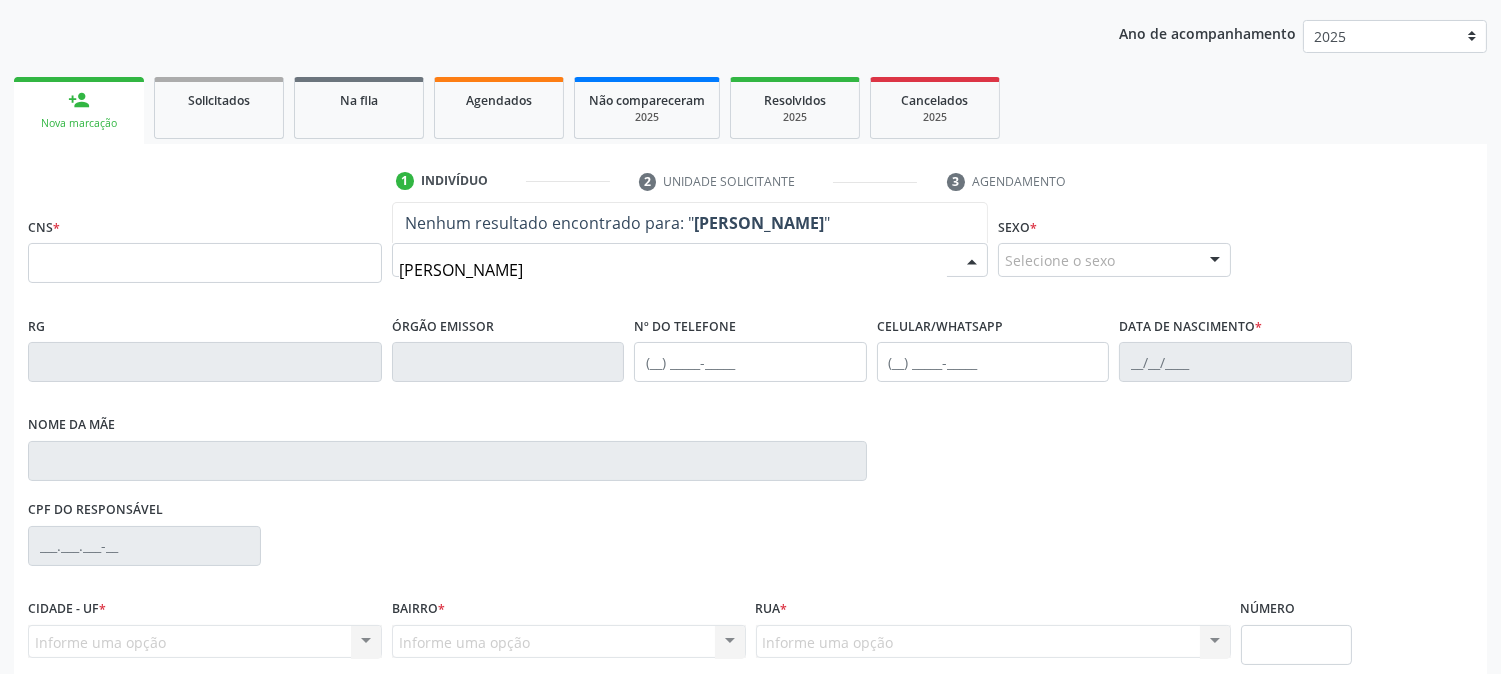 click on "JAQUELINE GOMES DE MEDE" at bounding box center [673, 270] 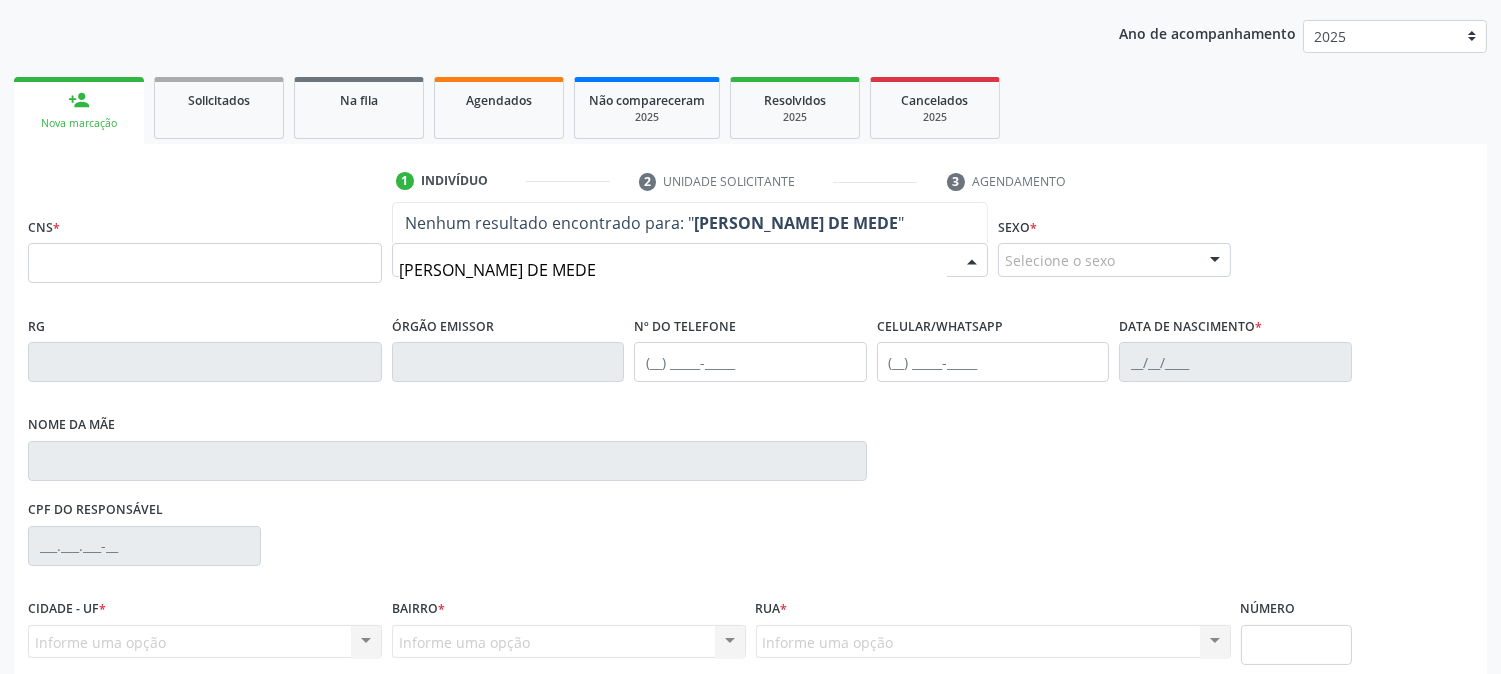 type on "JAQUILENE GOMES DE MEDE" 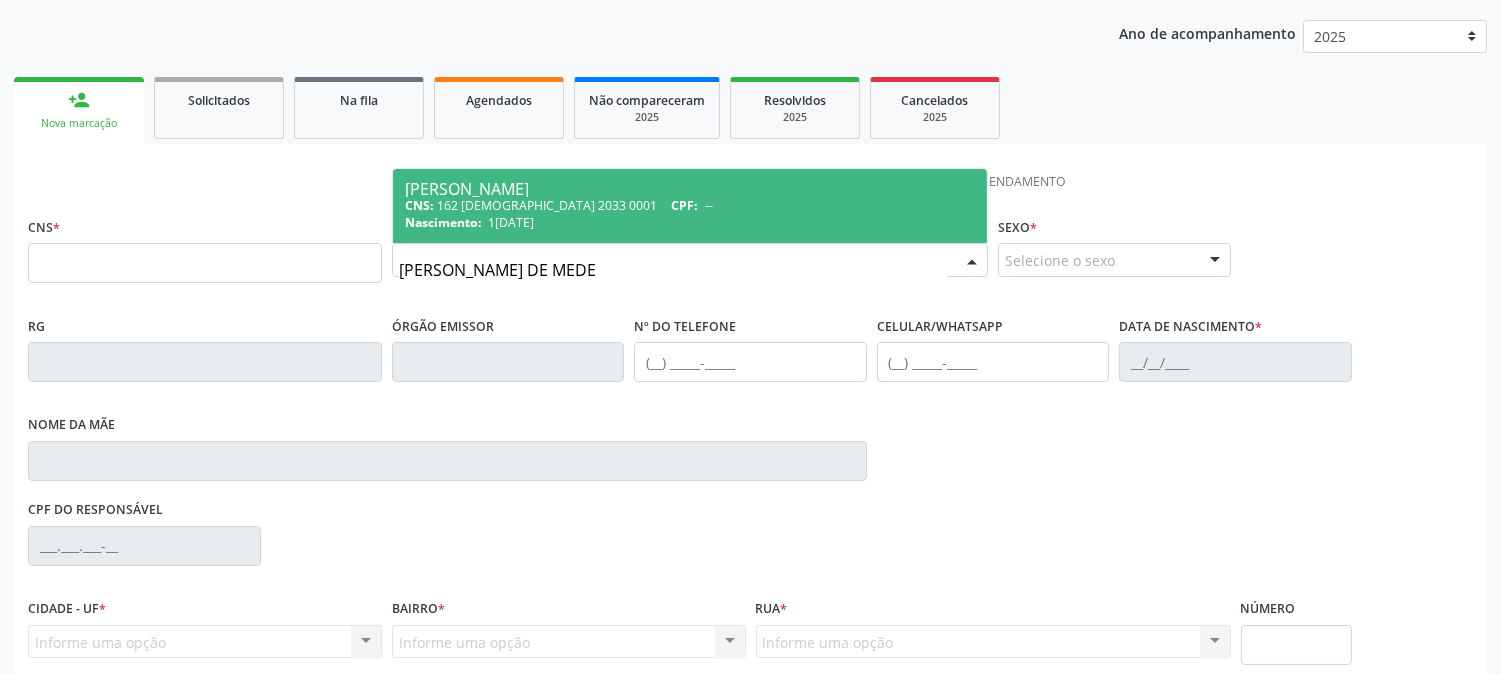 click on "Nascimento:
13/01/1985" at bounding box center [690, 222] 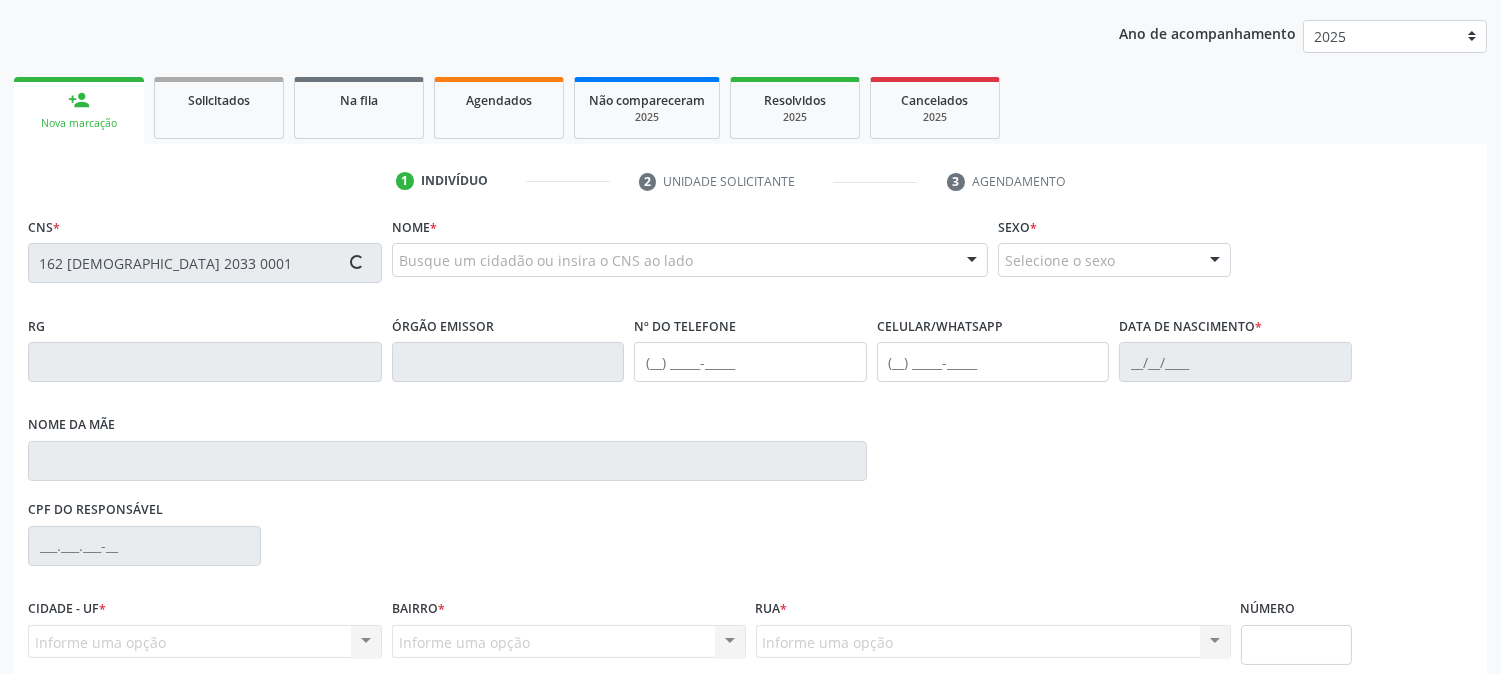 type on "162 1668 2033 0001" 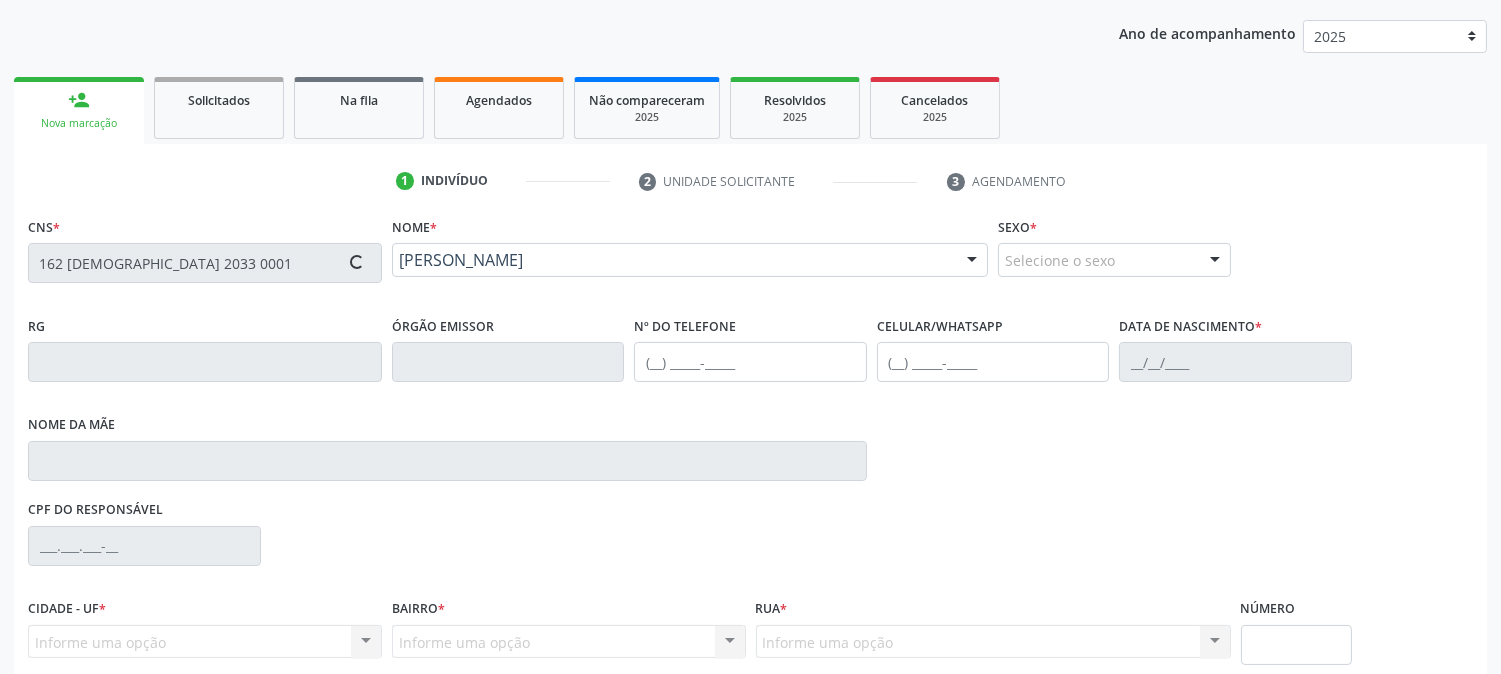type on "(87) 99999-9999" 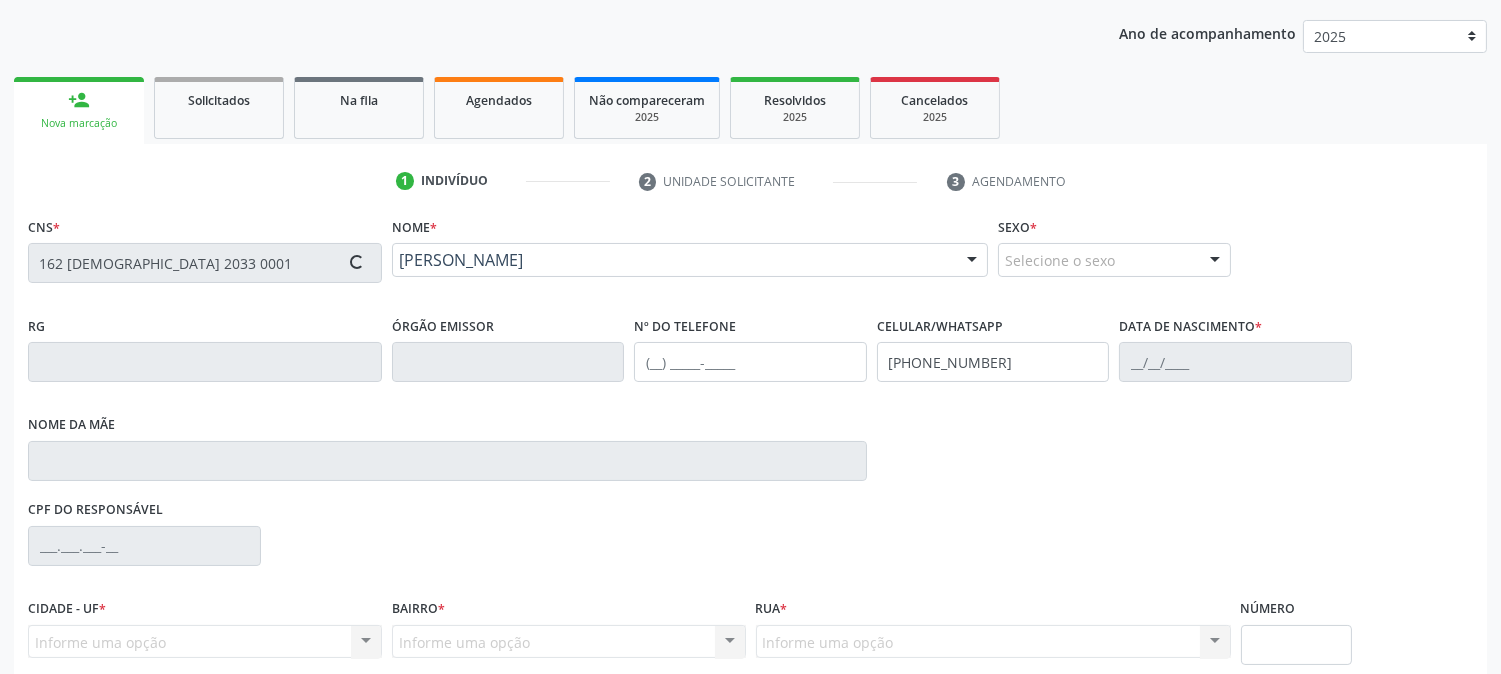type on "13/01/1985" 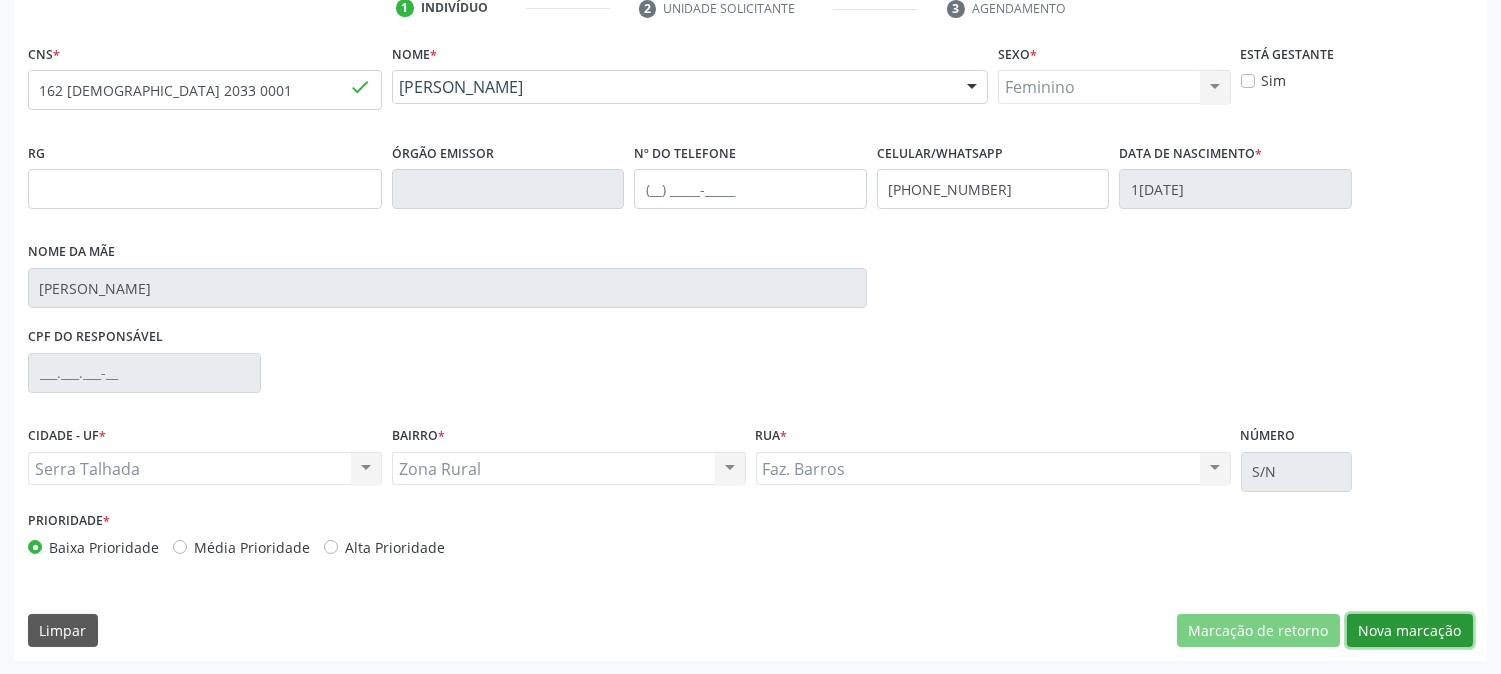 click on "Nova marcação" at bounding box center (1410, 631) 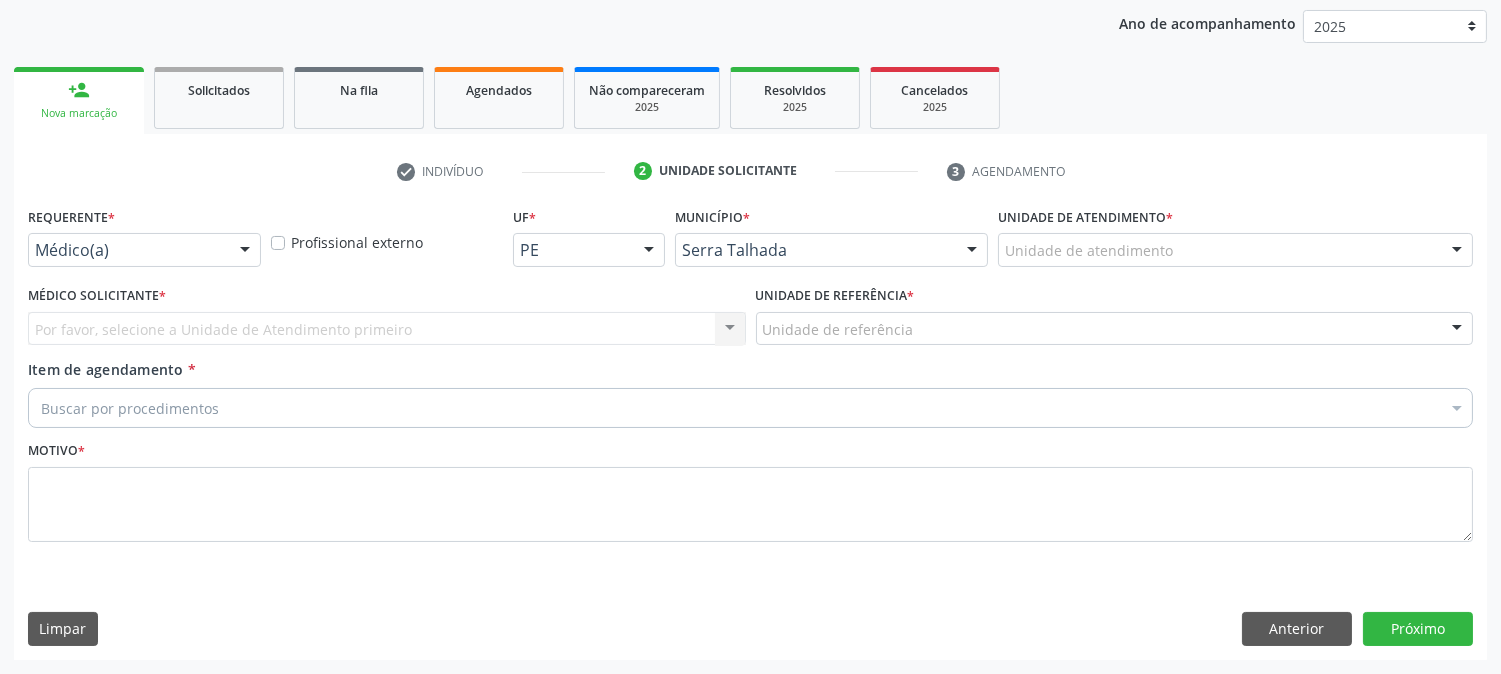 scroll, scrollTop: 231, scrollLeft: 0, axis: vertical 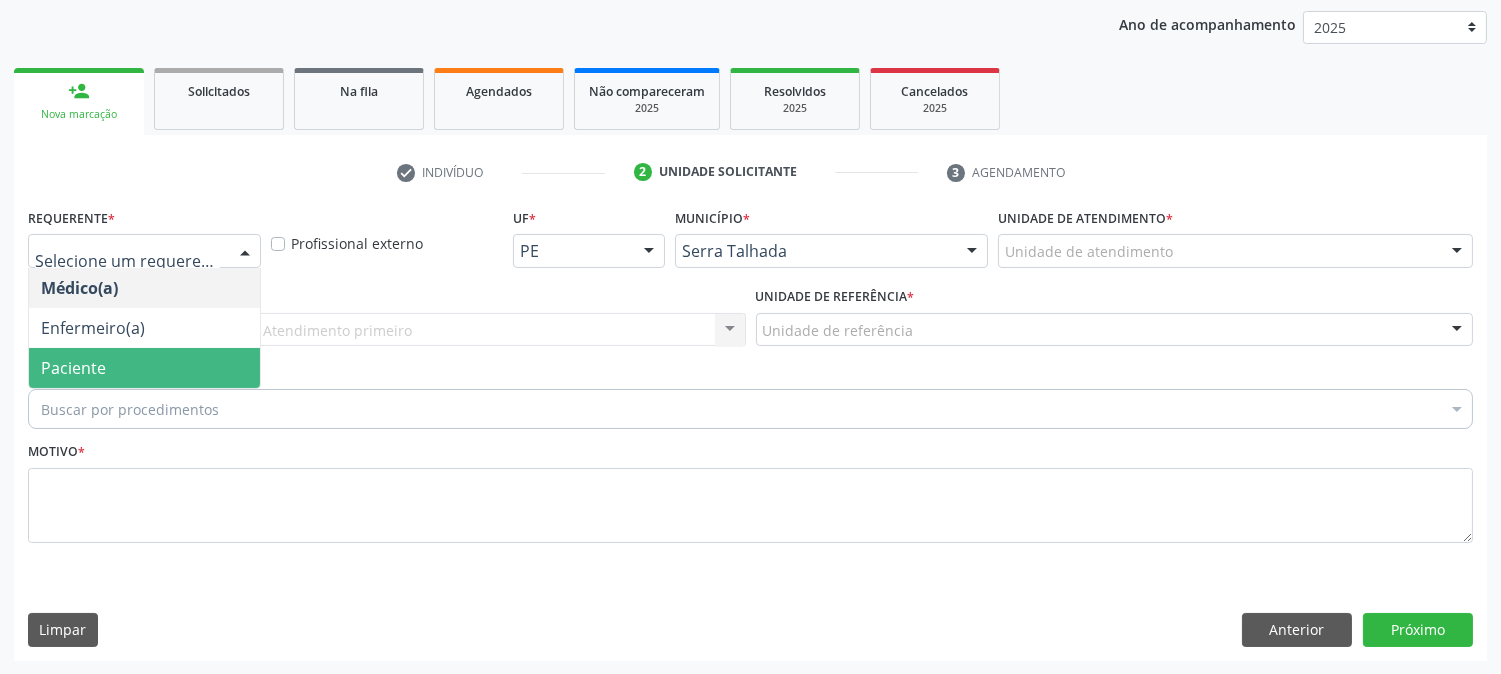 click on "Paciente" at bounding box center (144, 368) 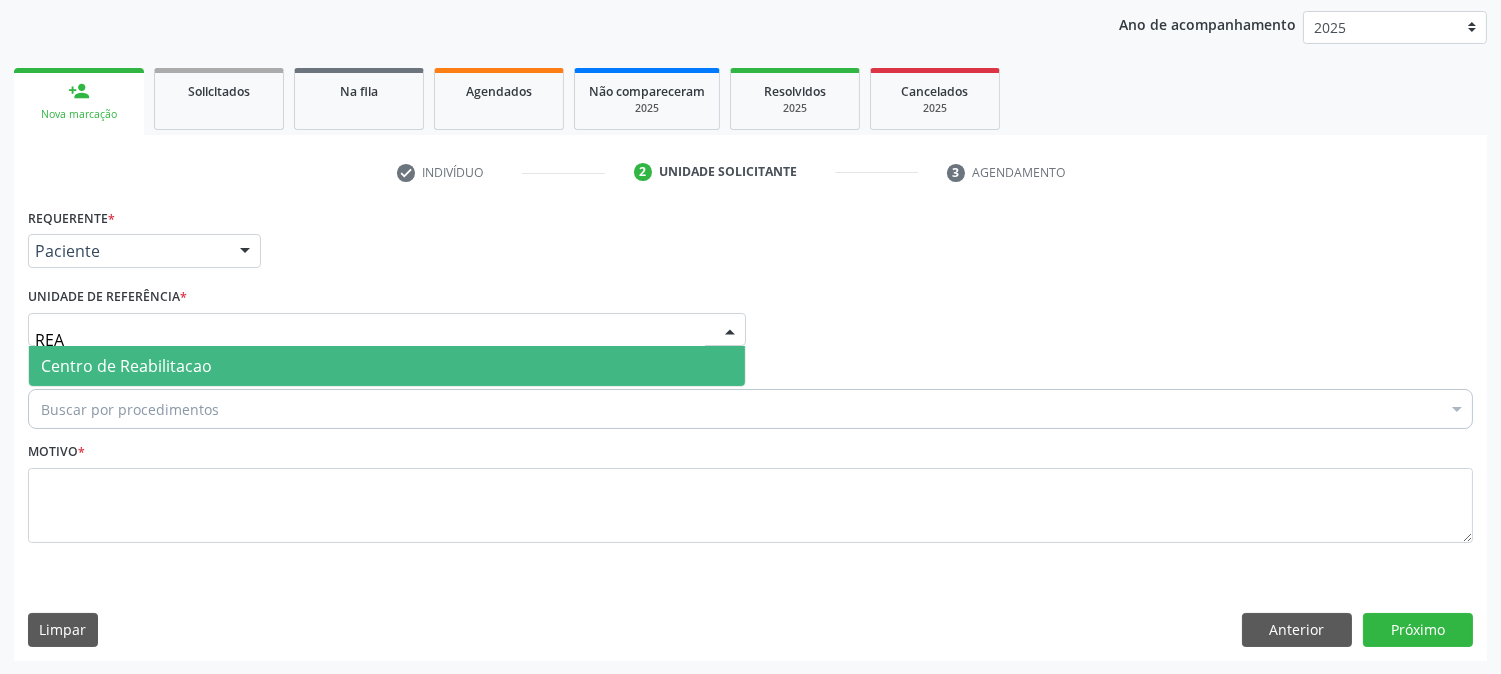 type on "REAB" 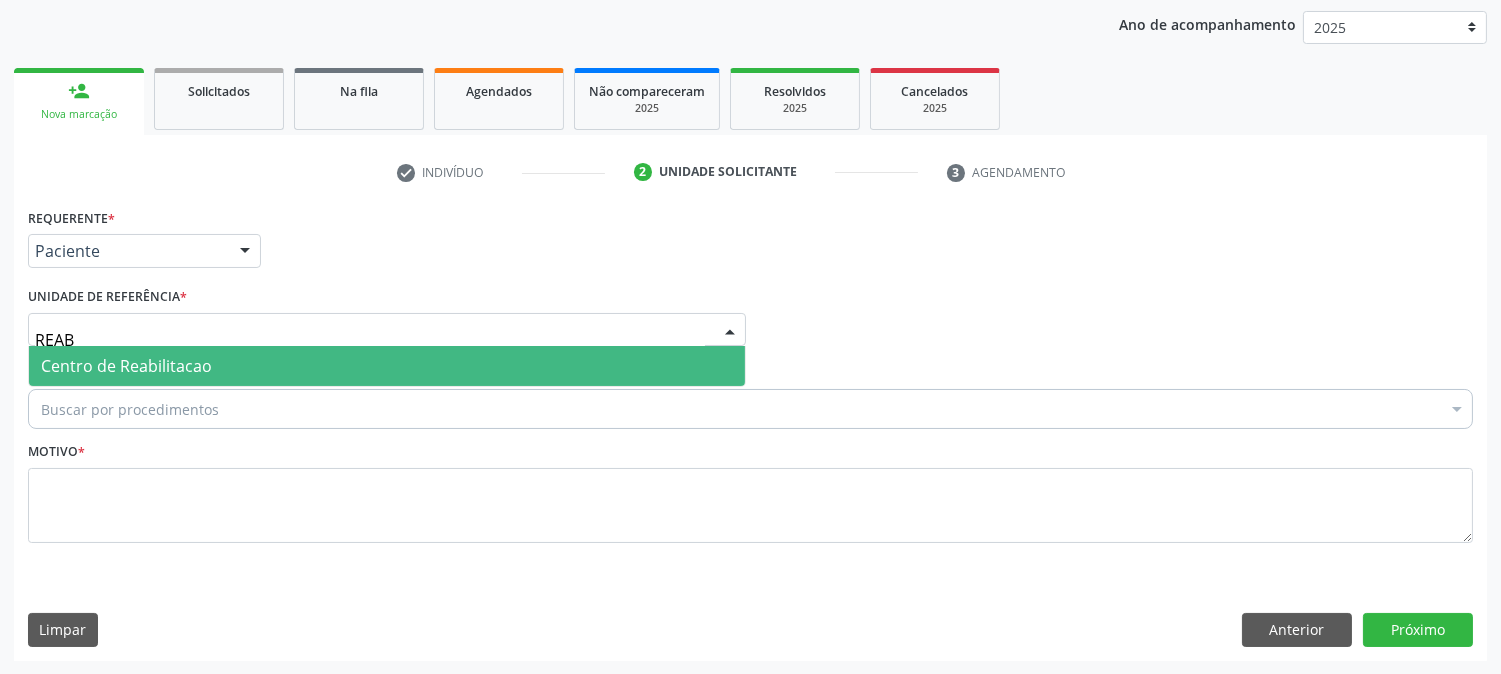 click on "Centro de Reabilitacao" at bounding box center [126, 366] 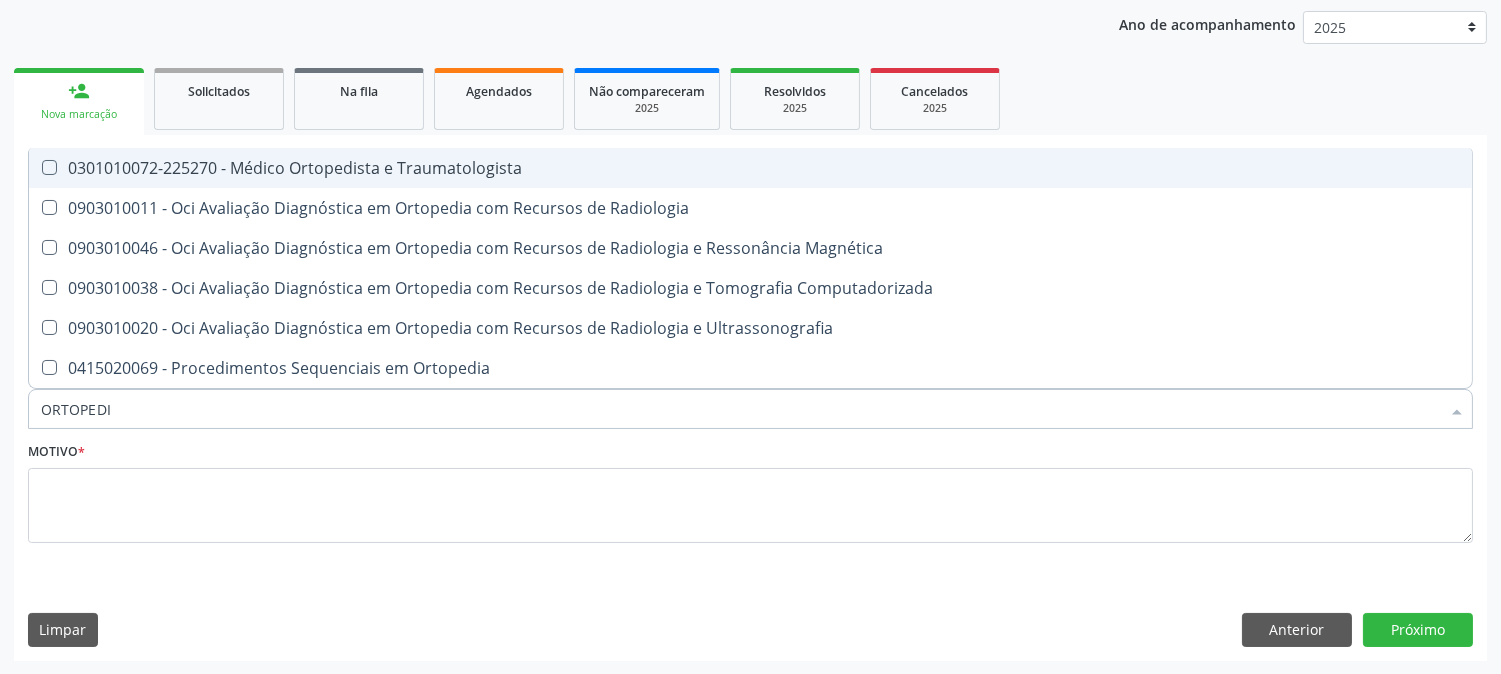 type on "ORTOPEDIS" 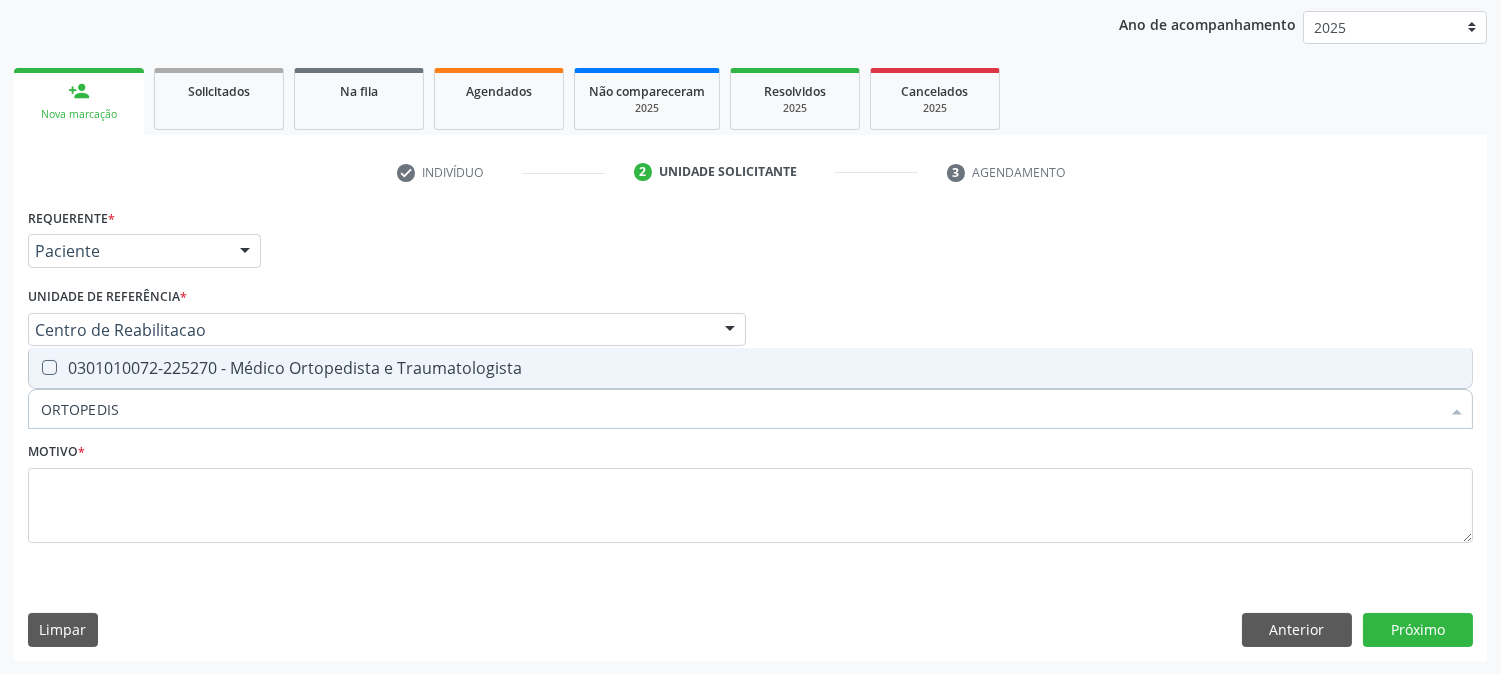 click on "0301010072-225270 - Médico Ortopedista e Traumatologista" at bounding box center (750, 368) 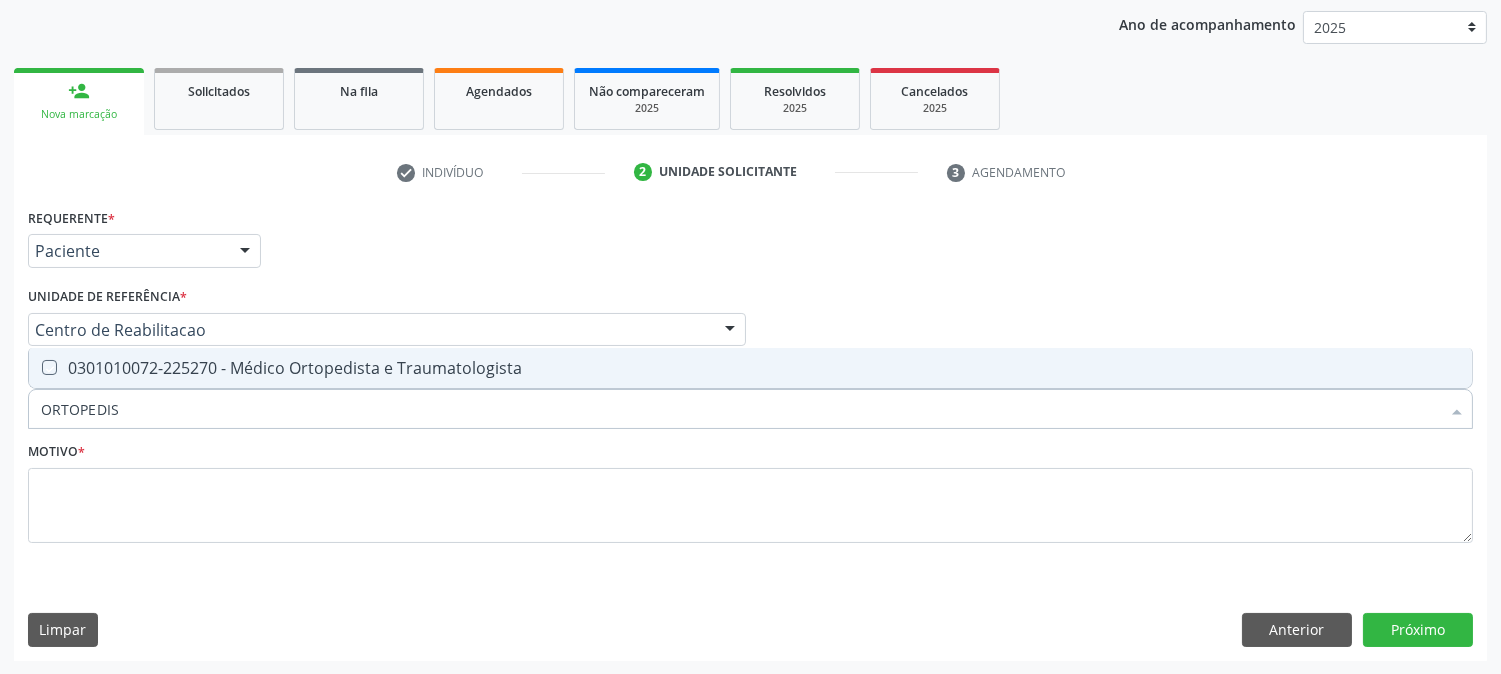 checkbox on "true" 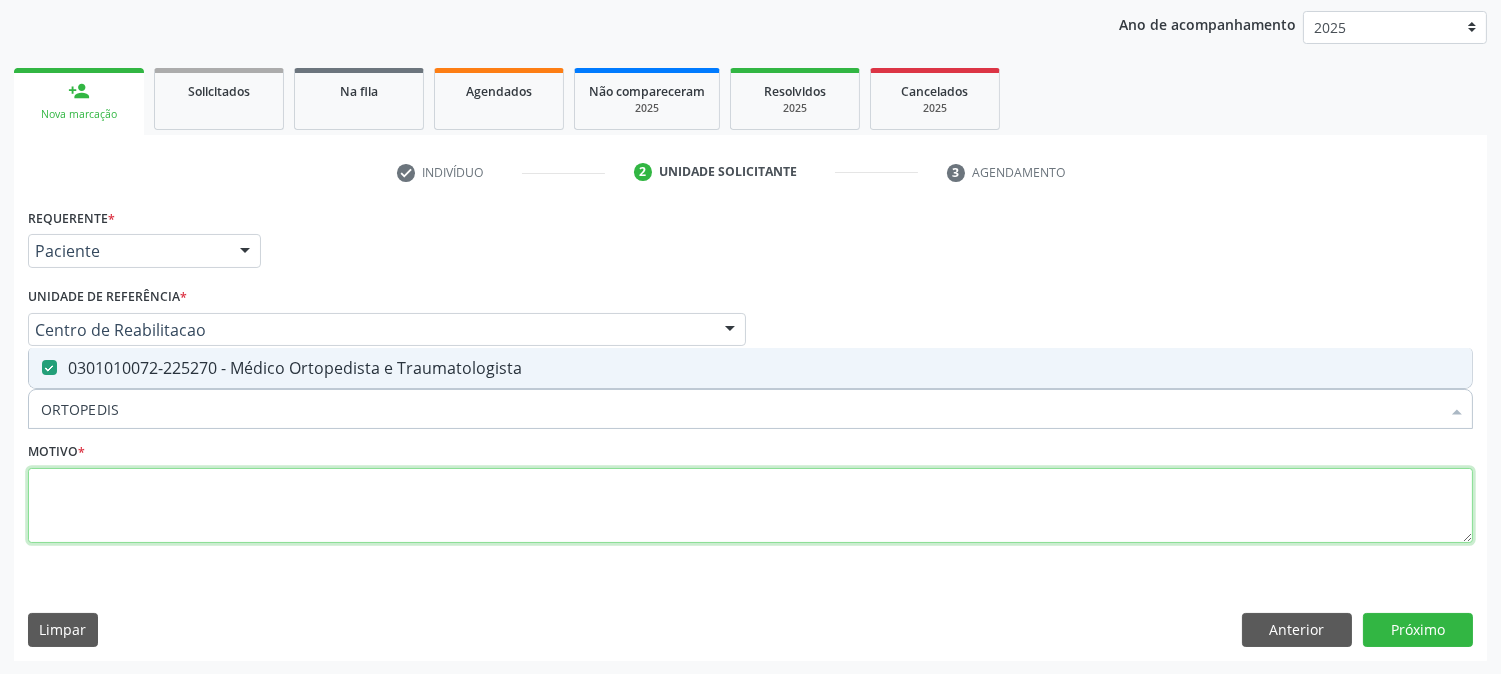 click at bounding box center (750, 506) 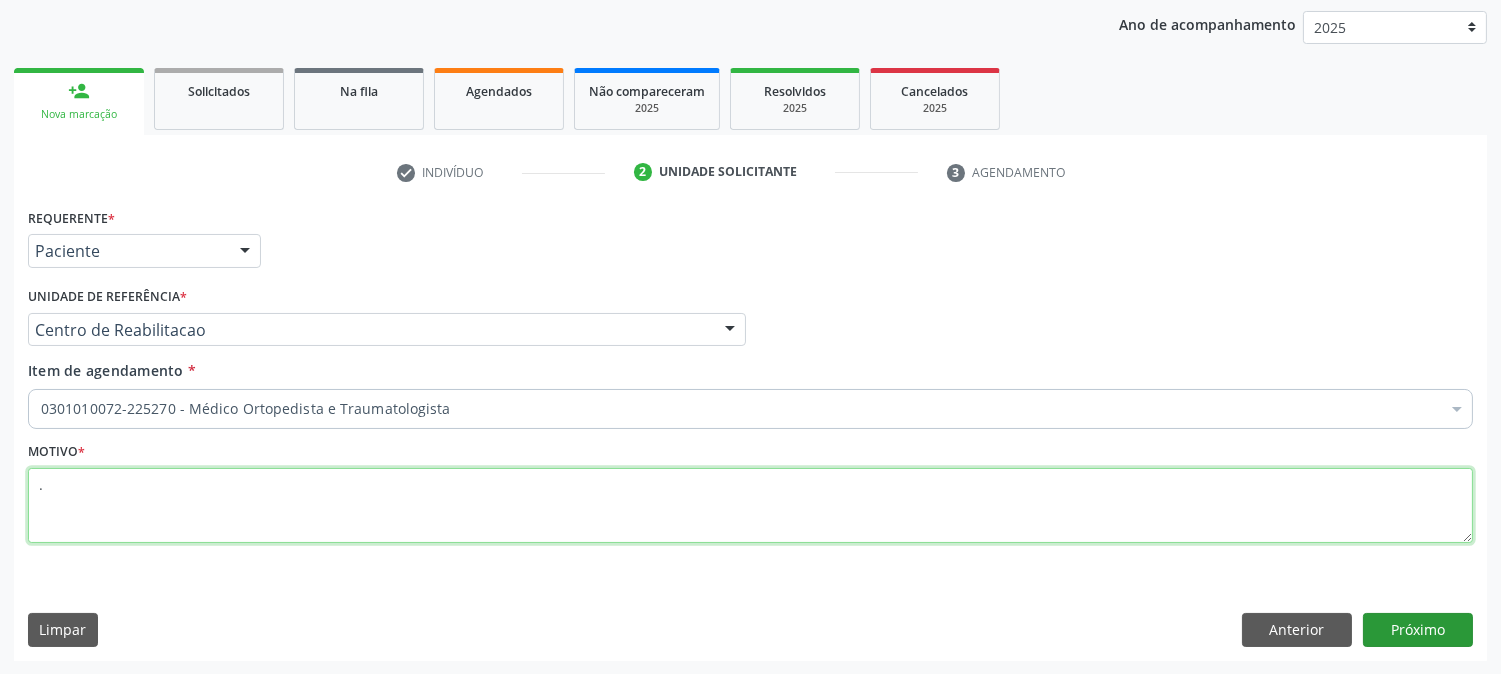 type on "." 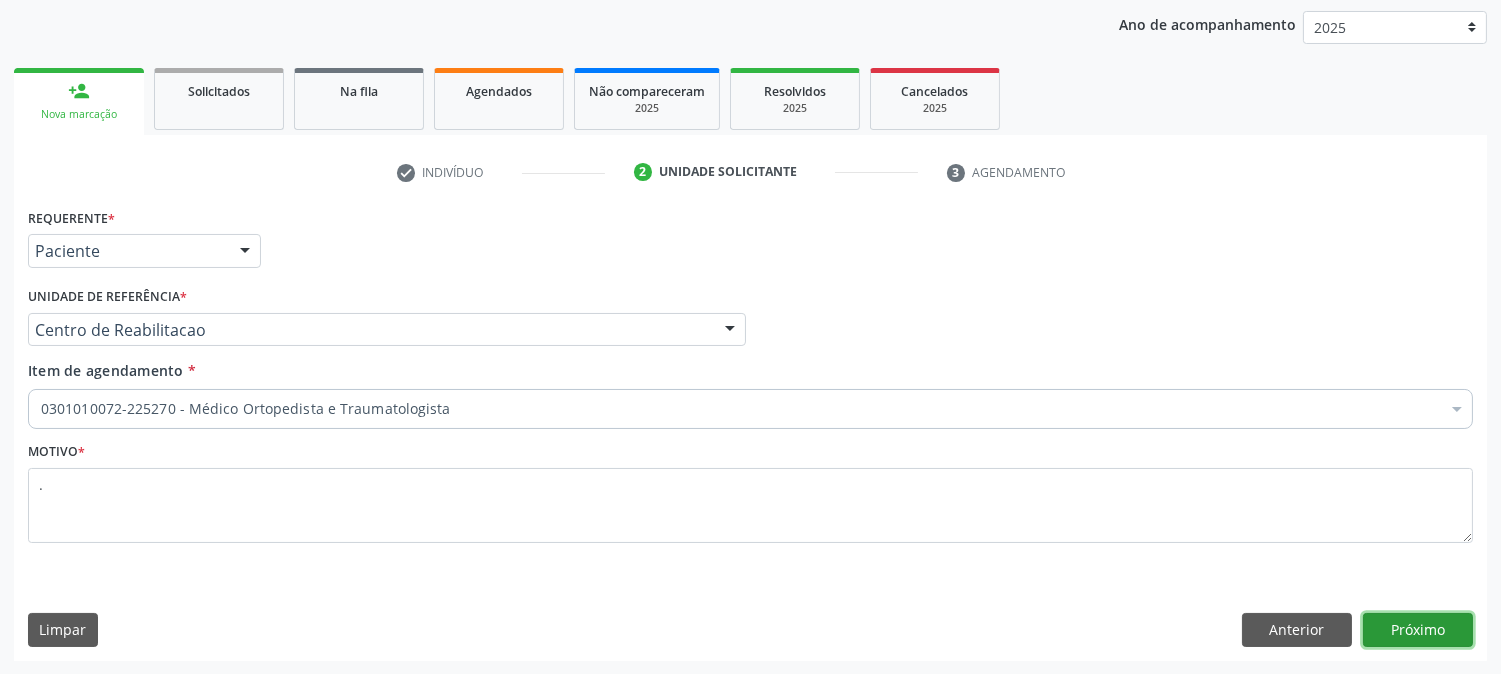 click on "Próximo" at bounding box center (1418, 630) 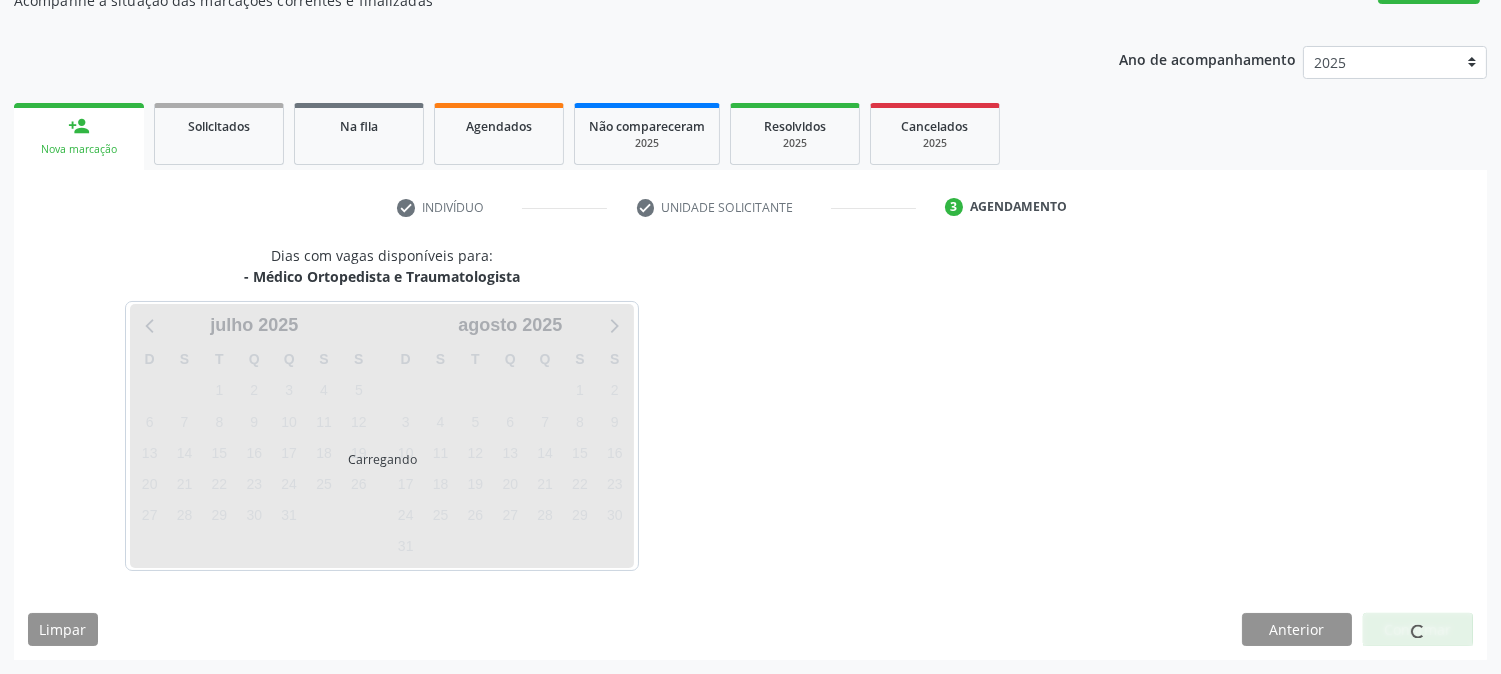 scroll, scrollTop: 195, scrollLeft: 0, axis: vertical 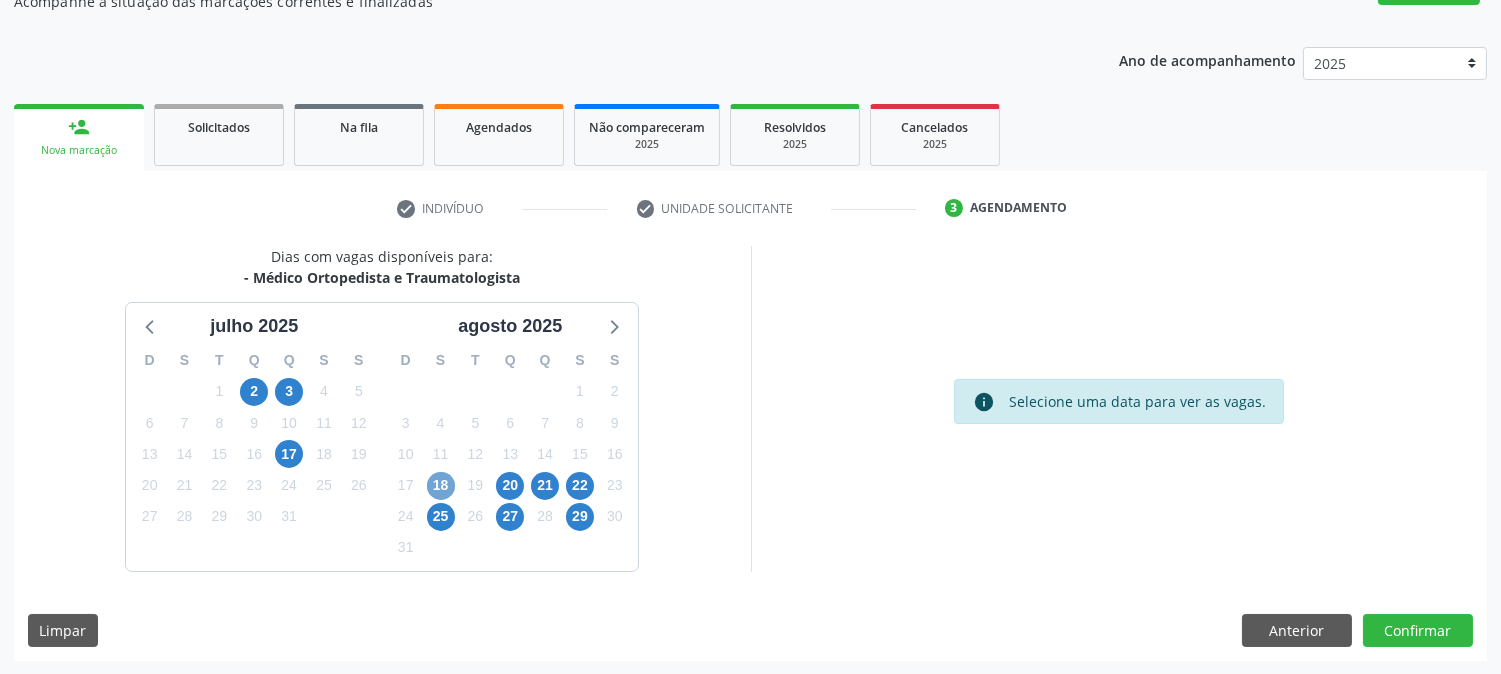 click on "18" at bounding box center [441, 486] 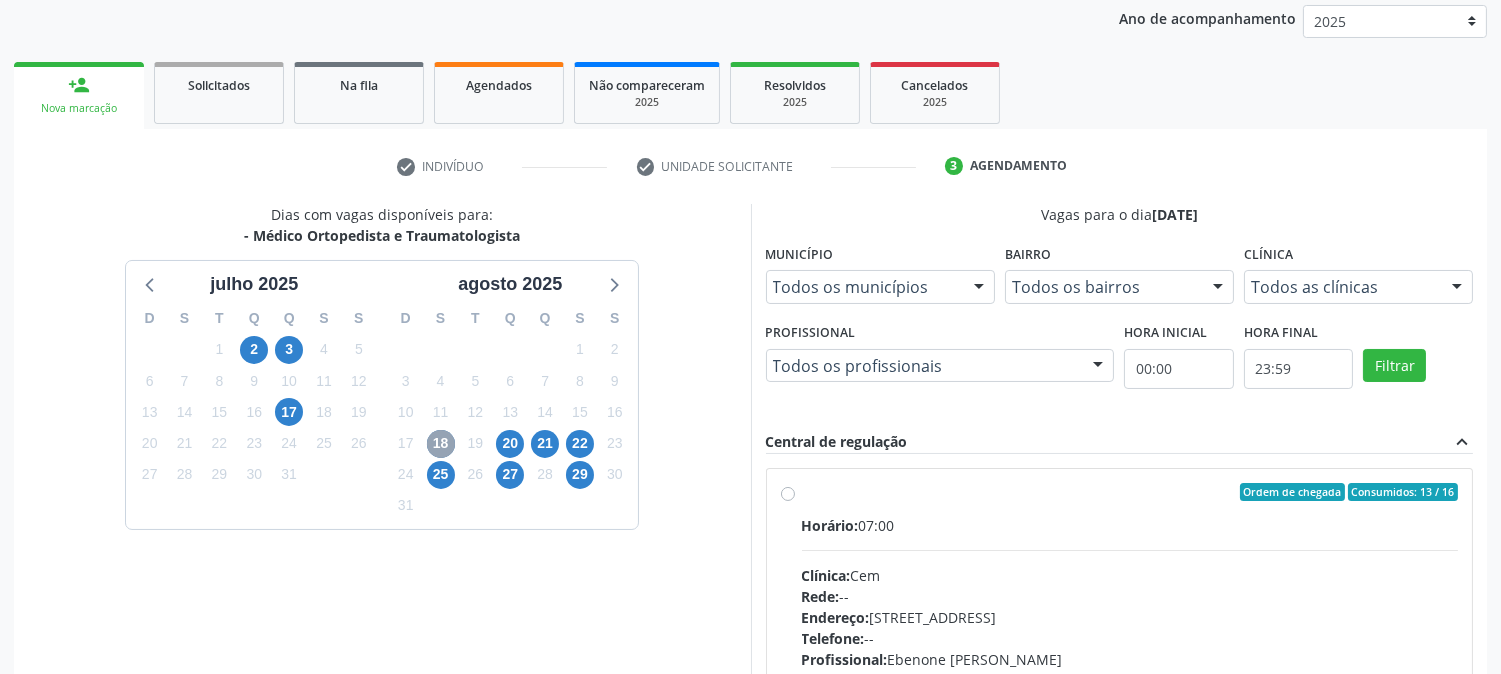 scroll, scrollTop: 306, scrollLeft: 0, axis: vertical 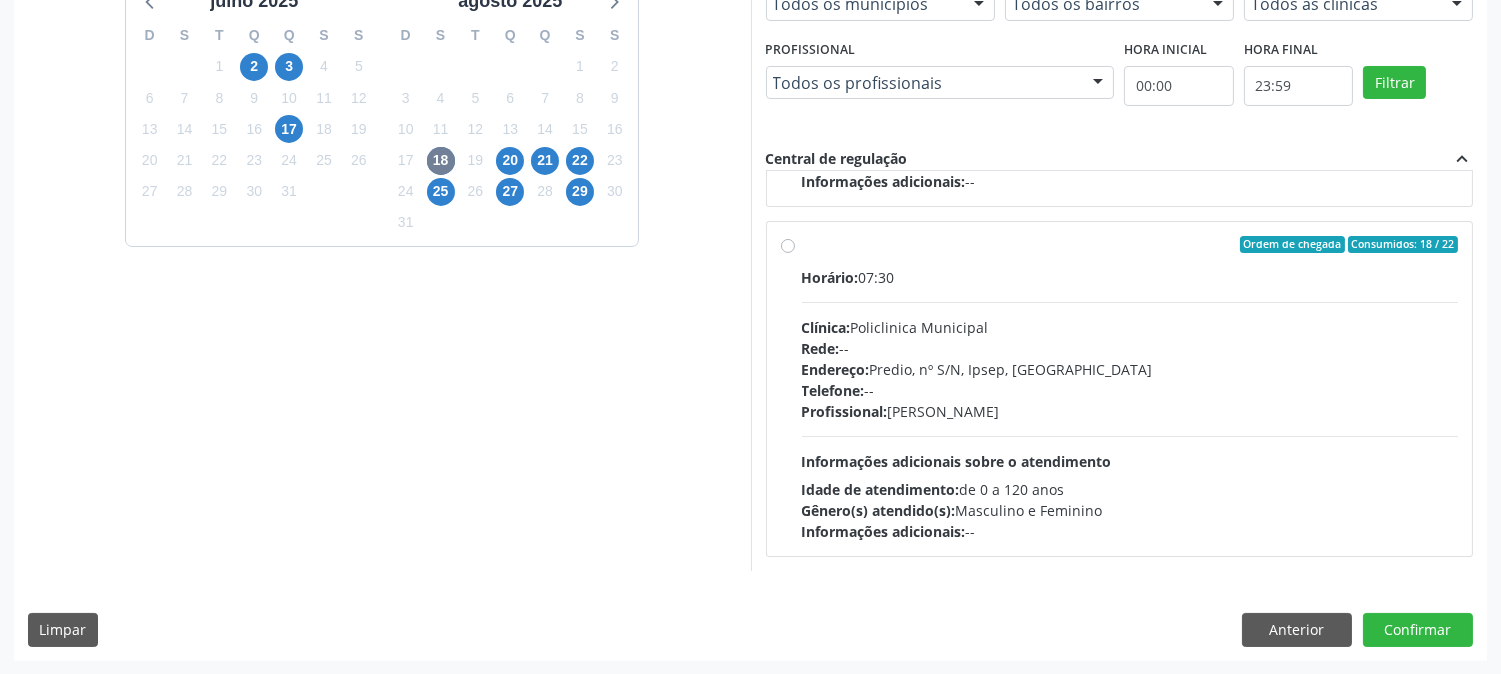 click on "Rede:
--" at bounding box center (1130, 348) 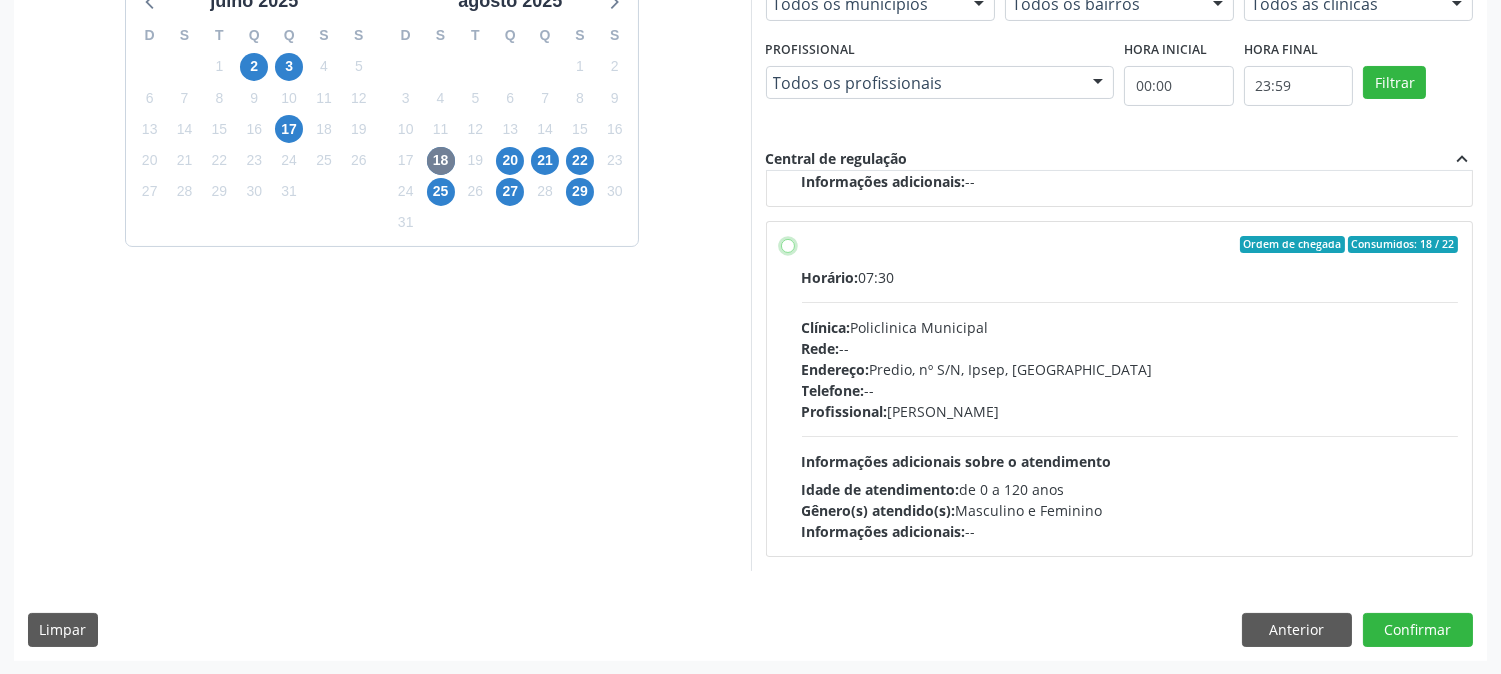 click on "Ordem de chegada
Consumidos: 18 / 22
Horário:   07:30
Clínica:  Policlinica Municipal
Rede:
--
Endereço:   Predio, nº S/N, Ipsep, Serra Talhada - PE
Telefone:   --
Profissional:
Joao Bosco Barreto Couto Neto
Informações adicionais sobre o atendimento
Idade de atendimento:
de 0 a 120 anos
Gênero(s) atendido(s):
Masculino e Feminino
Informações adicionais:
--" at bounding box center [788, 245] 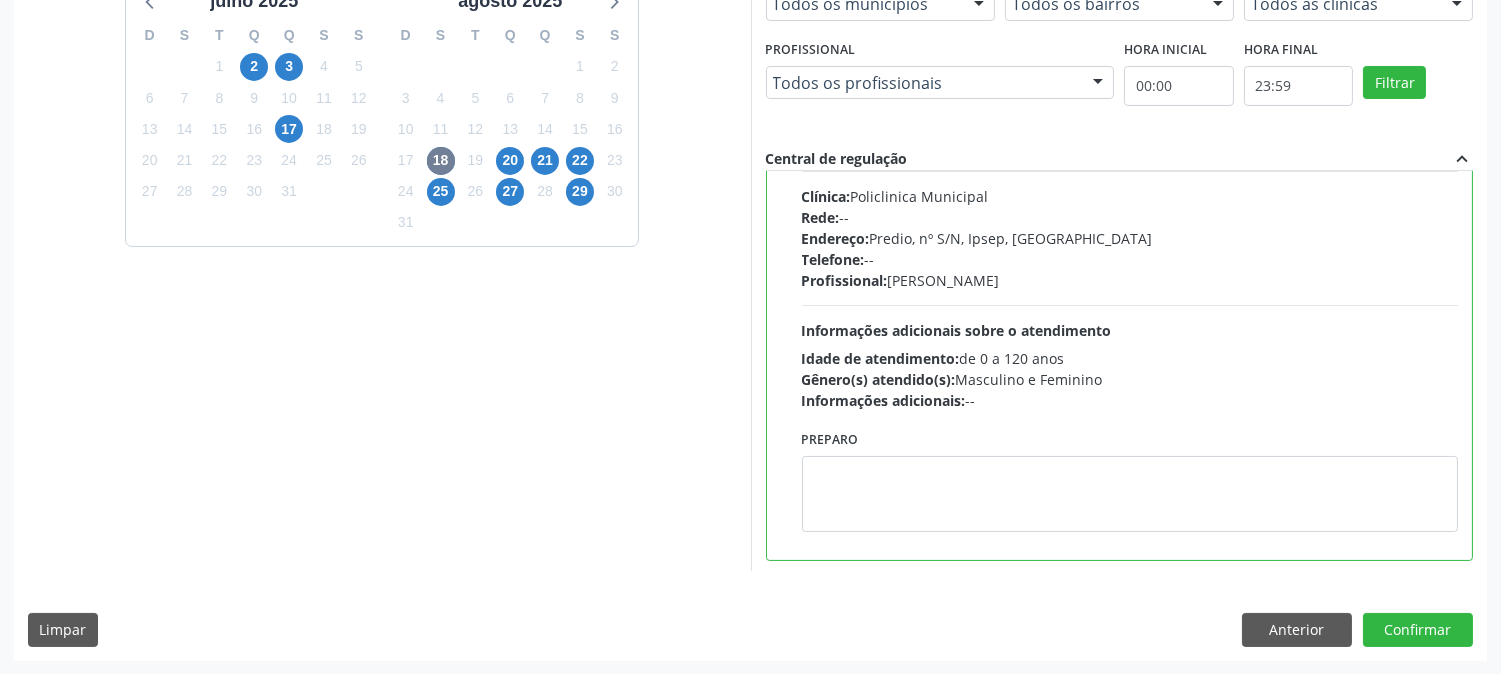 scroll, scrollTop: 450, scrollLeft: 0, axis: vertical 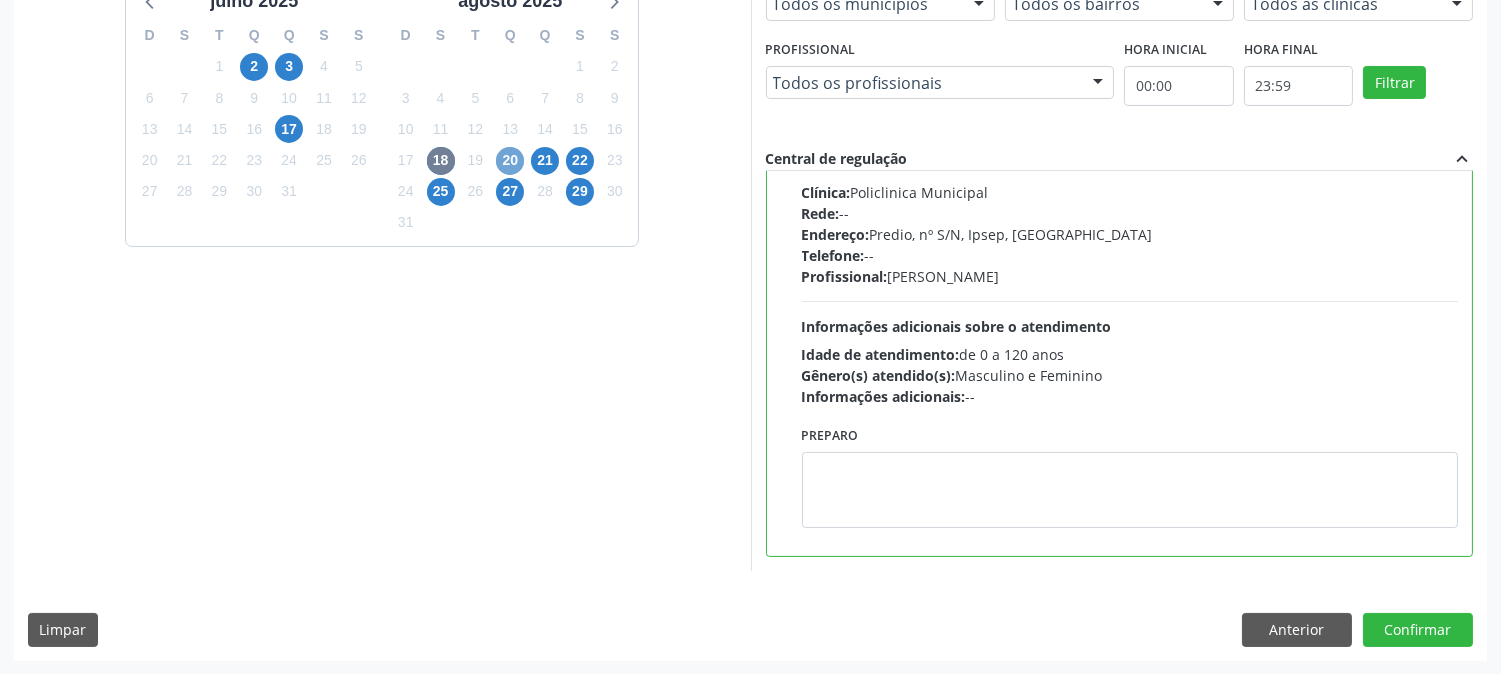 click on "20" at bounding box center (510, 161) 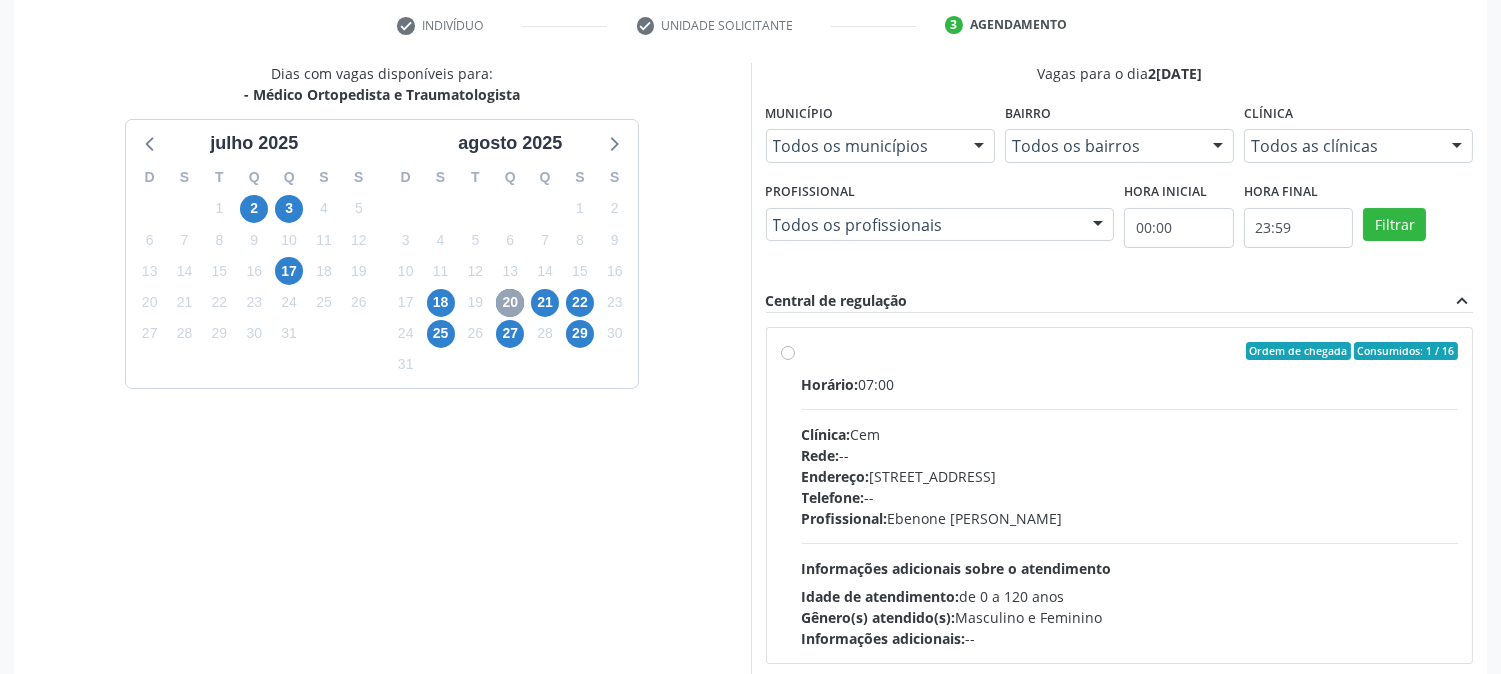 scroll, scrollTop: 262, scrollLeft: 0, axis: vertical 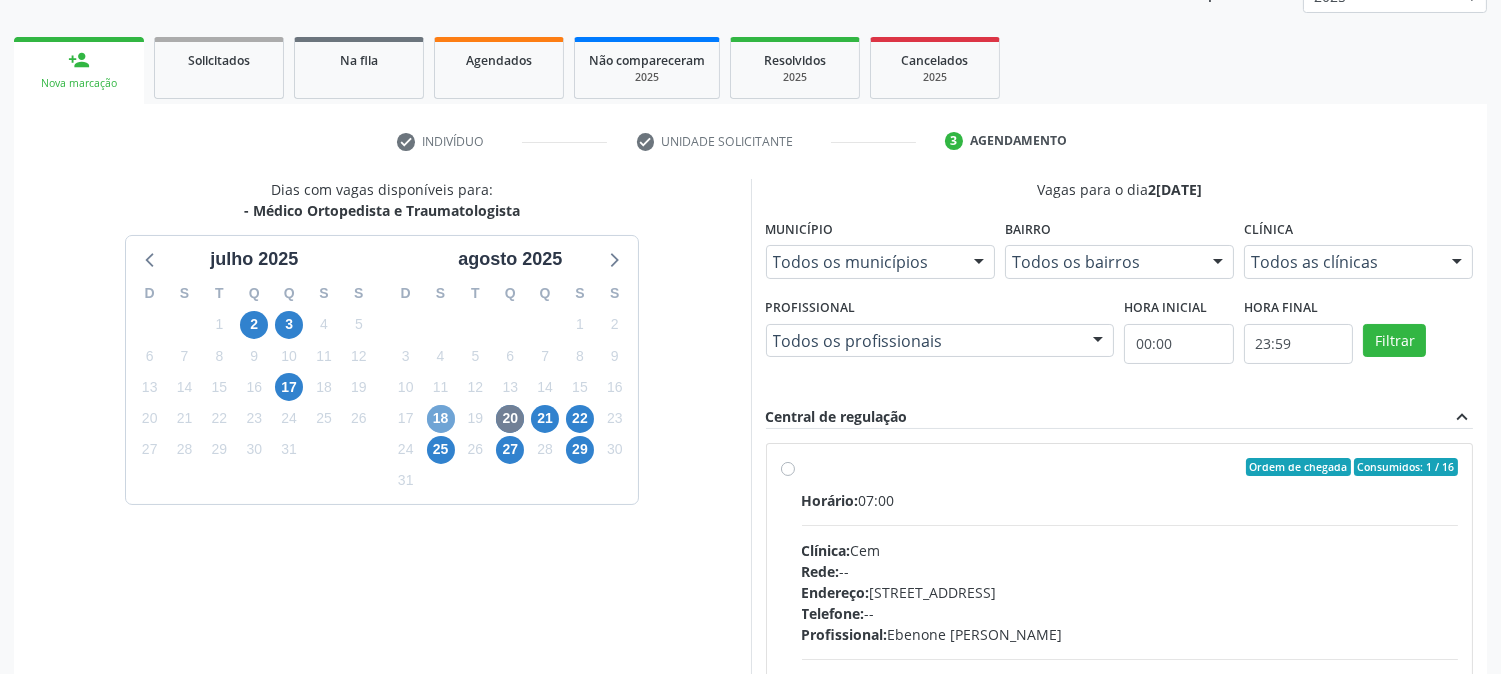 click on "18" at bounding box center (441, 419) 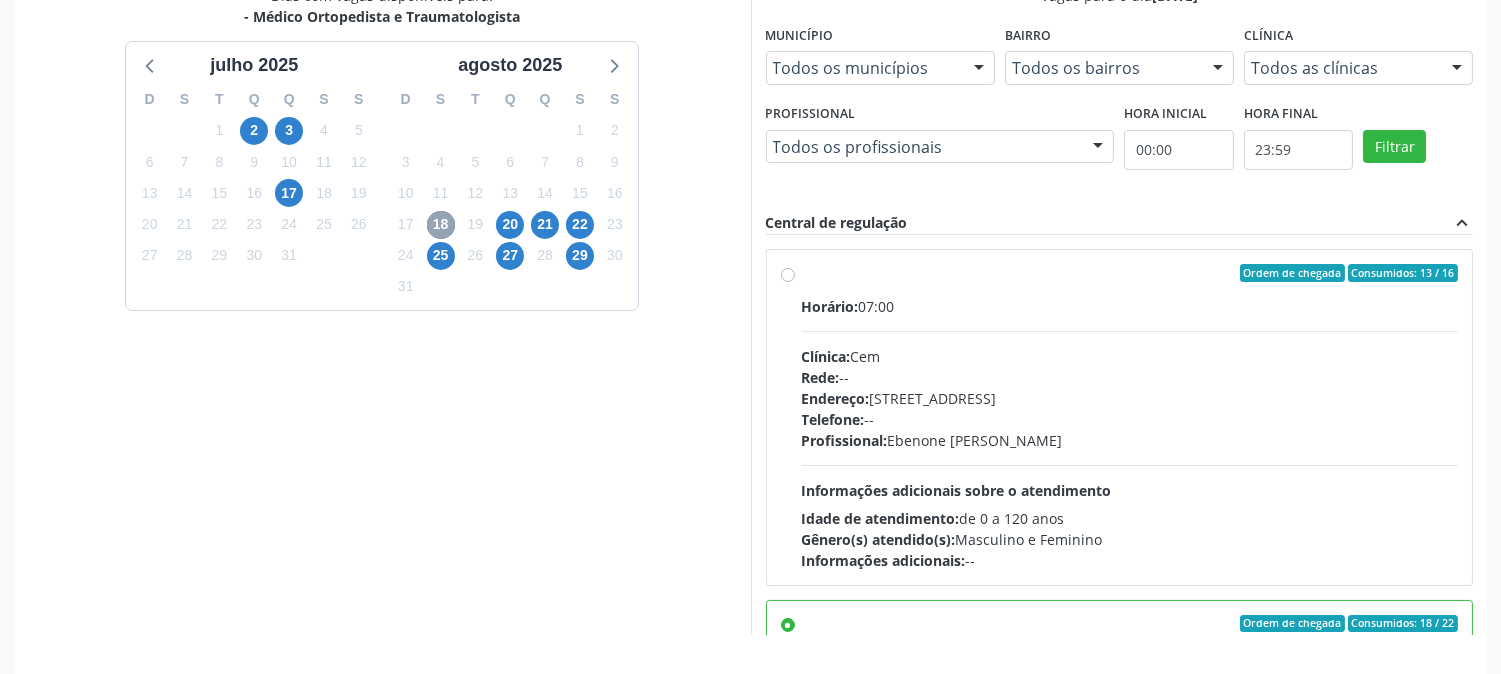 scroll, scrollTop: 484, scrollLeft: 0, axis: vertical 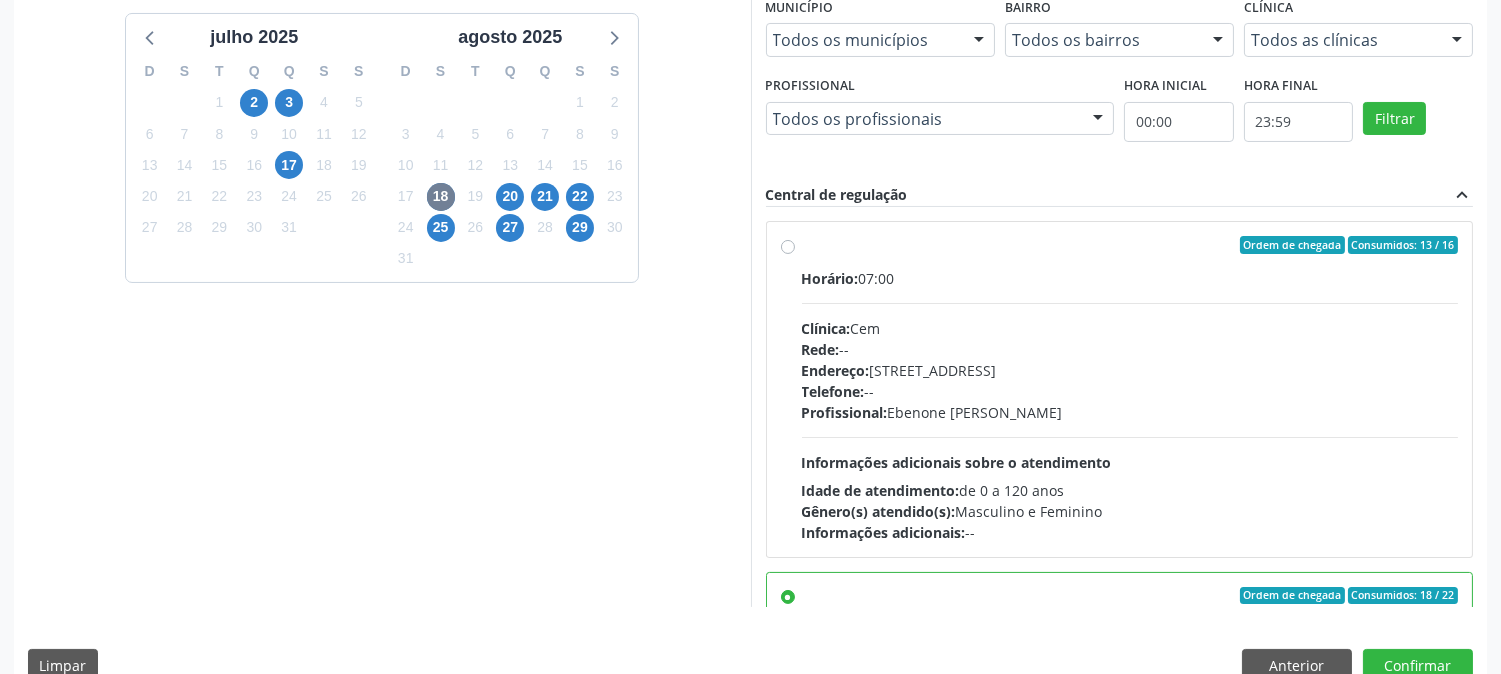 click on "Clínica:  Cem" at bounding box center (1130, 328) 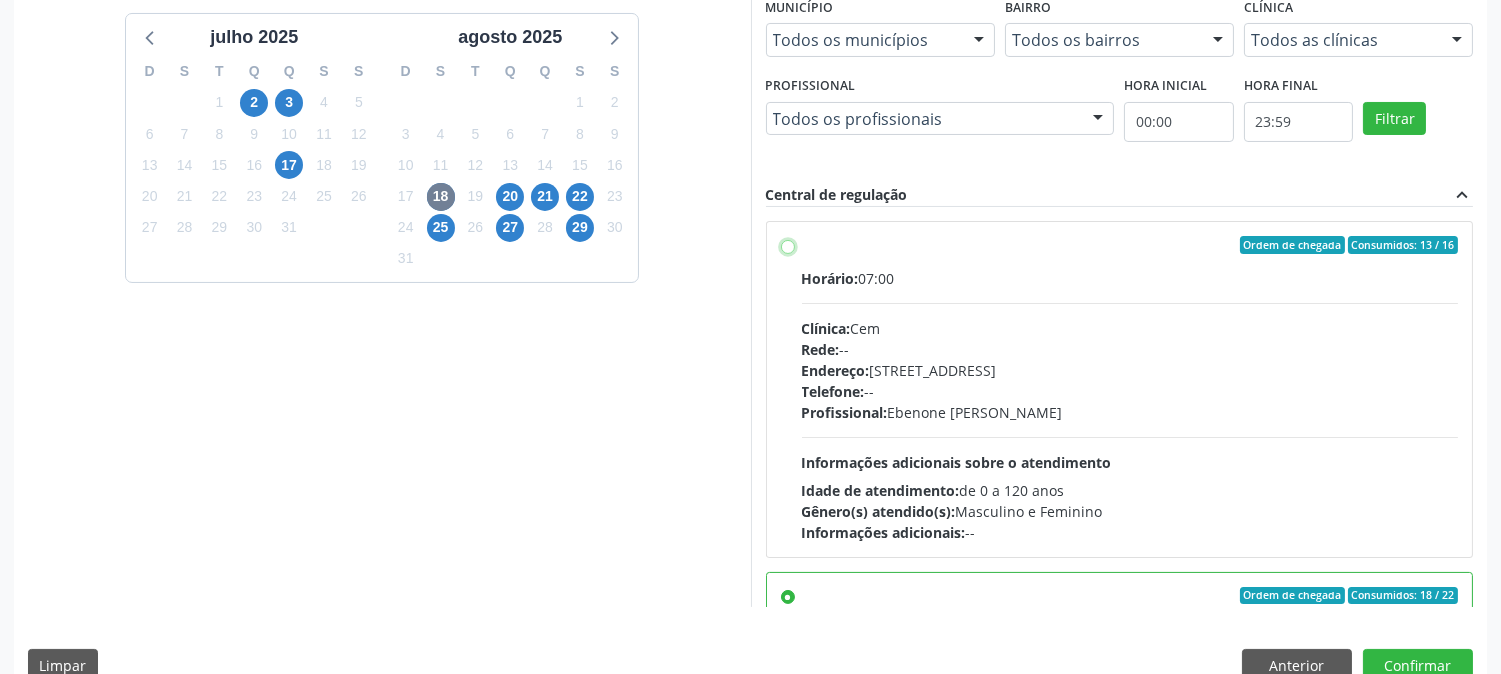 click on "Ordem de chegada
Consumidos: 13 / 16
Horário:   07:00
Clínica:  Cem
Rede:
--
Endereço:   Casa, nº 393, Nossa Senhora da Pen, Serra Talhada - PE
Telefone:   --
Profissional:
Ebenone Antonio da Silva
Informações adicionais sobre o atendimento
Idade de atendimento:
de 0 a 120 anos
Gênero(s) atendido(s):
Masculino e Feminino
Informações adicionais:
--" at bounding box center [788, 245] 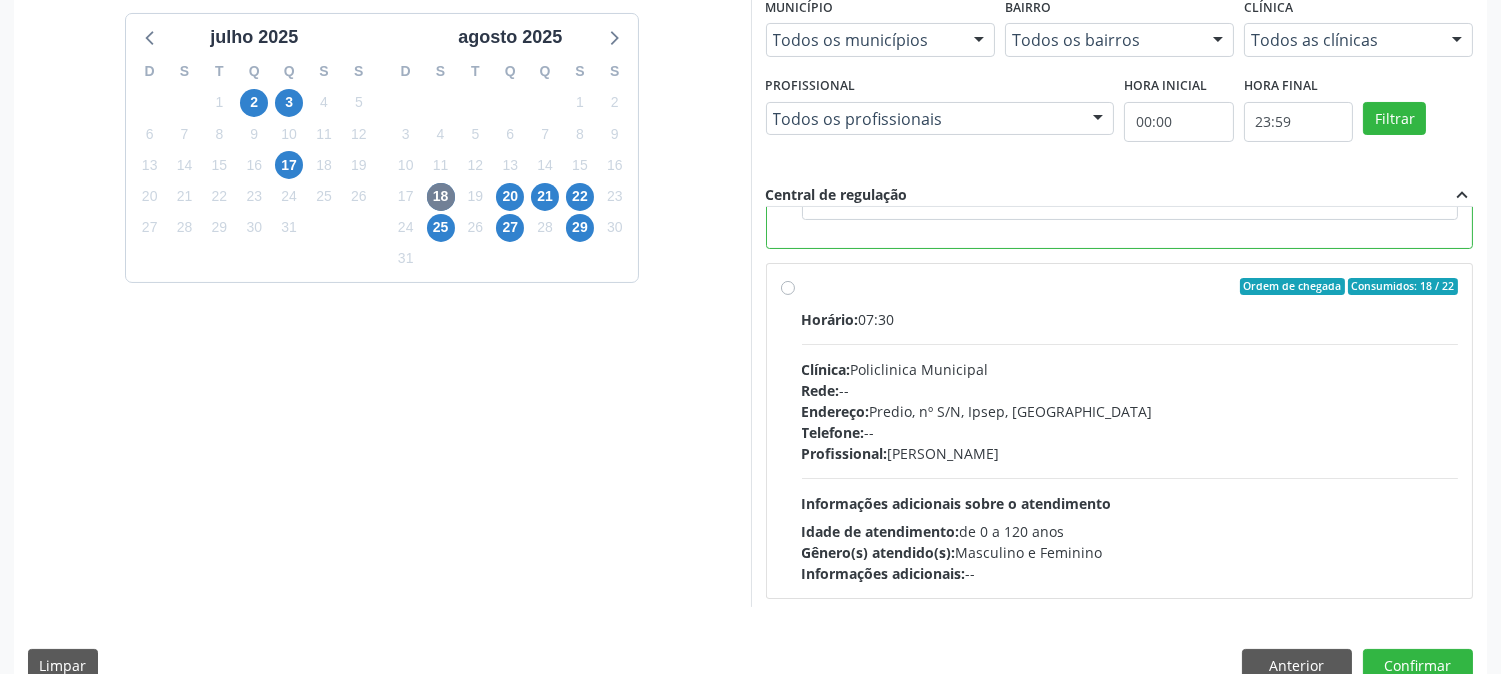 scroll, scrollTop: 450, scrollLeft: 0, axis: vertical 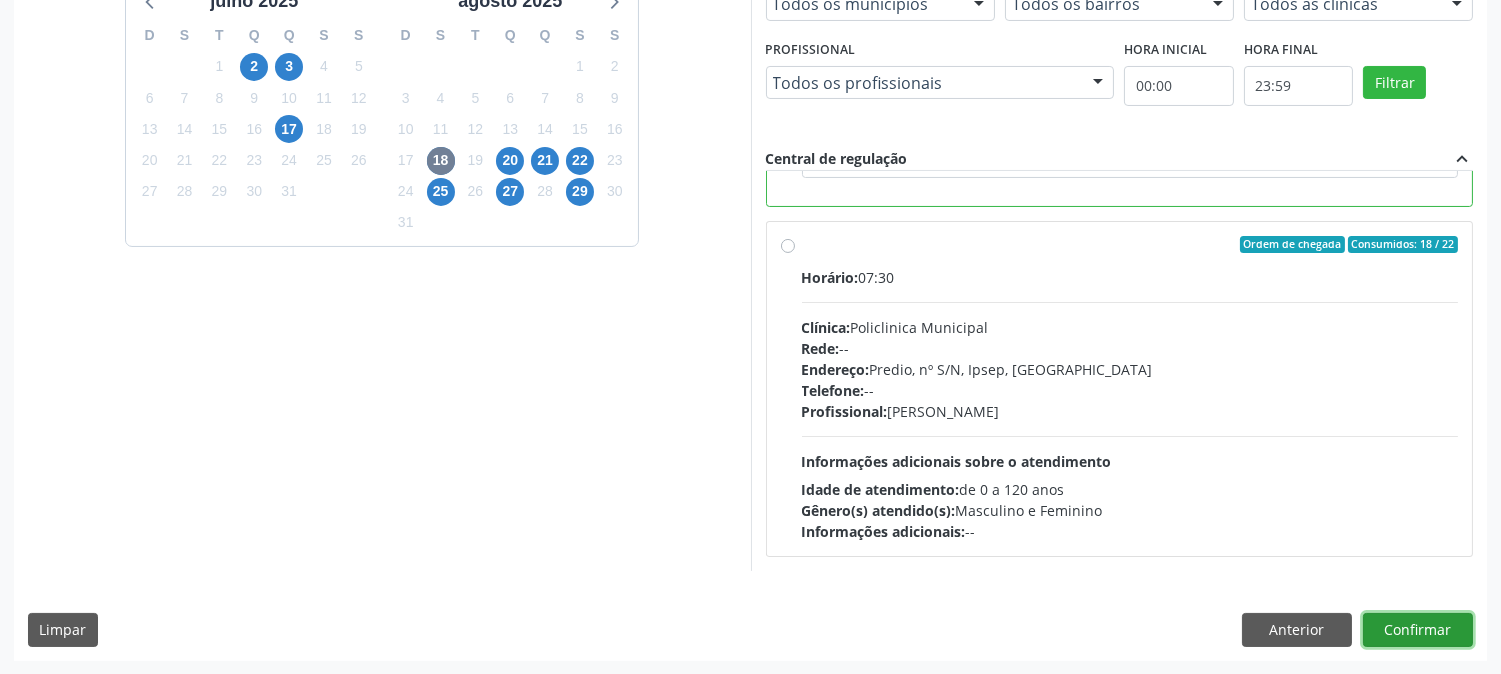 click on "Confirmar" at bounding box center (1418, 630) 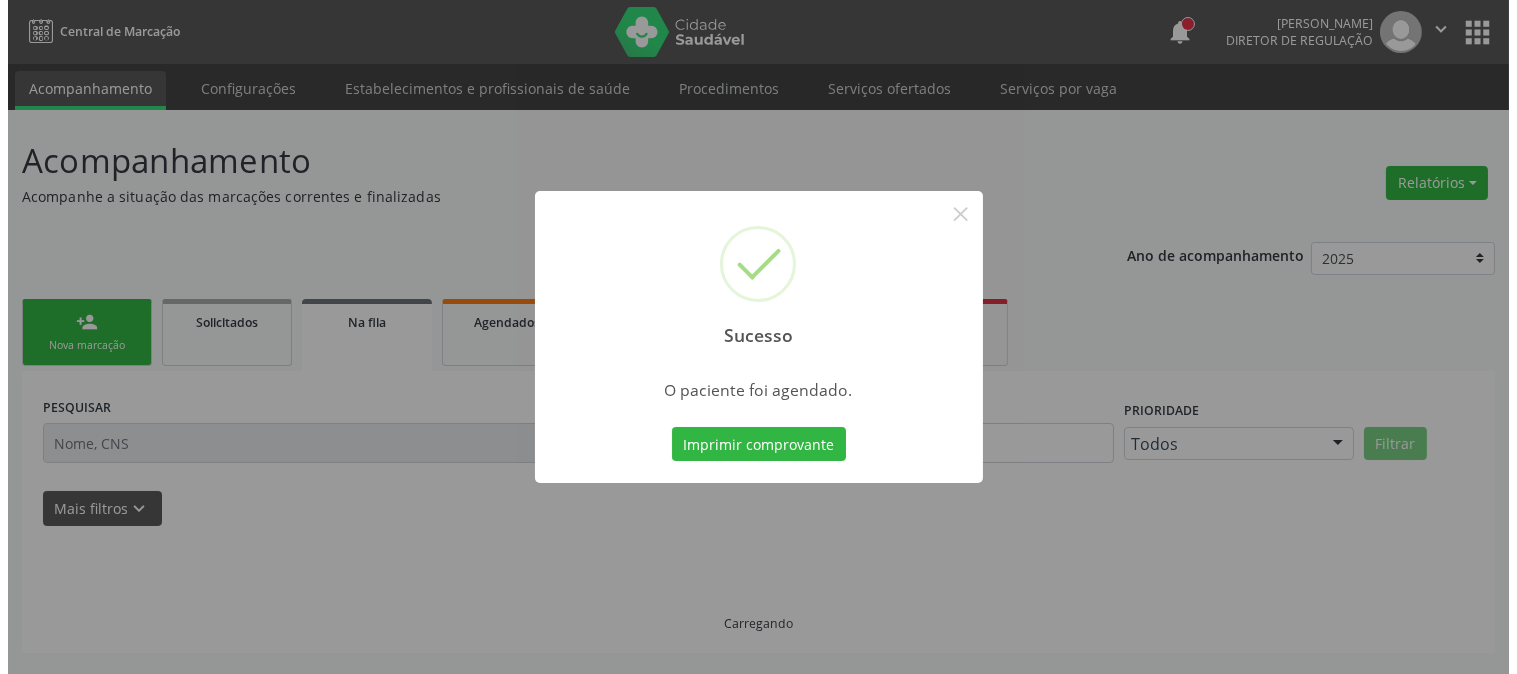scroll, scrollTop: 0, scrollLeft: 0, axis: both 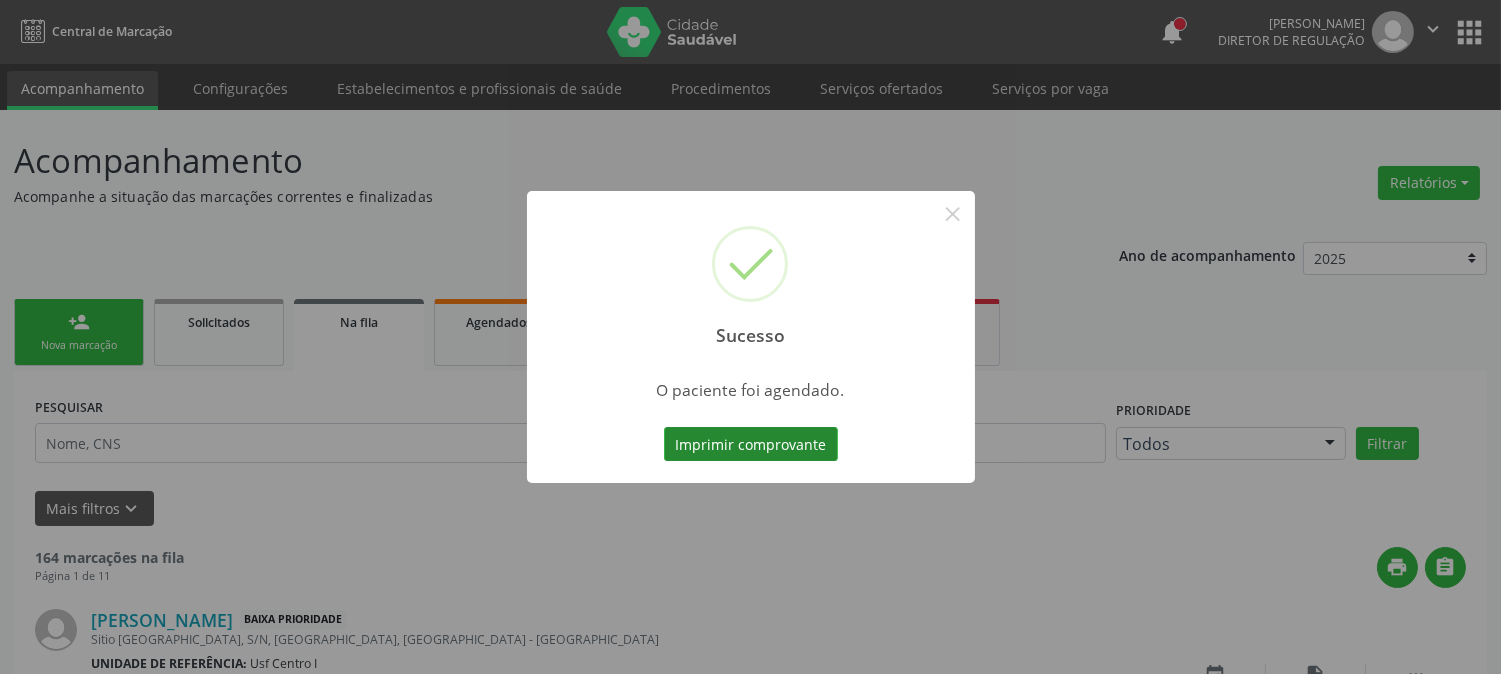 click on "Imprimir comprovante" at bounding box center [751, 444] 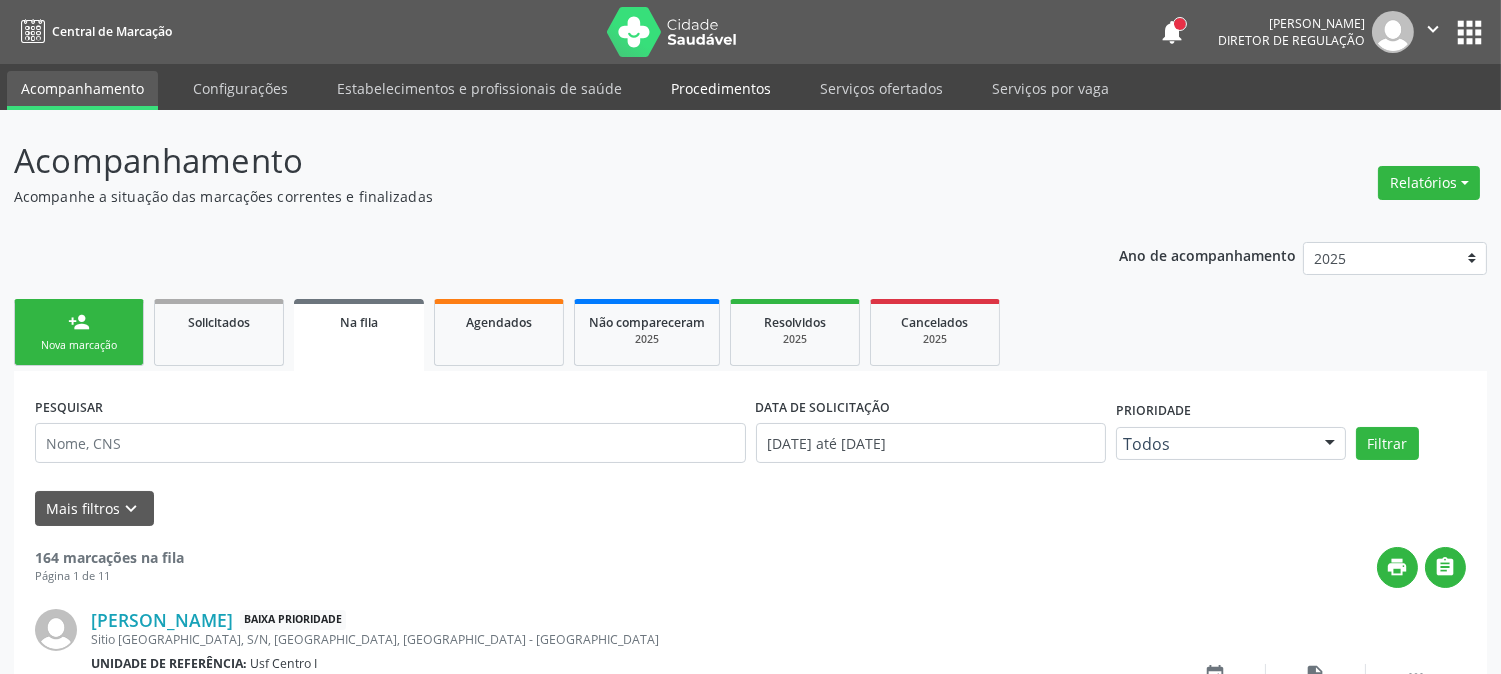 click on "Procedimentos" at bounding box center (721, 88) 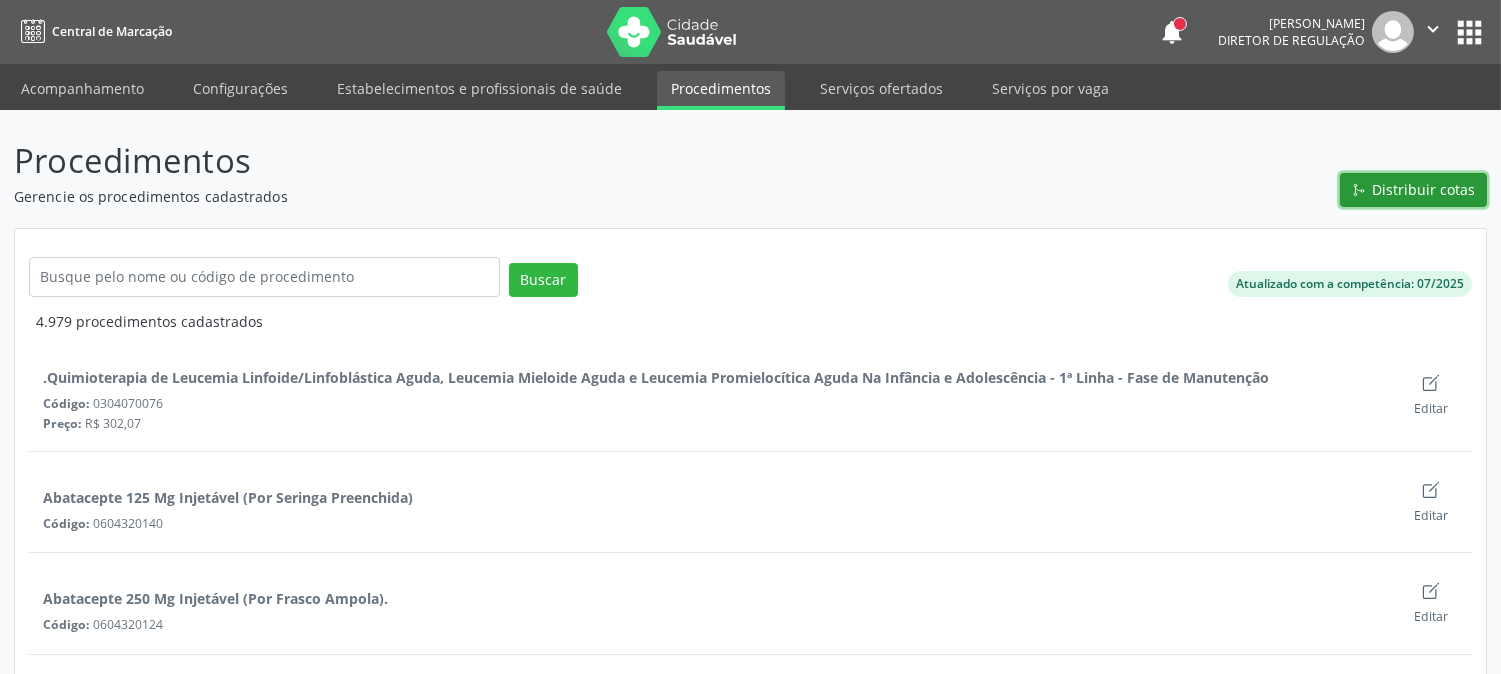 click on "Distribuir cotas" at bounding box center [1424, 189] 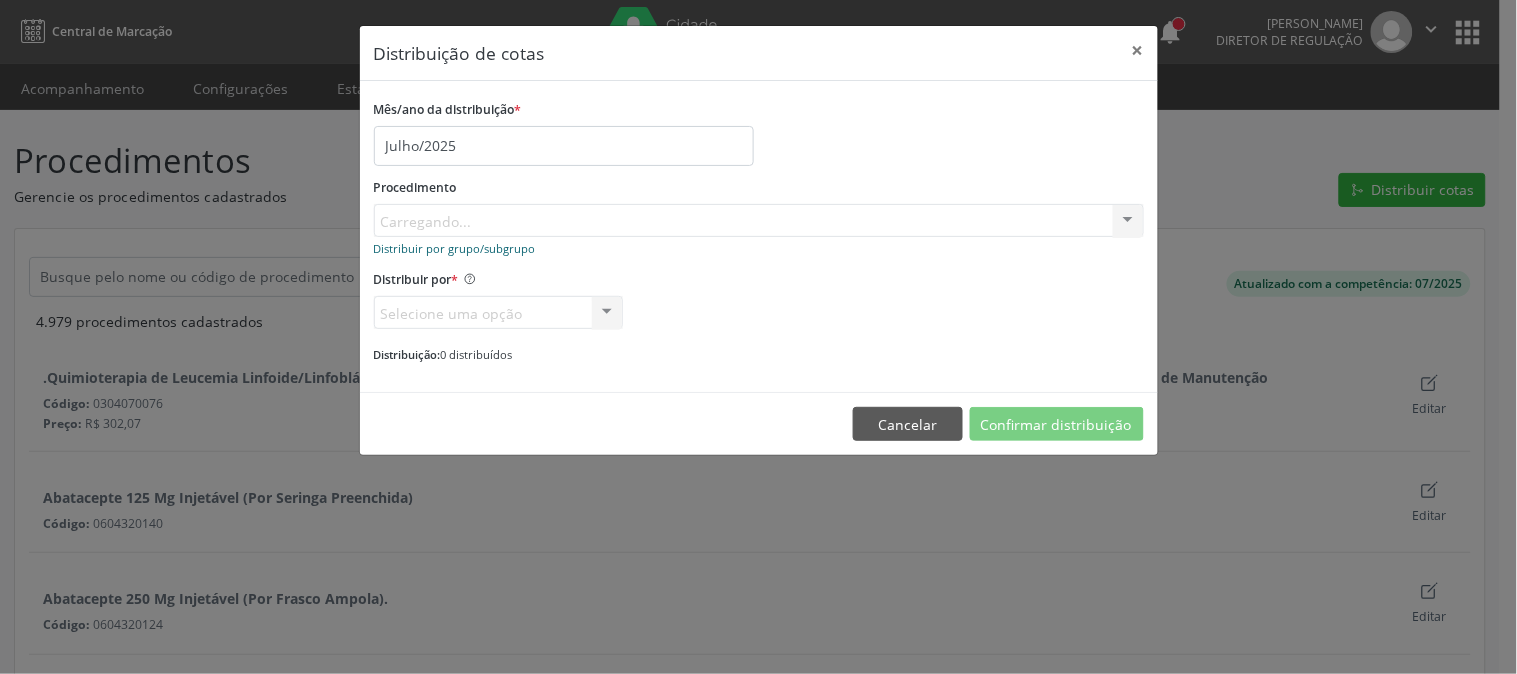 click on "Distribuir por grupo/subgrupo" at bounding box center (455, 248) 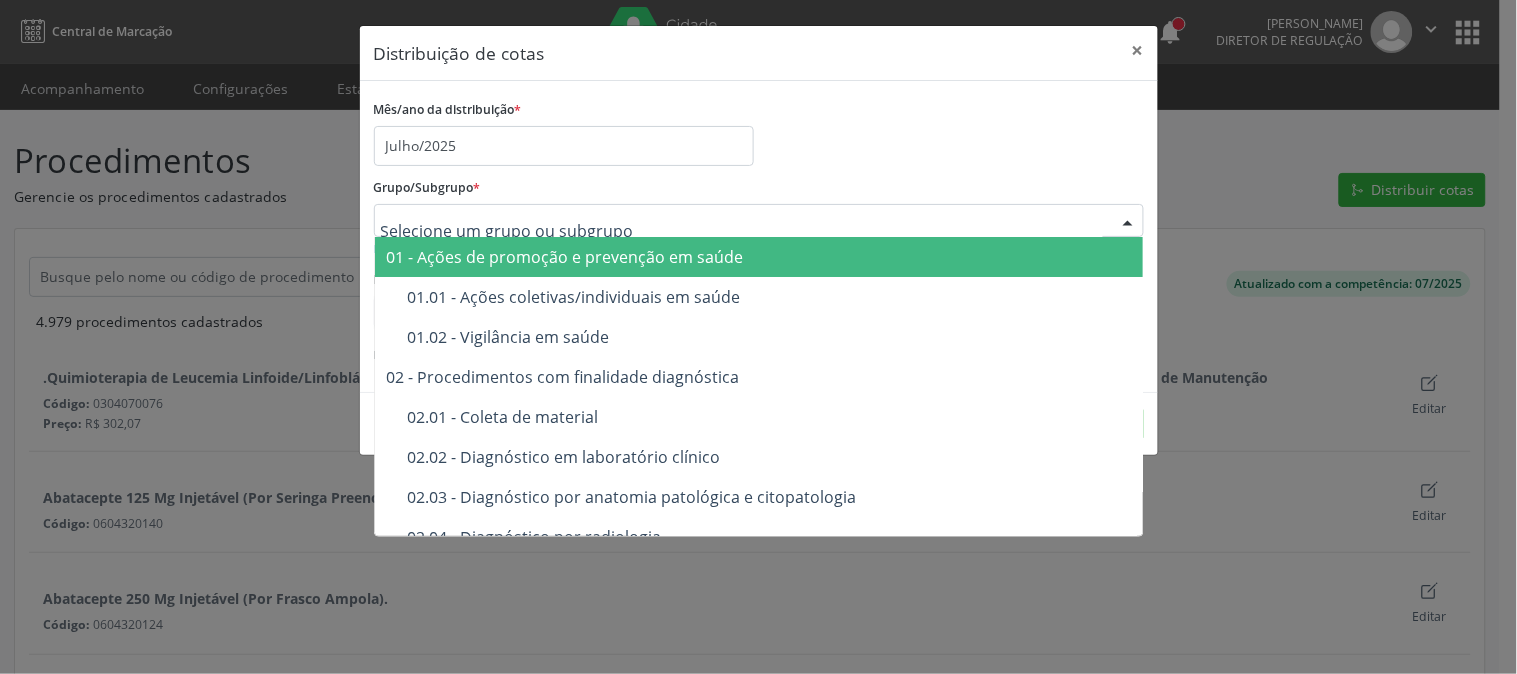 click on "Mês/ano da distribuição
*
Julho/2025" at bounding box center (759, 130) 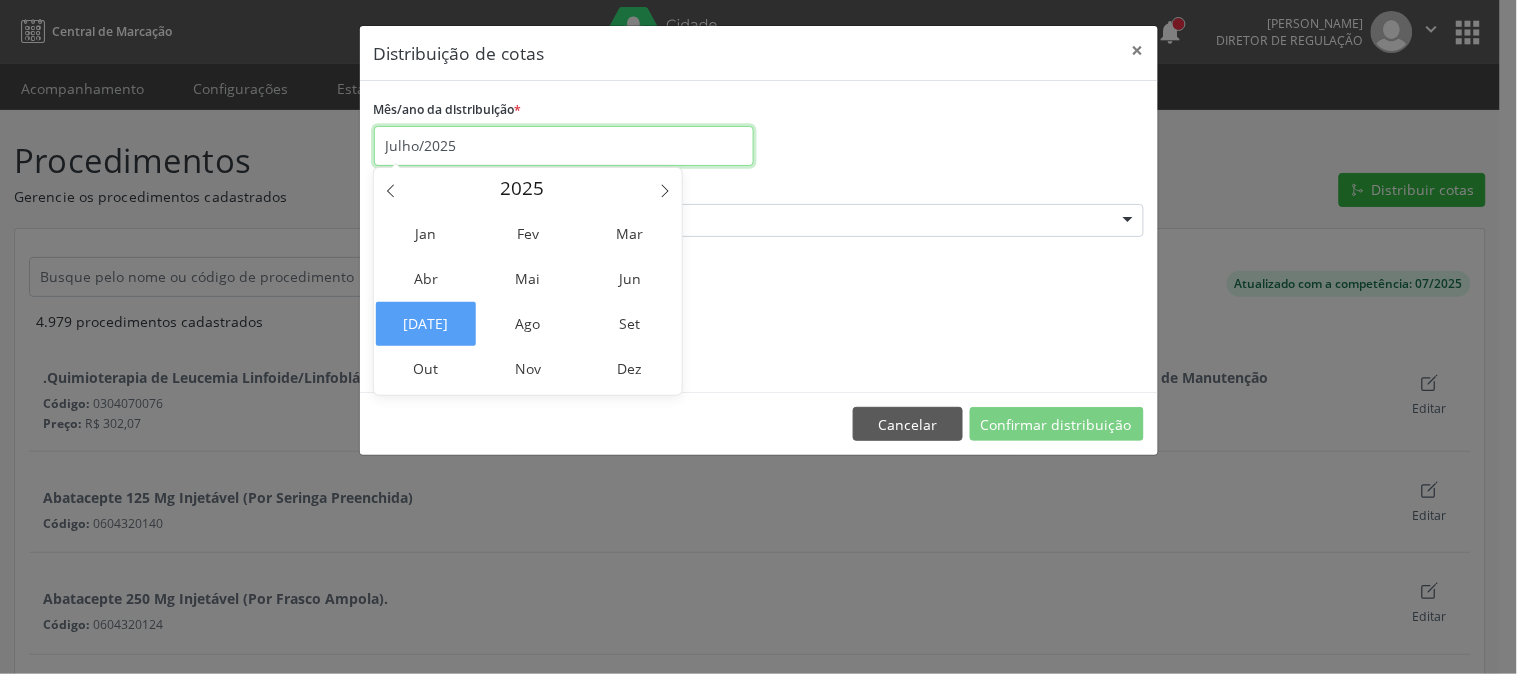 click on "Julho/2025" at bounding box center (564, 146) 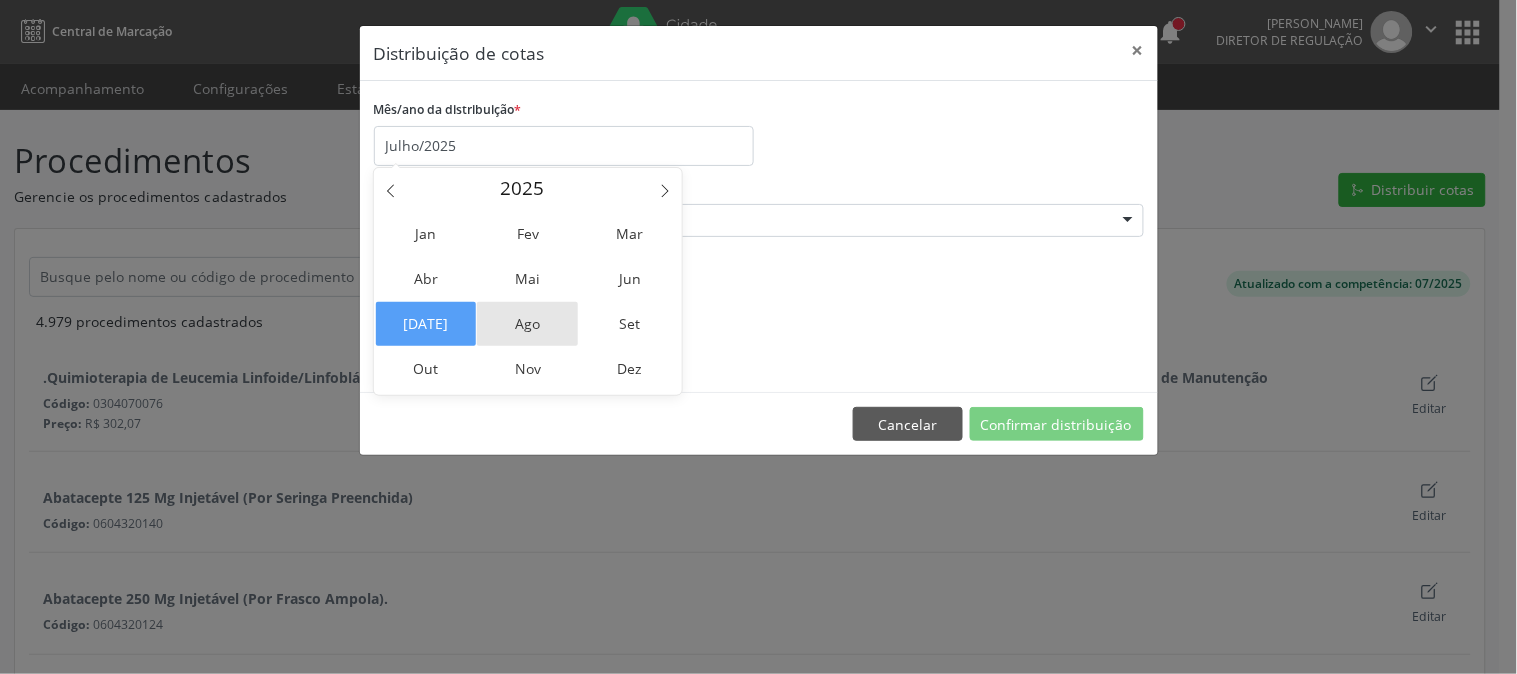 click on "Ago" at bounding box center (527, 324) 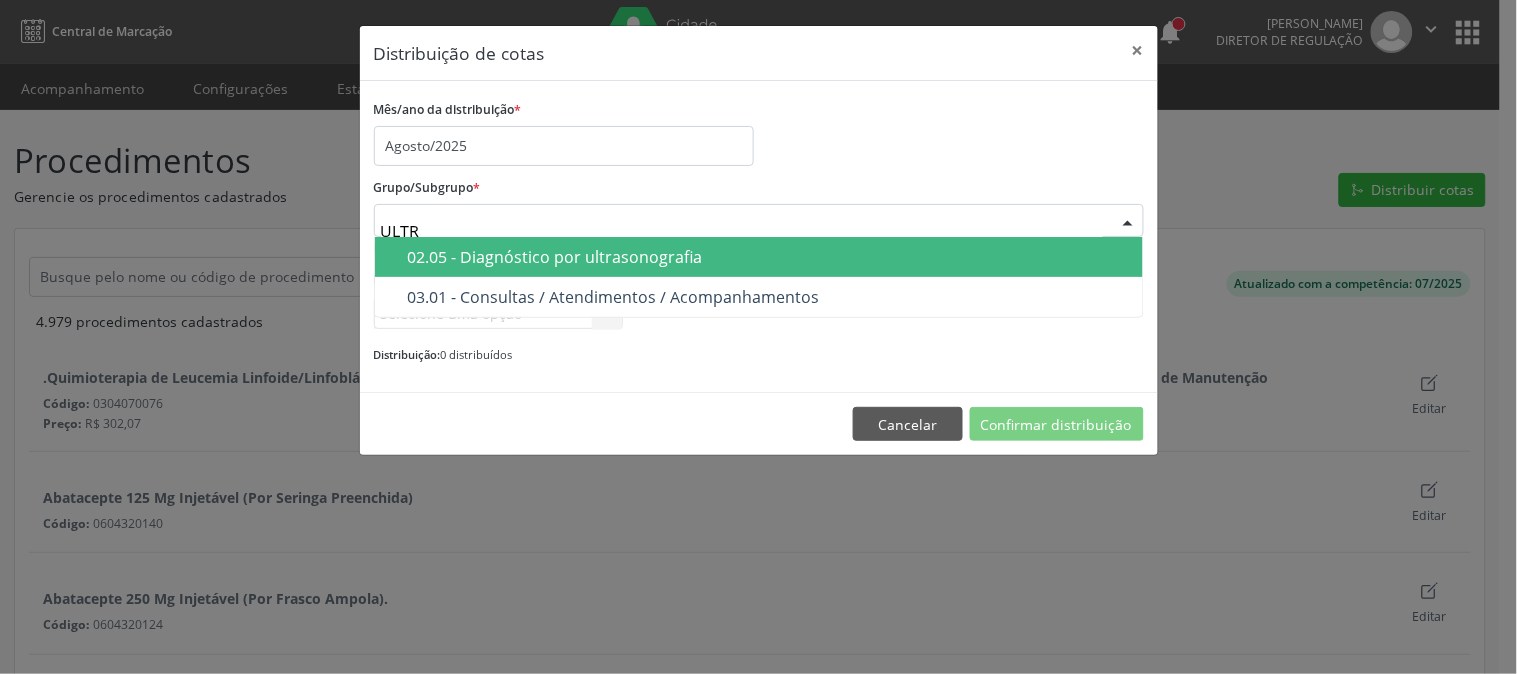 type on "ULTRA" 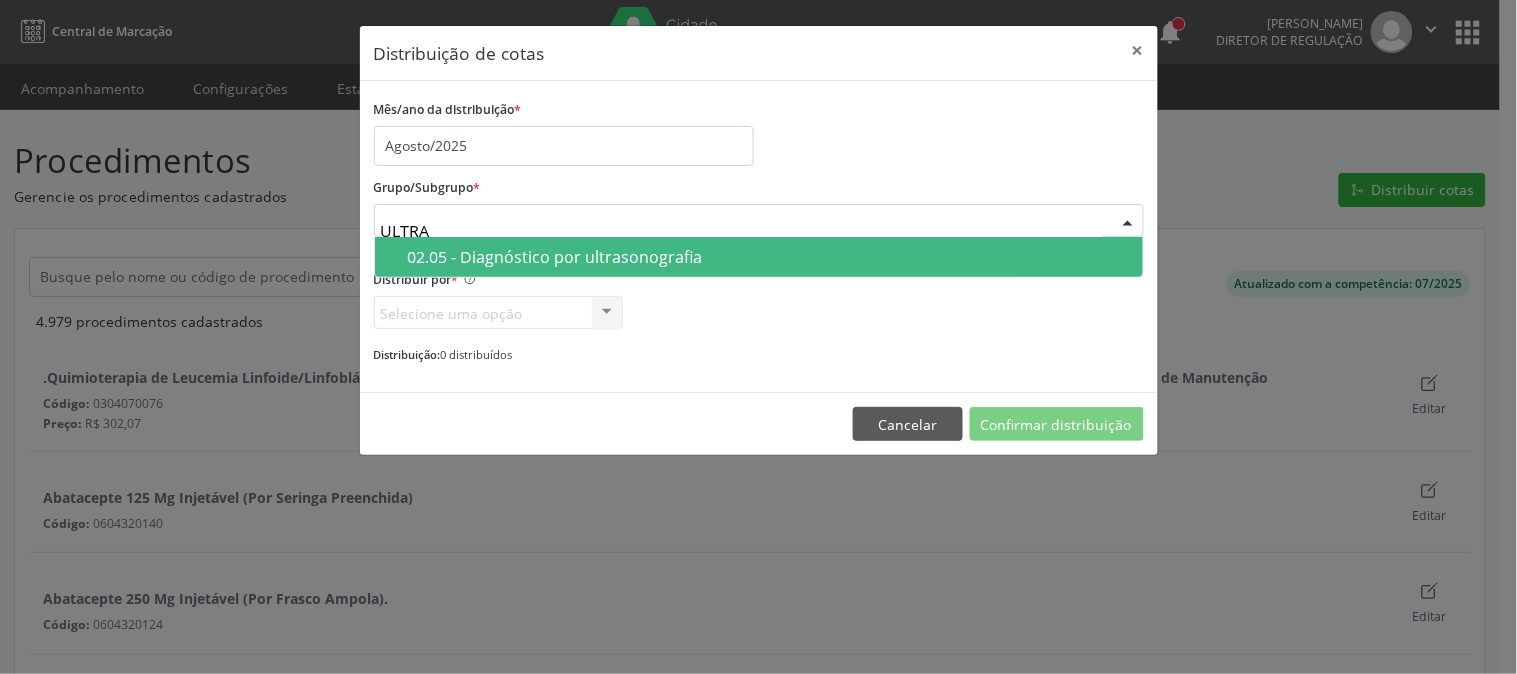 click on "02.05 - Diagnóstico por ultrasonografia" at bounding box center [769, 257] 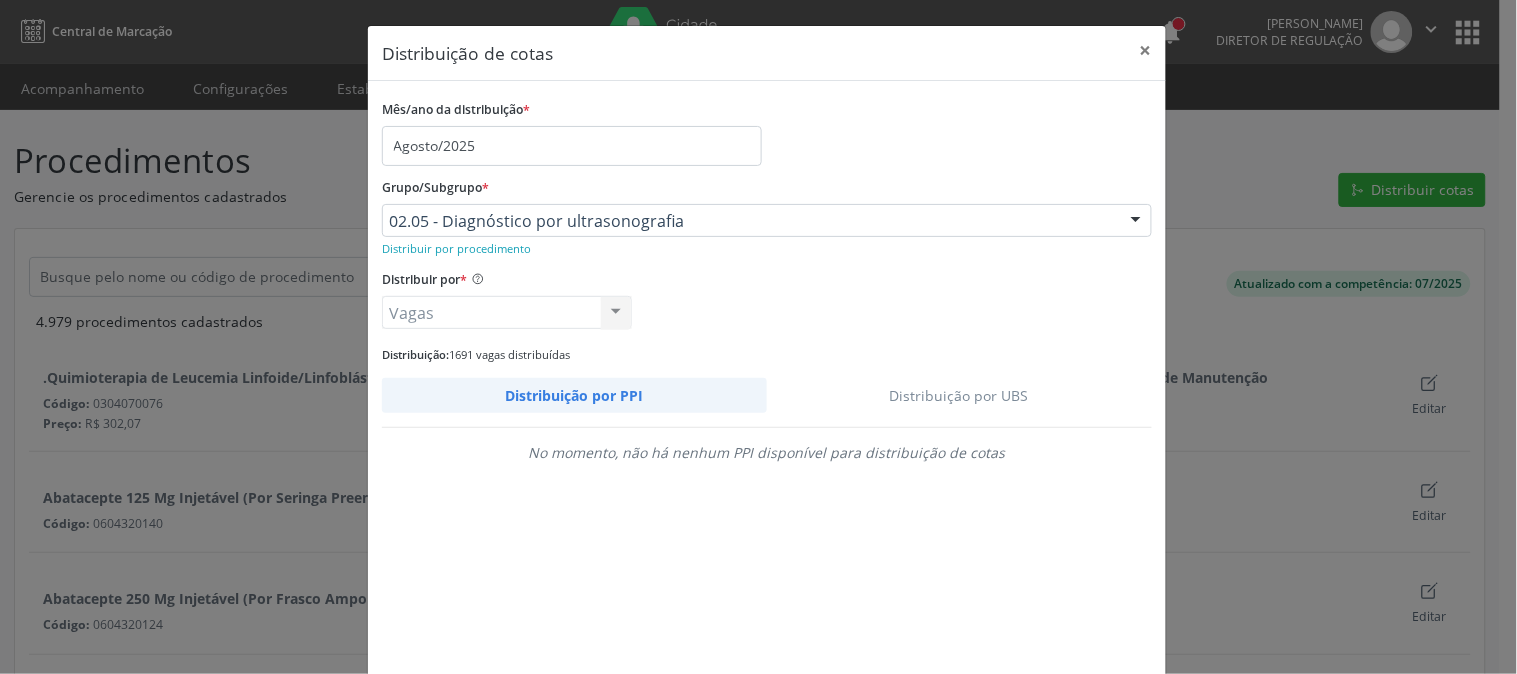 click on "Distribuição por UBS" at bounding box center [960, 395] 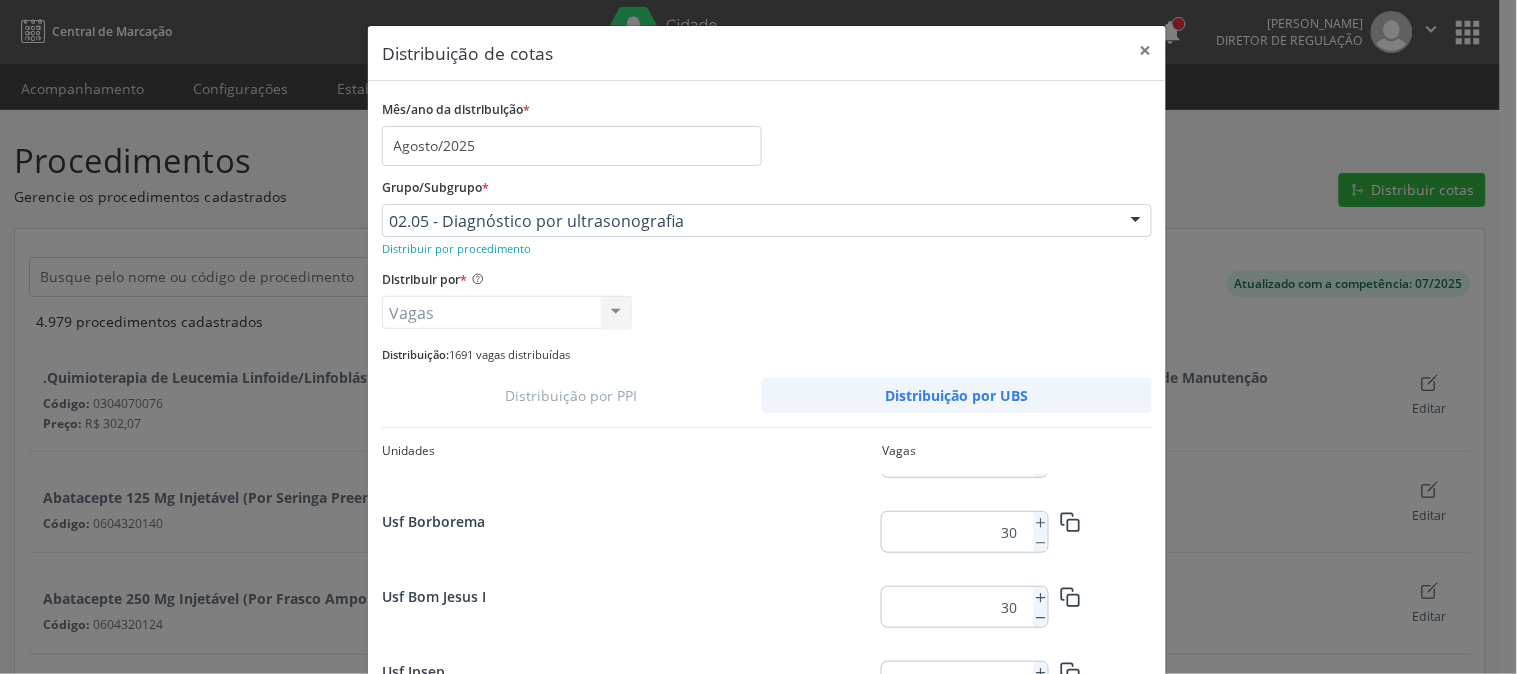 scroll, scrollTop: 733, scrollLeft: 0, axis: vertical 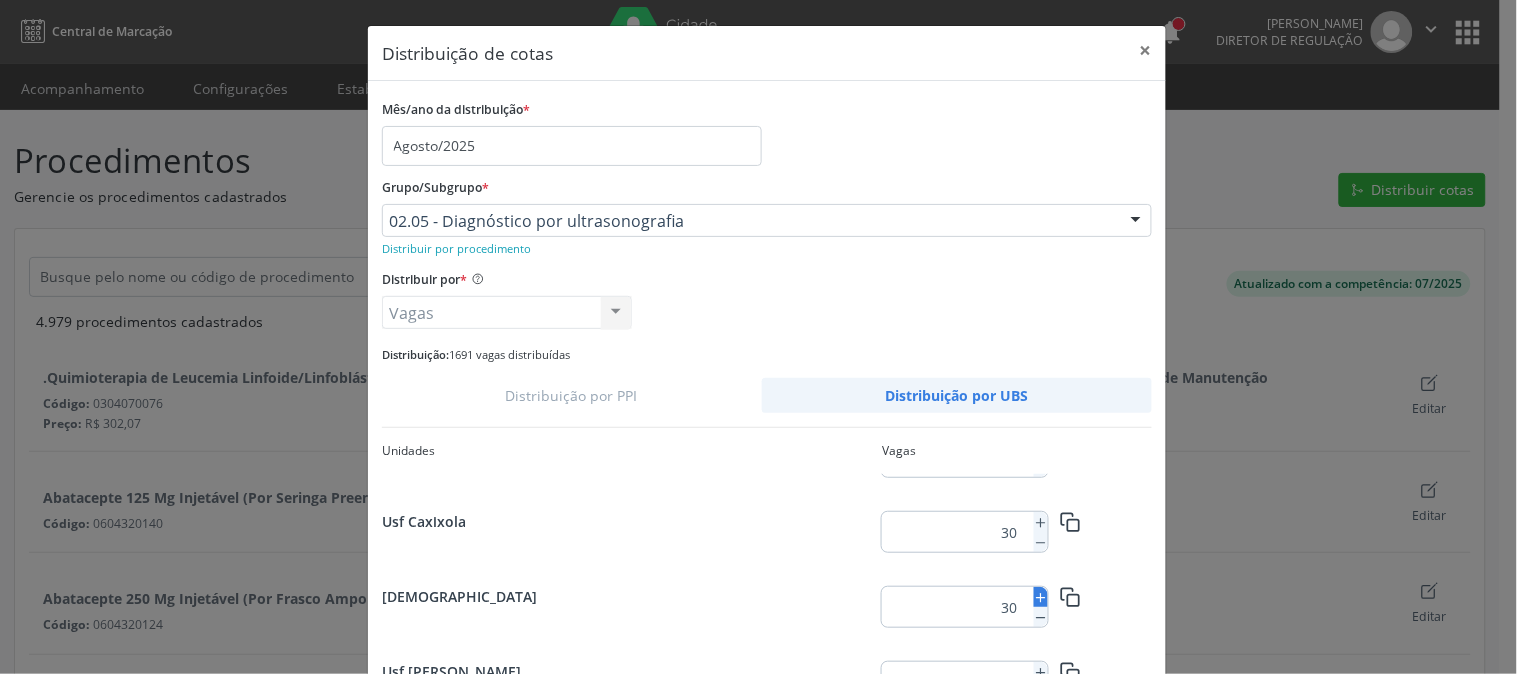 click 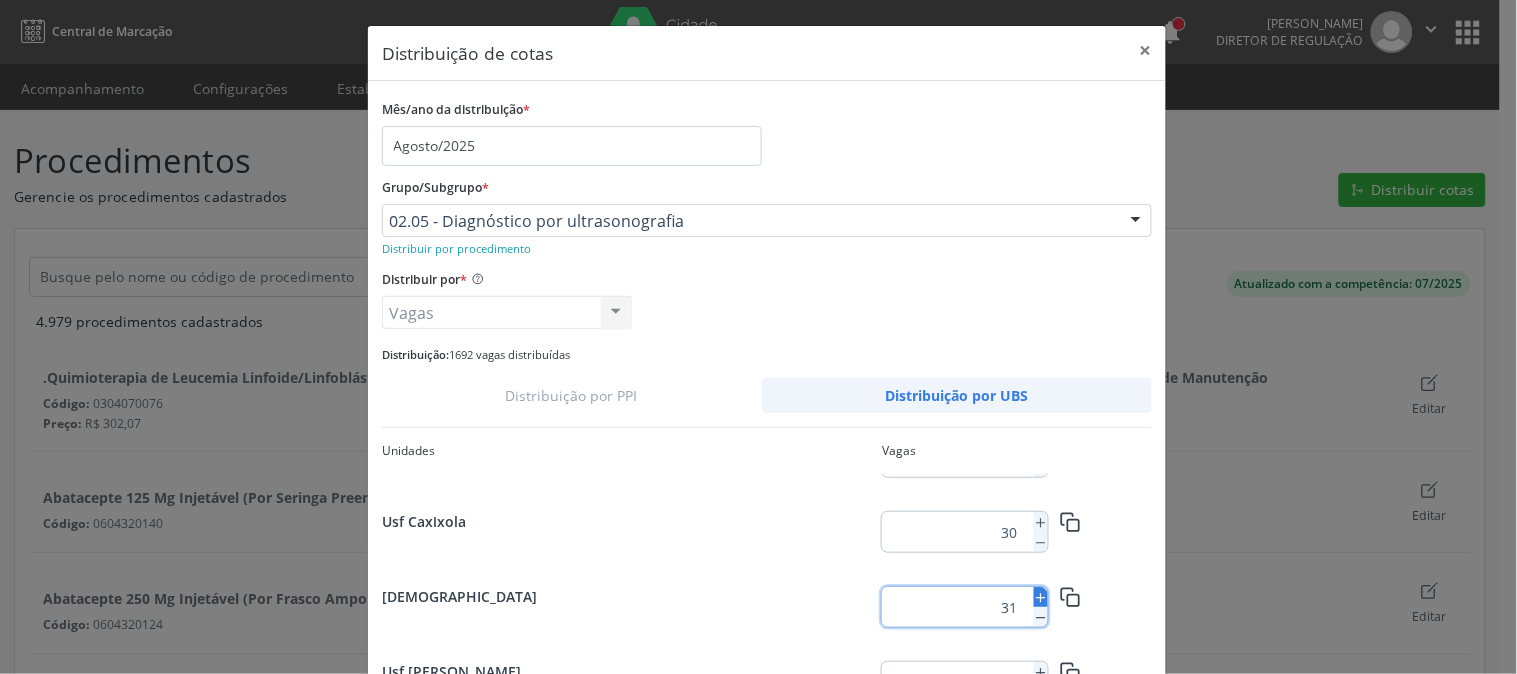 click 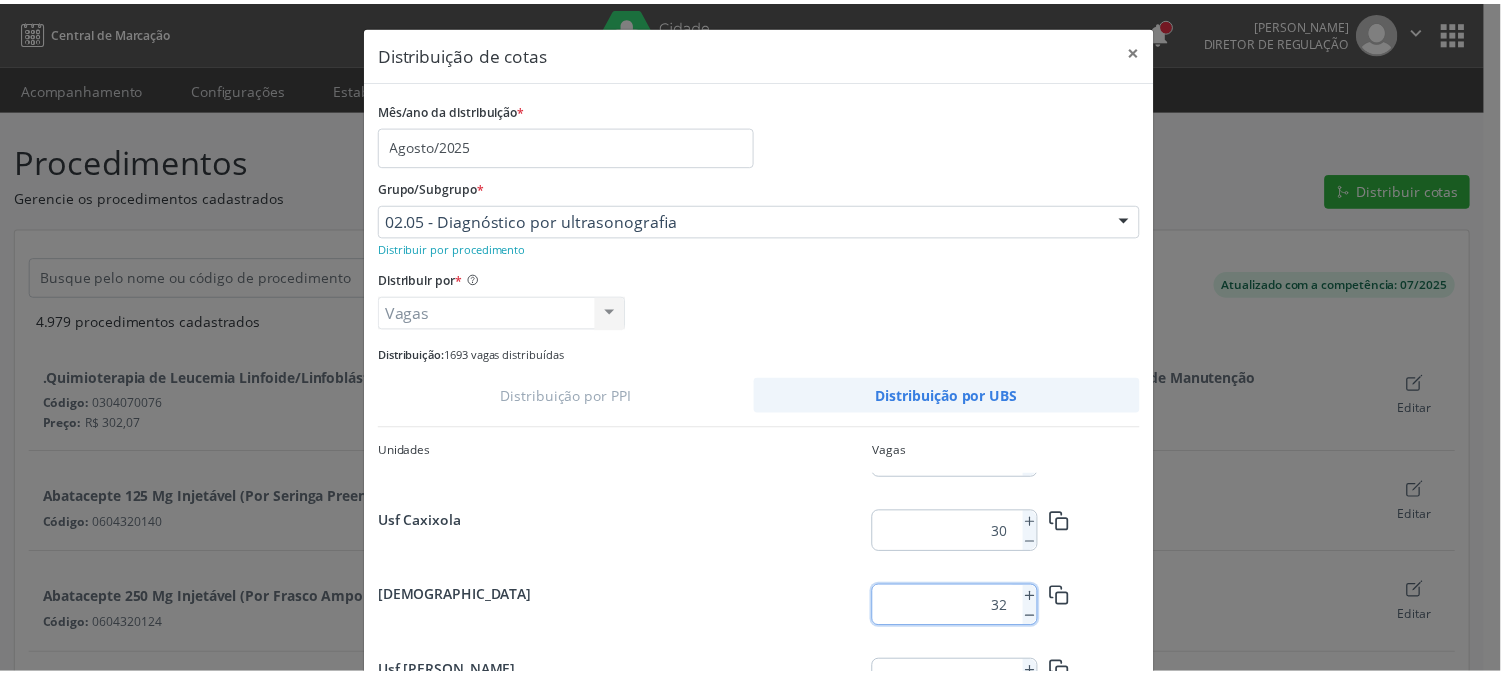 scroll, scrollTop: 145, scrollLeft: 0, axis: vertical 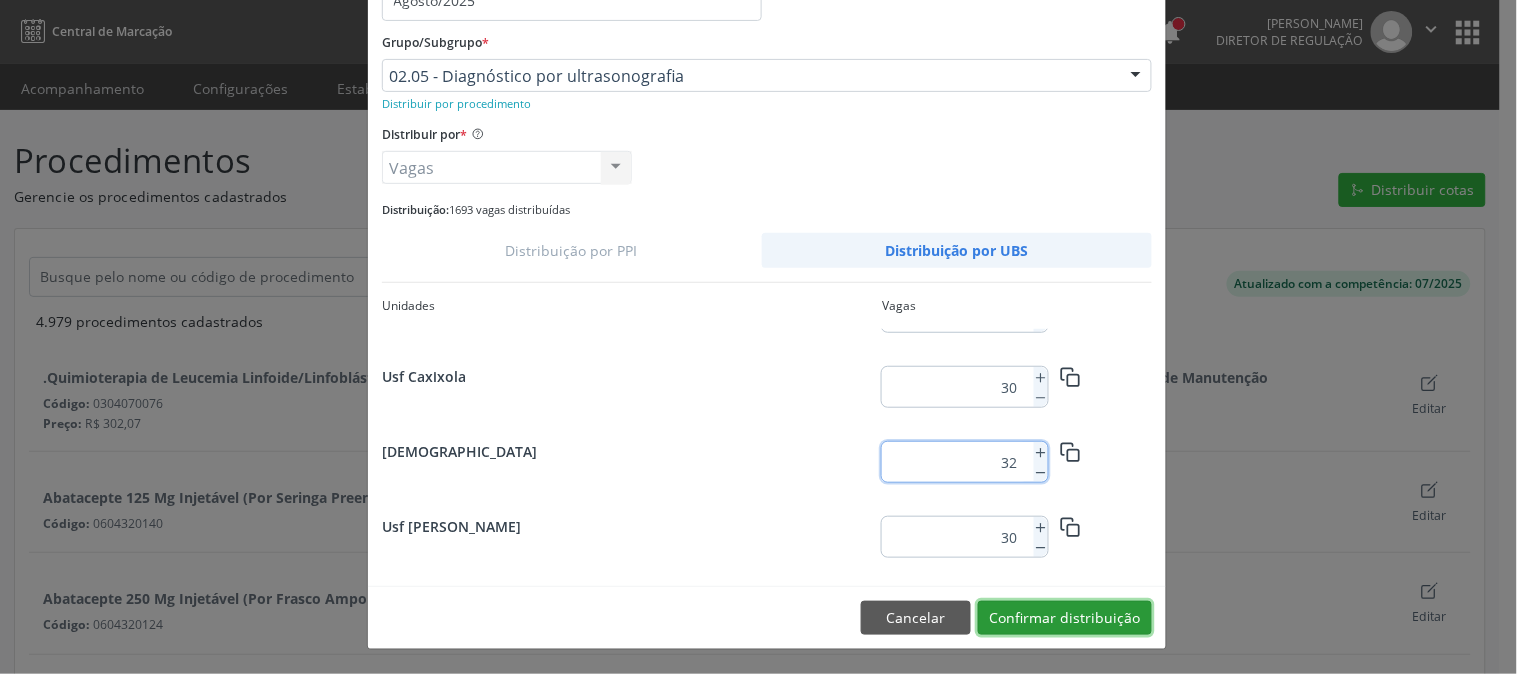click on "Confirmar distribuição" at bounding box center (1065, 618) 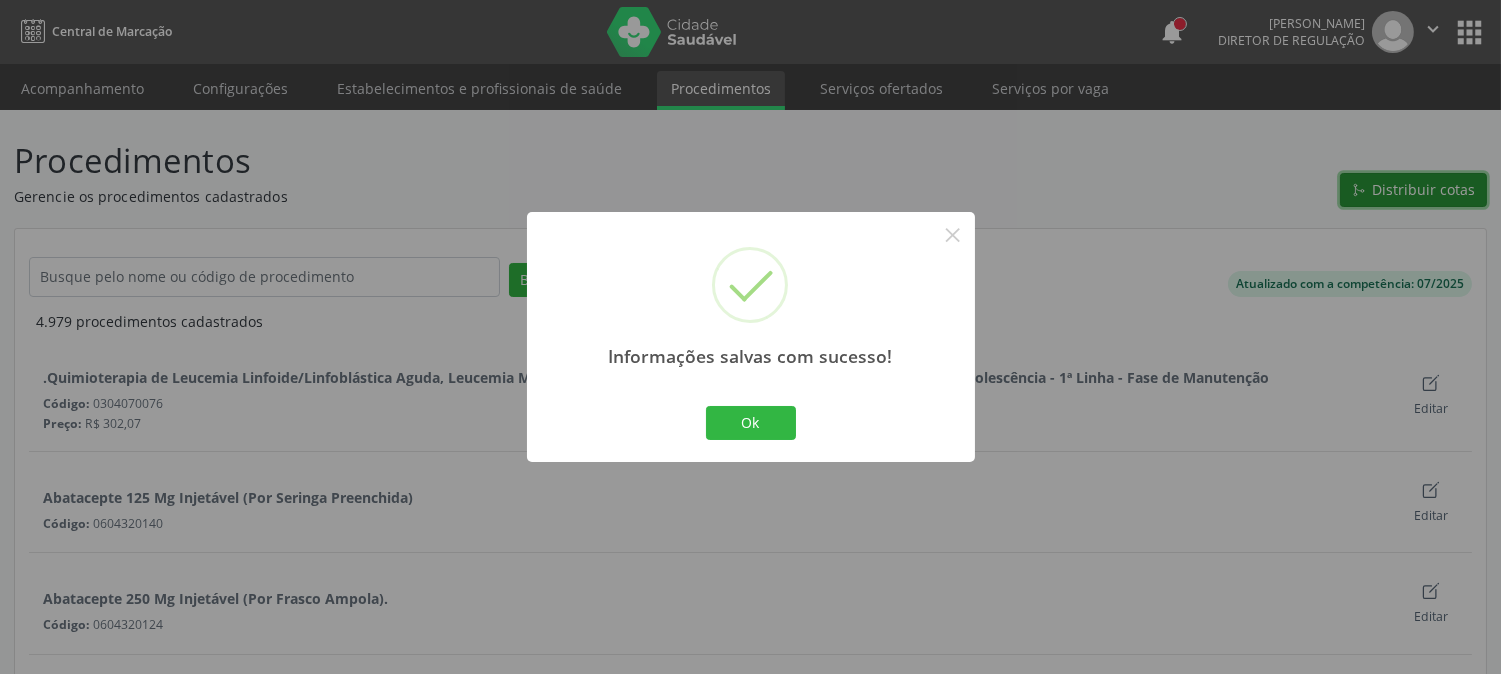 scroll, scrollTop: 0, scrollLeft: 0, axis: both 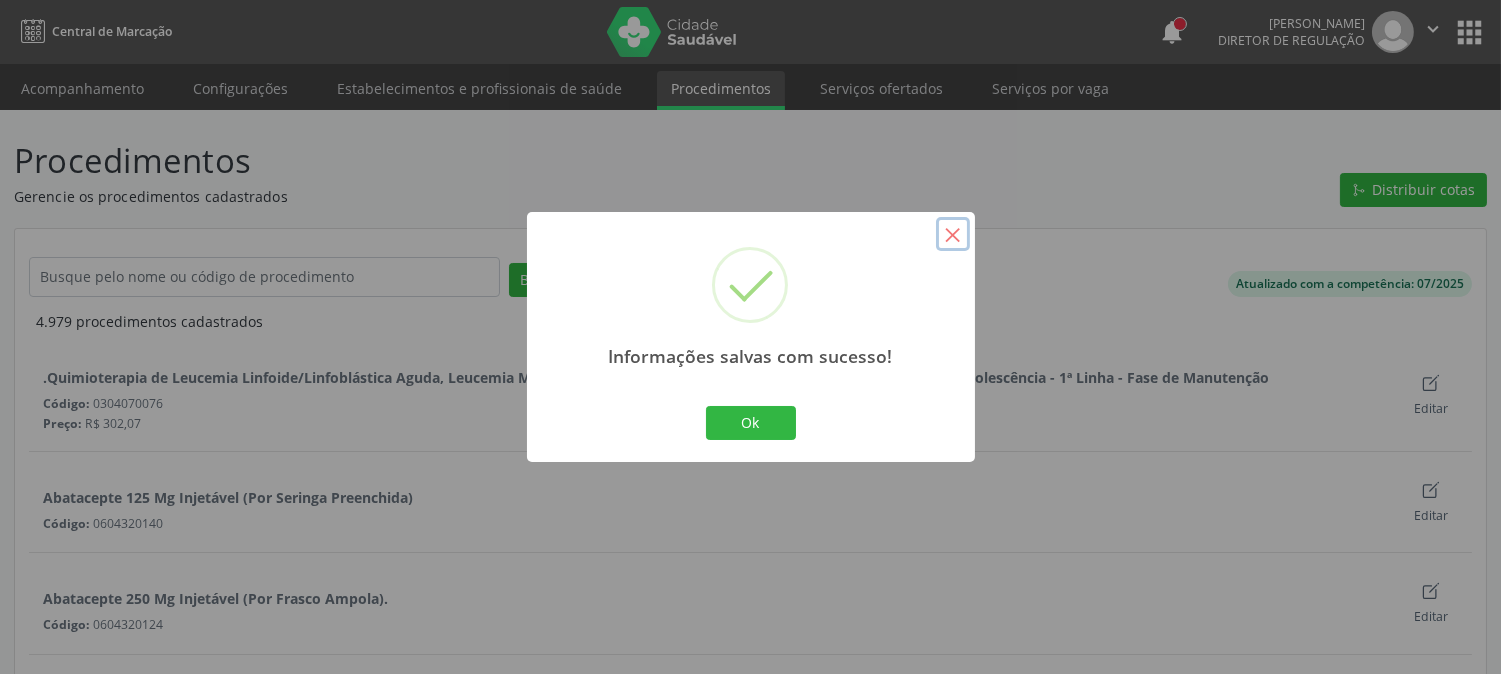 click on "×" at bounding box center [953, 234] 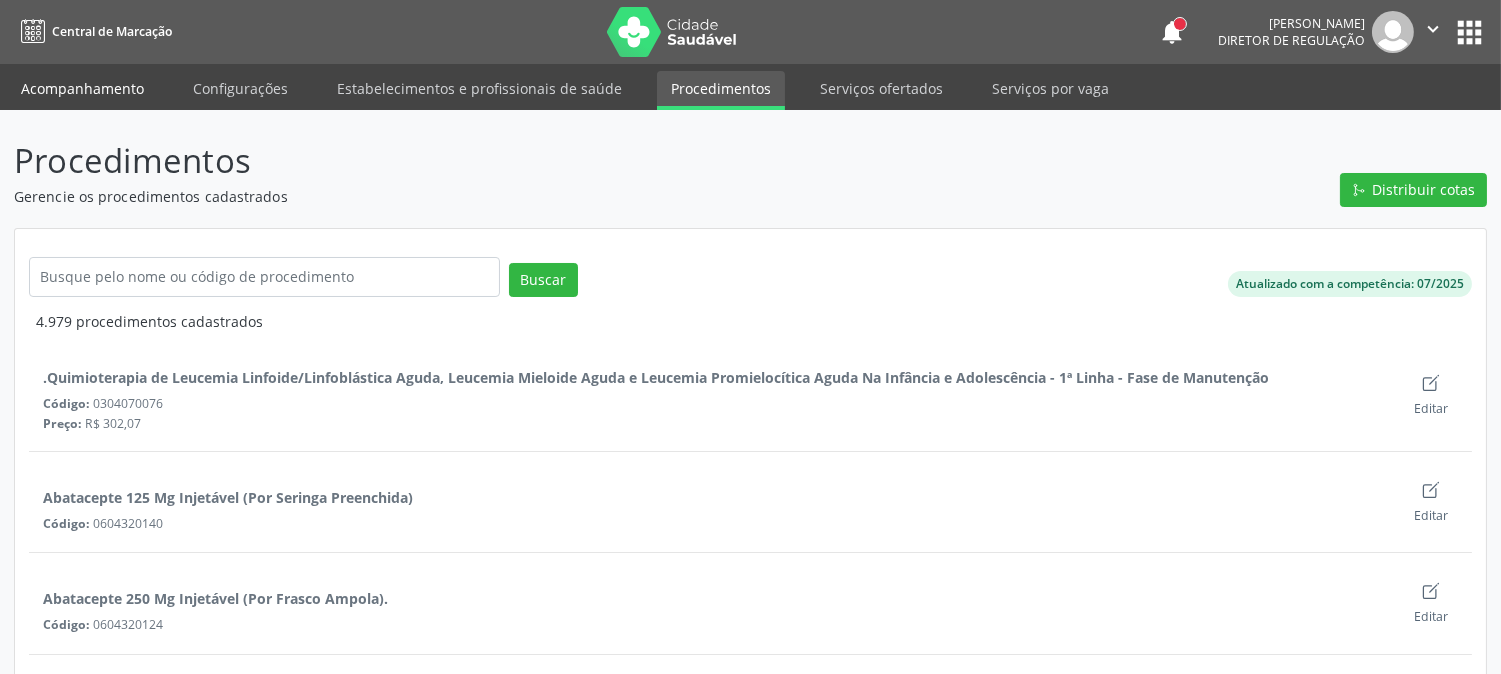 click on "Acompanhamento" at bounding box center [82, 88] 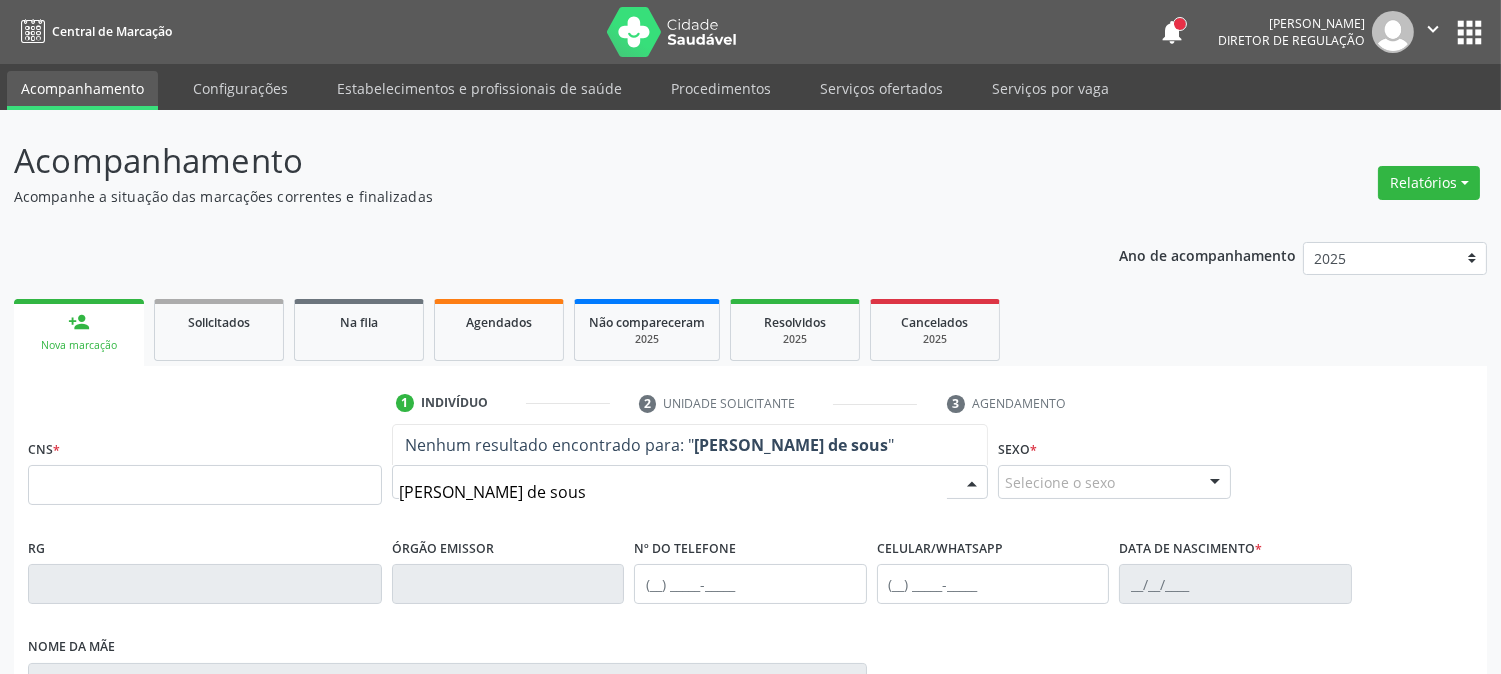 type on "alex lima de sousa" 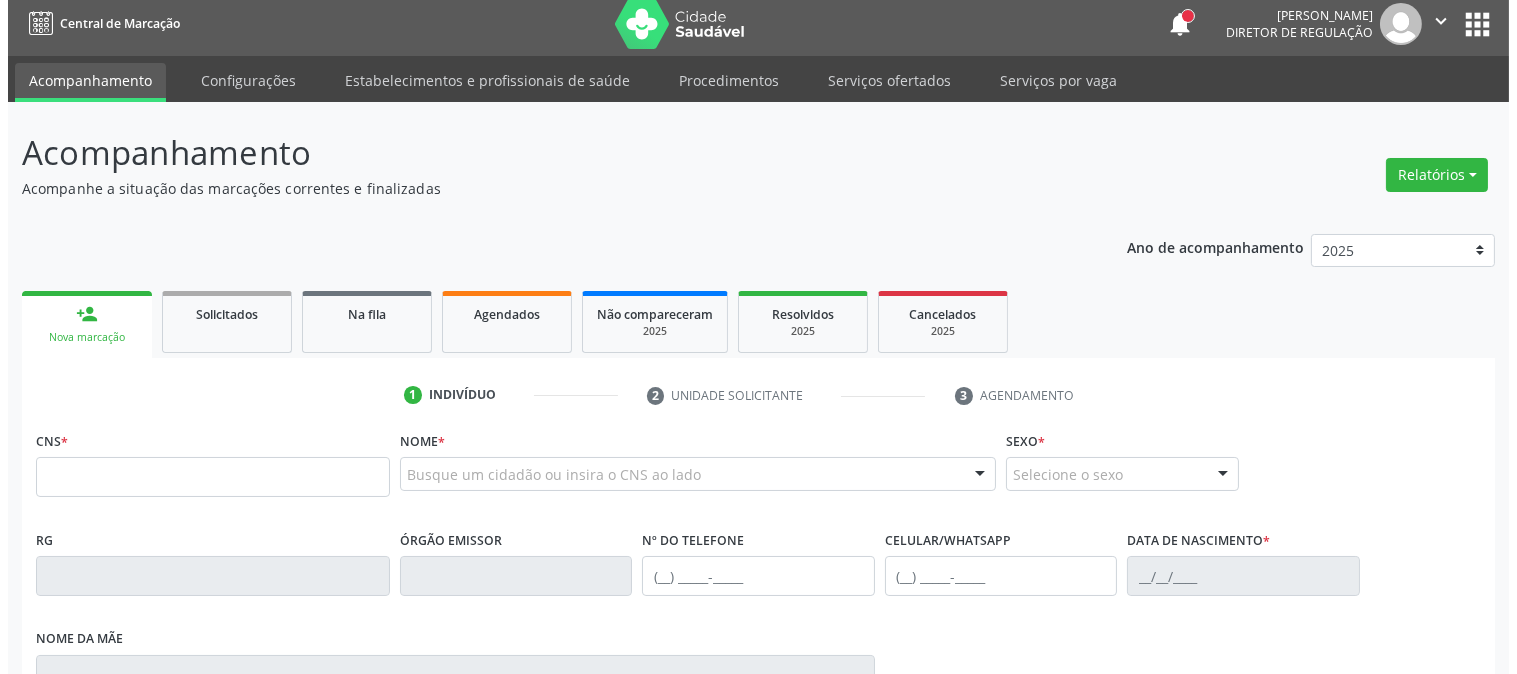 scroll, scrollTop: 0, scrollLeft: 0, axis: both 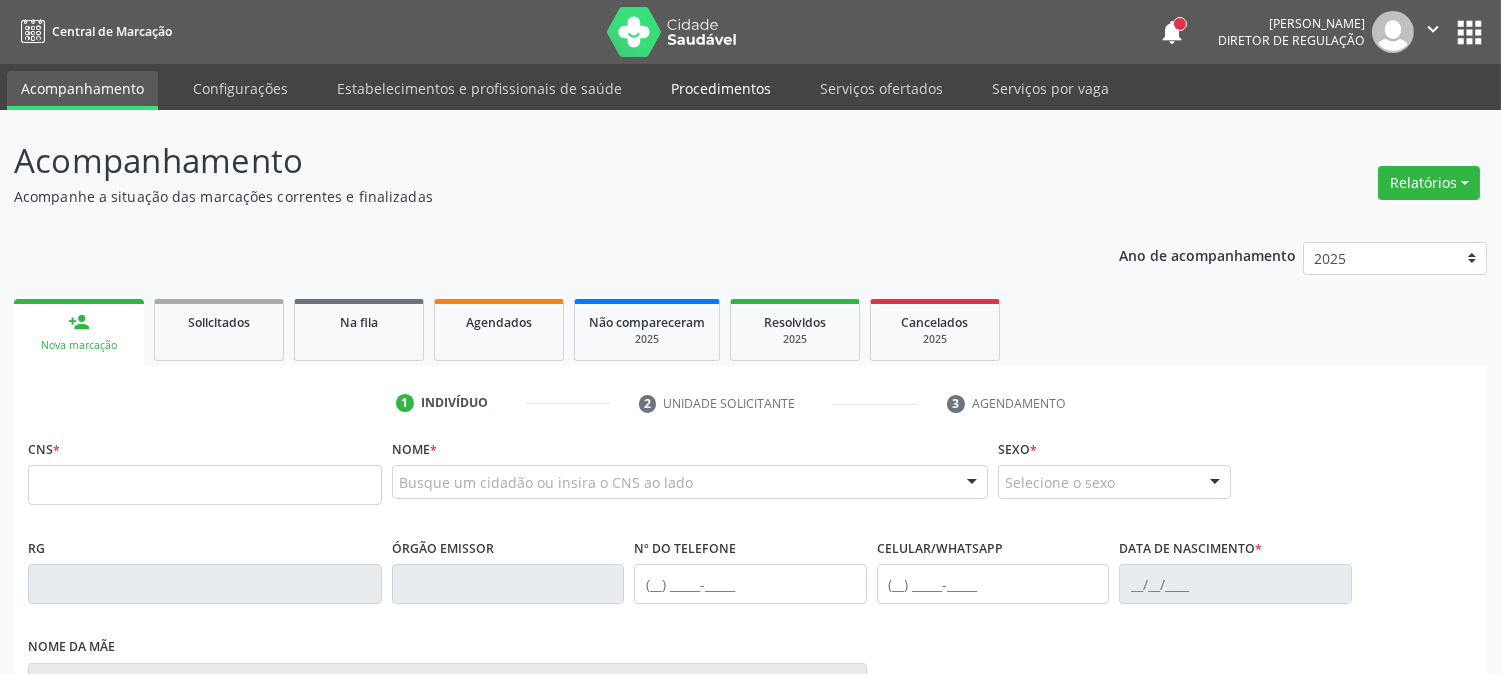 click on "Procedimentos" at bounding box center (721, 88) 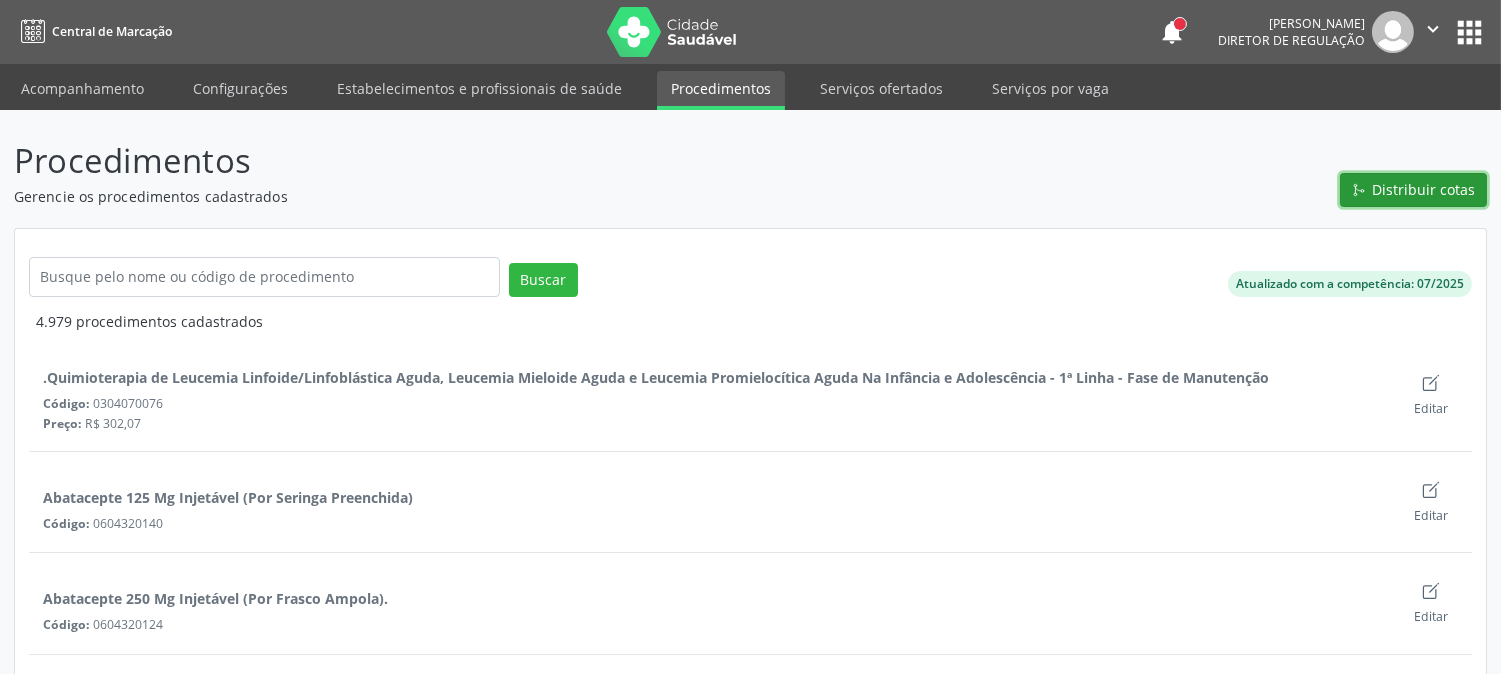click on "Distribuir cotas" at bounding box center [1424, 189] 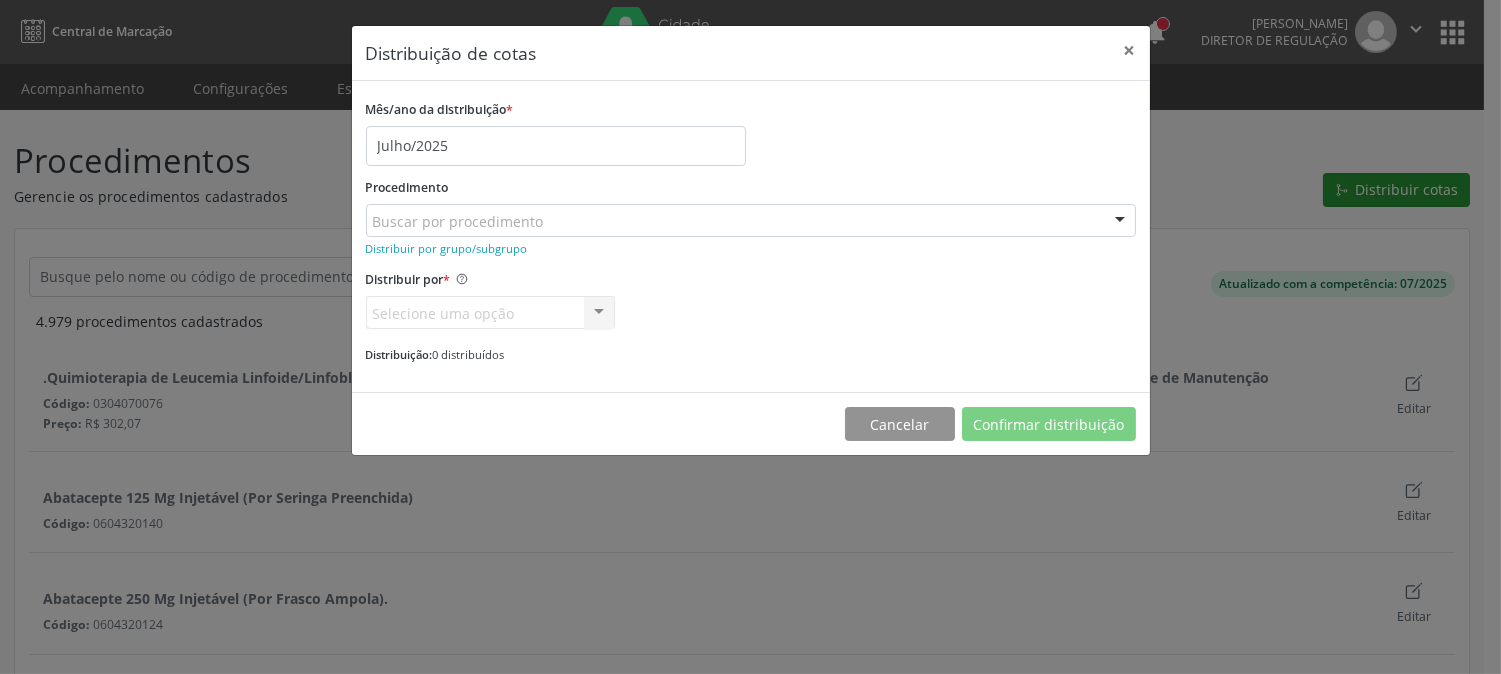 click on "Distribuição de cotas ×
Mês/ano da distribuição
*
Julho/2025
Procedimento
Buscar por procedimento
0304070076 - .Quimioterapia de Leucemia Linfoide/Linfoblástica Aguda, Leucemia Mieloide Aguda e Leucemia Promielocítica Aguda Na Infância e Adolescência - 1ª Linha - Fase de Manutenção   0604320140 - Abatacepte 125 Mg Injetável (Por Seringa Preenchida)   0604320124 - Abatacepte 250 Mg Injetável (Por Frasco Ampola).   0603050018 - Abciximabe   0406010013 - Abertura de Comunicação Inter-Atrial   0406010021 - Abertura de Estenose Aortica Valvar   0406011265 - Abertura de Estenose Aortica Valvar (Criança e Adolescente)   0406010030 - Abertura de Estenose Pulmonar Valvar   0406011273 - Abertura de Estenose Pulmonar Valvar (Criança e Adolescente)   0301080011 - Abordagem Cognitiva Comportamental do Fumante (Por Atendimento / Paciente)   0307020010 - Acesso A Polpa Dentaria e Medicacao (Por Dente)" at bounding box center [750, 337] 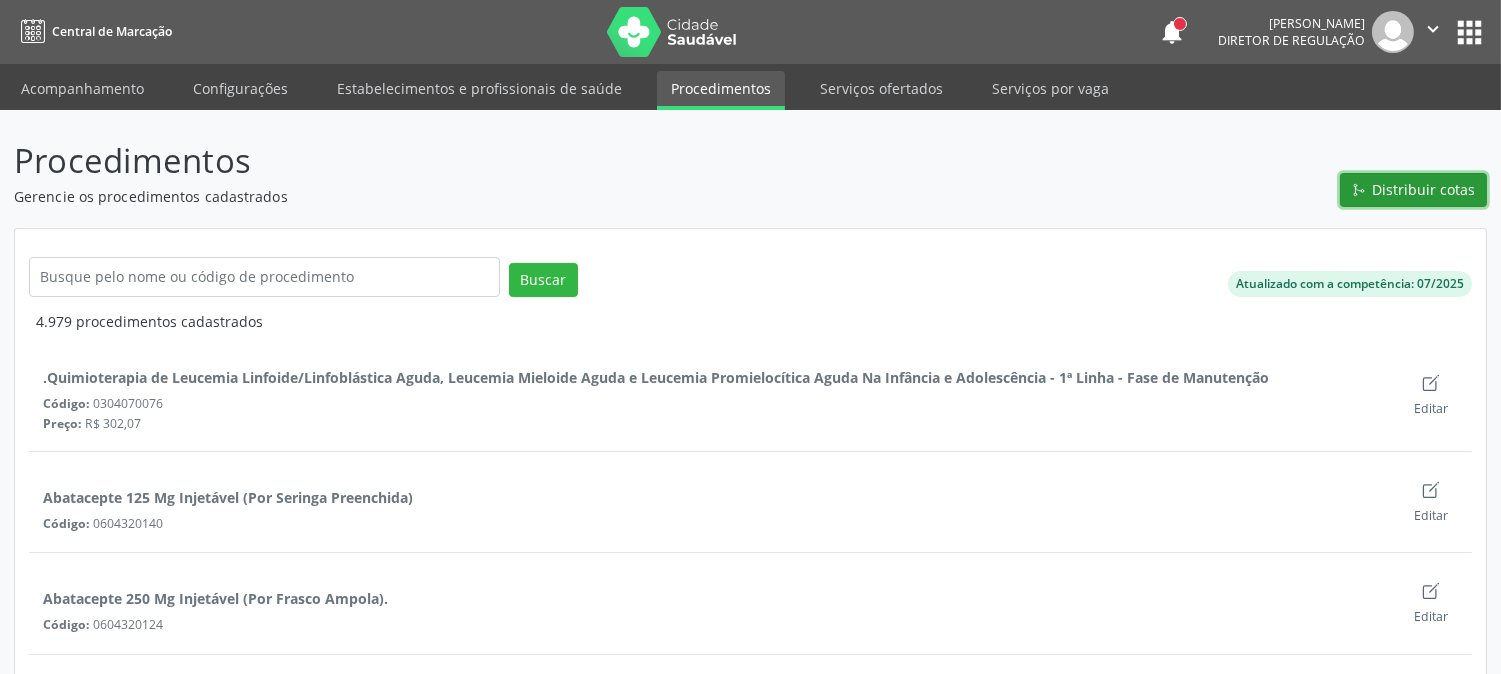 click on "Distribuir cotas" at bounding box center (1424, 189) 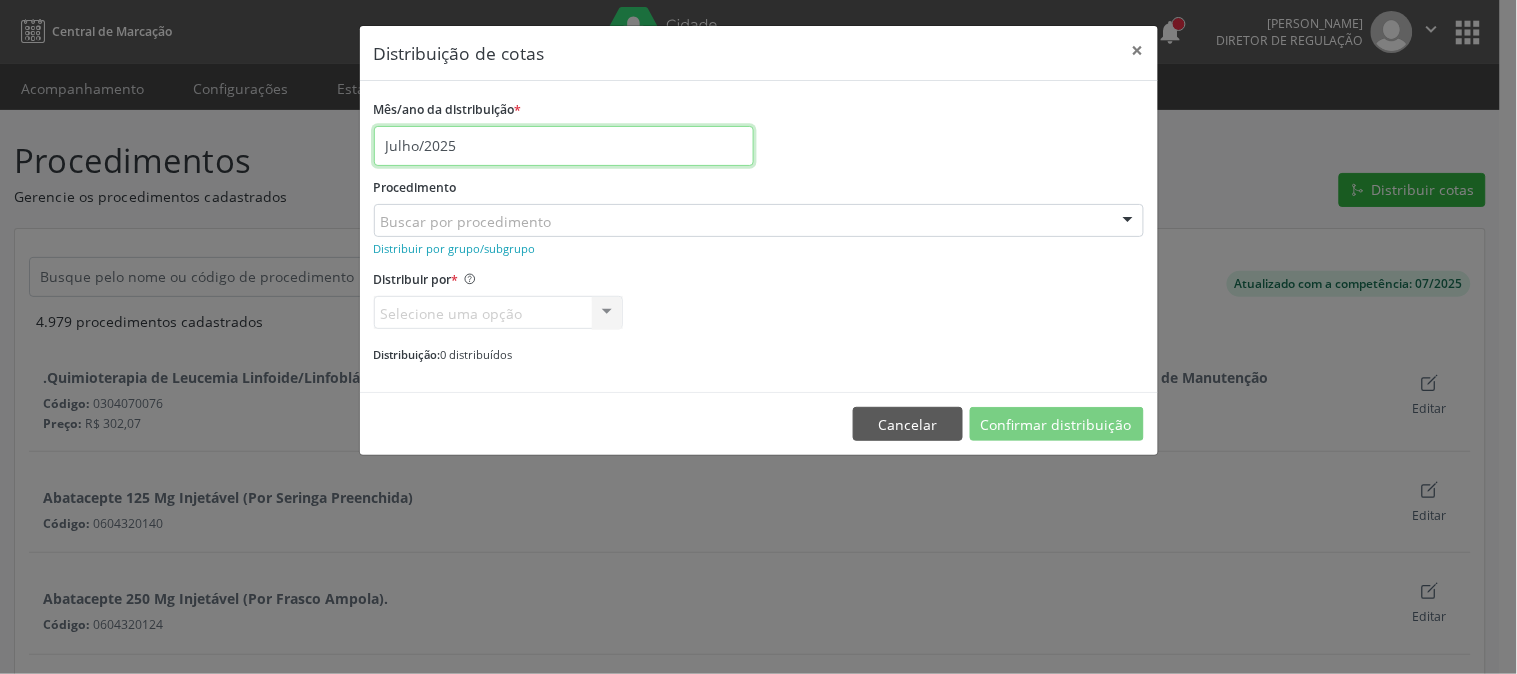 click on "Julho/2025" at bounding box center (564, 146) 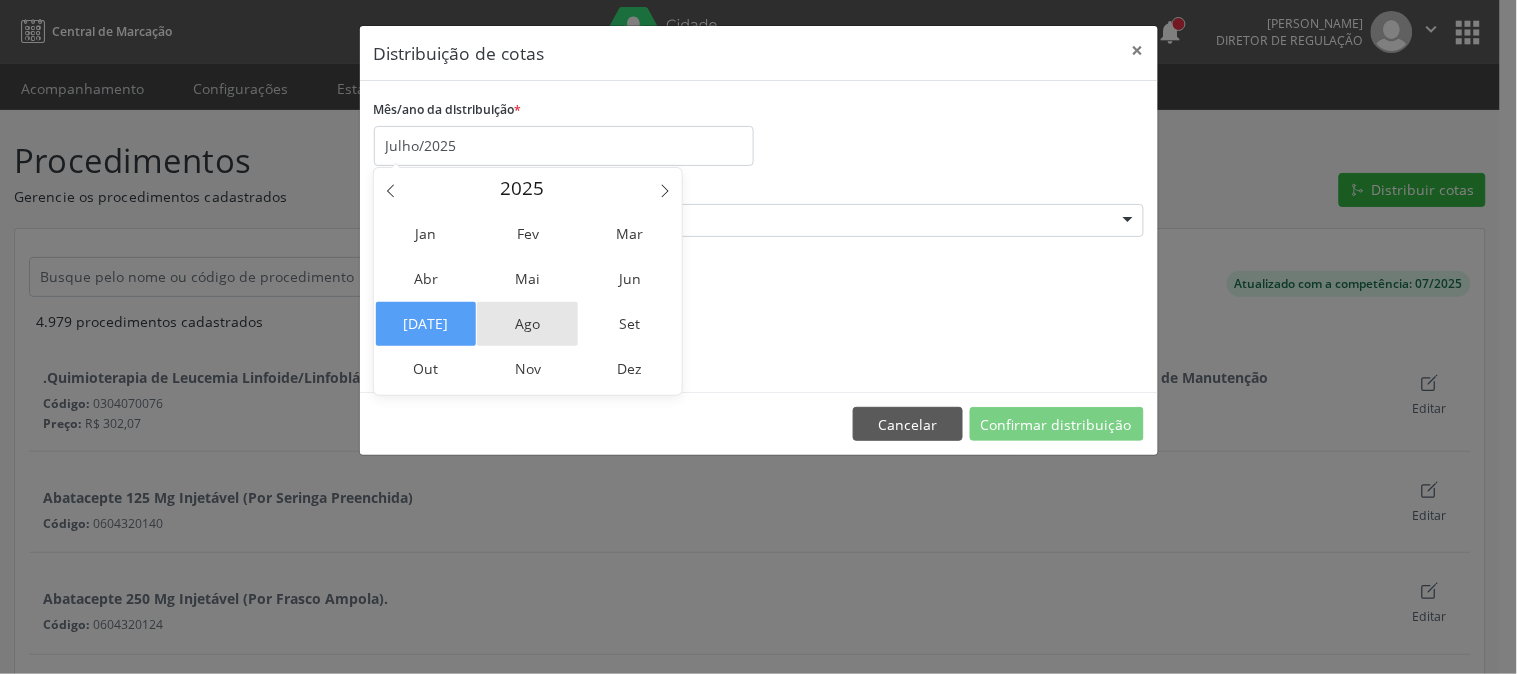 click on "Ago" at bounding box center [527, 324] 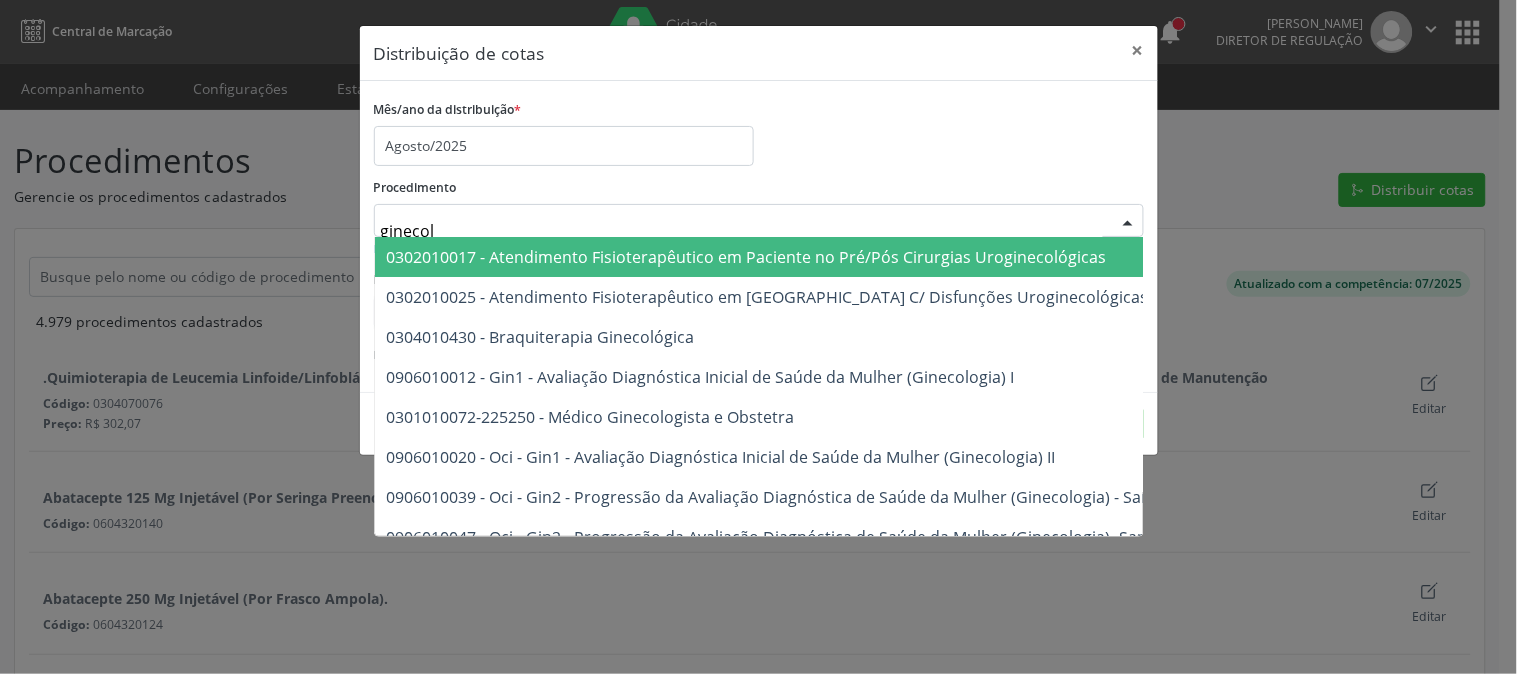 type on "ginecolo" 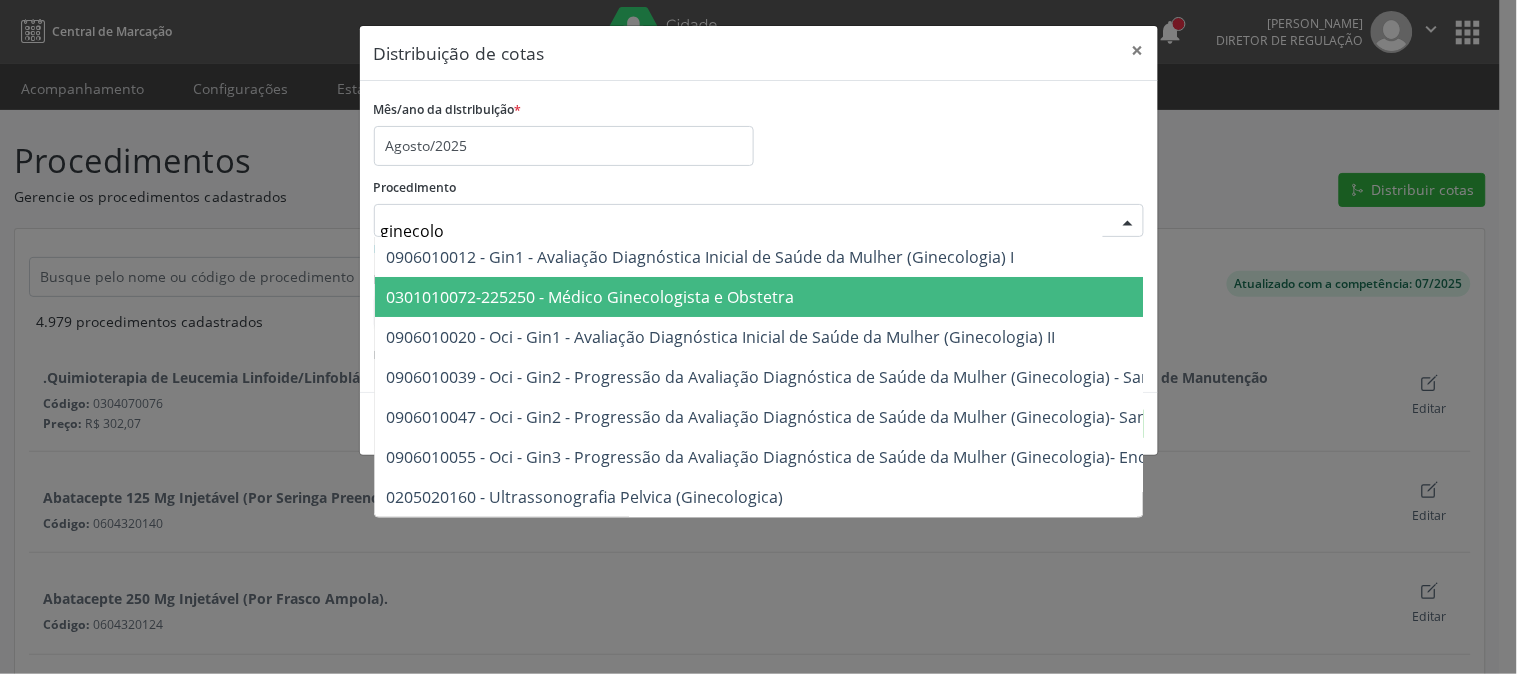 click on "0301010072-225250 - Médico Ginecologista e Obstetra" at bounding box center (1011, 297) 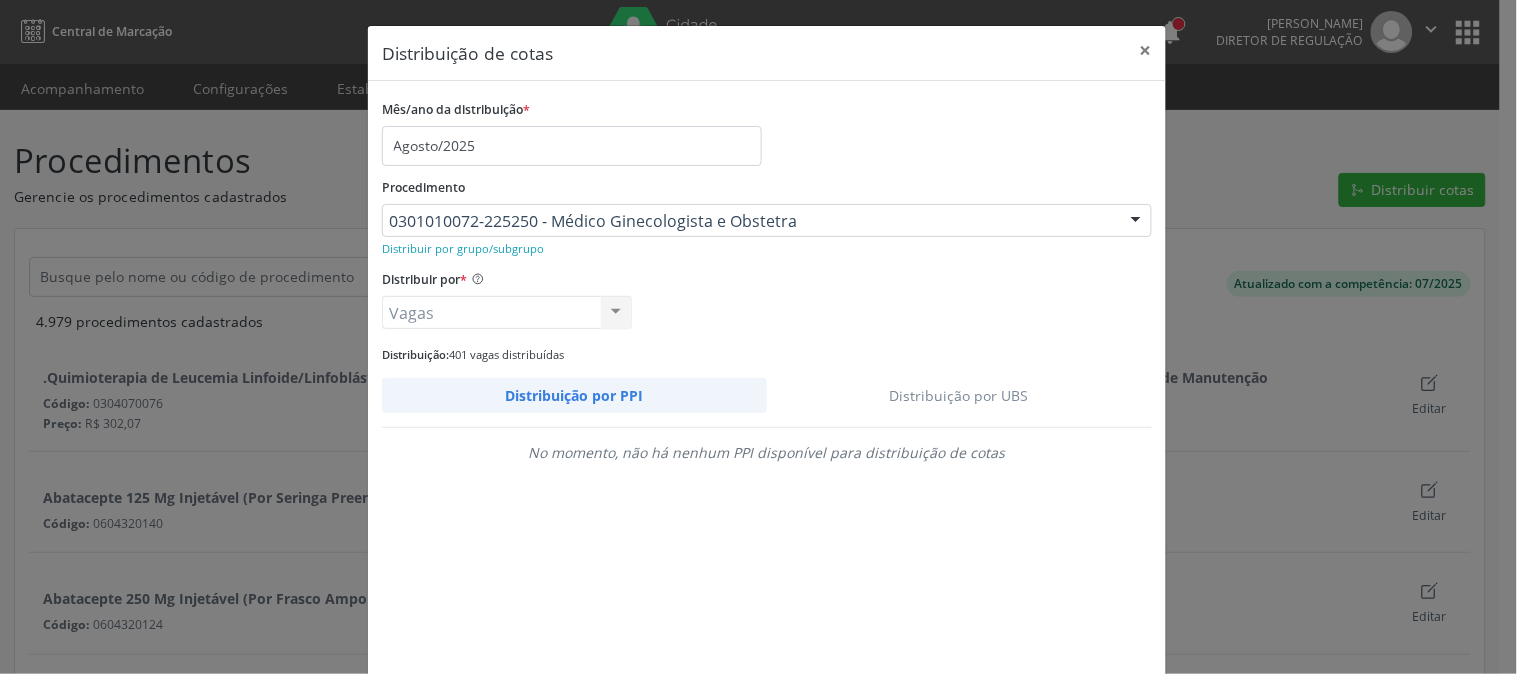 click on "Distribuição por UBS" at bounding box center [960, 395] 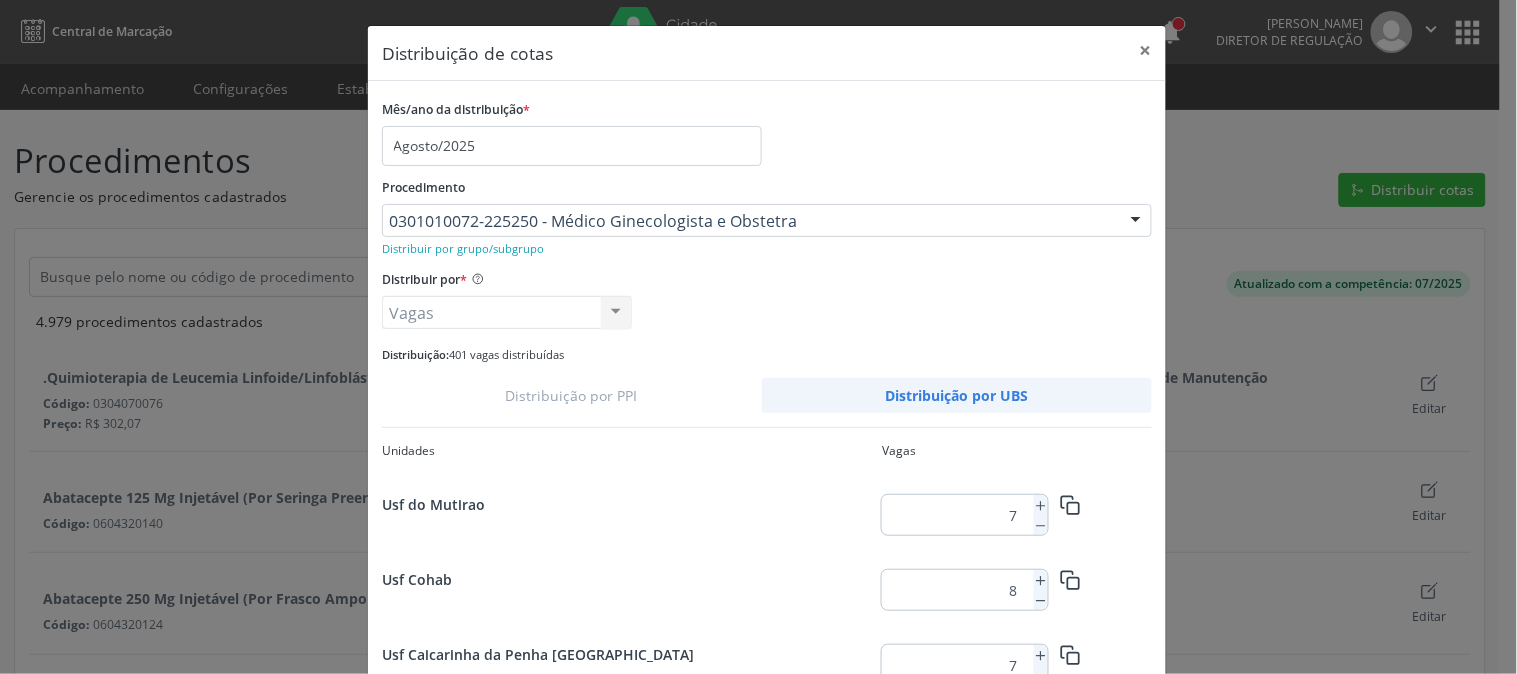 scroll, scrollTop: 1107, scrollLeft: 0, axis: vertical 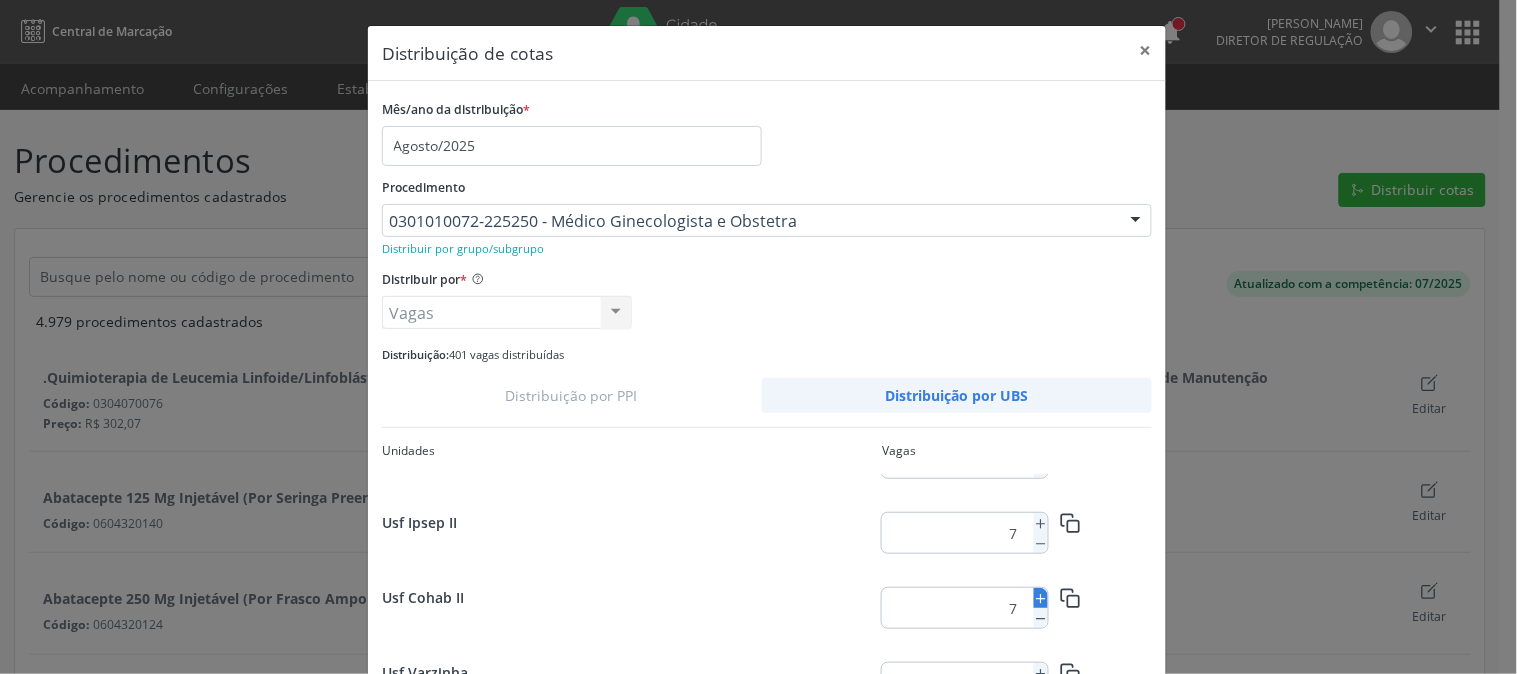 click 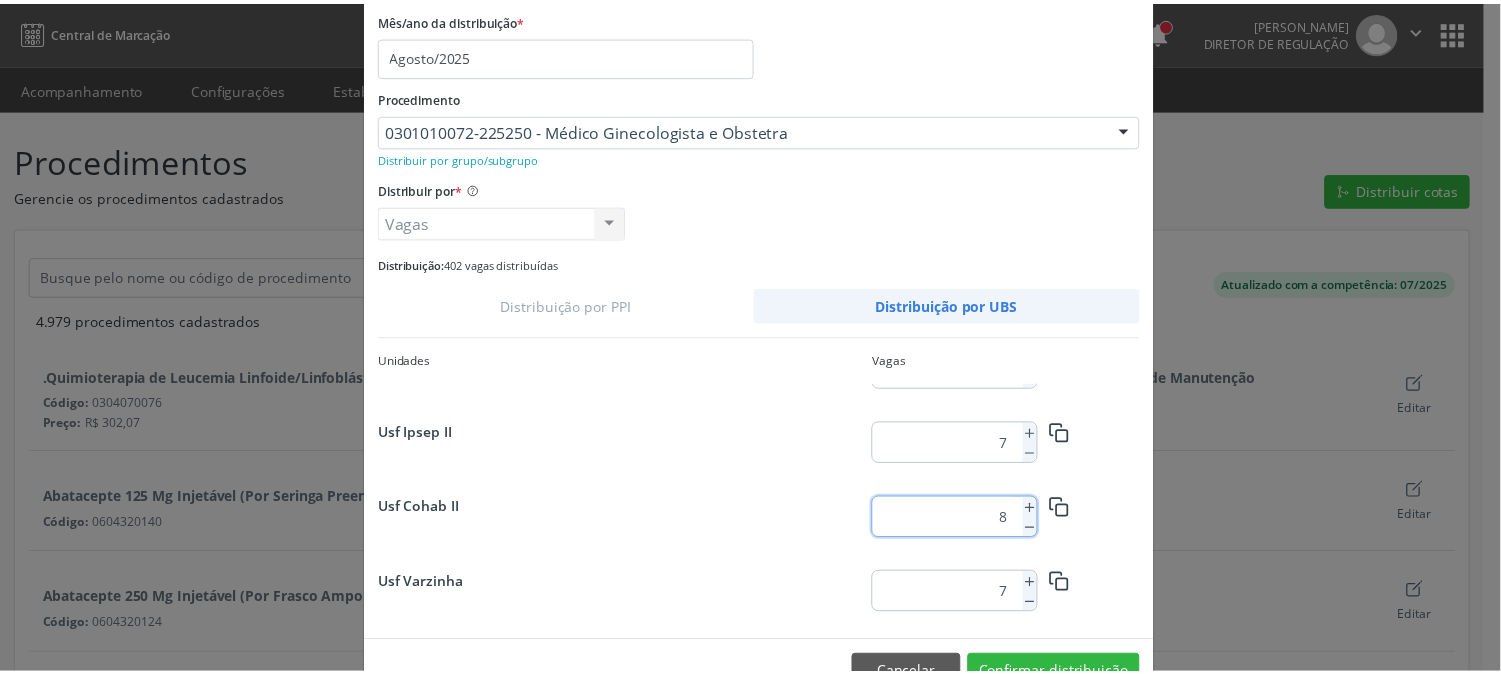 scroll, scrollTop: 145, scrollLeft: 0, axis: vertical 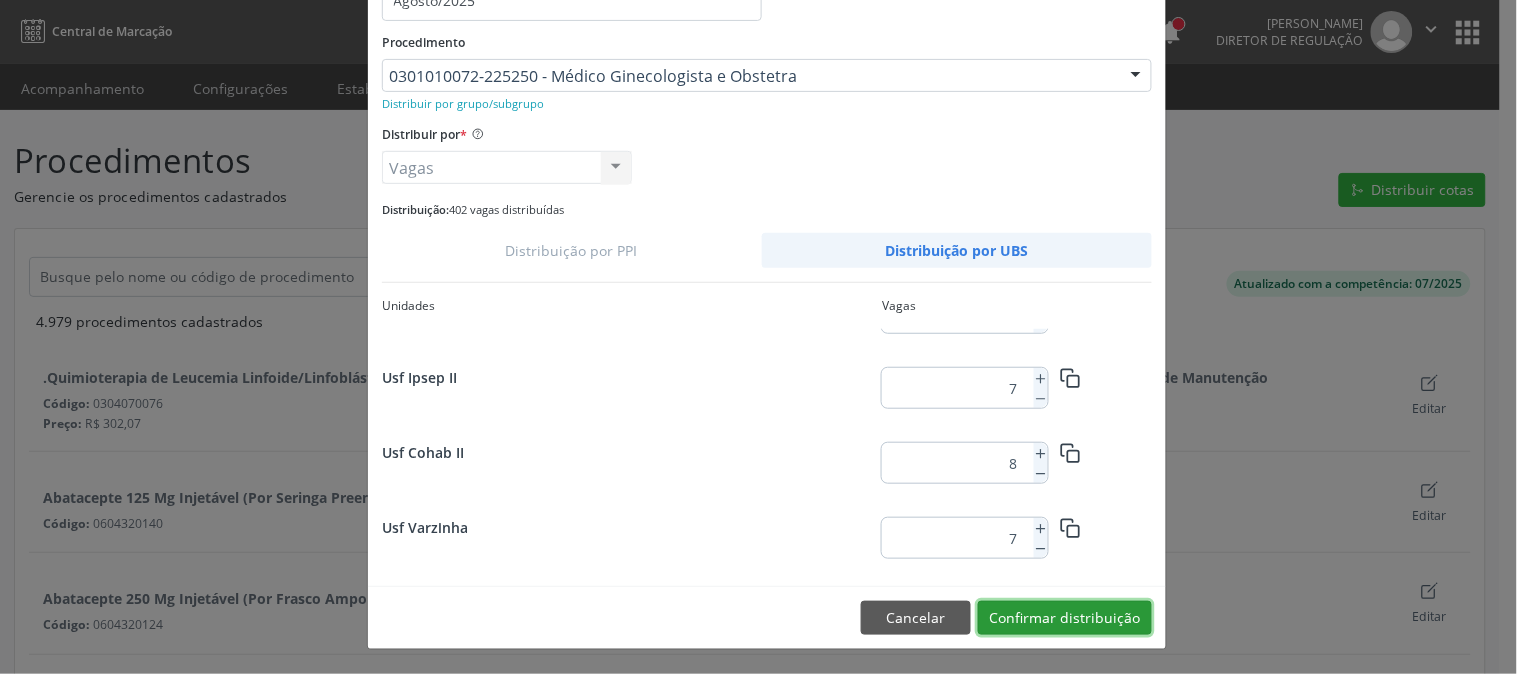 click on "Confirmar distribuição" at bounding box center (1065, 618) 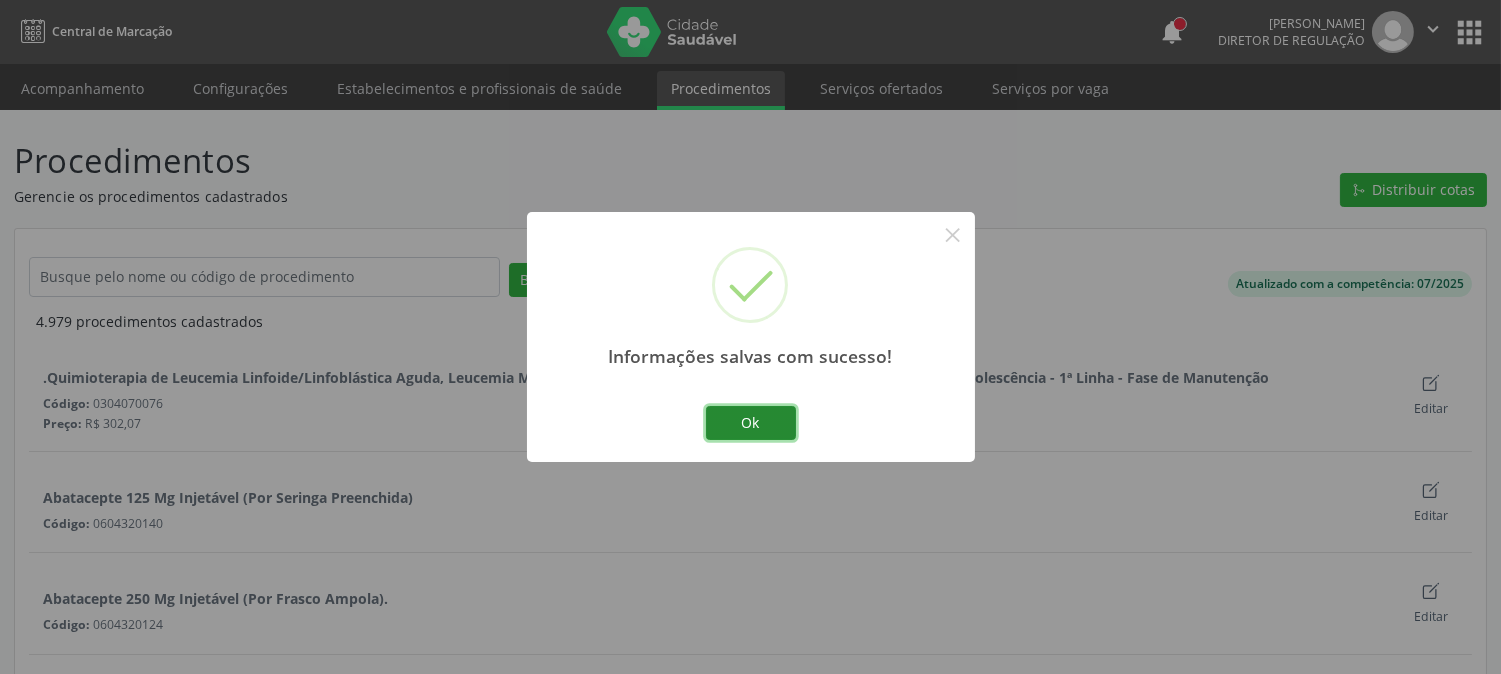 click on "Ok" at bounding box center (751, 423) 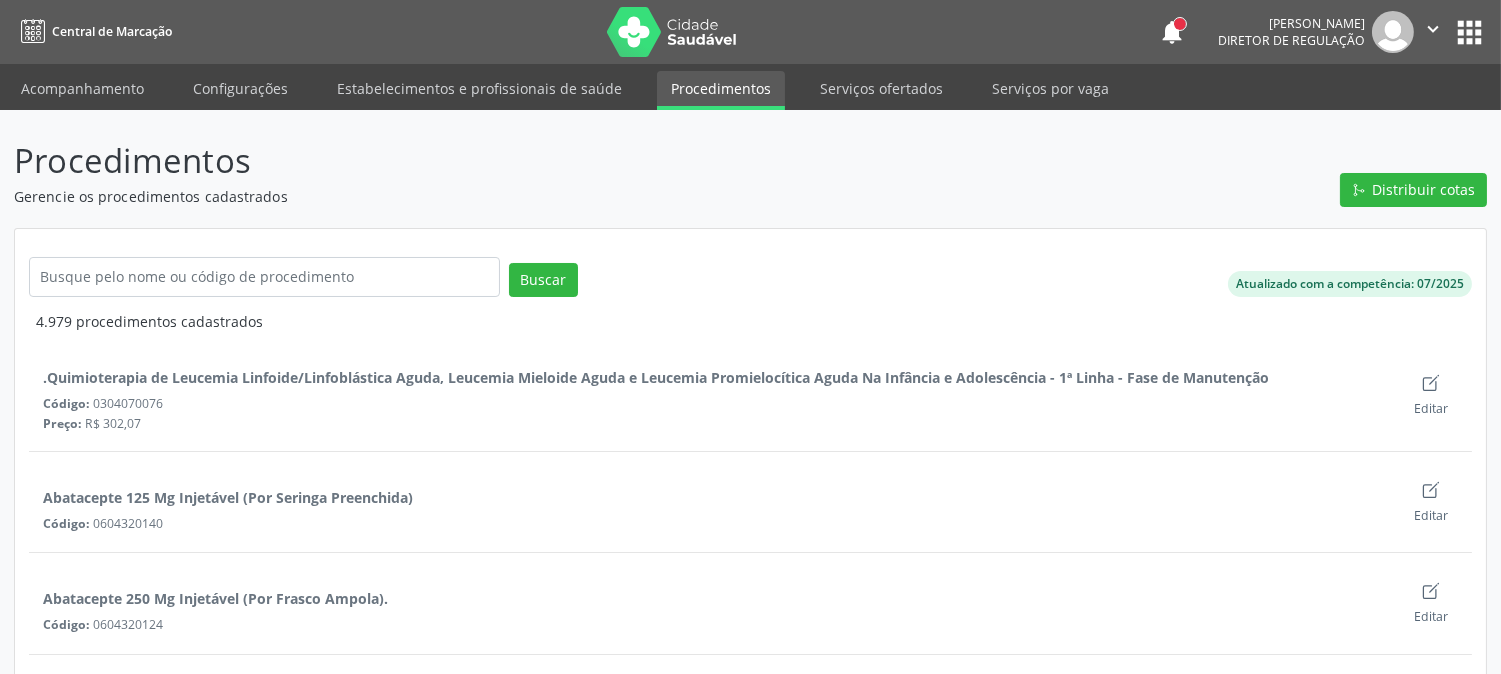 click on "Acompanhamento
Configurações
Estabelecimentos e profissionais de saúde
Procedimentos
Serviços ofertados
Serviços por vaga" at bounding box center [750, 87] 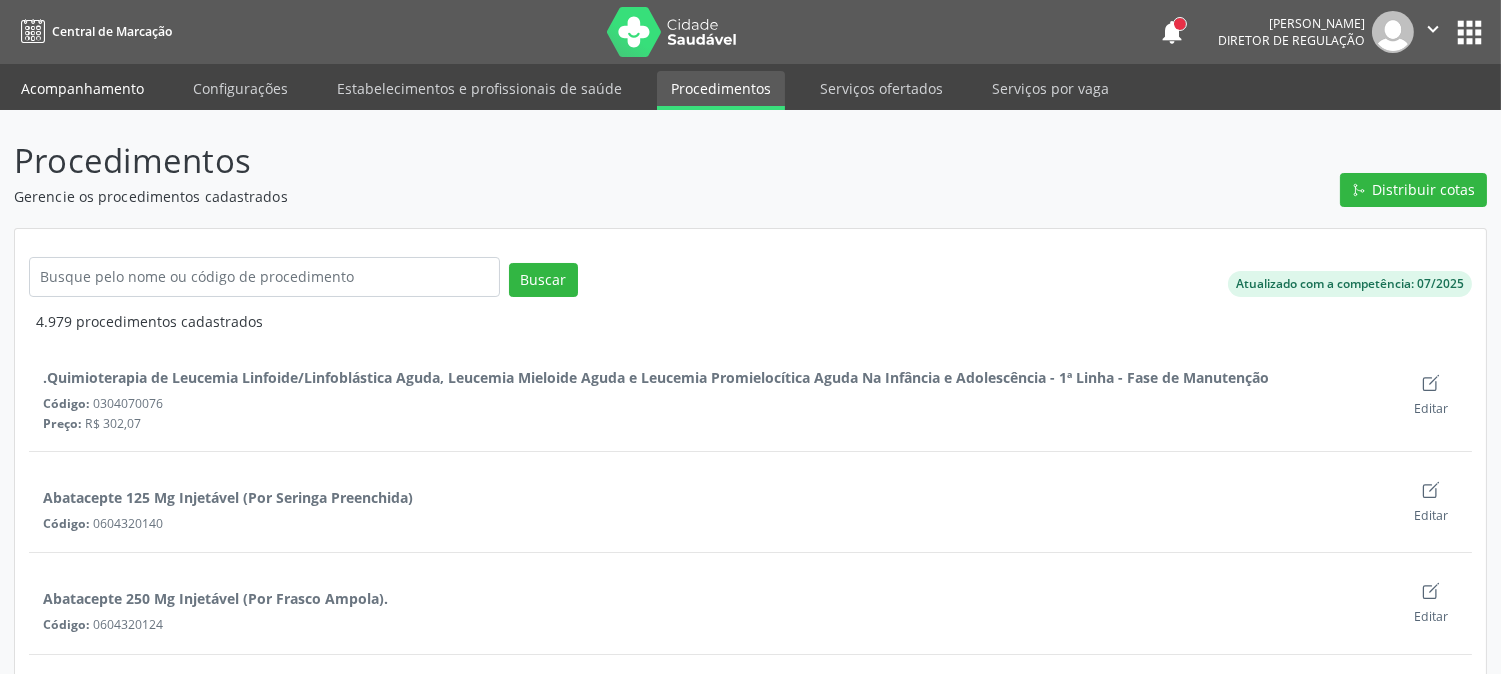click on "Acompanhamento" at bounding box center [82, 88] 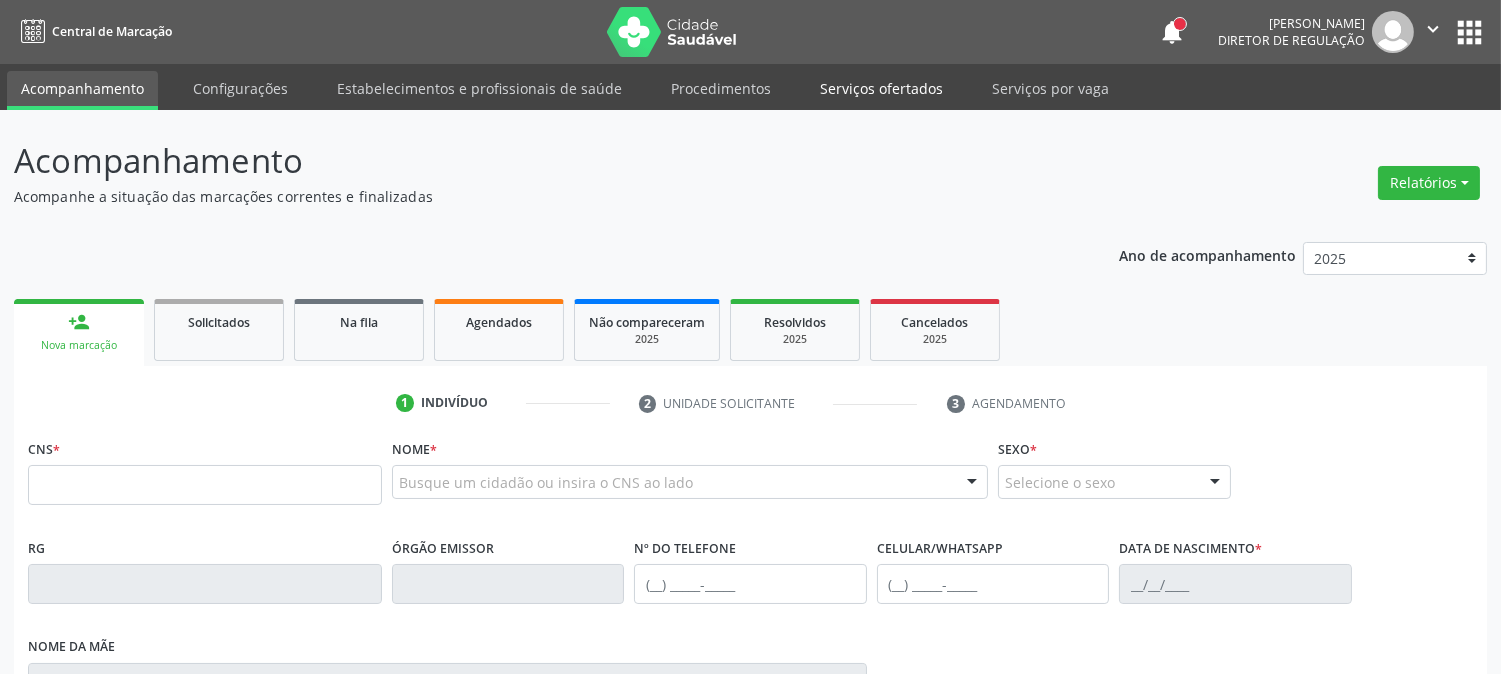 click on "Serviços ofertados" at bounding box center (881, 88) 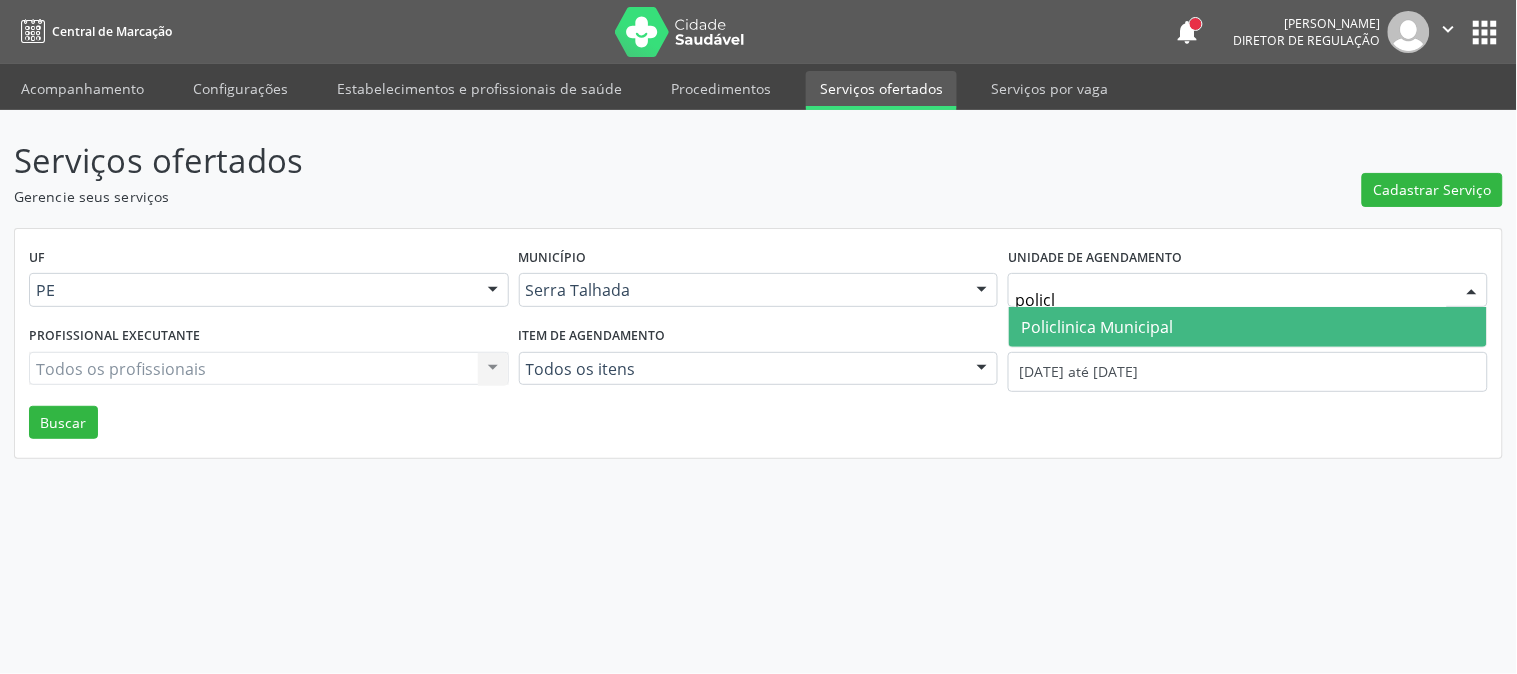 type on "policli" 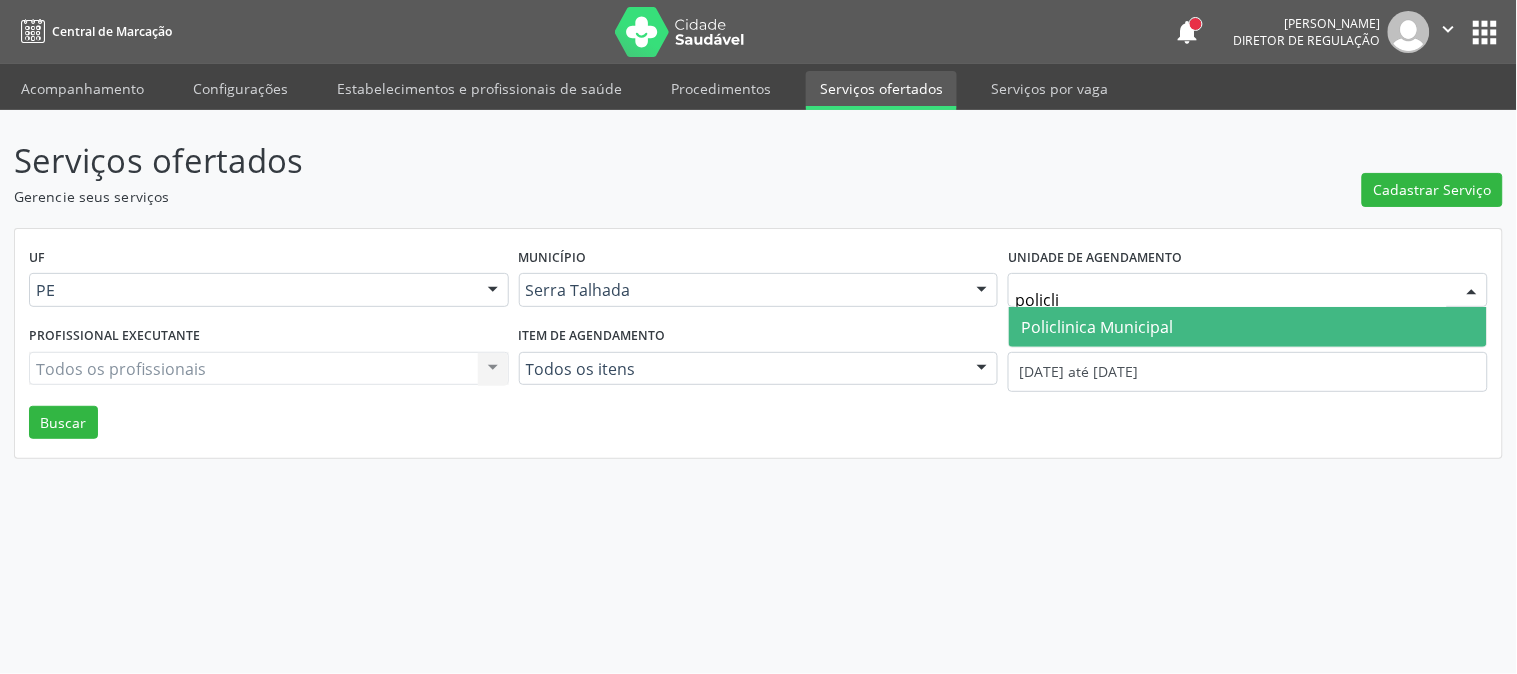 click on "Policlinica Municipal" at bounding box center [1097, 327] 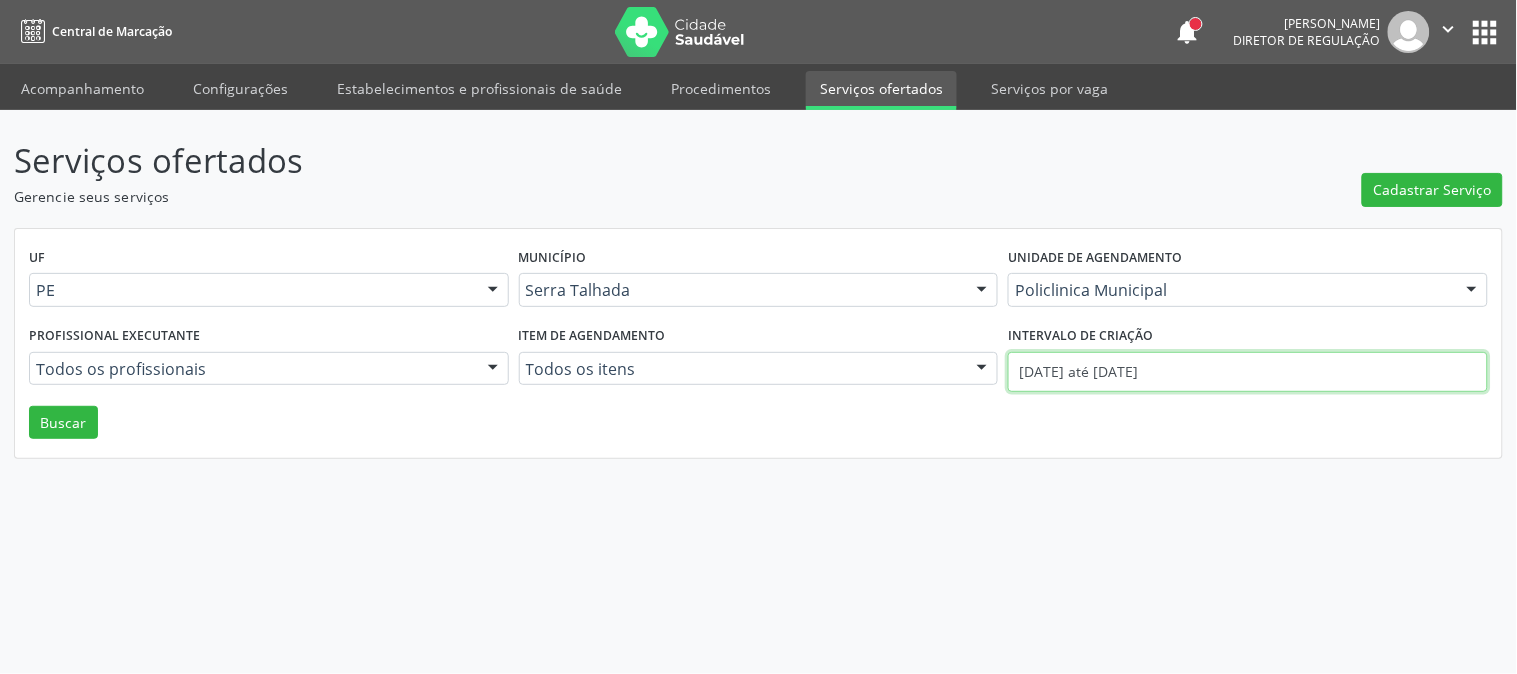 click on "01/07/2025 até 30/07/2025" at bounding box center [1248, 372] 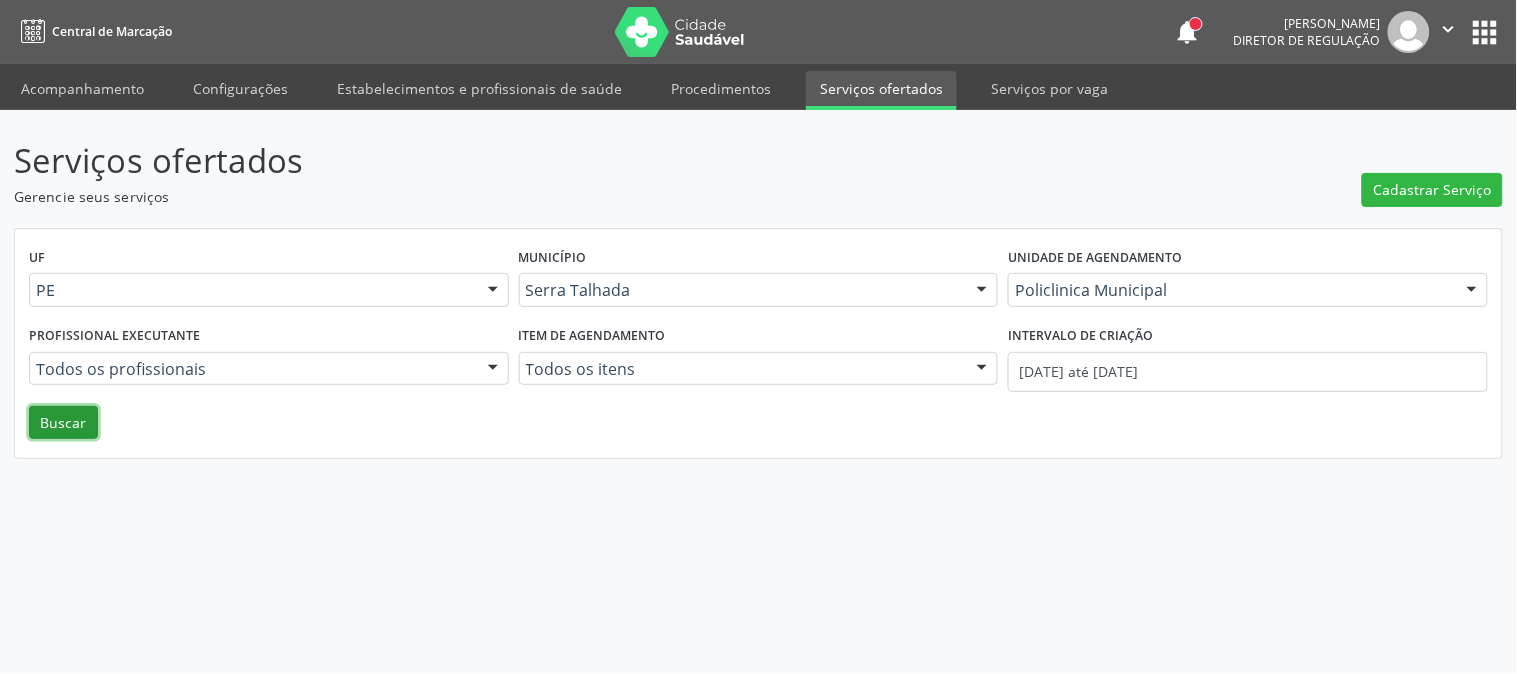 click on "Buscar" at bounding box center [63, 423] 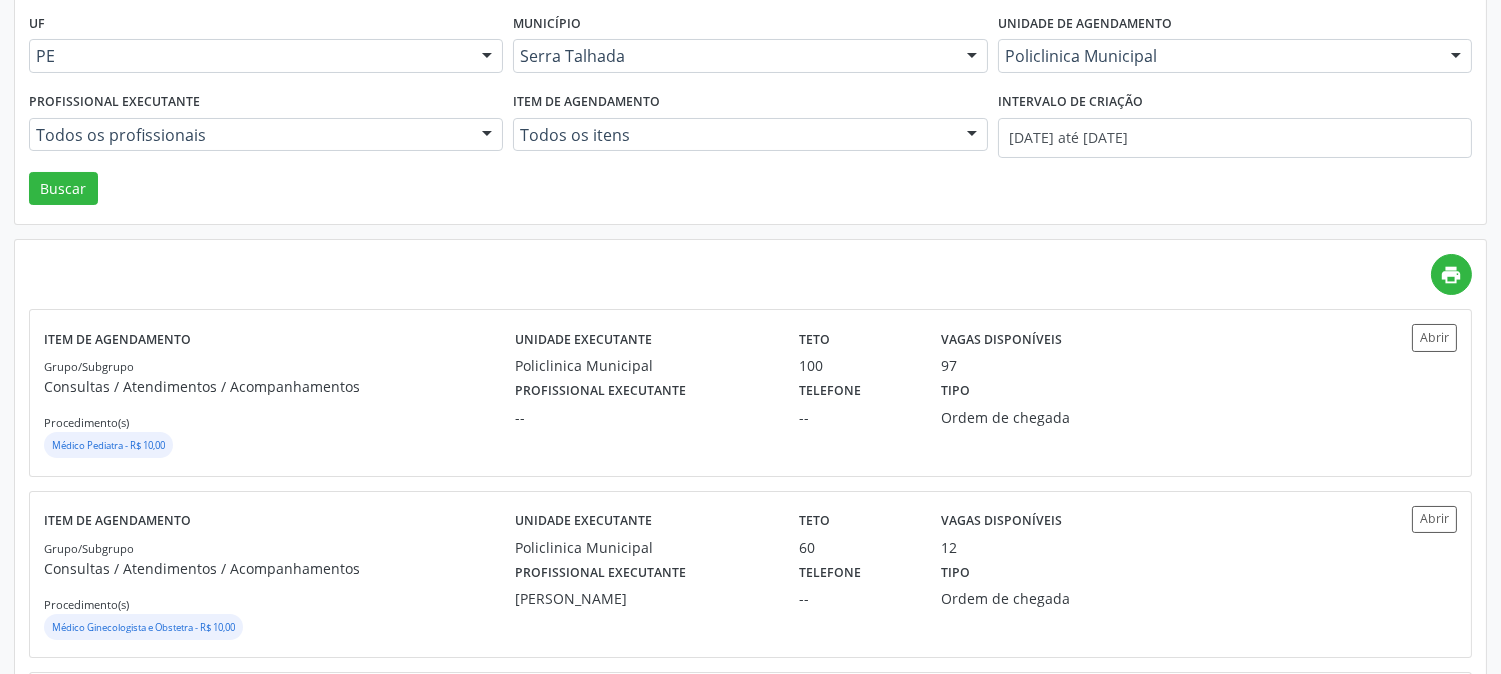 scroll, scrollTop: 444, scrollLeft: 0, axis: vertical 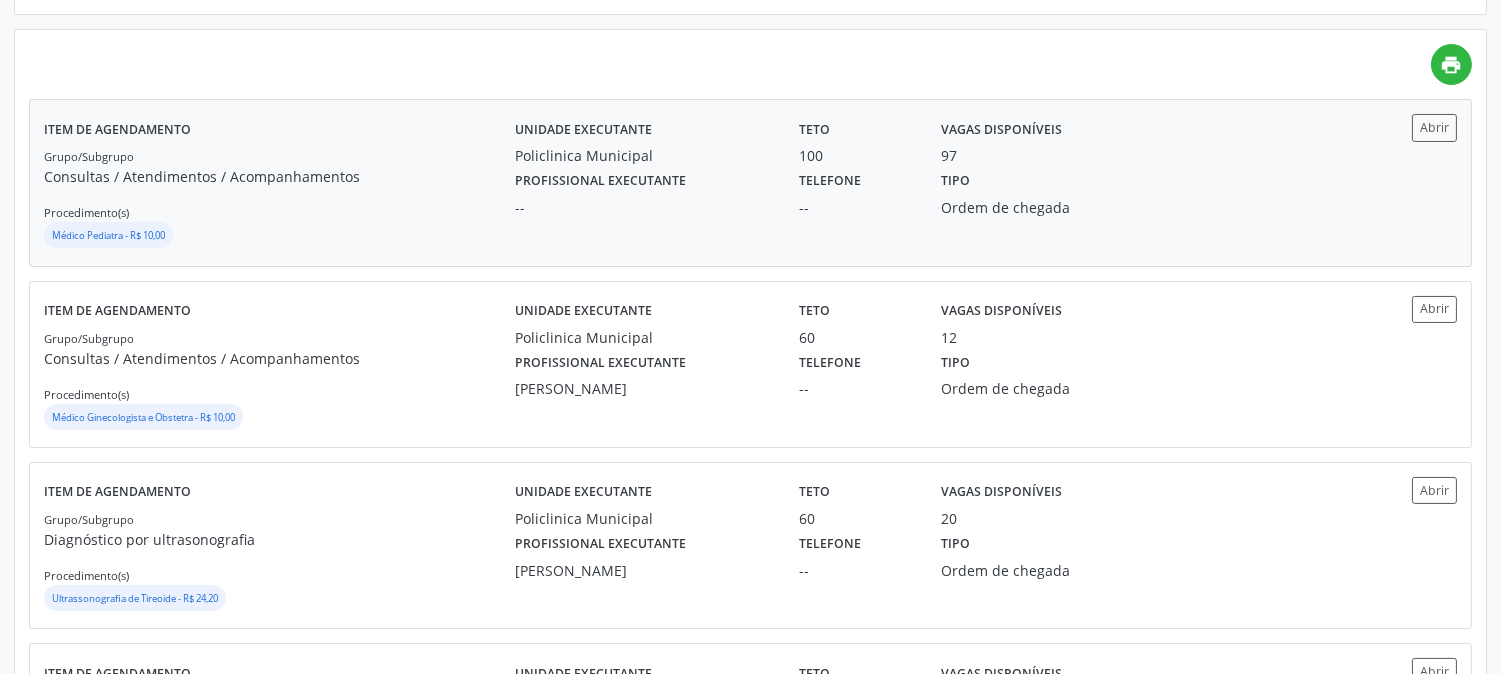 click on "Policlinica Municipal" at bounding box center [643, 155] 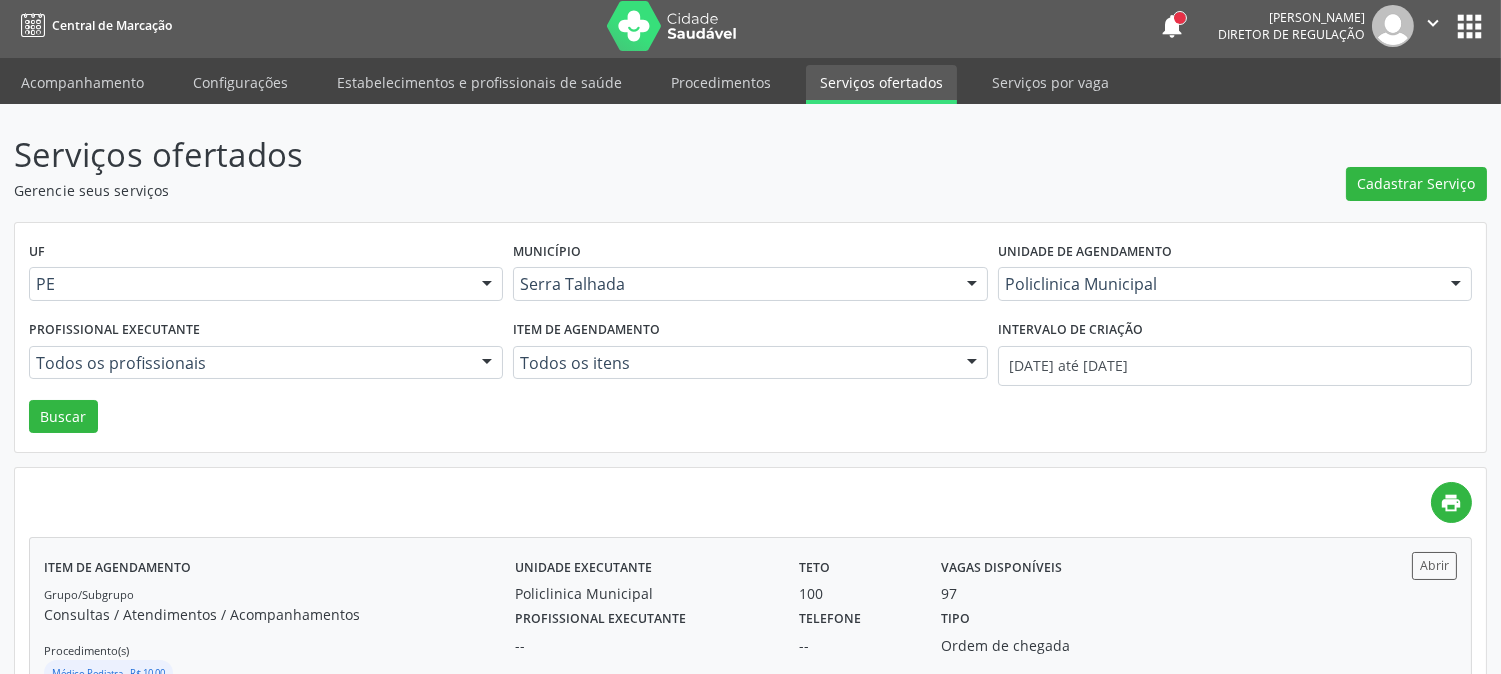 scroll, scrollTop: 0, scrollLeft: 0, axis: both 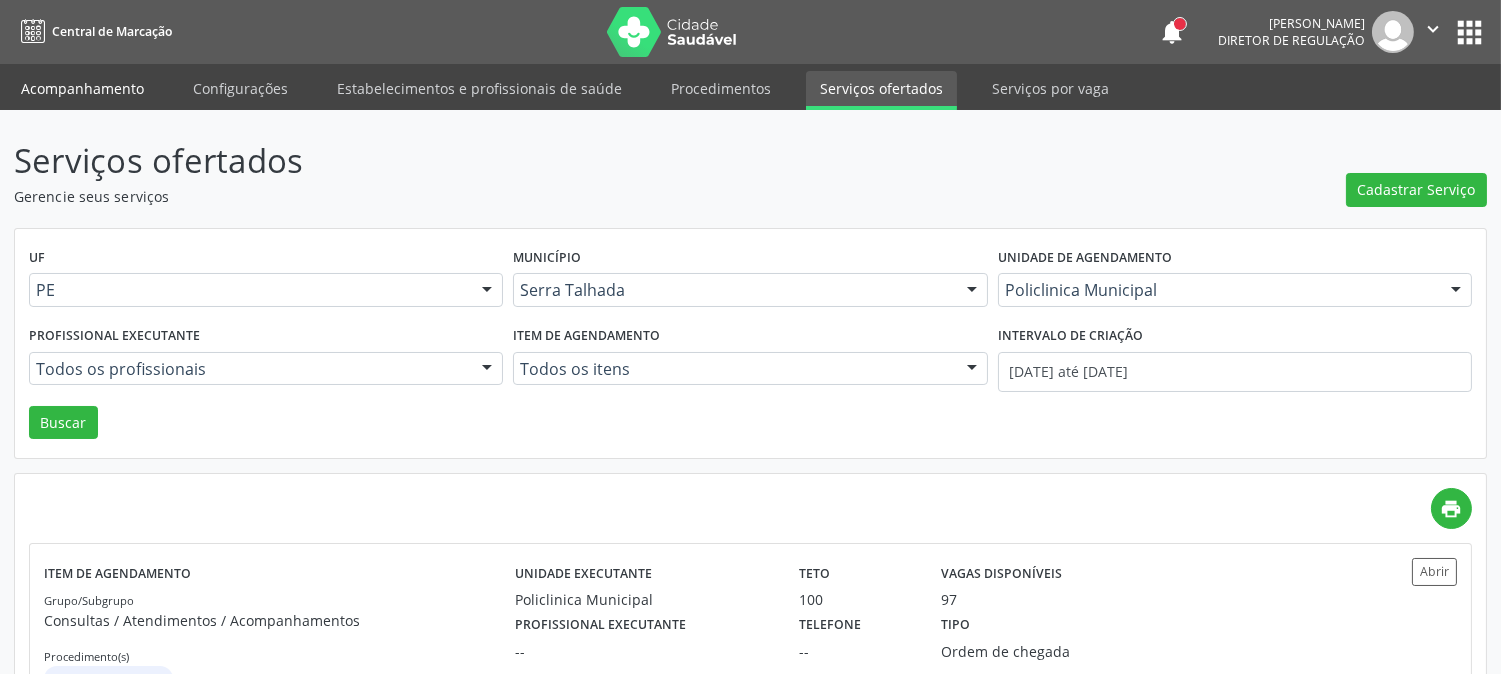 click on "Acompanhamento" at bounding box center [82, 88] 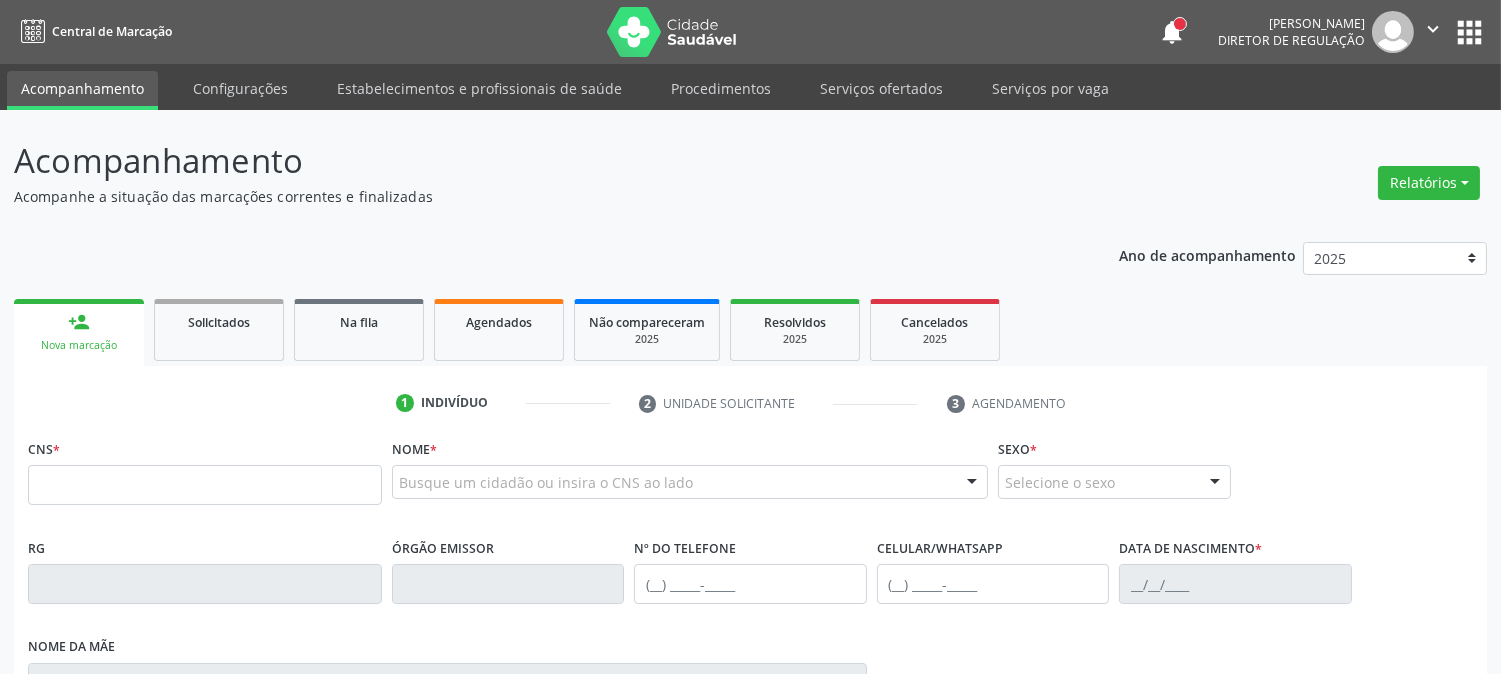 click on "CNS
*" at bounding box center (205, 469) 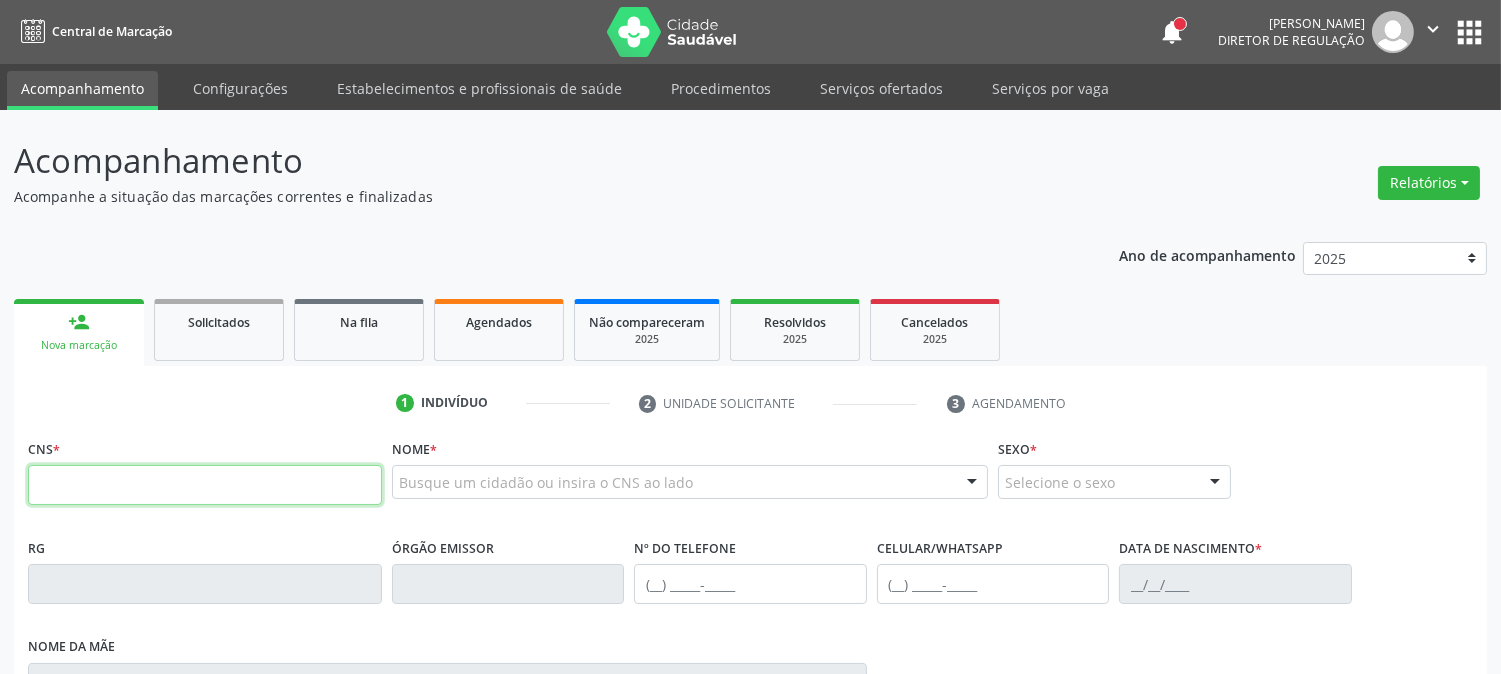 click at bounding box center (205, 485) 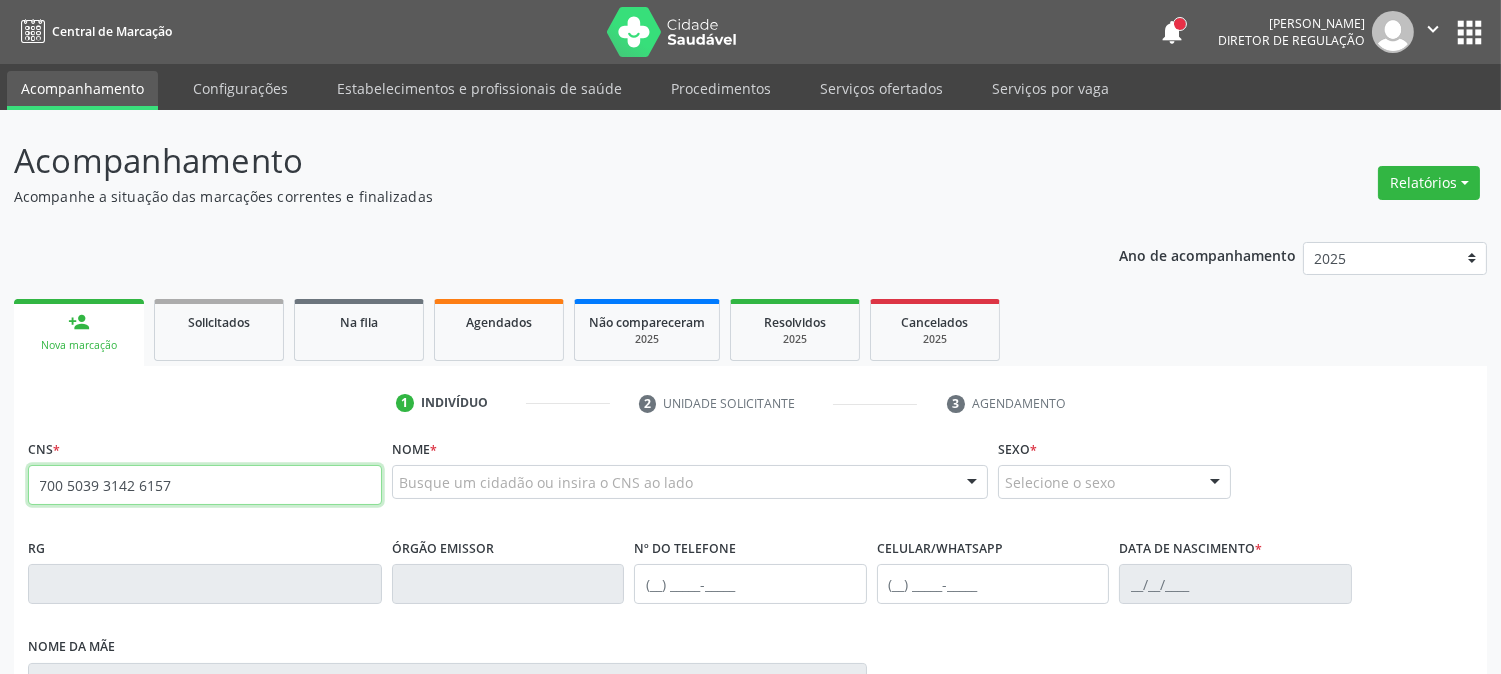 type on "700 5039 3142 6157" 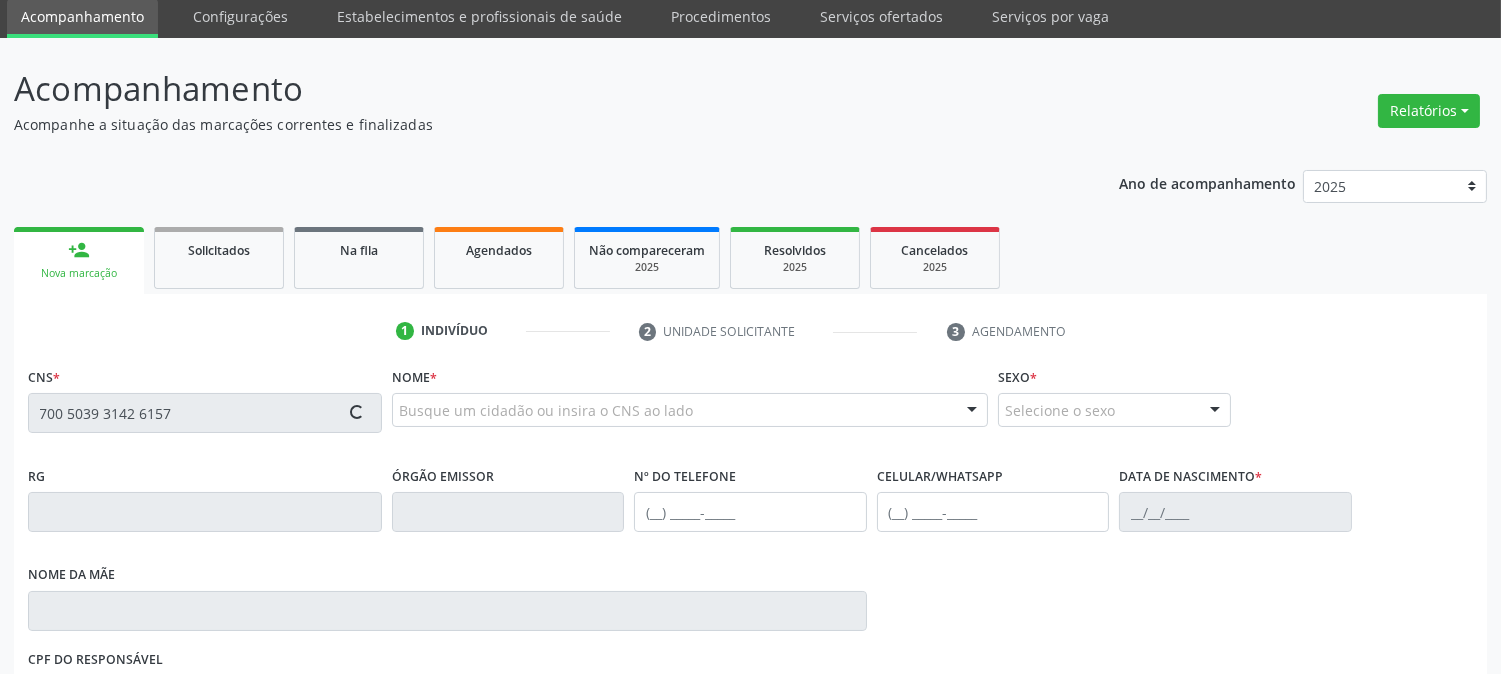 scroll, scrollTop: 111, scrollLeft: 0, axis: vertical 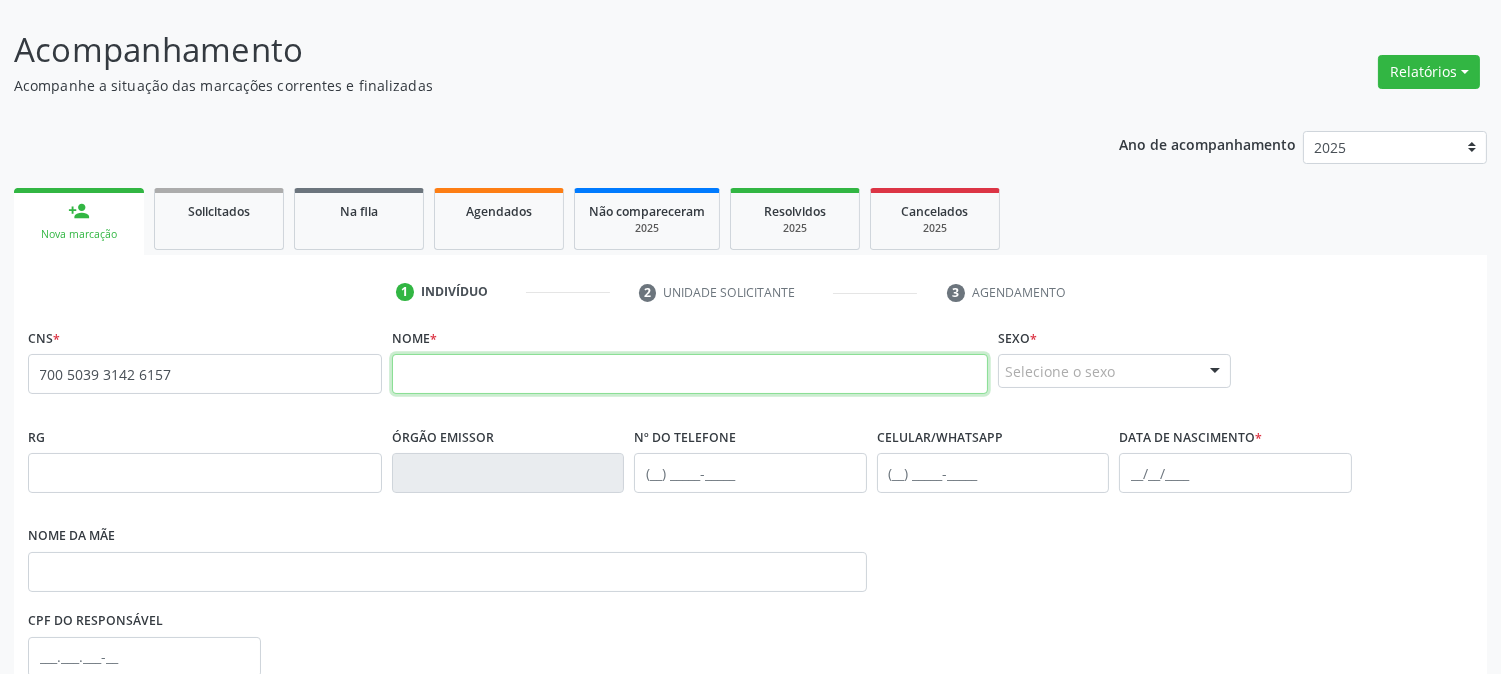 click at bounding box center (690, 374) 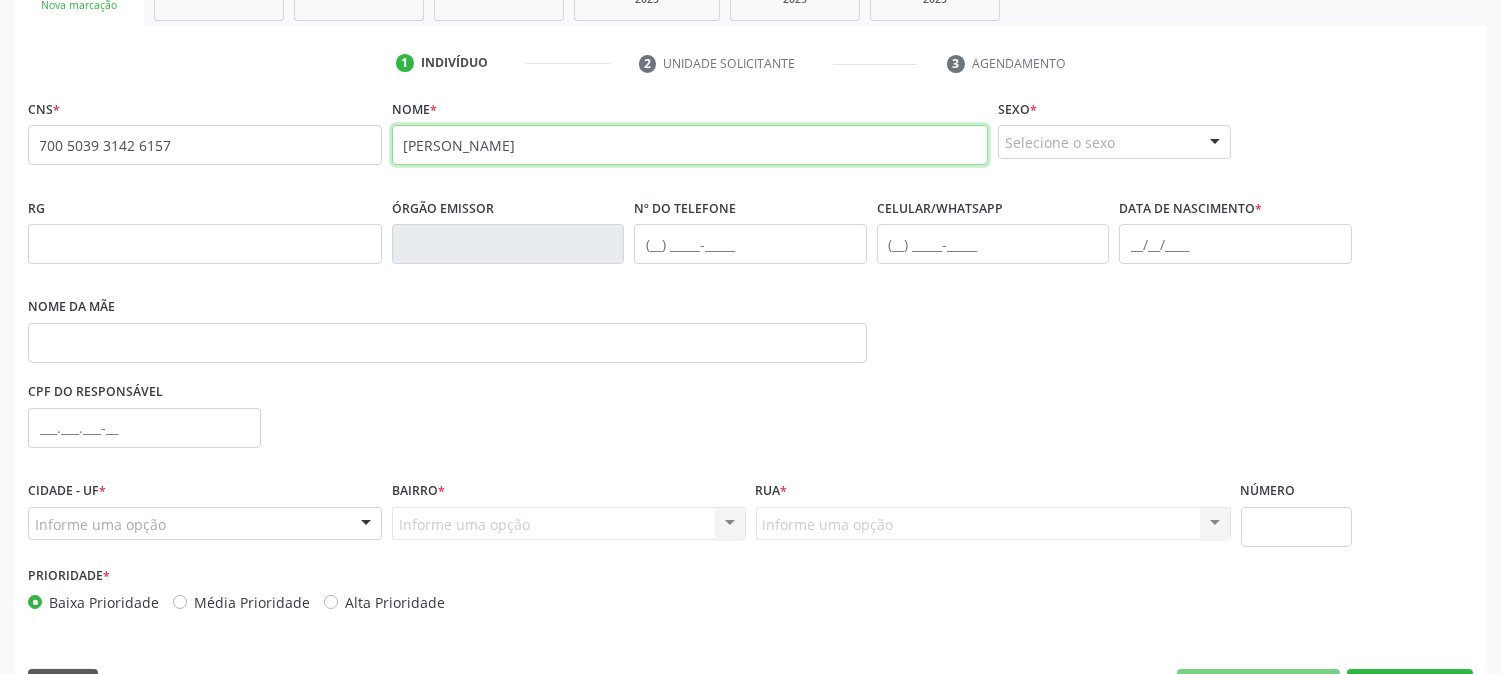 scroll, scrollTop: 395, scrollLeft: 0, axis: vertical 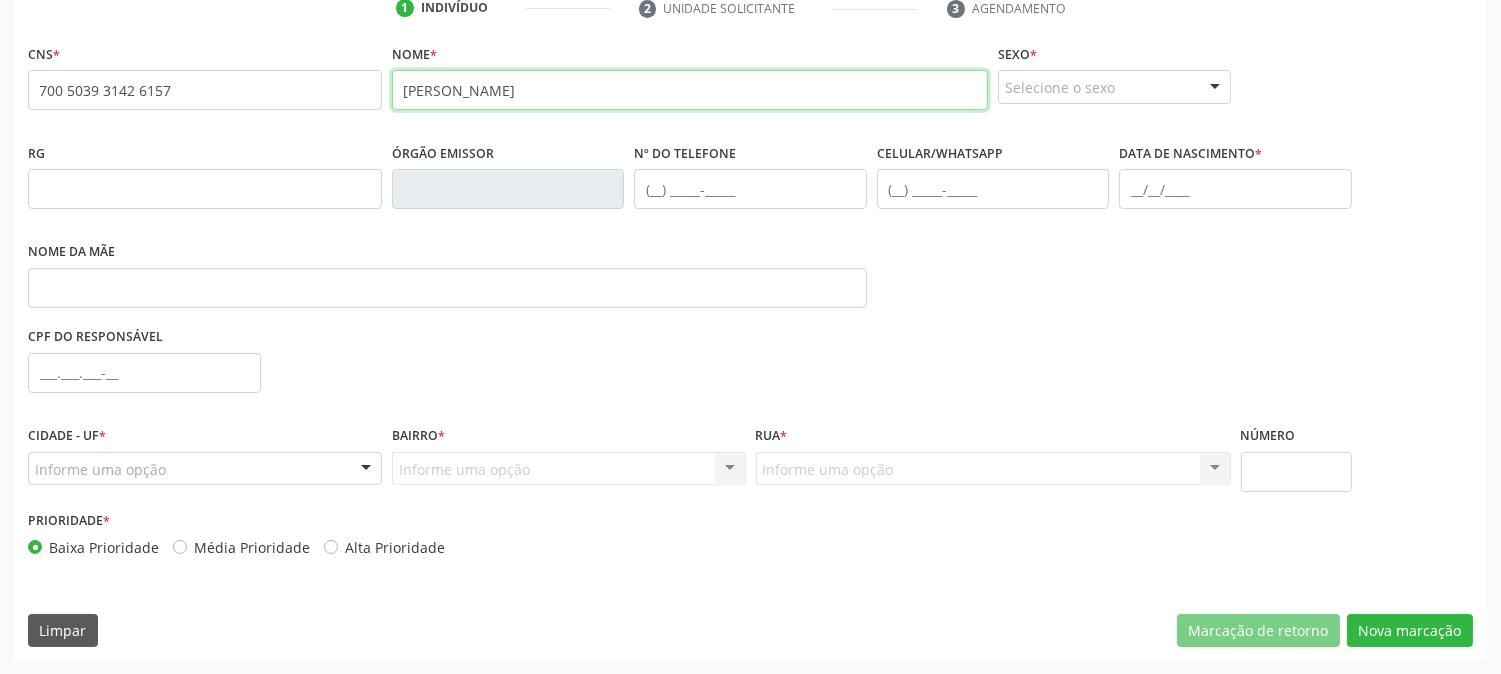 type on "Joaquina mourato de lacerda" 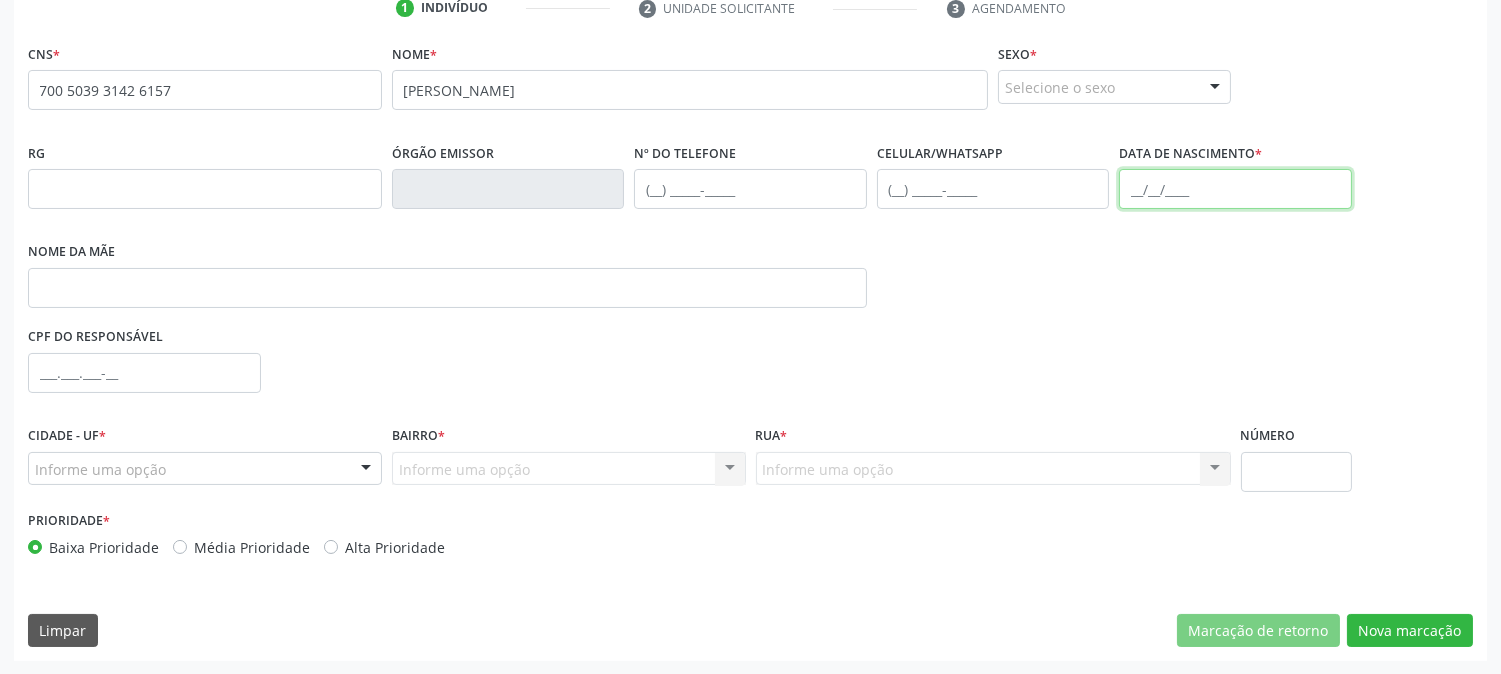 click at bounding box center (1235, 189) 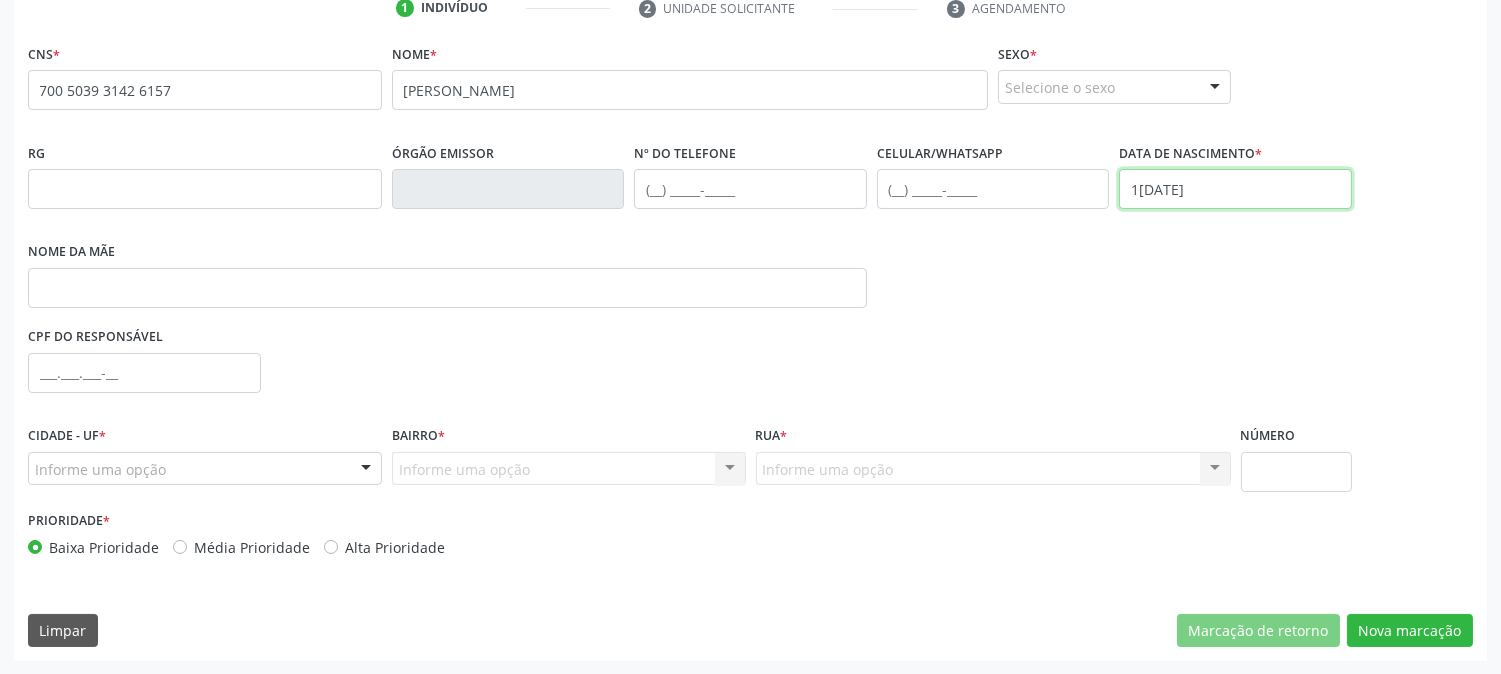 type on "15/11/1952" 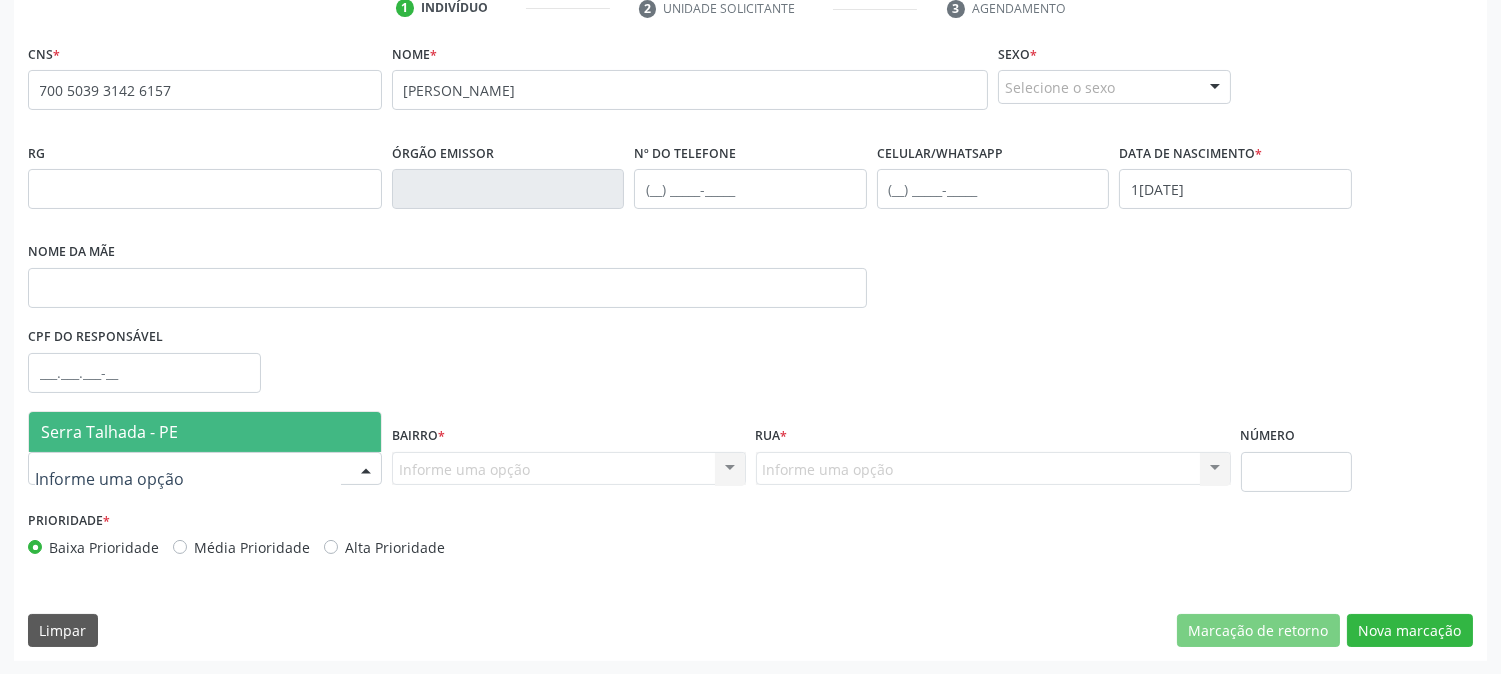 click on "Serra Talhada - PE" at bounding box center (109, 432) 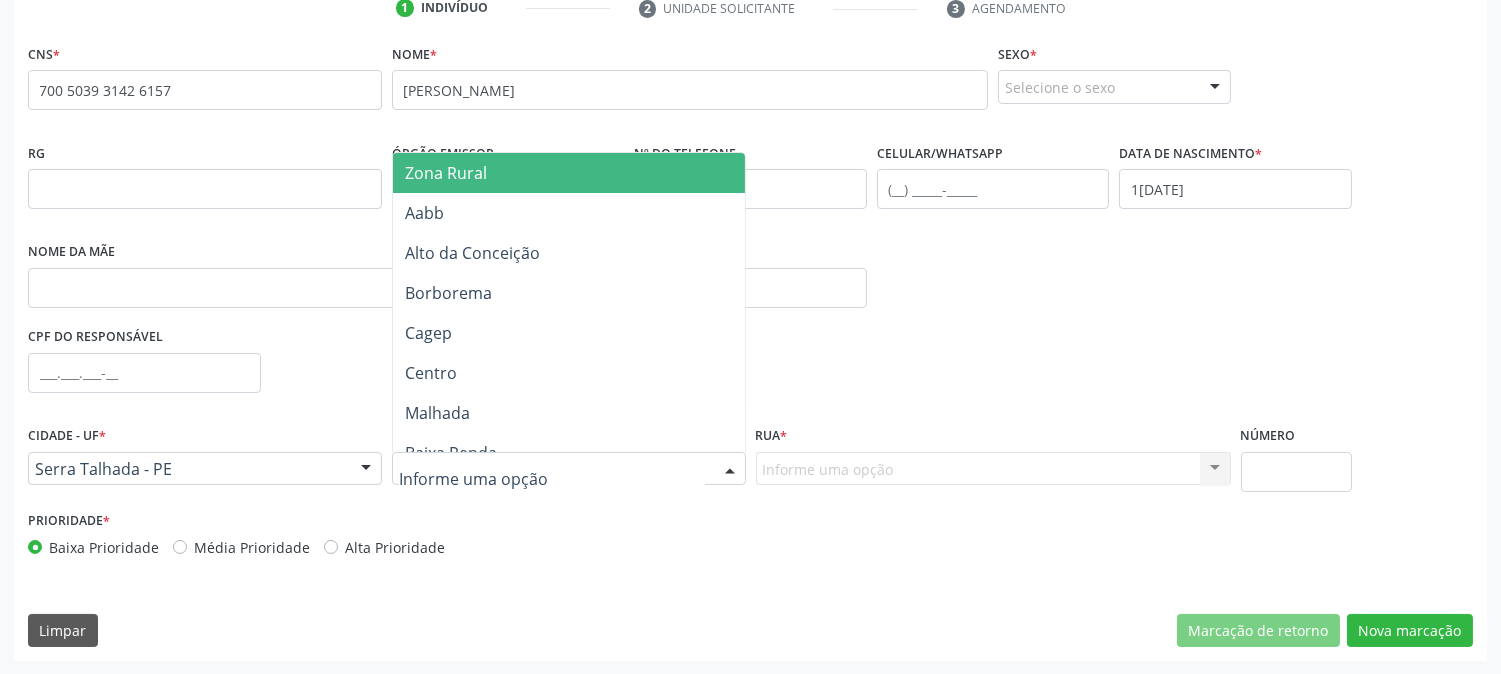 click on "Zona Rural" at bounding box center [446, 173] 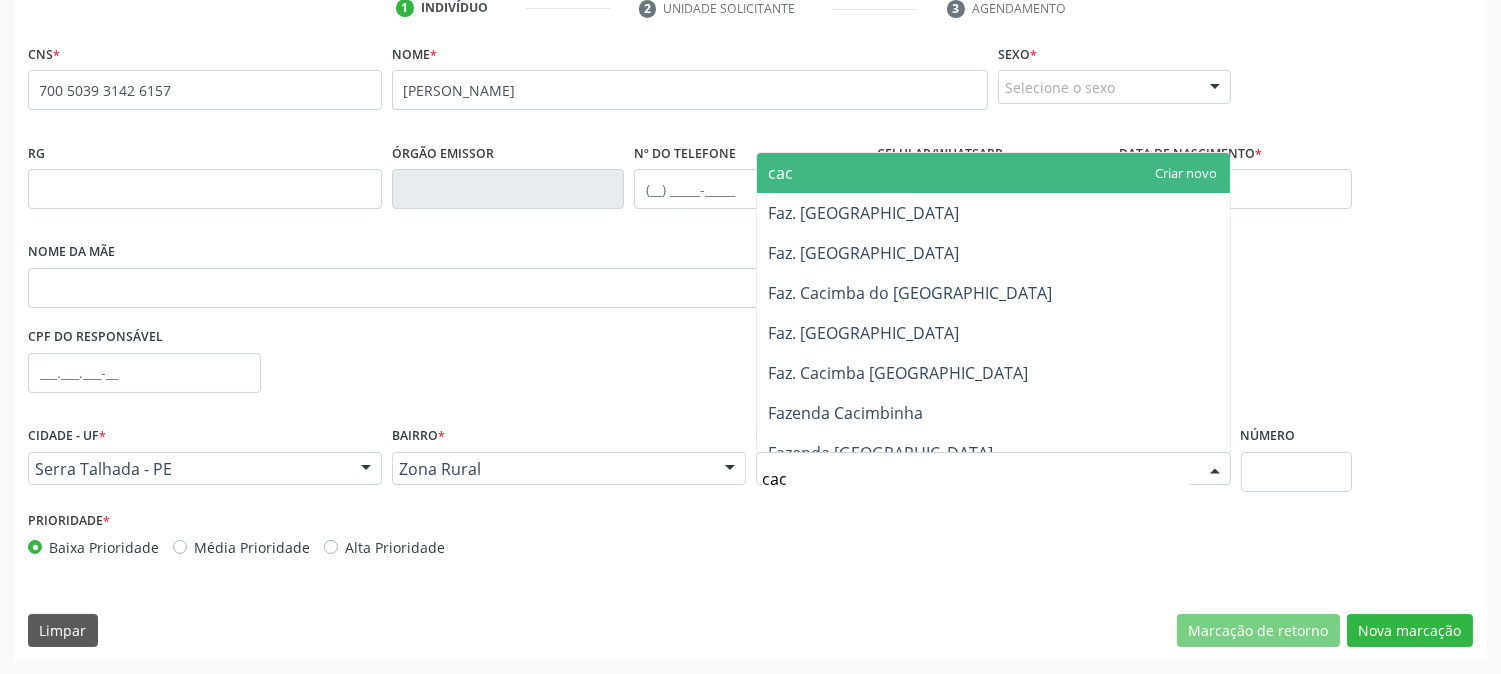 type on "caci" 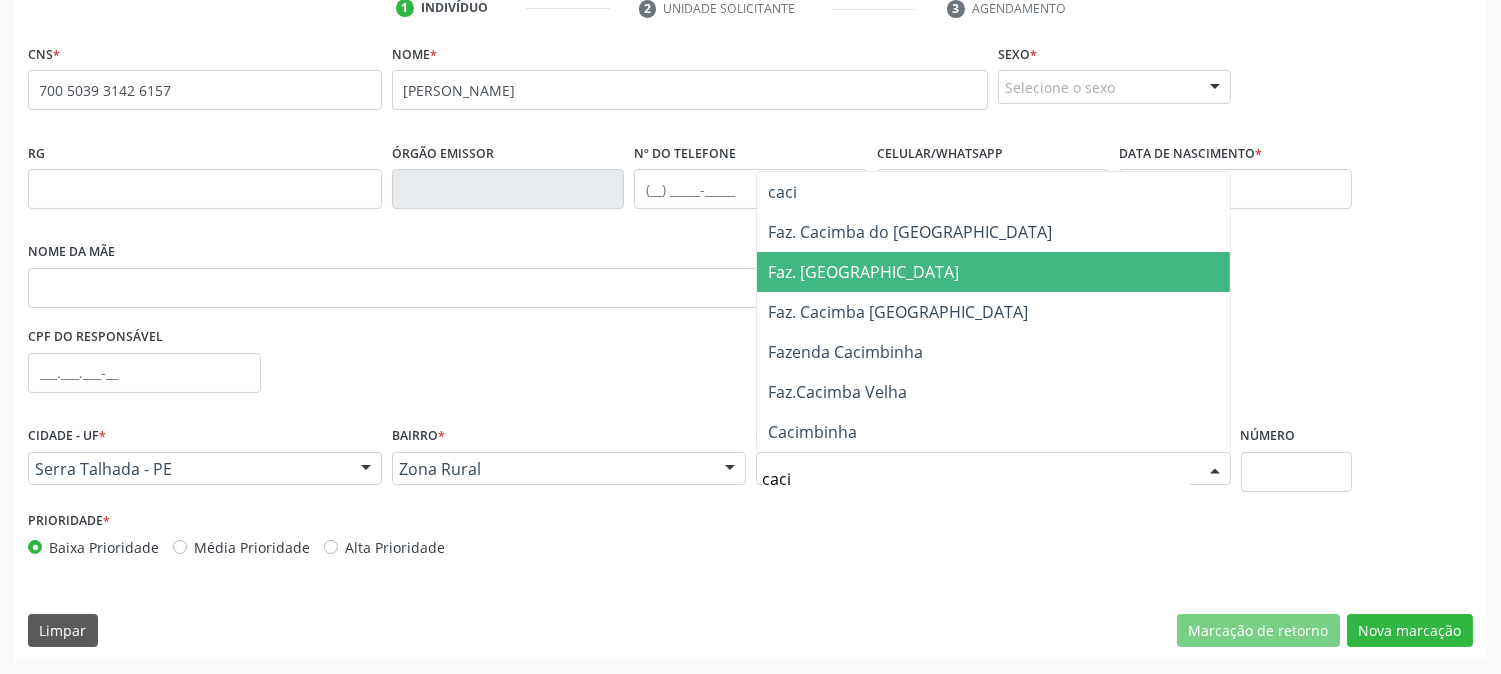click on "Faz. Cacimbas" at bounding box center (993, 272) 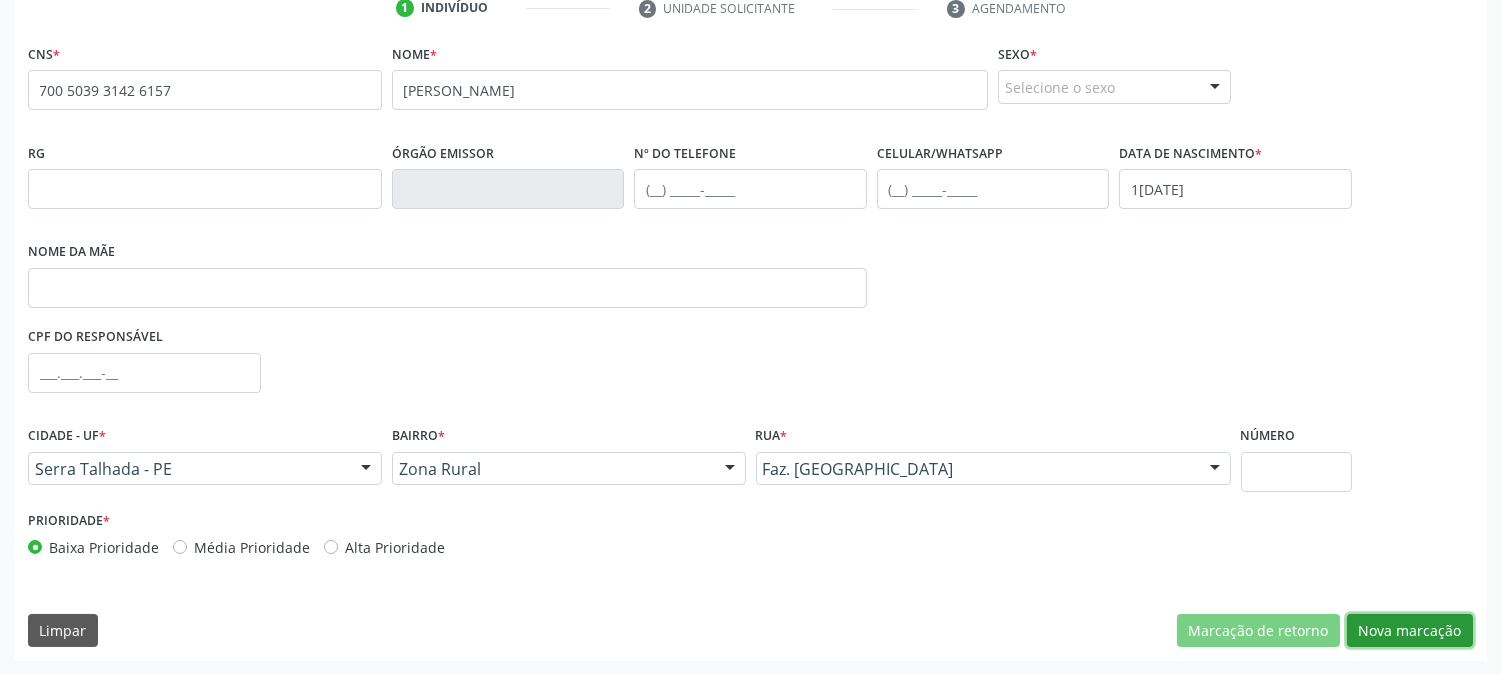 click on "Nova marcação" at bounding box center [1410, 631] 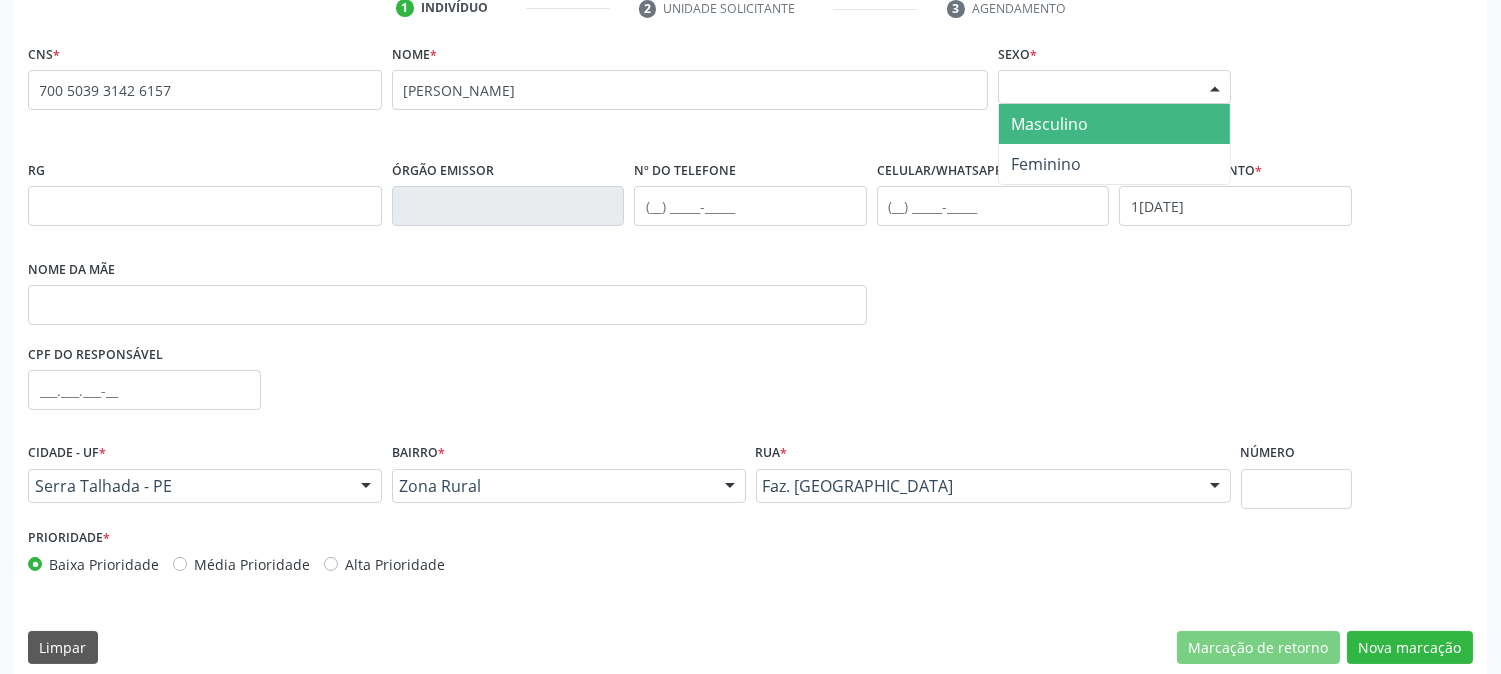 click on "Selecione o sexo" at bounding box center (1114, 87) 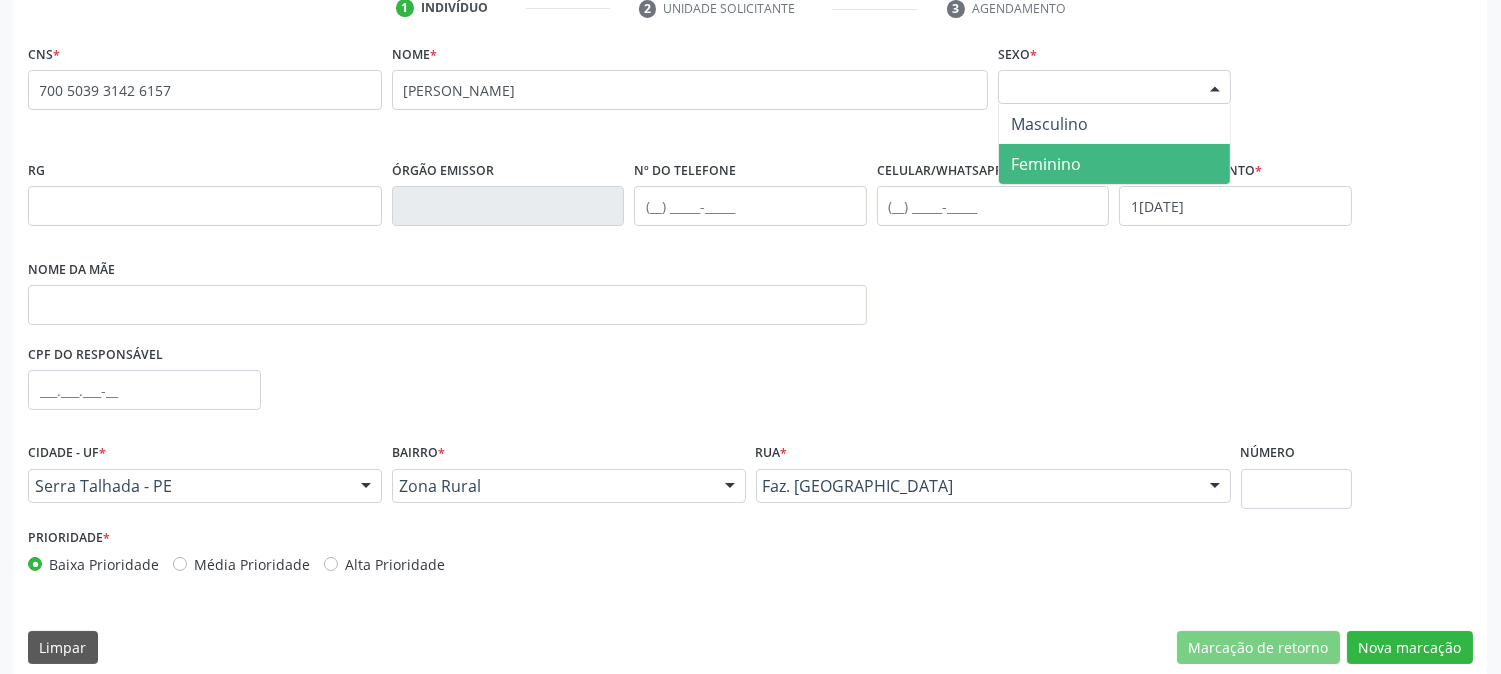 drag, startPoint x: 1082, startPoint y: 140, endPoint x: 1086, endPoint y: 154, distance: 14.56022 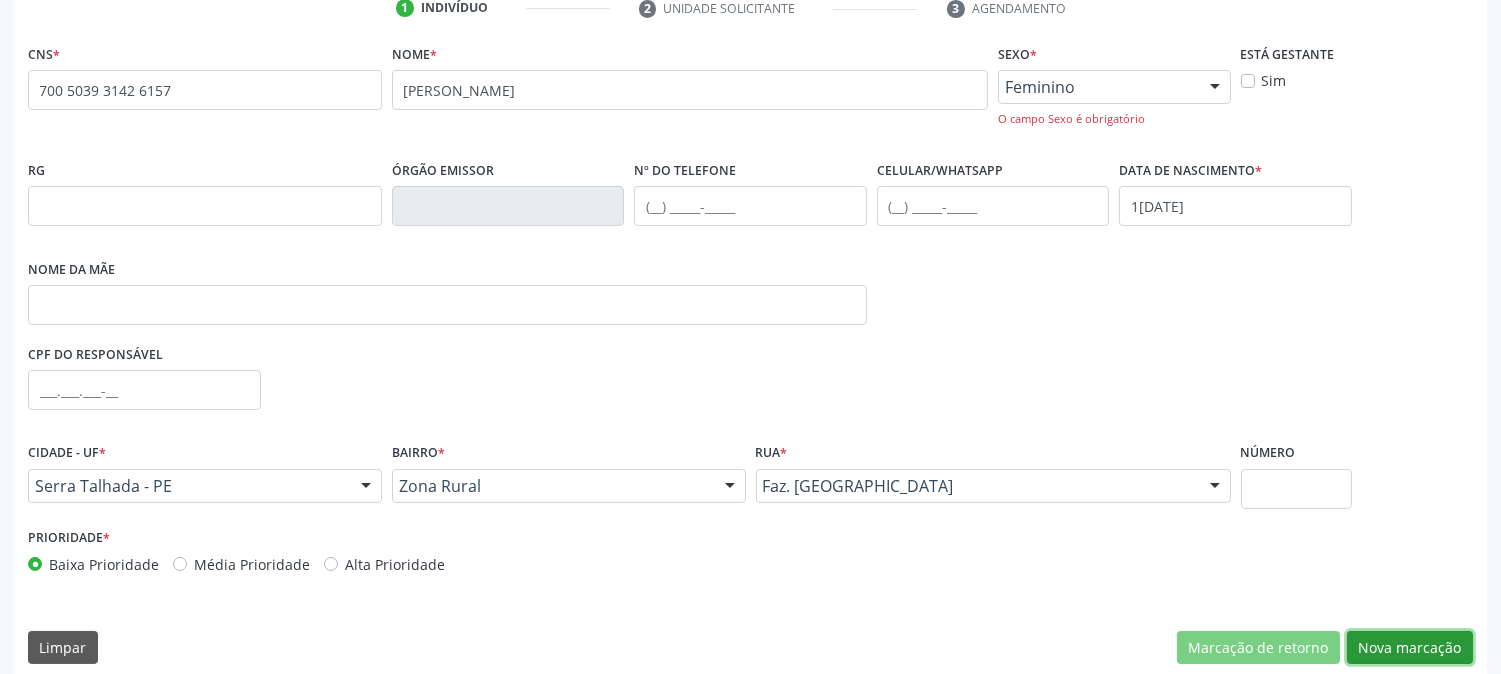 click on "Nova marcação" at bounding box center [1410, 648] 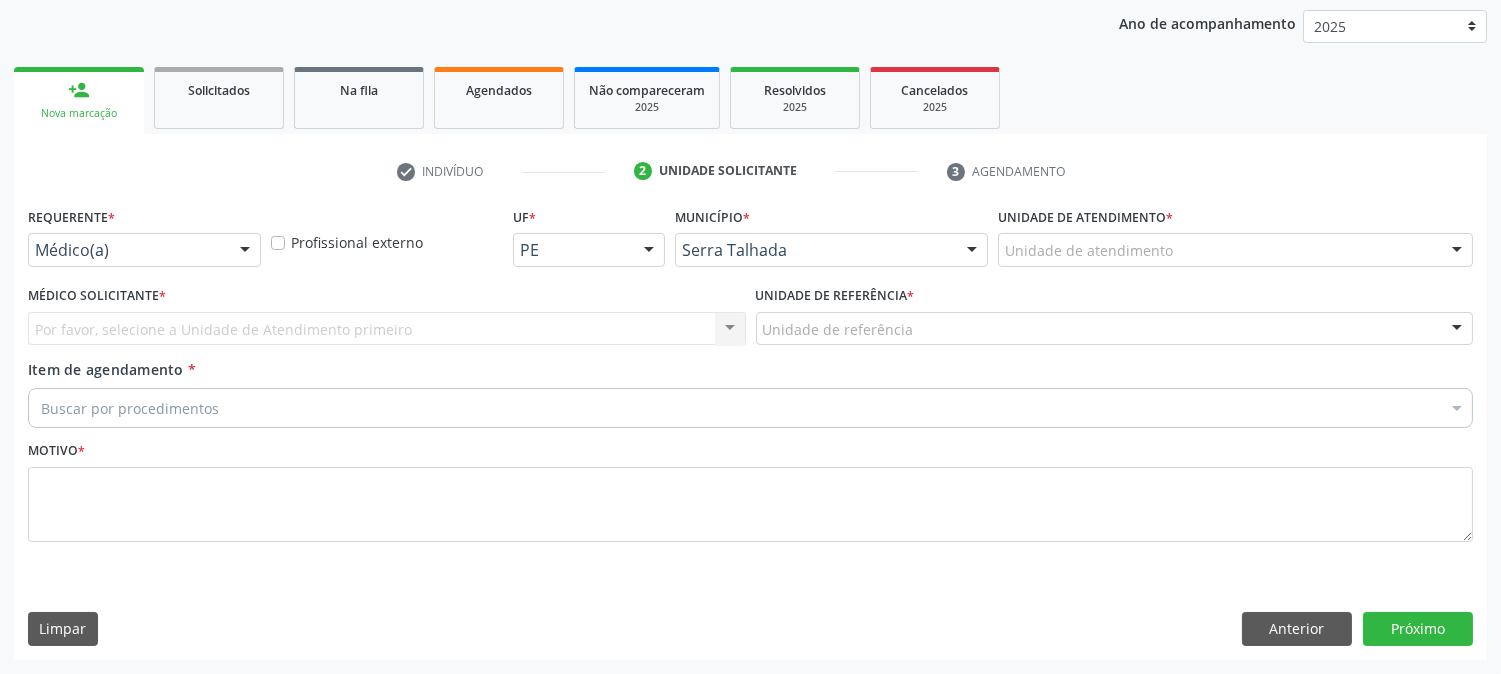 scroll, scrollTop: 231, scrollLeft: 0, axis: vertical 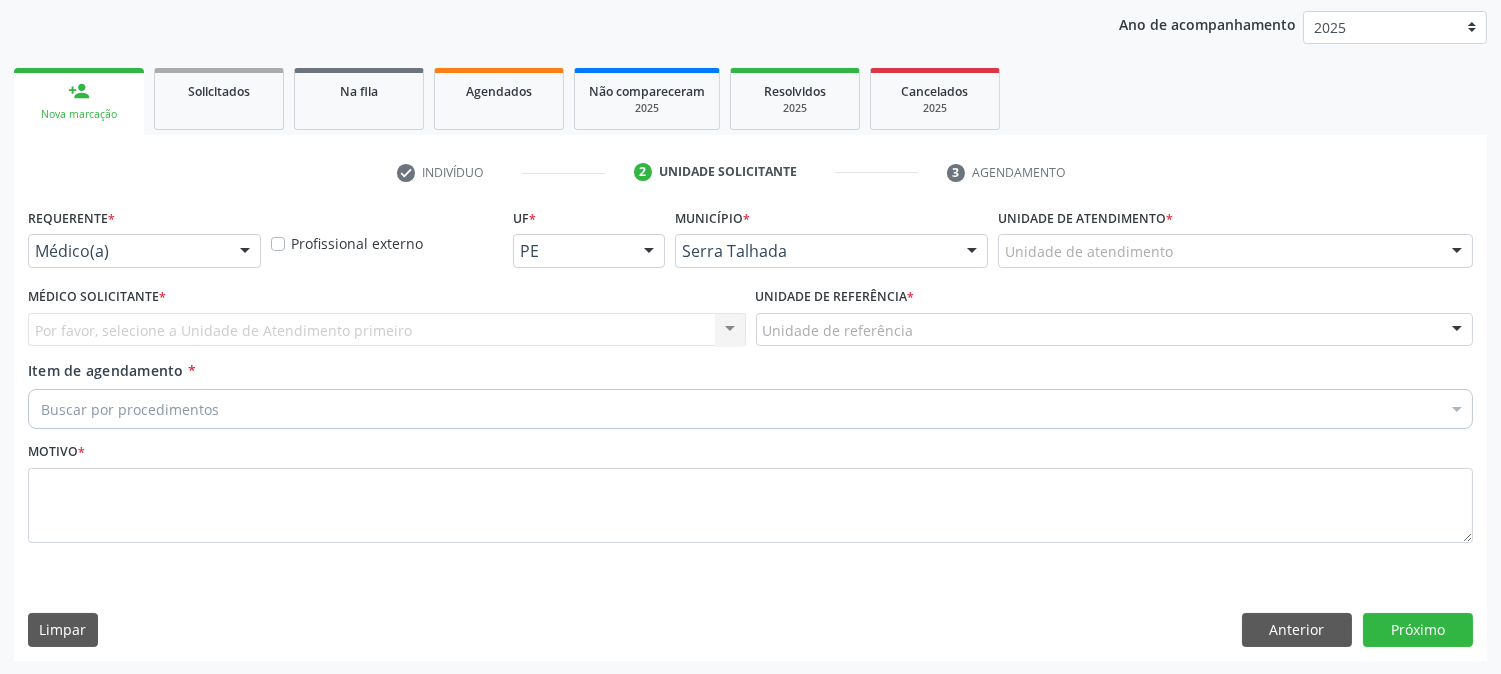 click on "Médico(a)" at bounding box center [144, 251] 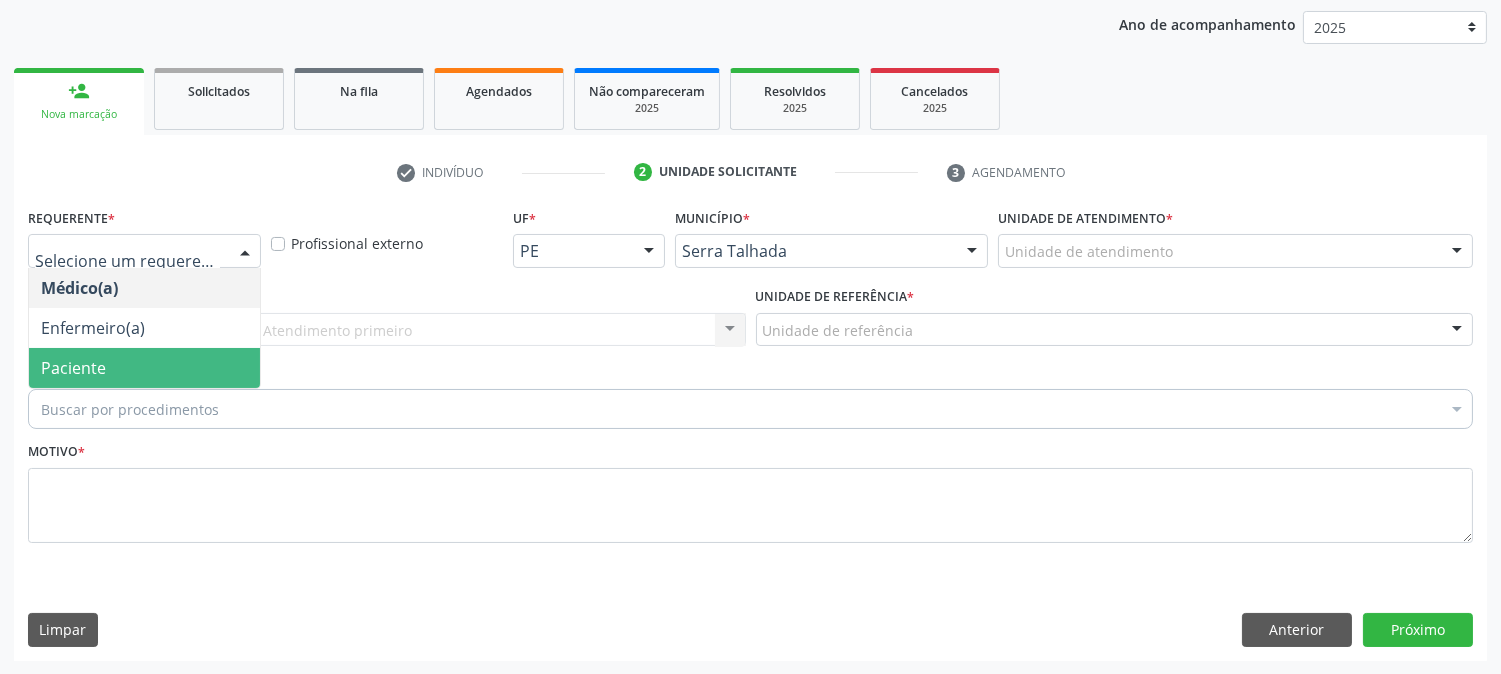 click on "Paciente" at bounding box center (144, 368) 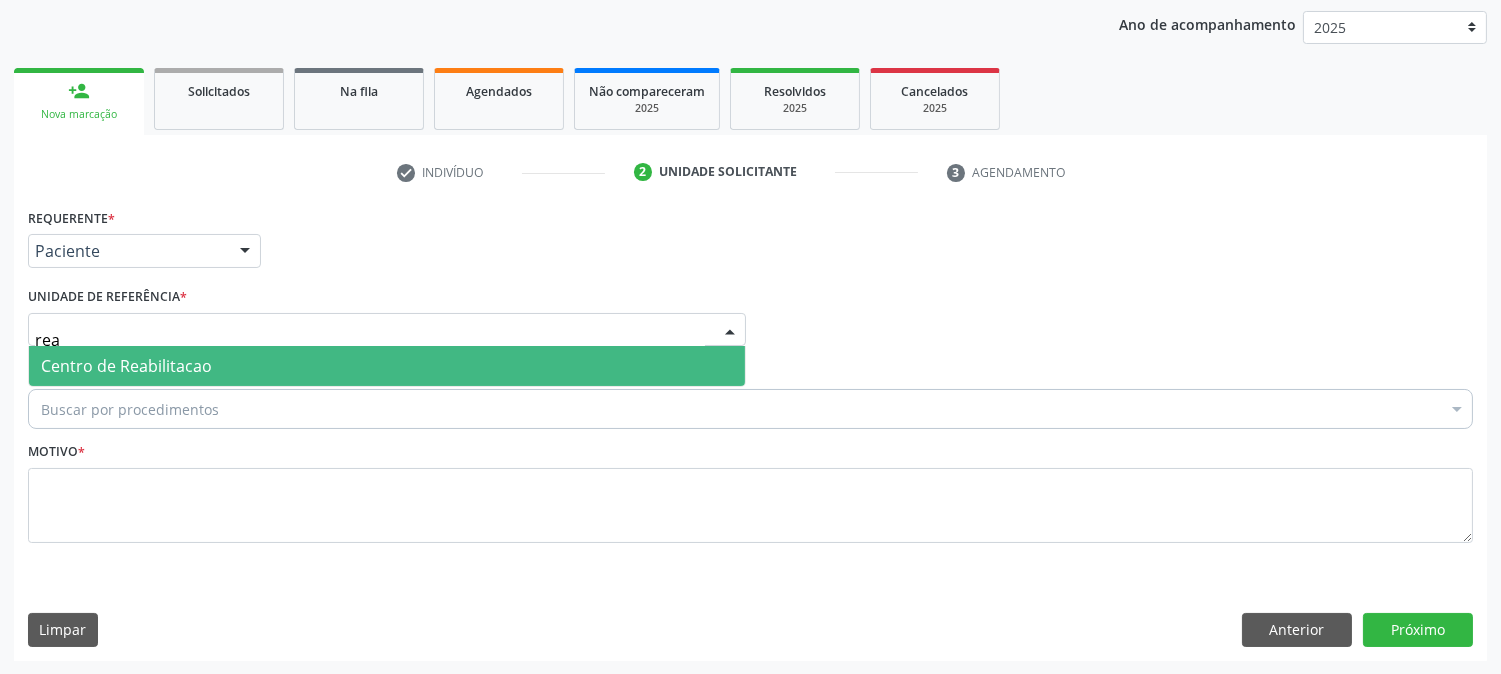 type on "reab" 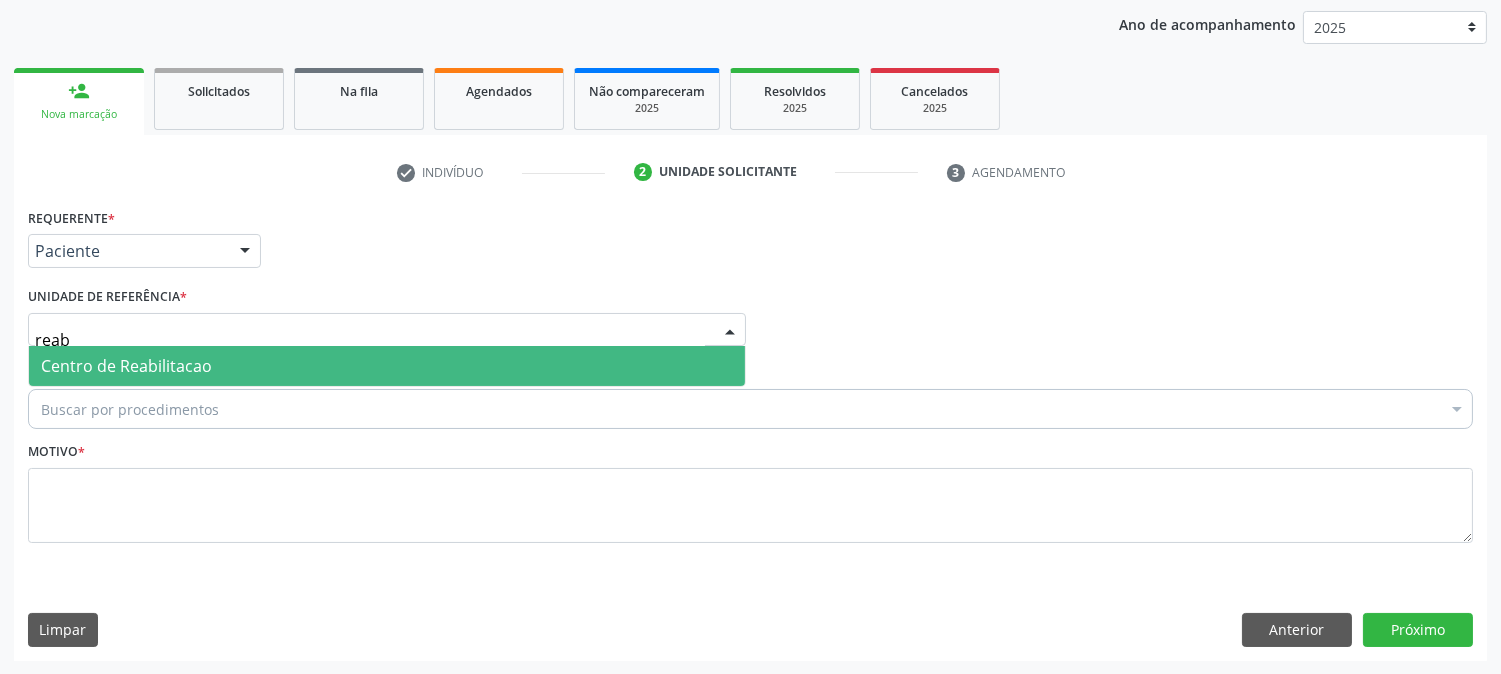 click on "Centro de Reabilitacao" at bounding box center [387, 366] 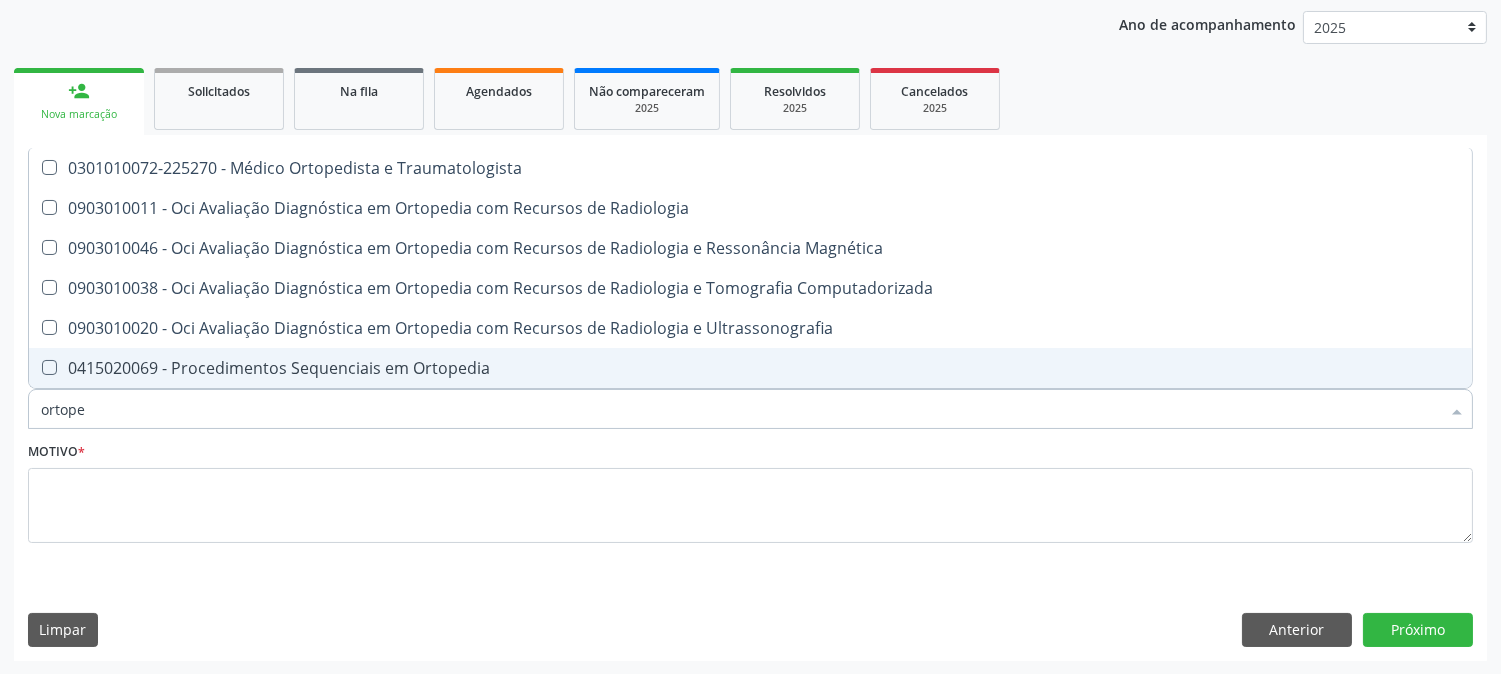 type on "ortoped" 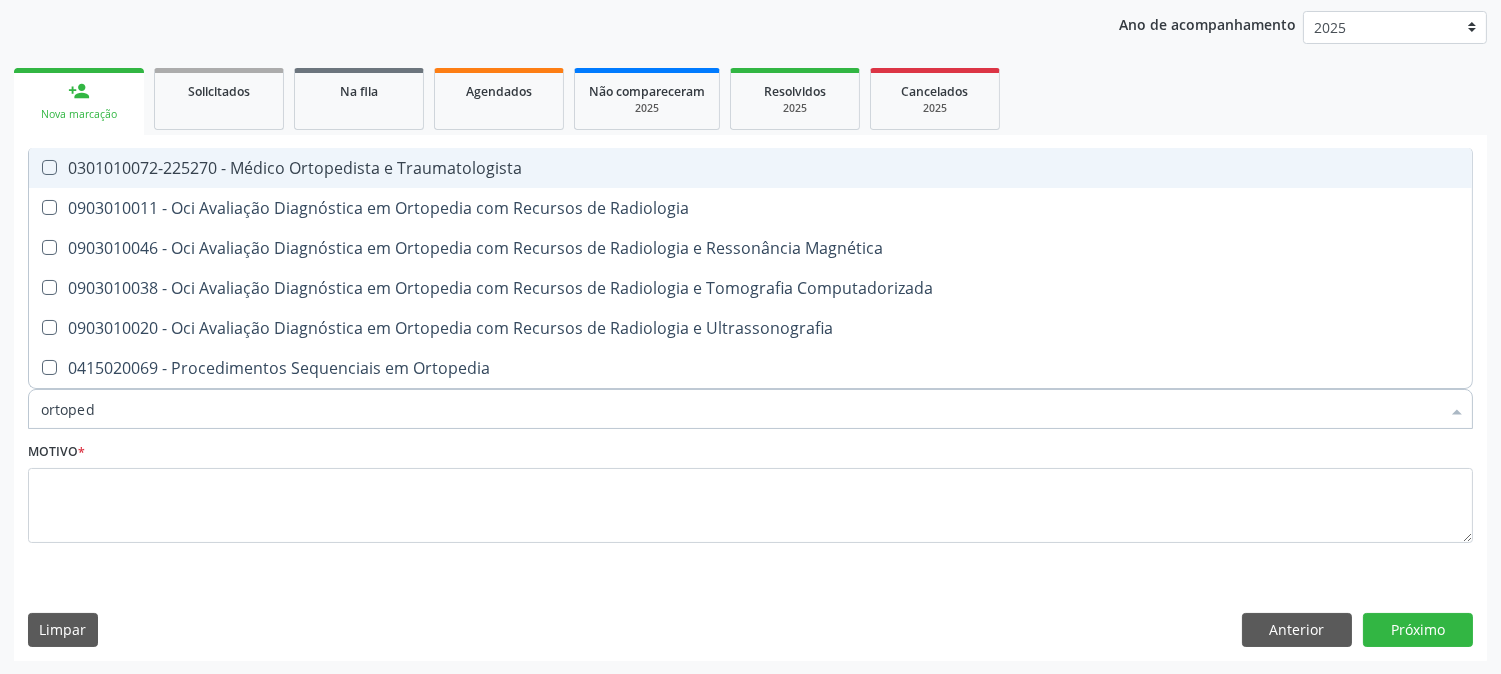 click on "0301010072-225270 - Médico Ortopedista e Traumatologista" at bounding box center [750, 168] 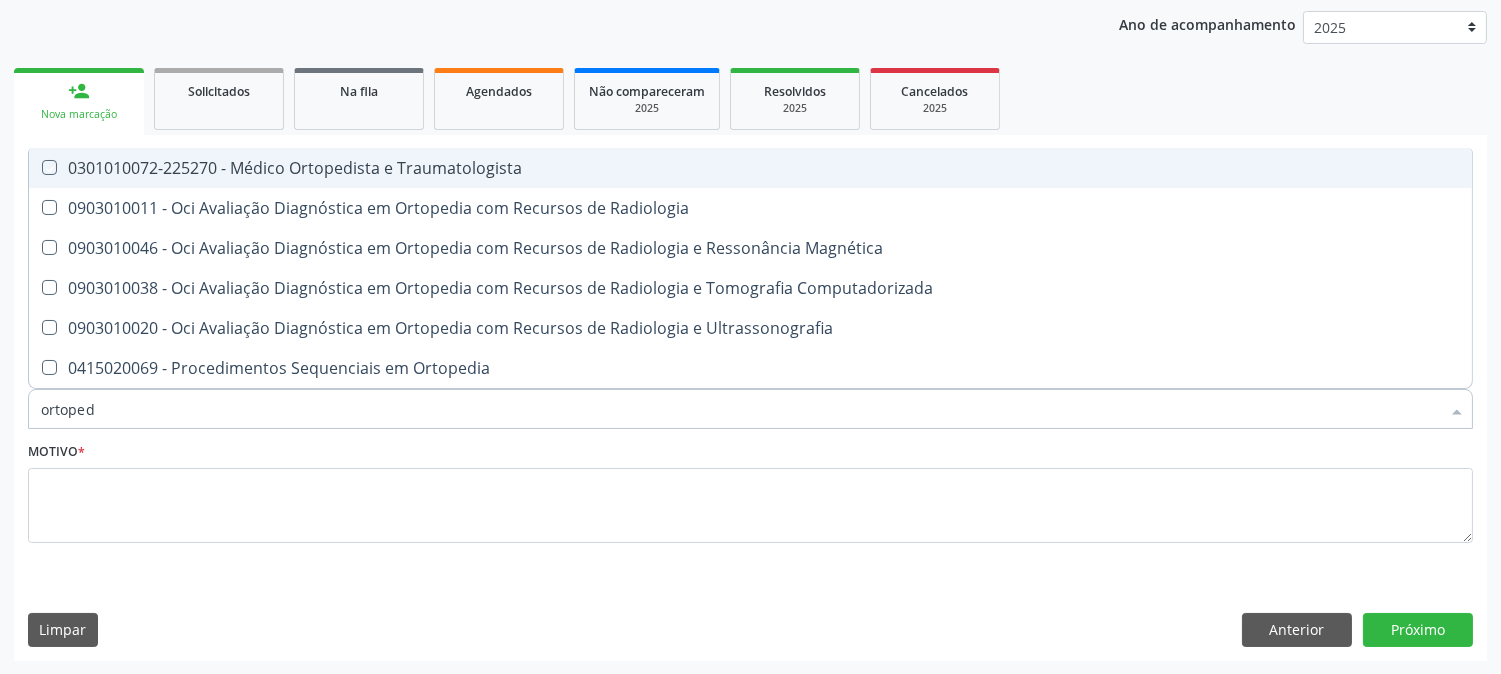 checkbox on "true" 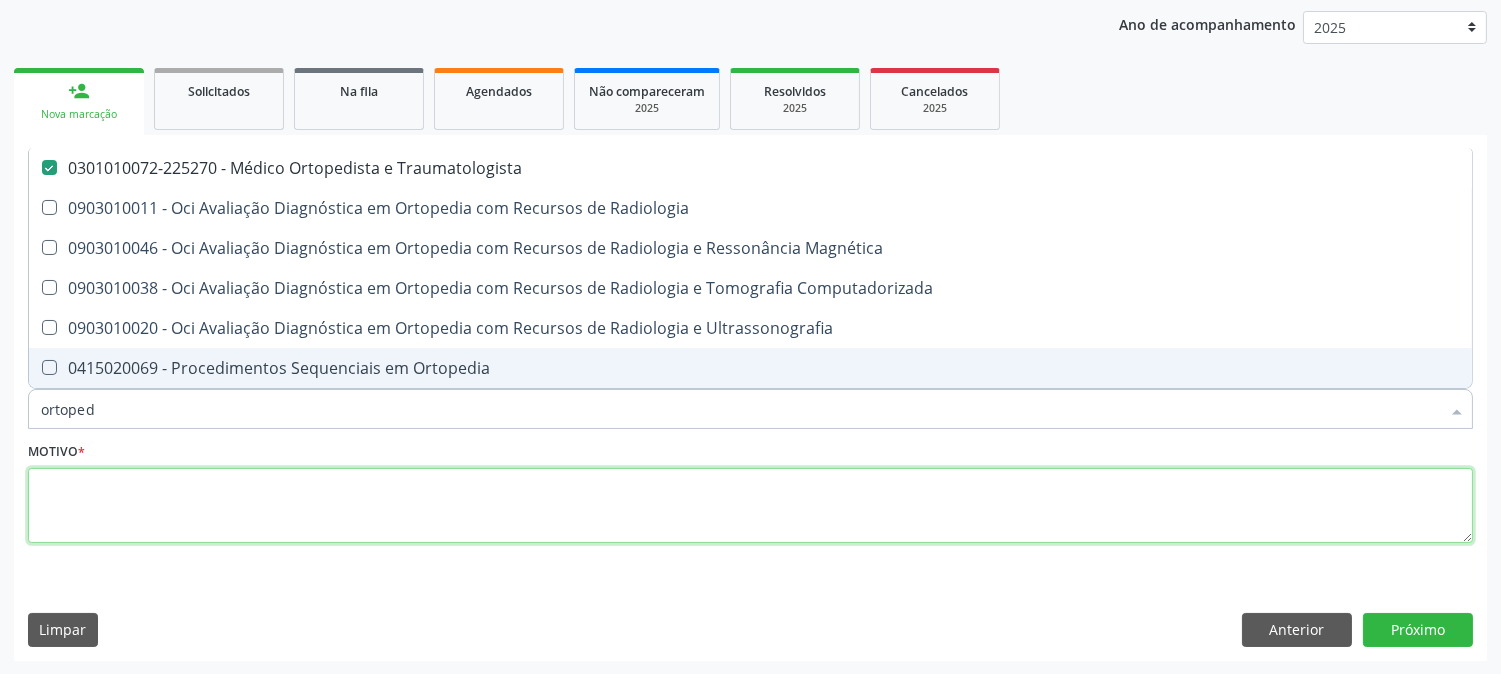 click at bounding box center (750, 506) 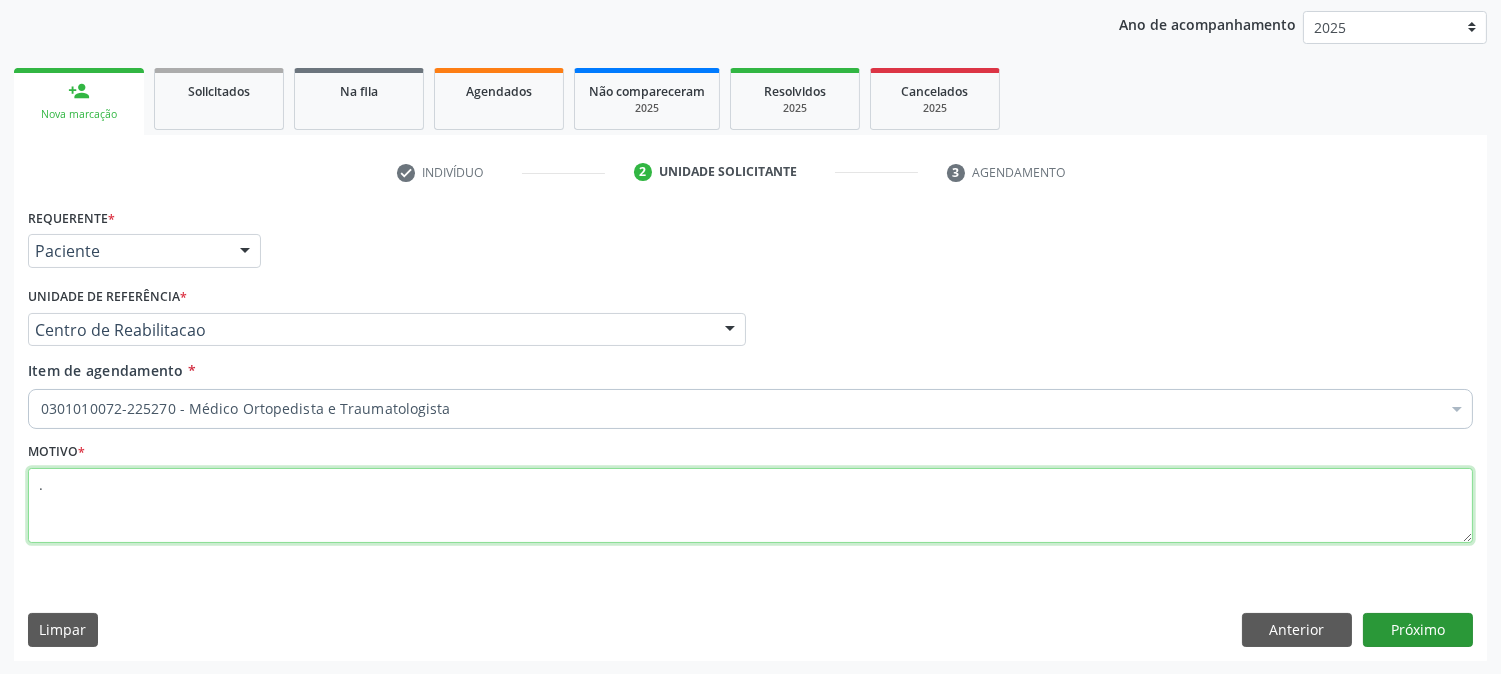 type on "." 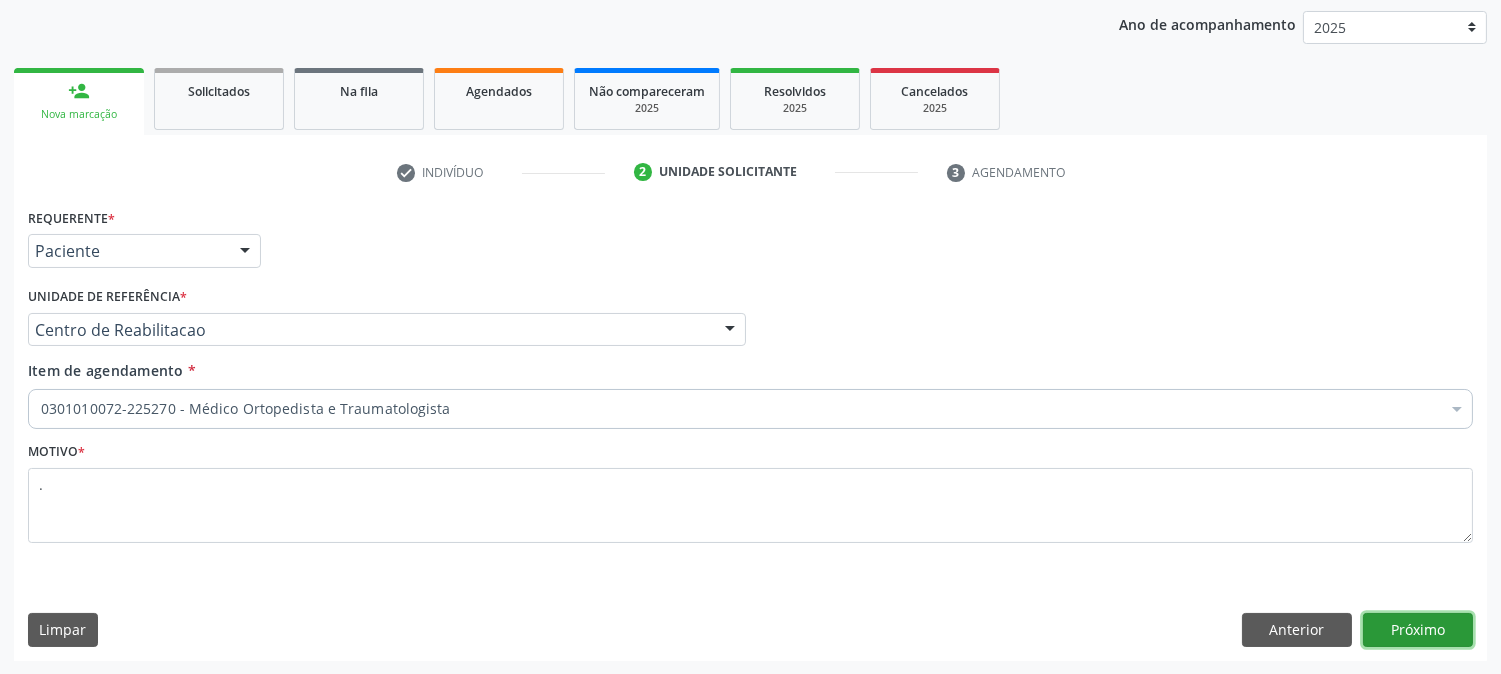 click on "Próximo" at bounding box center (1418, 630) 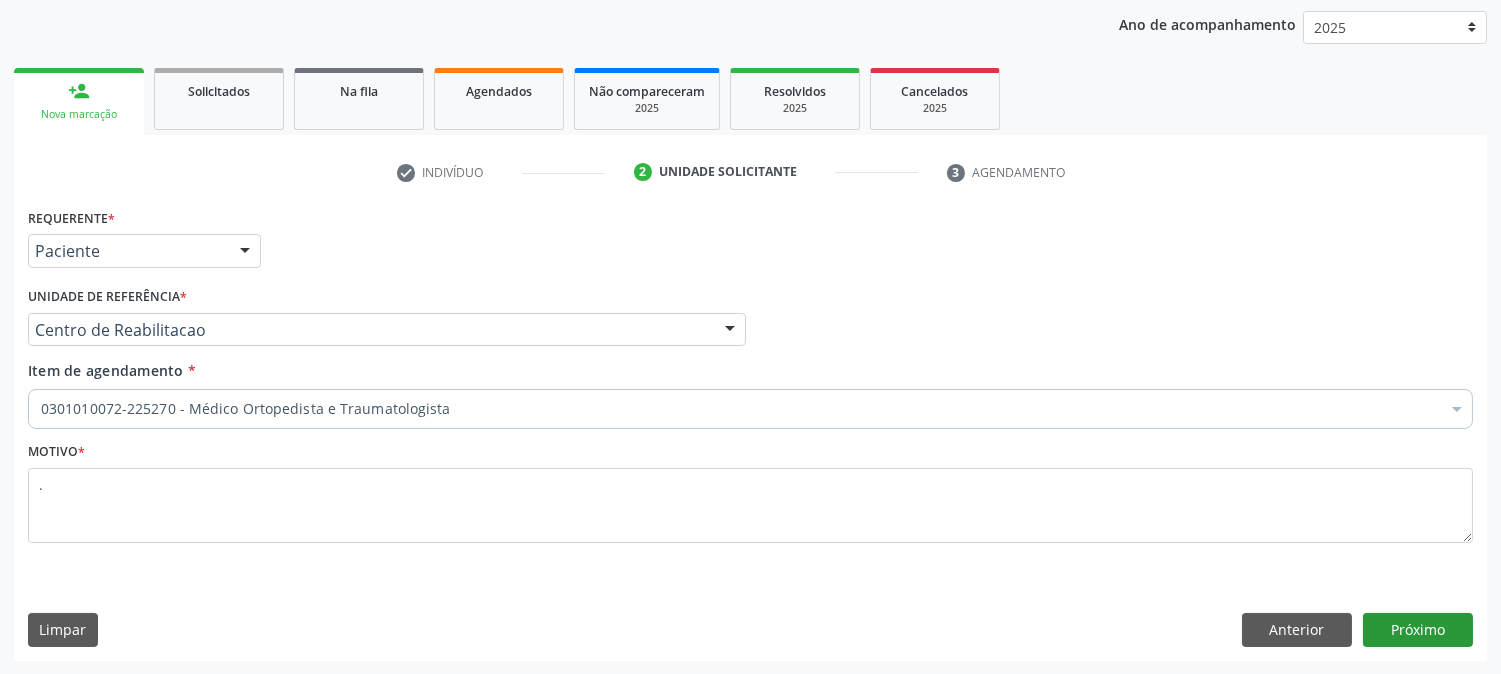 scroll, scrollTop: 195, scrollLeft: 0, axis: vertical 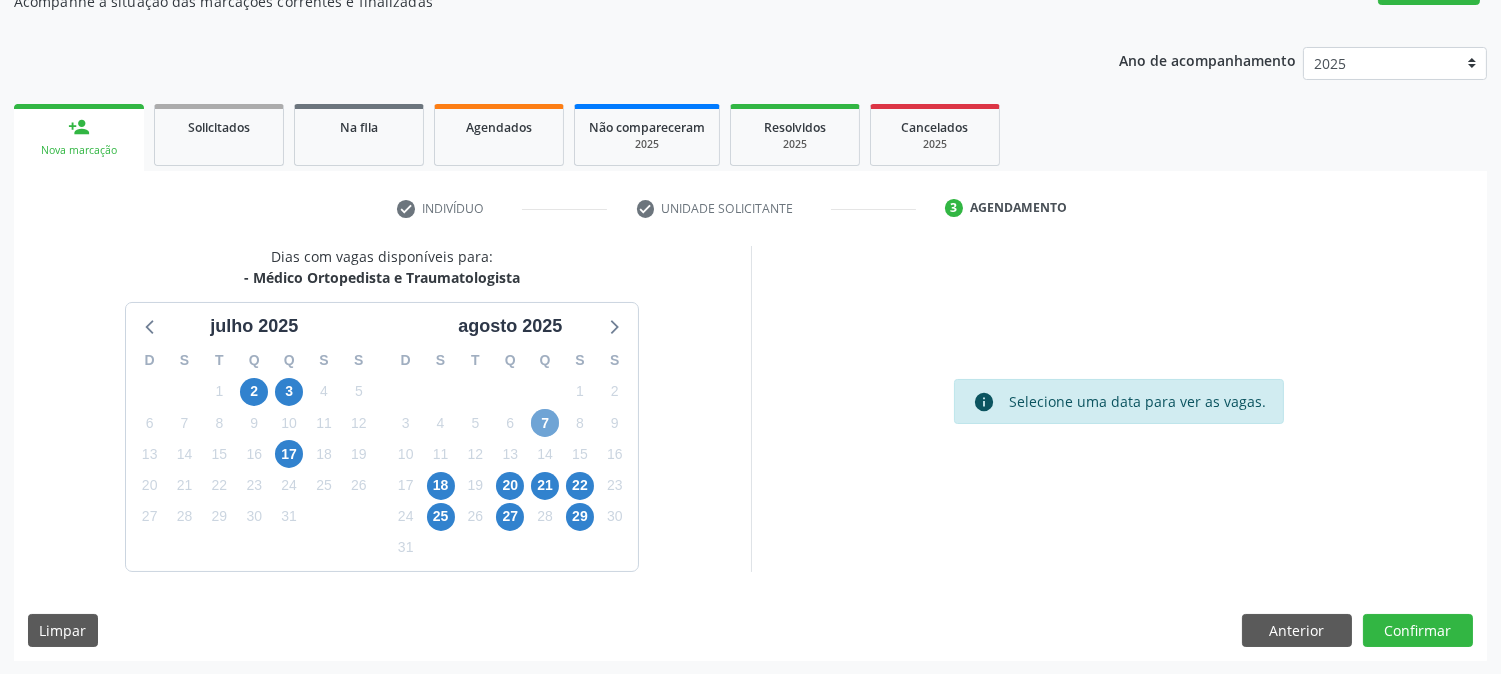 click on "7" at bounding box center (545, 423) 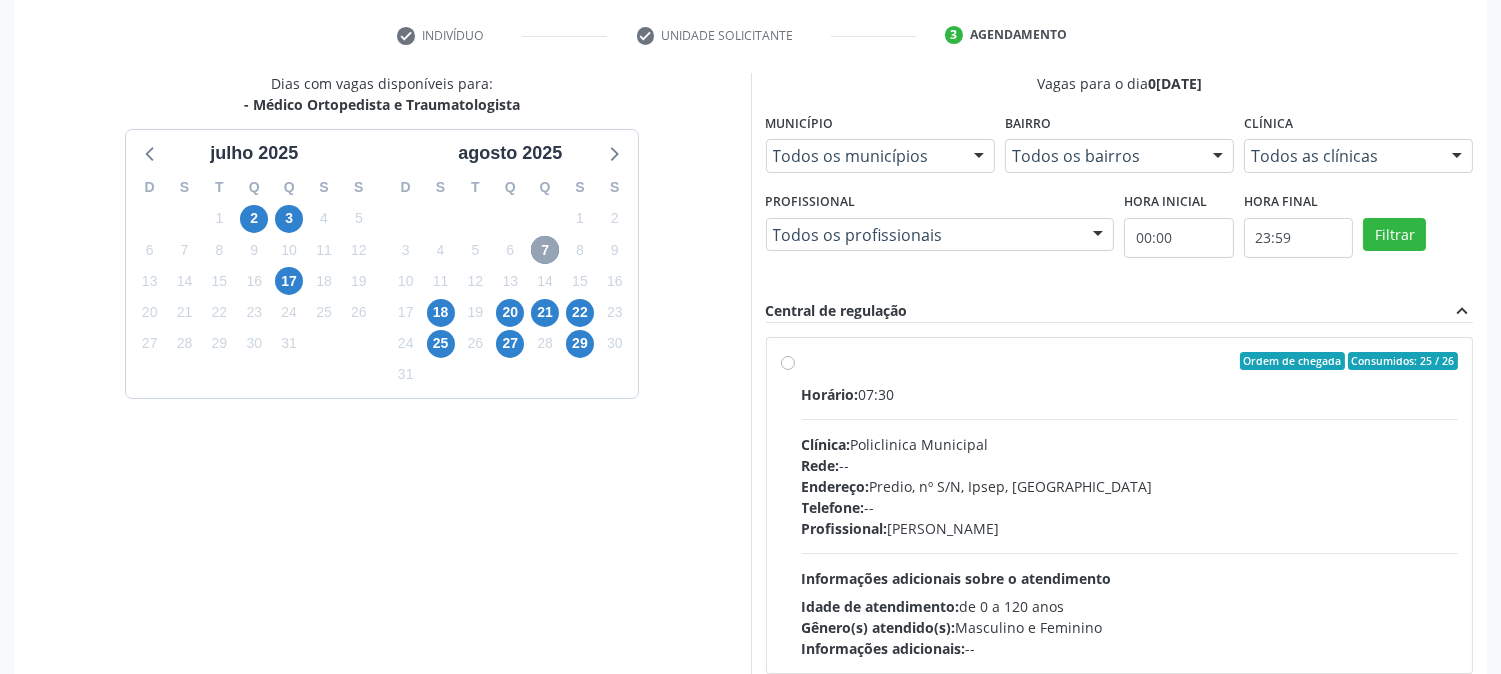 scroll, scrollTop: 417, scrollLeft: 0, axis: vertical 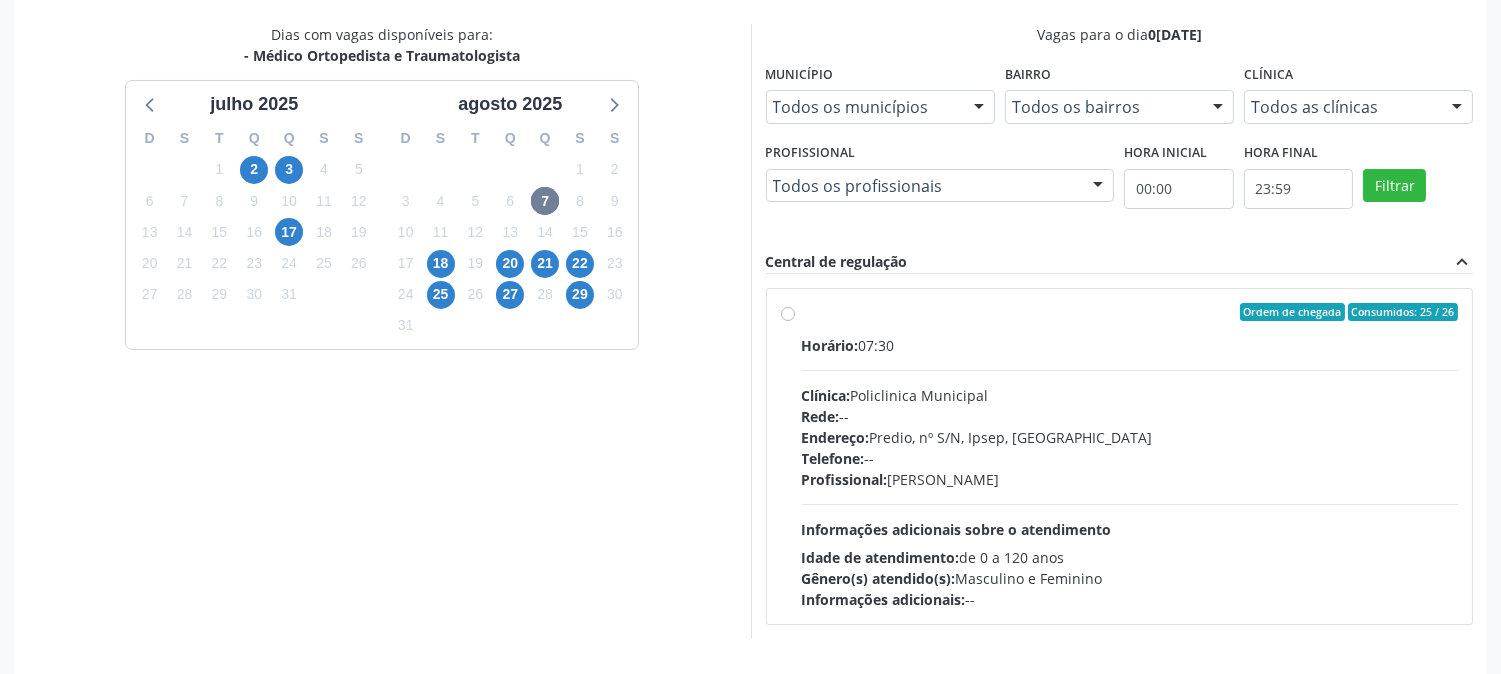 click on "Rede:
--" at bounding box center (1130, 416) 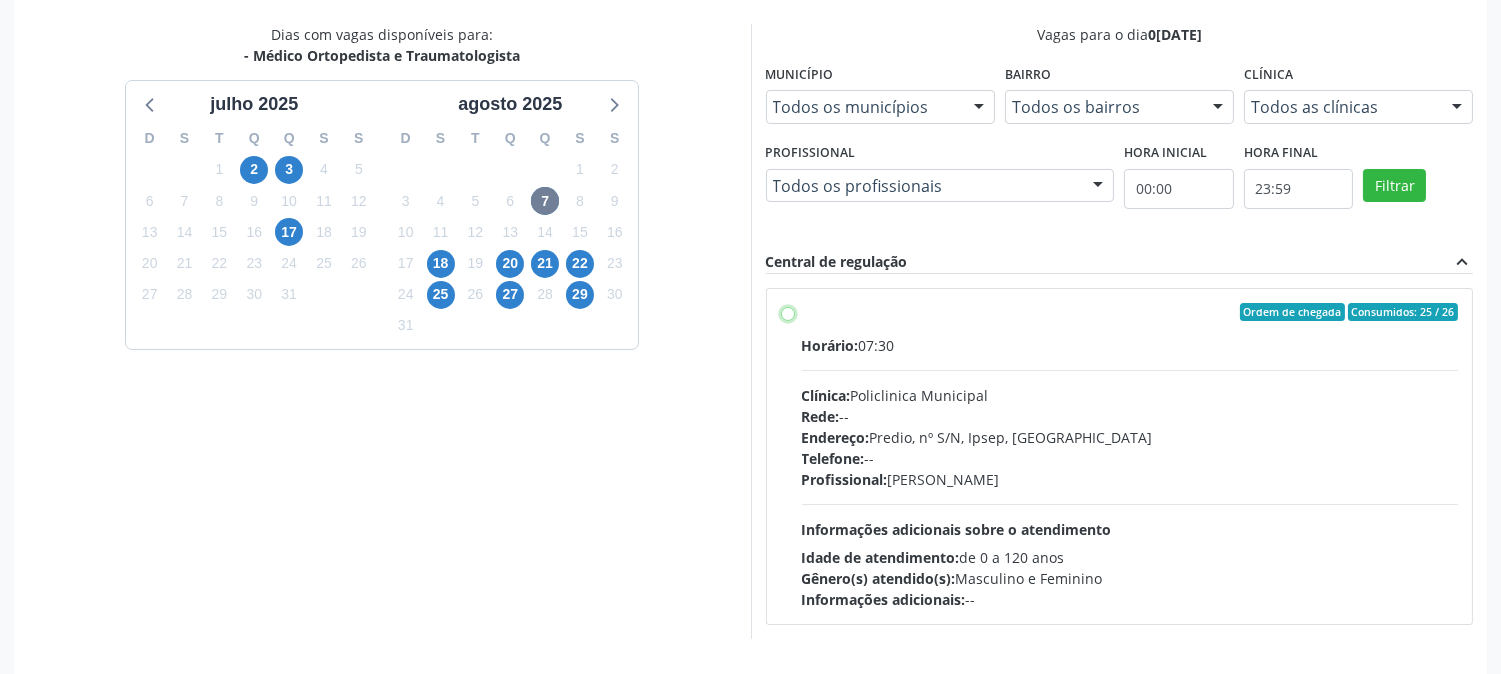 click on "Ordem de chegada
Consumidos: 25 / 26
Horário:   07:30
Clínica:  Policlinica Municipal
Rede:
--
Endereço:   Predio, nº S/N, Ipsep, Serra Talhada - PE
Telefone:   --
Profissional:
Eugenio Pericles Muniz Ferreira
Informações adicionais sobre o atendimento
Idade de atendimento:
de 0 a 120 anos
Gênero(s) atendido(s):
Masculino e Feminino
Informações adicionais:
--" at bounding box center (788, 312) 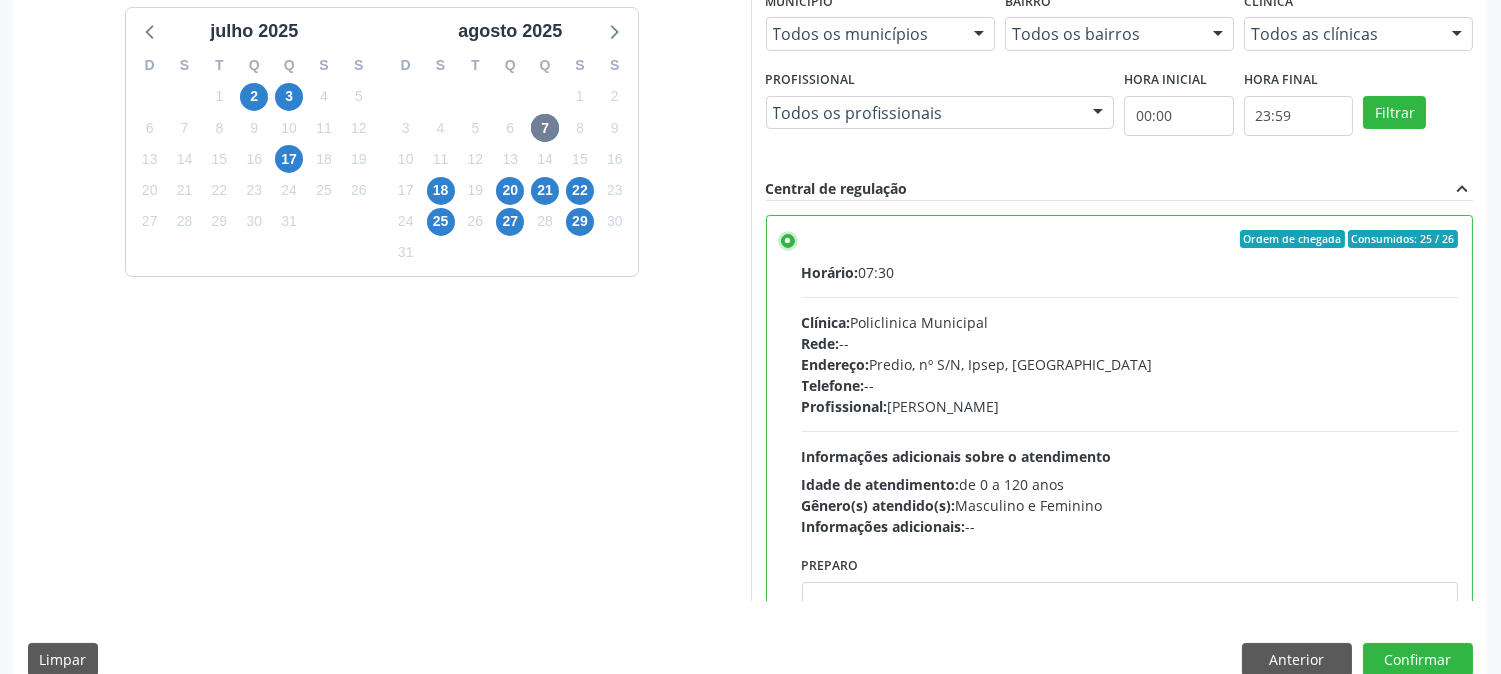 scroll, scrollTop: 520, scrollLeft: 0, axis: vertical 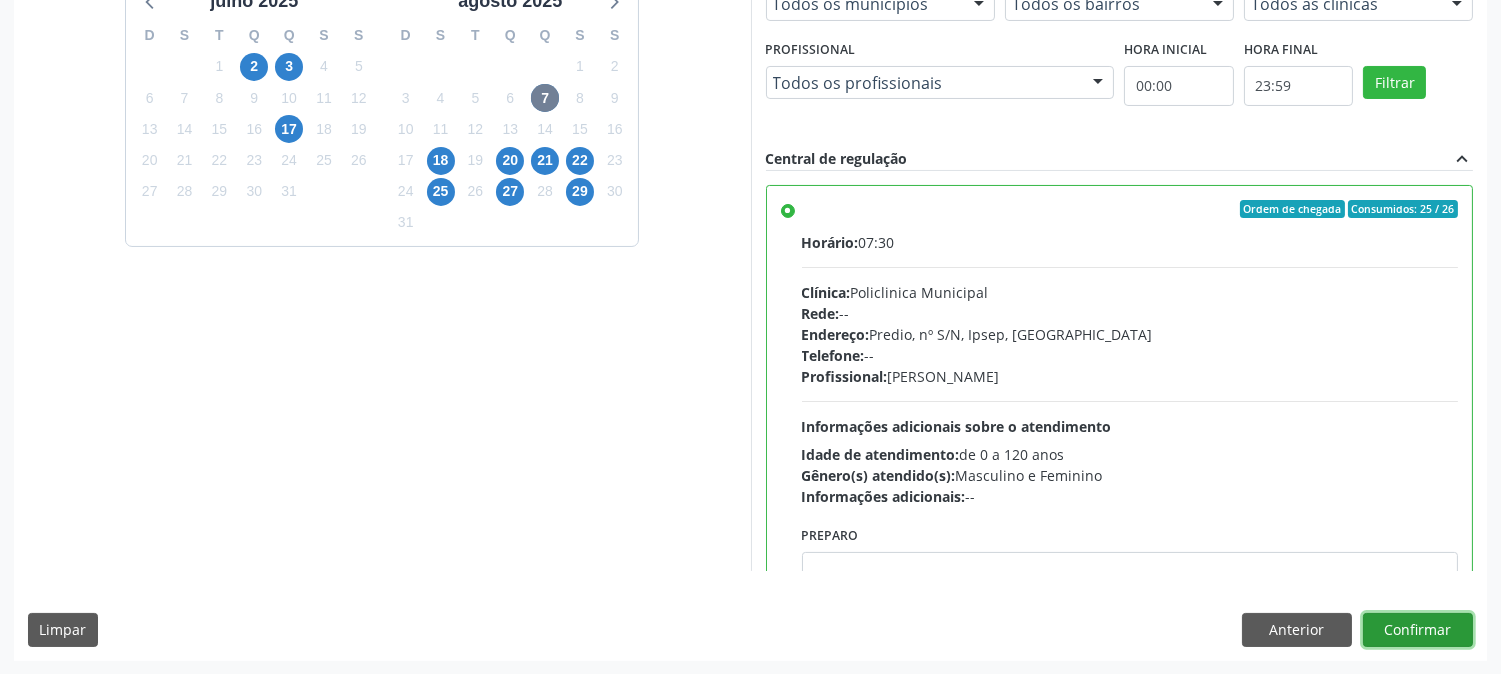 click on "Confirmar" at bounding box center (1418, 630) 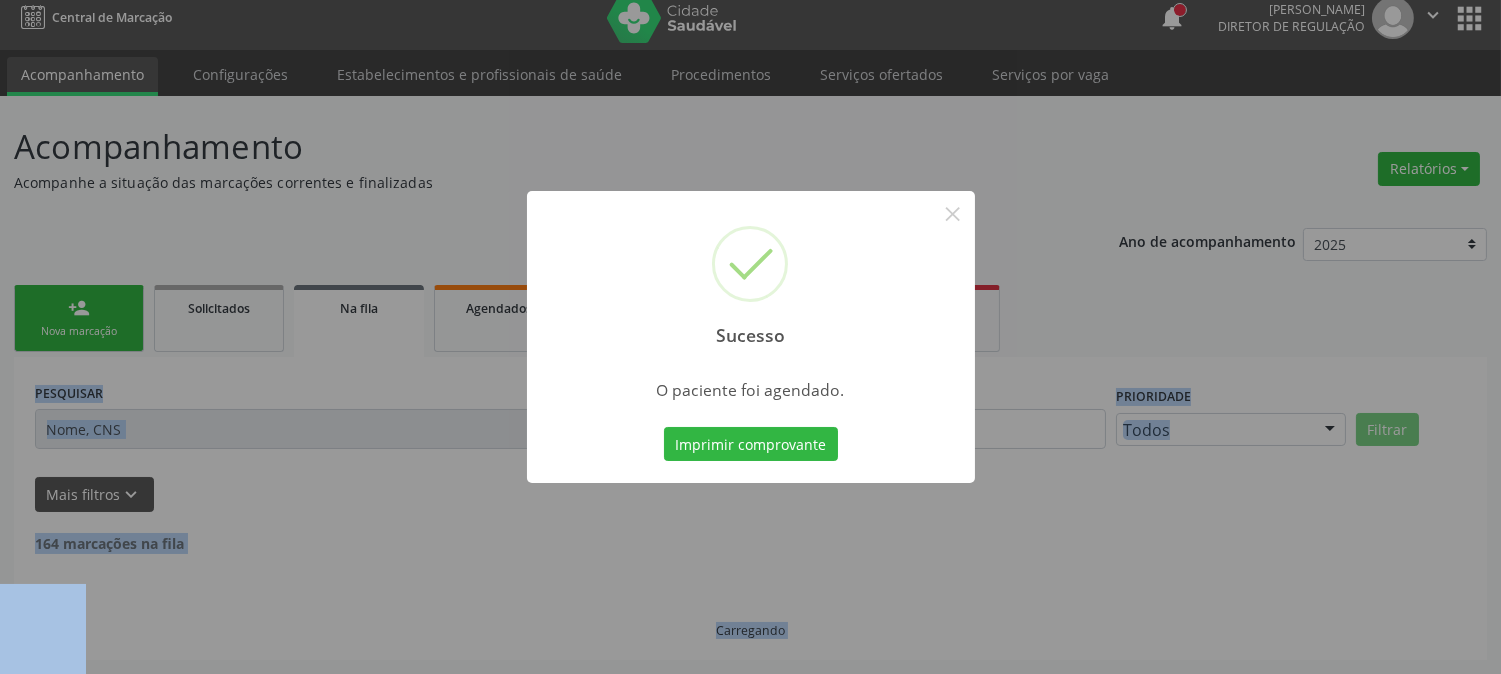 scroll, scrollTop: 0, scrollLeft: 0, axis: both 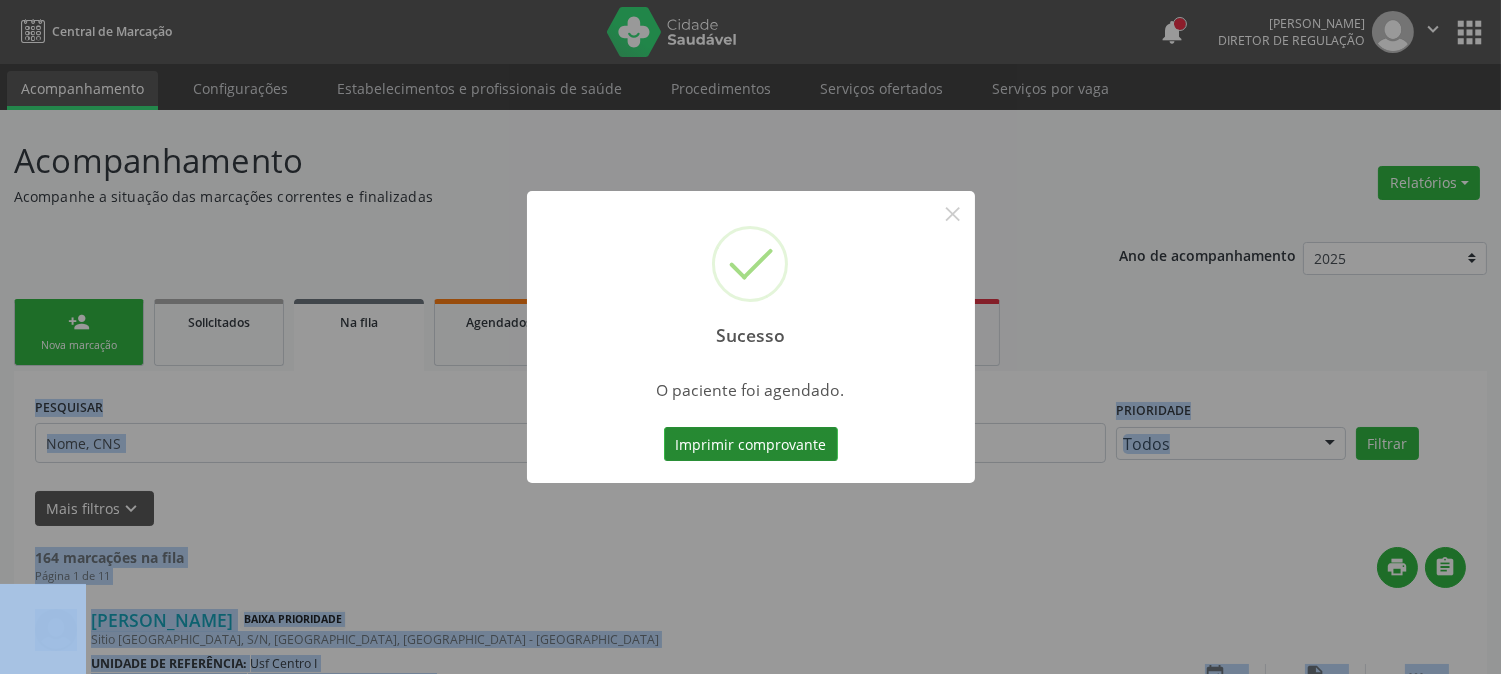 click on "Imprimir comprovante" at bounding box center [751, 444] 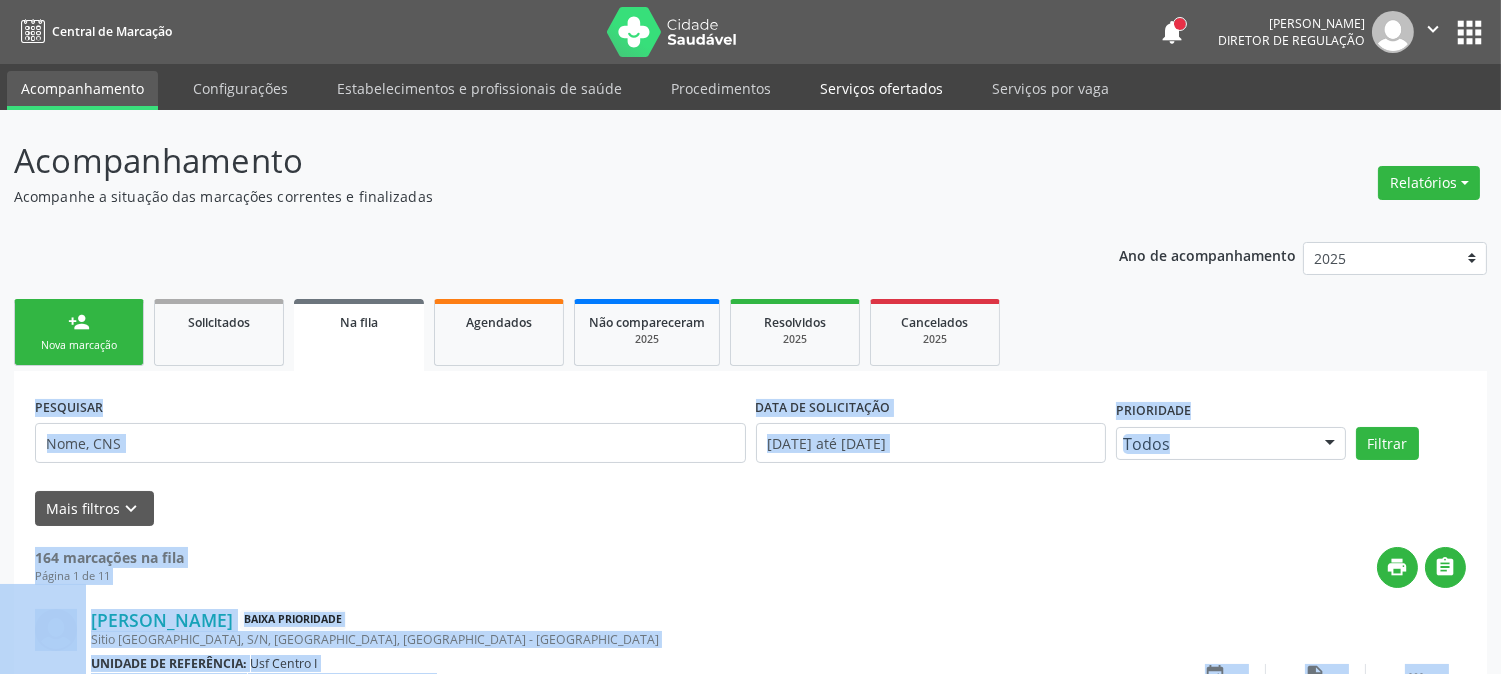 click on "Serviços ofertados" at bounding box center [881, 88] 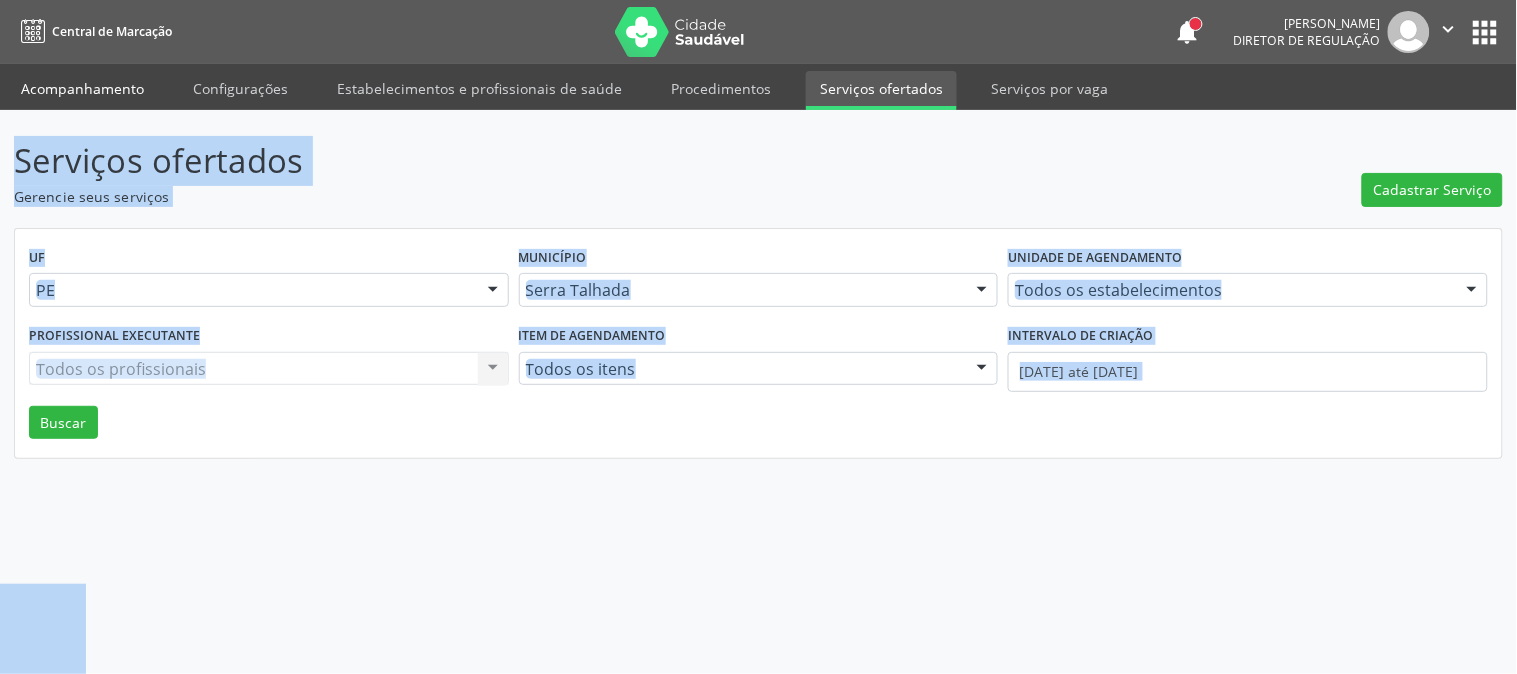 click on "Acompanhamento" at bounding box center [82, 88] 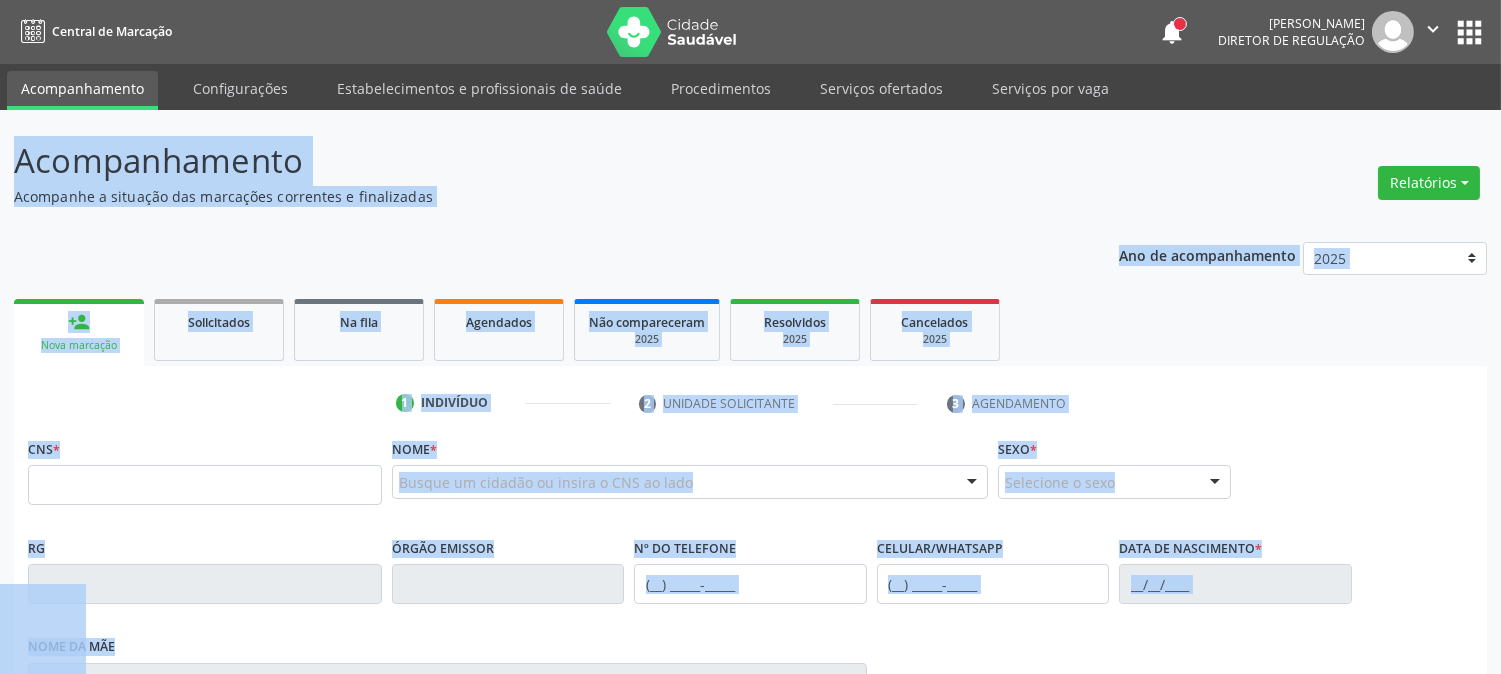 click on "Acompanhamento" at bounding box center (82, 90) 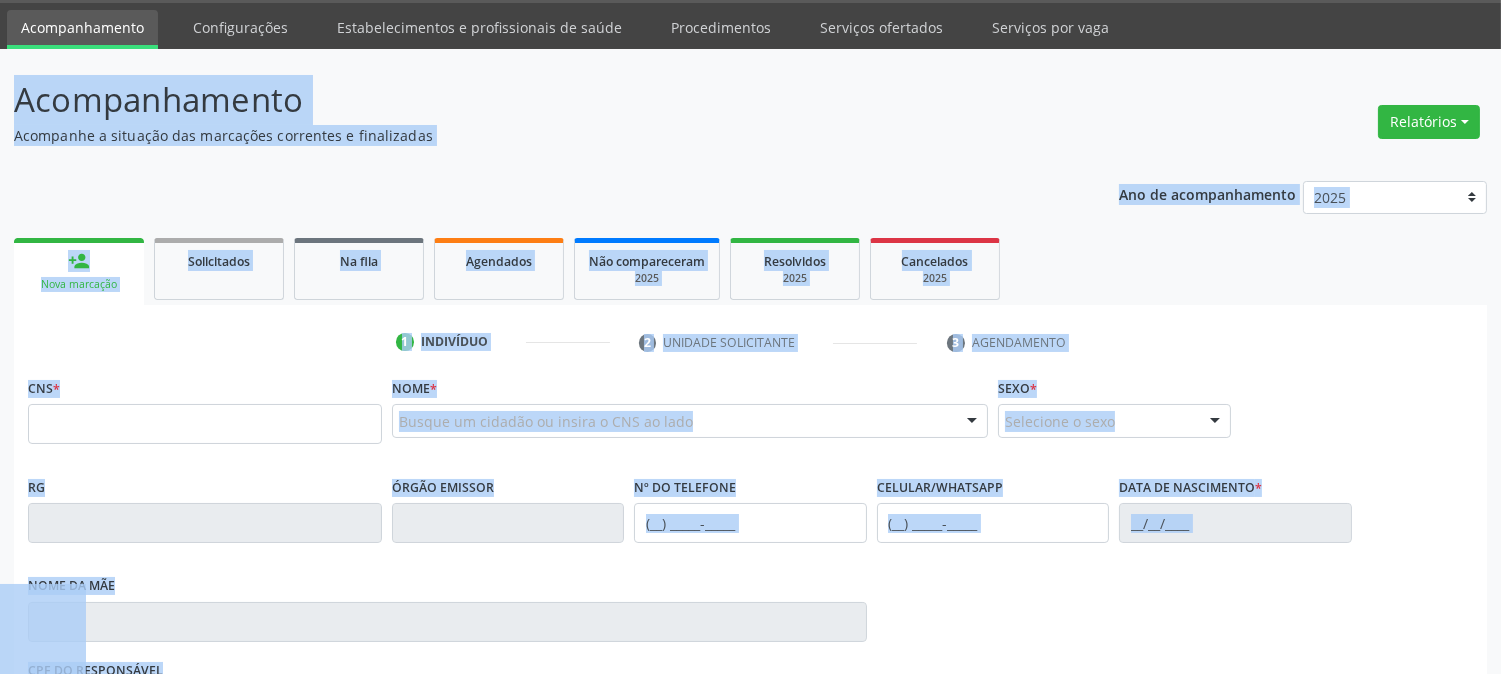 scroll, scrollTop: 111, scrollLeft: 0, axis: vertical 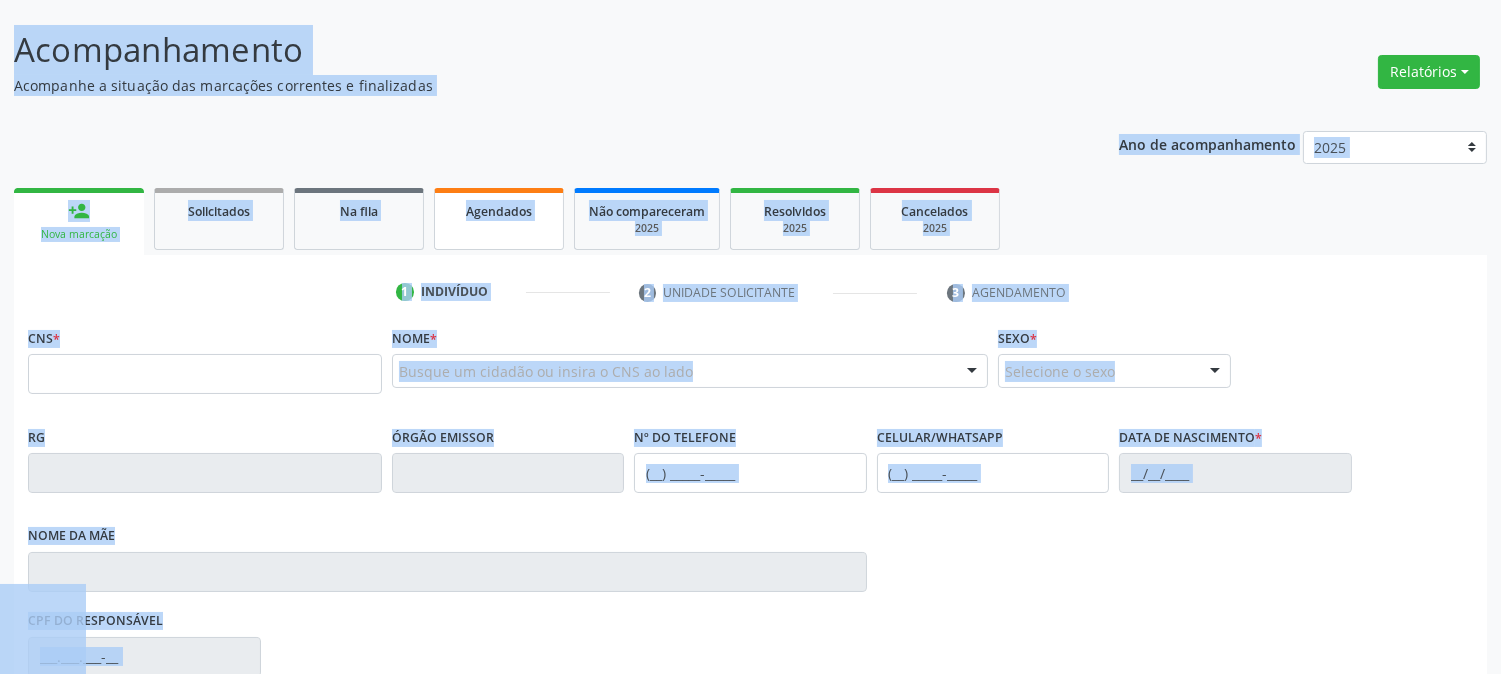 click on "Agendados" at bounding box center [499, 219] 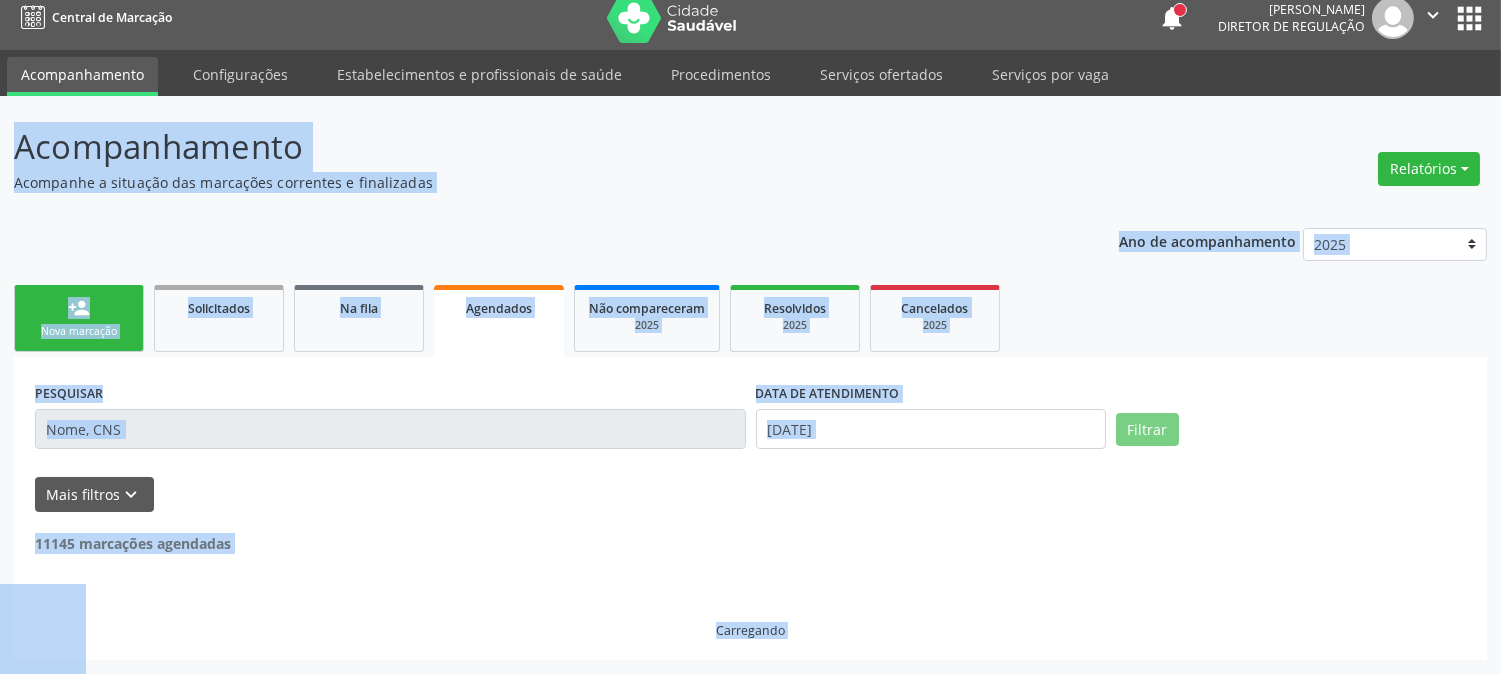 scroll, scrollTop: 0, scrollLeft: 0, axis: both 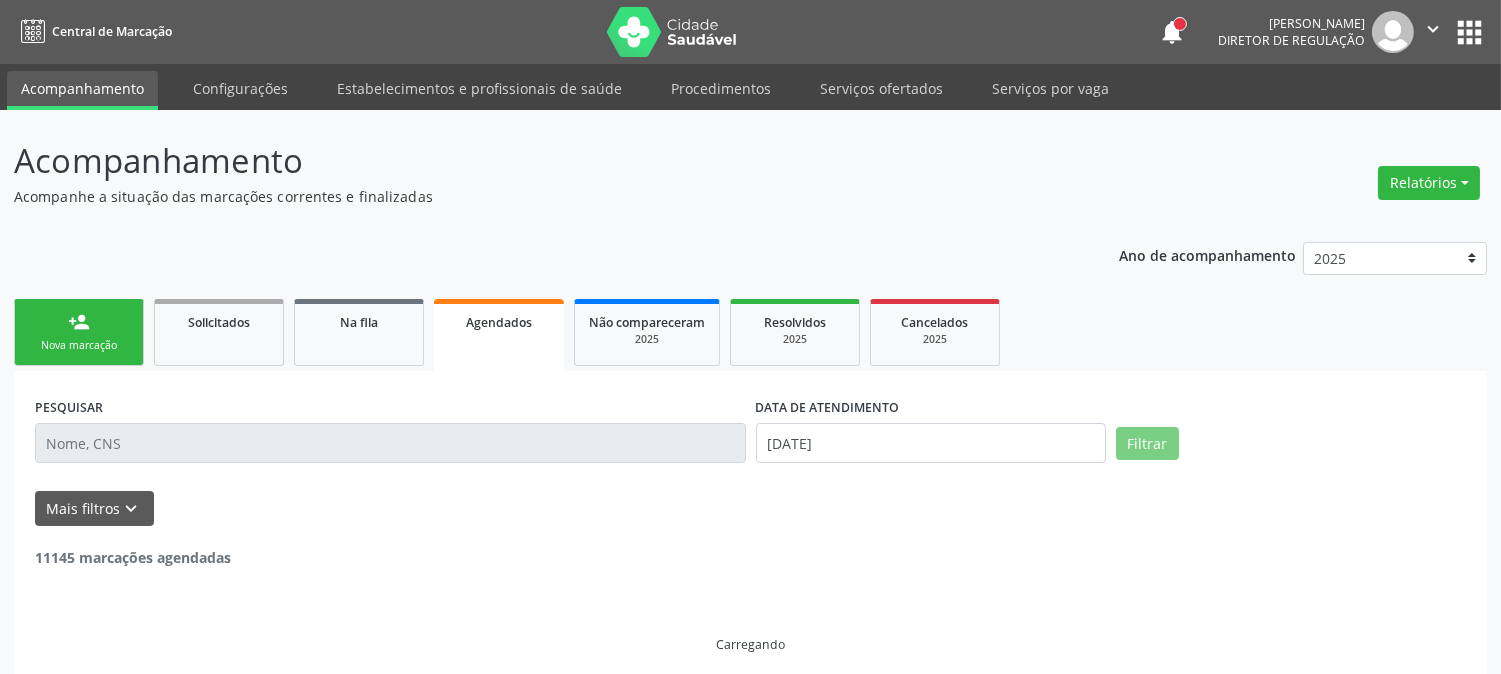 click on "Acompanhamento
Acompanhe a situação das marcações correntes e finalizadas
Relatórios
Acompanhamento
Consolidado
Agendamentos
Procedimentos realizados
Ano de acompanhamento
2025 2024
person_add
Nova marcação
Solicitados   Na fila   Agendados   Não compareceram
2025
Resolvidos
2025
Cancelados
2025
PESQUISAR
DATA DE ATENDIMENTO
30/07/2025
Filtrar
UNIDADE DE REFERÊNCIA
Selecione uma UBS
Todas as UBS   Usf do Mutirao   Usf Cohab   Usf Caicarinha da Penha Tauapiranga   Posto de Saude Bernardo Vieira   Usf Borborema   Usf Bom Jesus I   Usf Ipsep   Usf Sao Cristovao   Usf Santa Rita Bernardo Vieira   Usf Cagep   Usf Caxixola   Usf Bom Jesus II   Usf Malhada Cortada   Usf Alto da Conceicao   Usf Varzea Aabb   Usf Ipsep II" at bounding box center (750, 405) 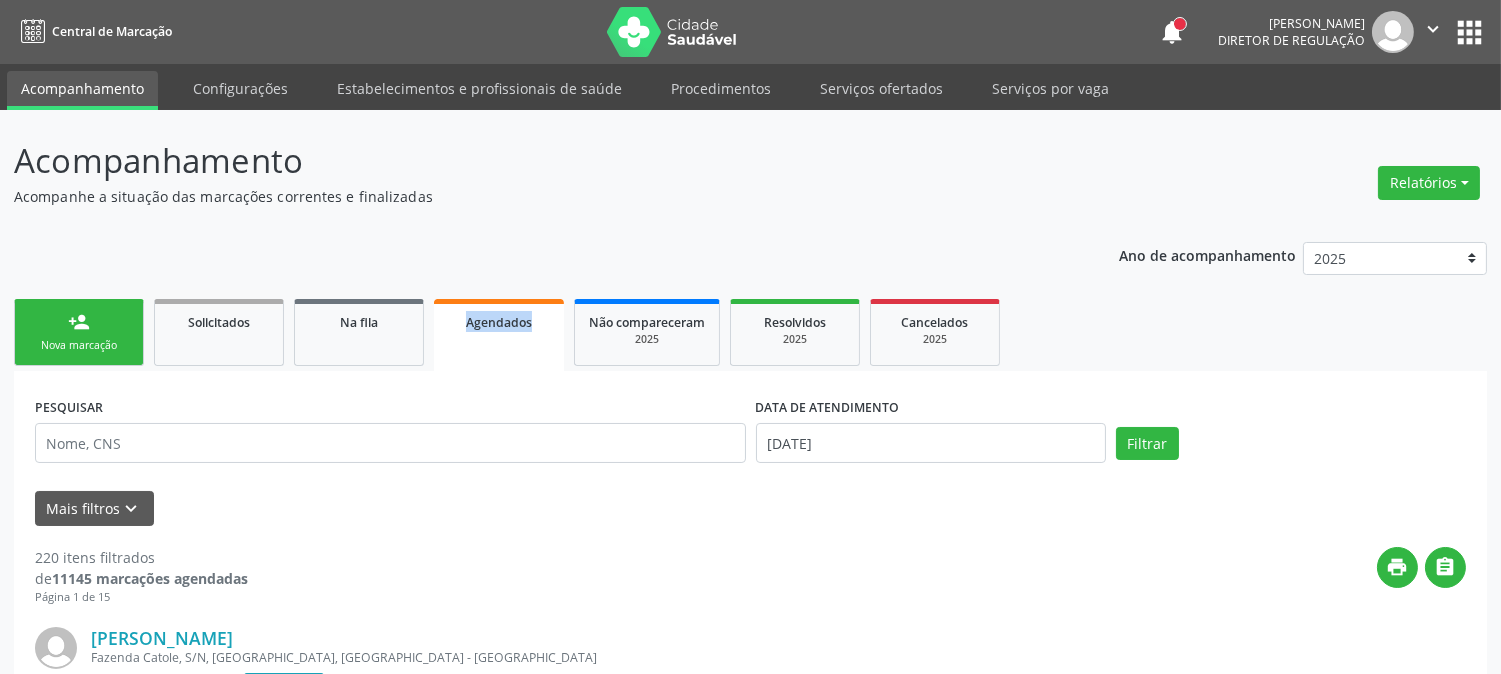 click on "Acompanhamento
Acompanhe a situação das marcações correntes e finalizadas
Relatórios
Acompanhamento
Consolidado
Agendamentos
Procedimentos realizados
Ano de acompanhamento
2025 2024
person_add
Nova marcação
Solicitados   Na fila   Agendados   Não compareceram
2025
Resolvidos
2025
Cancelados
2025
PESQUISAR
DATA DE ATENDIMENTO
30/07/2025
Filtrar
UNIDADE DE REFERÊNCIA
Selecione uma UBS
Todas as UBS   Usf do Mutirao   Usf Cohab   Usf Caicarinha da Penha Tauapiranga   Posto de Saude Bernardo Vieira   Usf Borborema   Usf Bom Jesus I   Usf Ipsep   Usf Sao Cristovao   Usf Santa Rita Bernardo Vieira   Usf Cagep   Usf Caxixola   Usf Bom Jesus II   Usf Malhada Cortada   Usf Alto da Conceicao   Usf Varzea Aabb   Usf Ipsep II" at bounding box center [750, 2571] 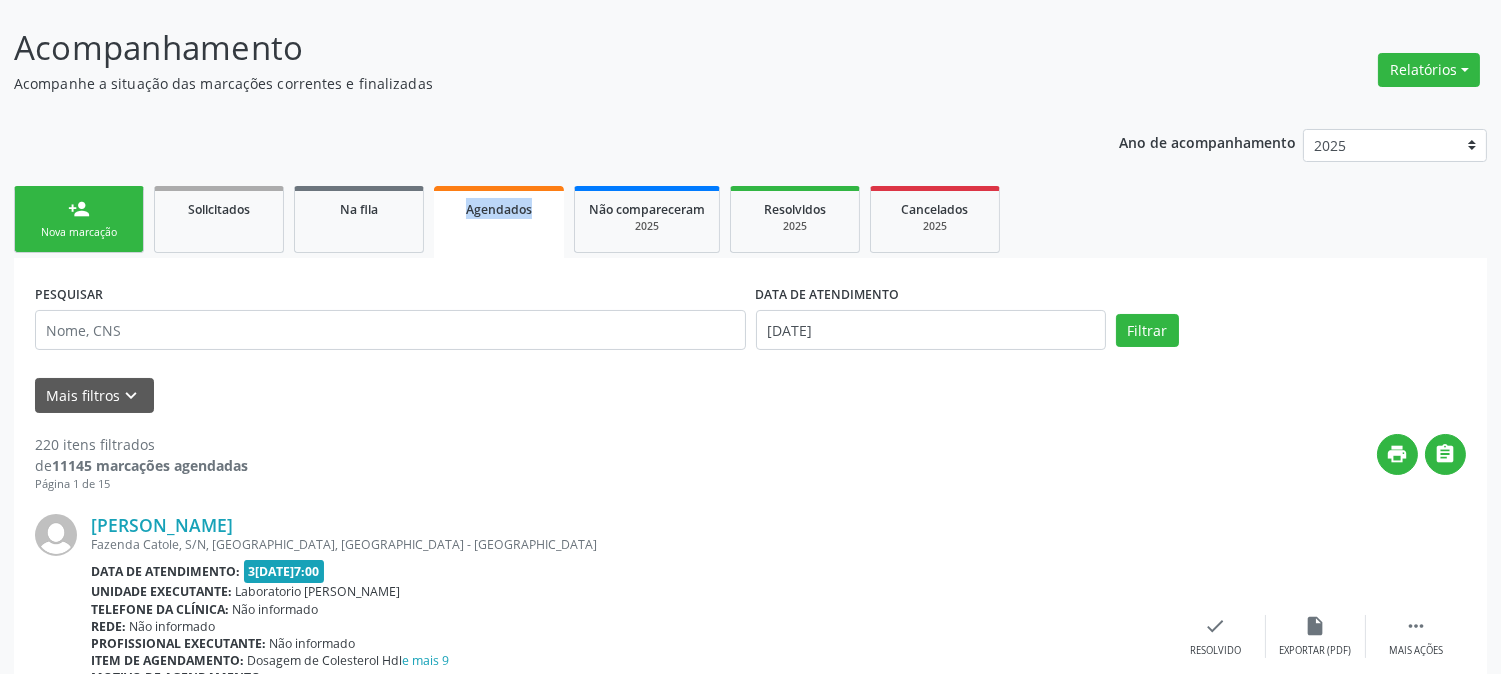 scroll, scrollTop: 333, scrollLeft: 0, axis: vertical 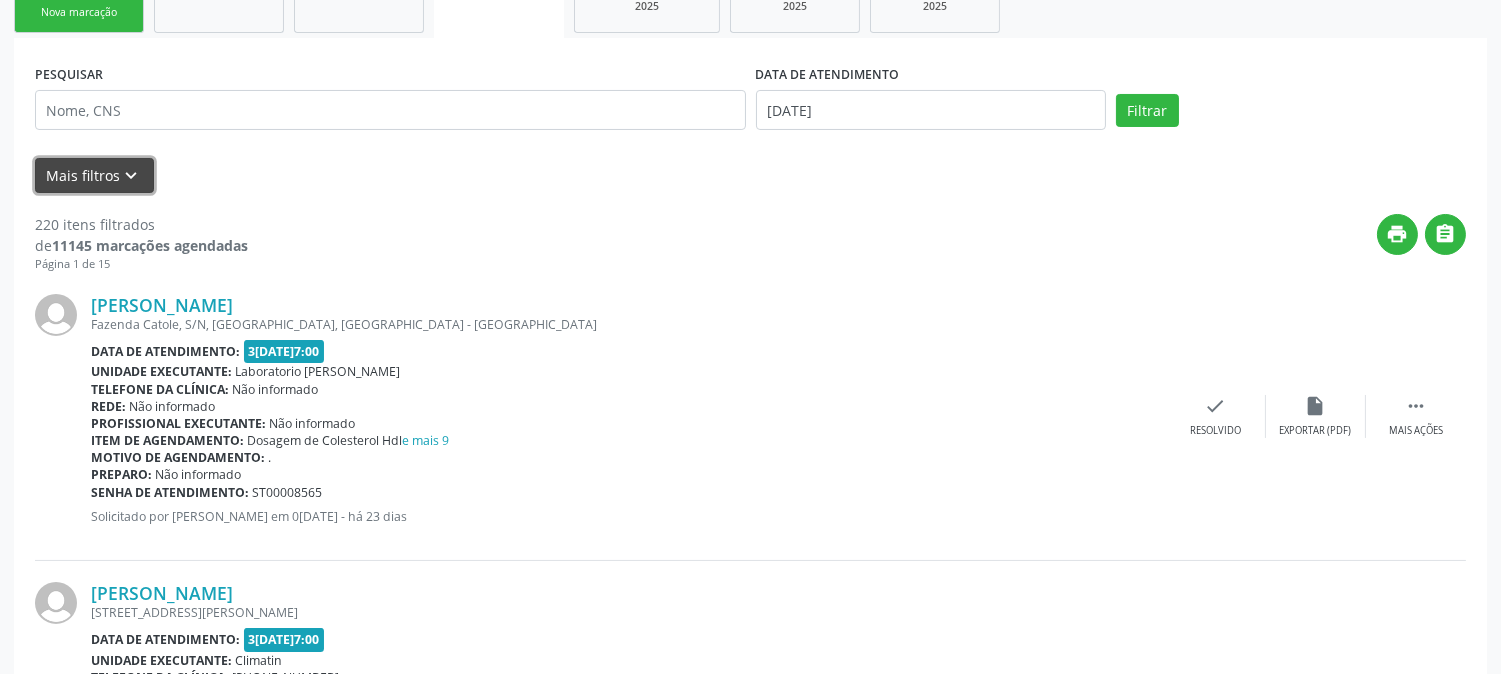 click on "keyboard_arrow_down" at bounding box center [132, 176] 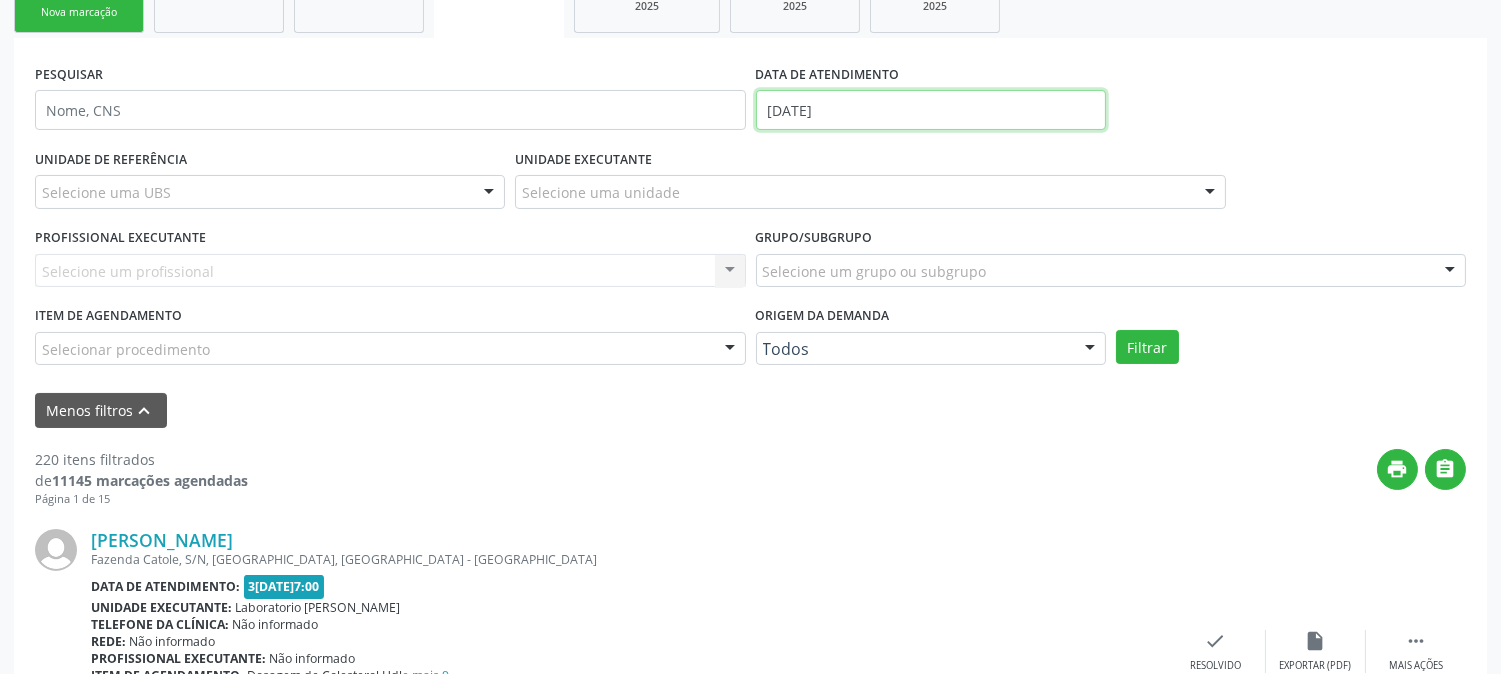 click on "30/07/2025" at bounding box center (931, 110) 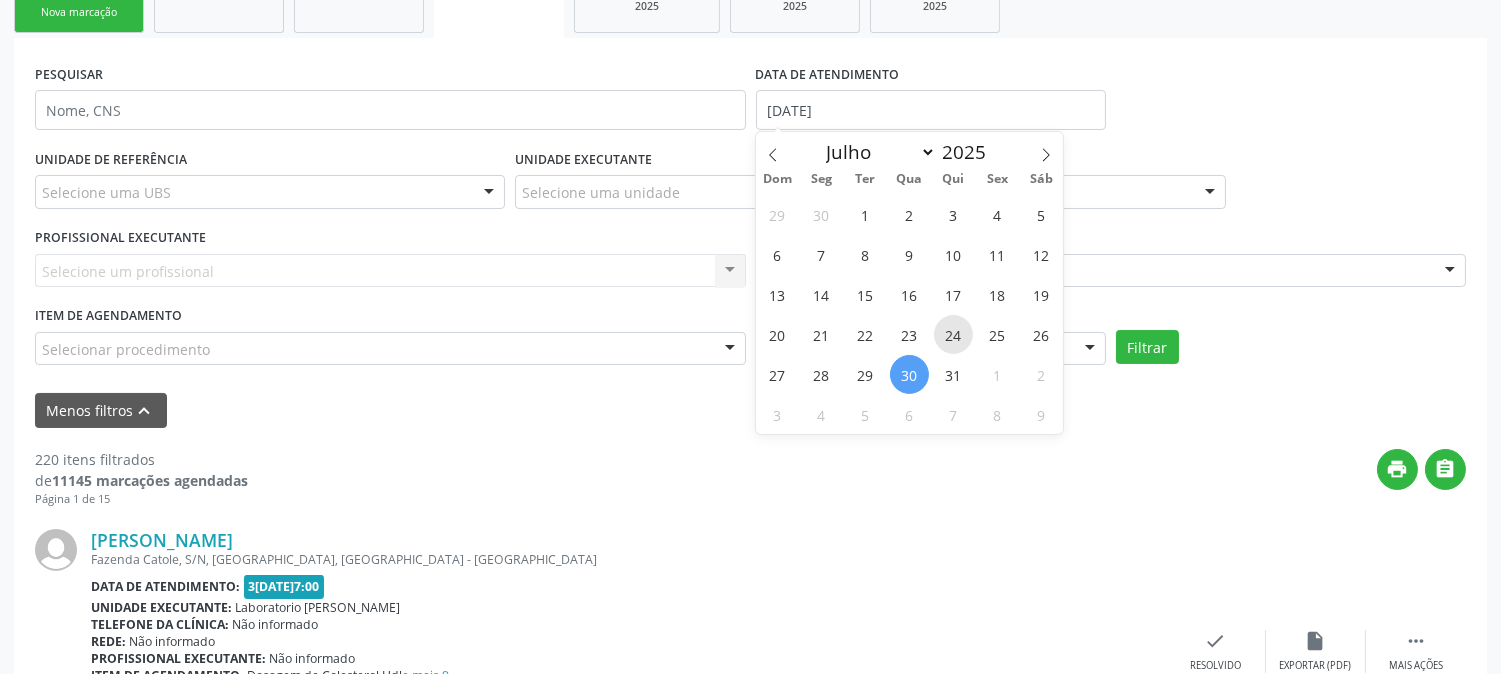click on "24" at bounding box center (953, 334) 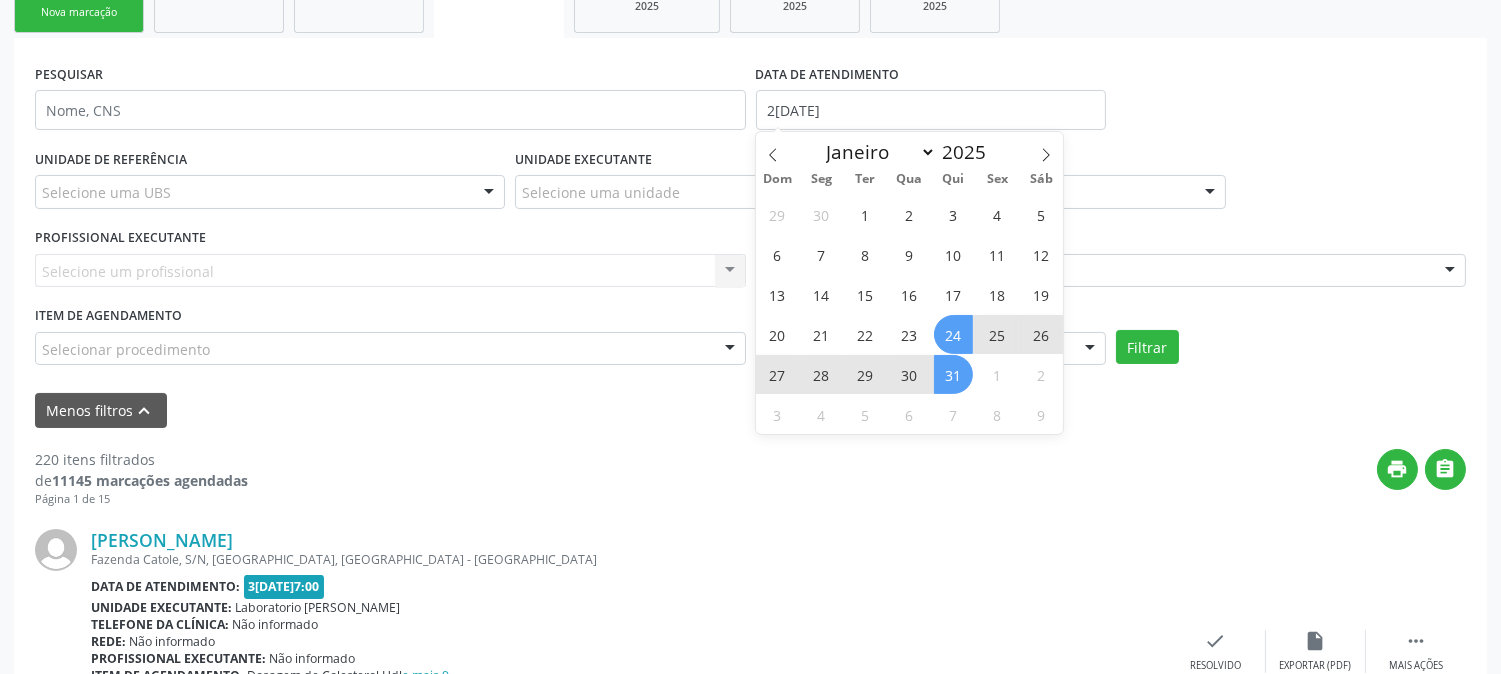 click on "31" at bounding box center (953, 374) 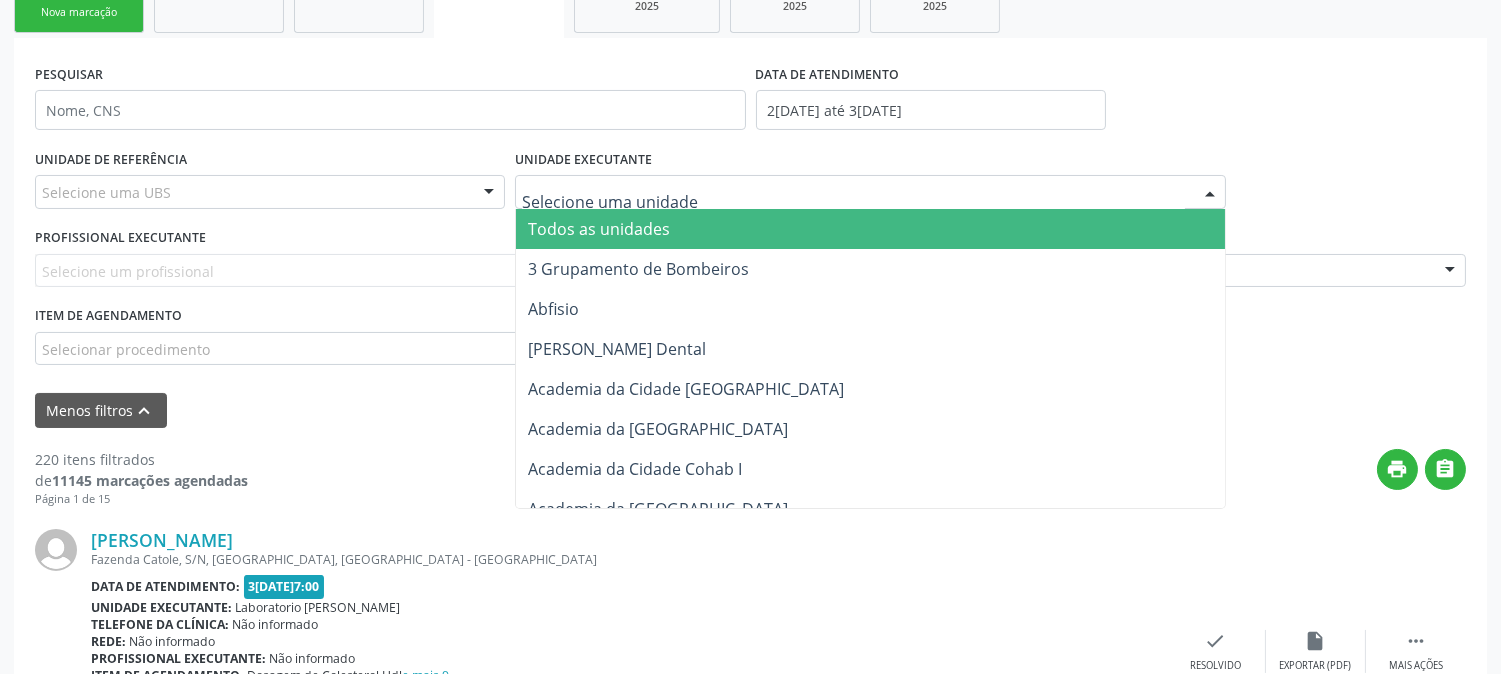 click on "UNIDADE DE REFERÊNCIA
Selecione uma UBS
Todas as UBS   Usf do Mutirao   Usf Cohab   Usf Caicarinha da Penha Tauapiranga   Posto de Saude Bernardo Vieira   Usf Borborema   Usf Bom Jesus I   Usf Ipsep   Usf Sao Cristovao   Usf Santa Rita Bernardo Vieira   Usf Cagep   Usf Caxixola   Usf Bom Jesus II   Usf Malhada Cortada   Usf Alto da Conceicao   Usf Varzea Aabb   Usf Ipsep II   Usf Cohab II   Usf Varzinha   Usf Ipa Faz Nova   Usf Centro I   Usf Vila Bela   Usf Centro II   Usf Luanda Jardim   Usf Ipsep III   Posto de Saude Logradouro   Posto de Saude Poco da Cerca   Posto de Saude de Juazeirinho   Central Regional de Rede de Frio Xi Geres   Hospital Eduardo Campos   Rede de Atencao Ao Covid 19 Leitos de Retaguarda Municipal   Posto de Saude Malhada da Areia   Posto de Saude Malhada do Jua   Vigilancia Epidemiologica   Central de Regulacao Medica das Urgencias Serra Talhada Pe   Usb Base Samu Serra Talhada   Usa Base Samu Serra Talhada" at bounding box center [270, 183] 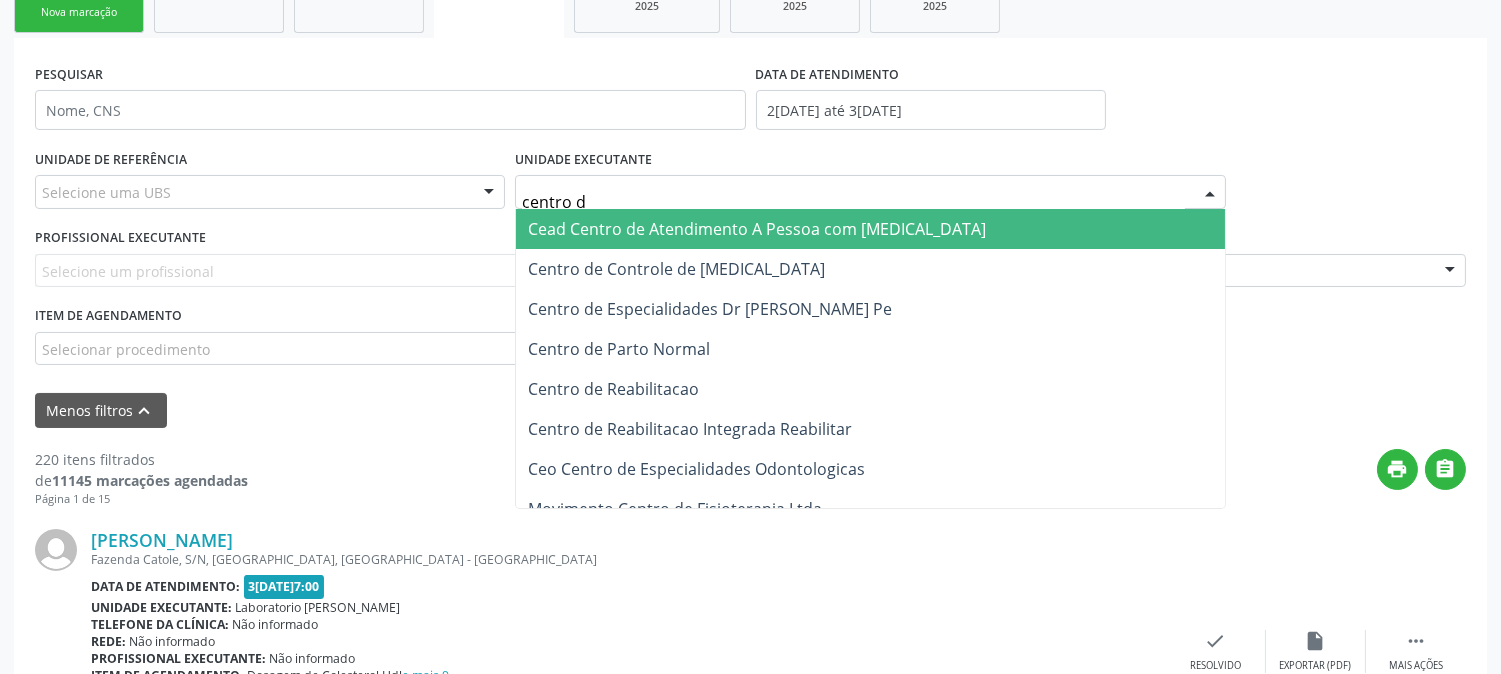 type on "centro de" 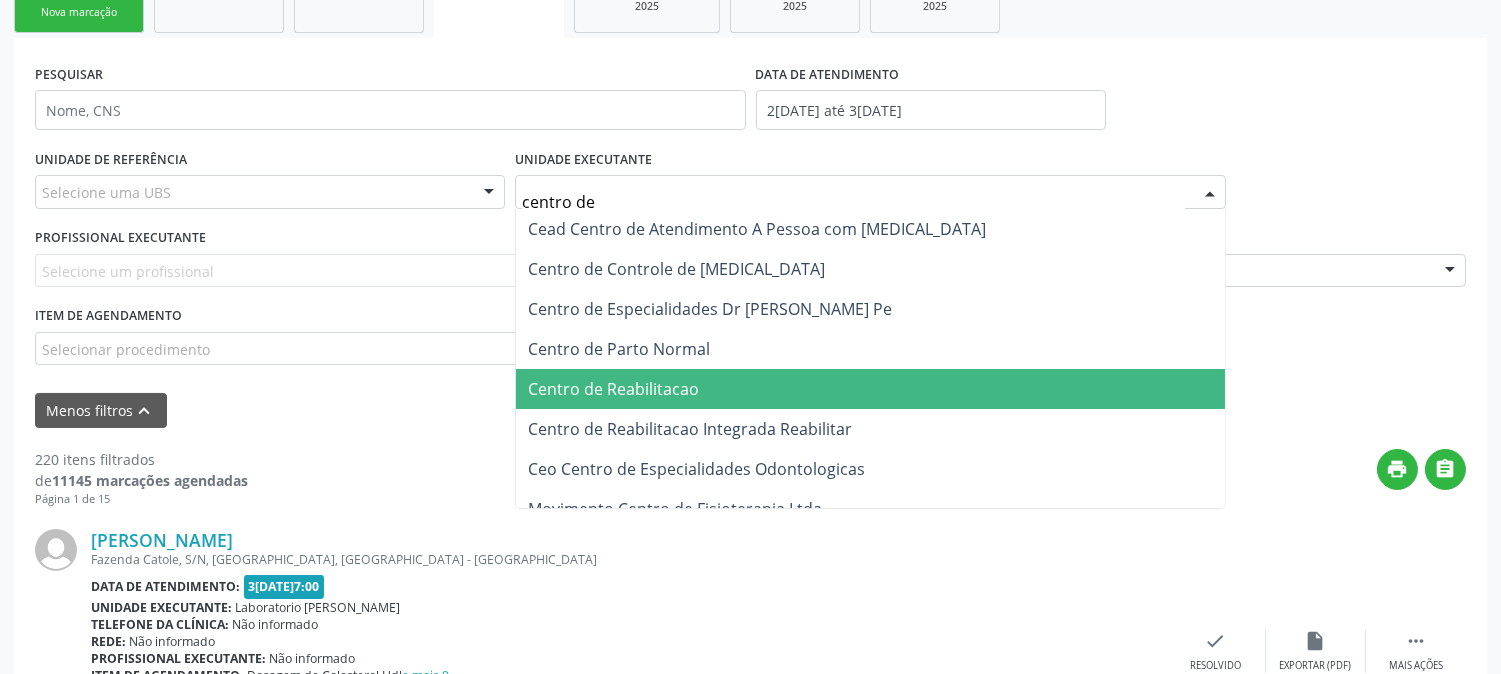 click on "Centro de Reabilitacao" at bounding box center (613, 389) 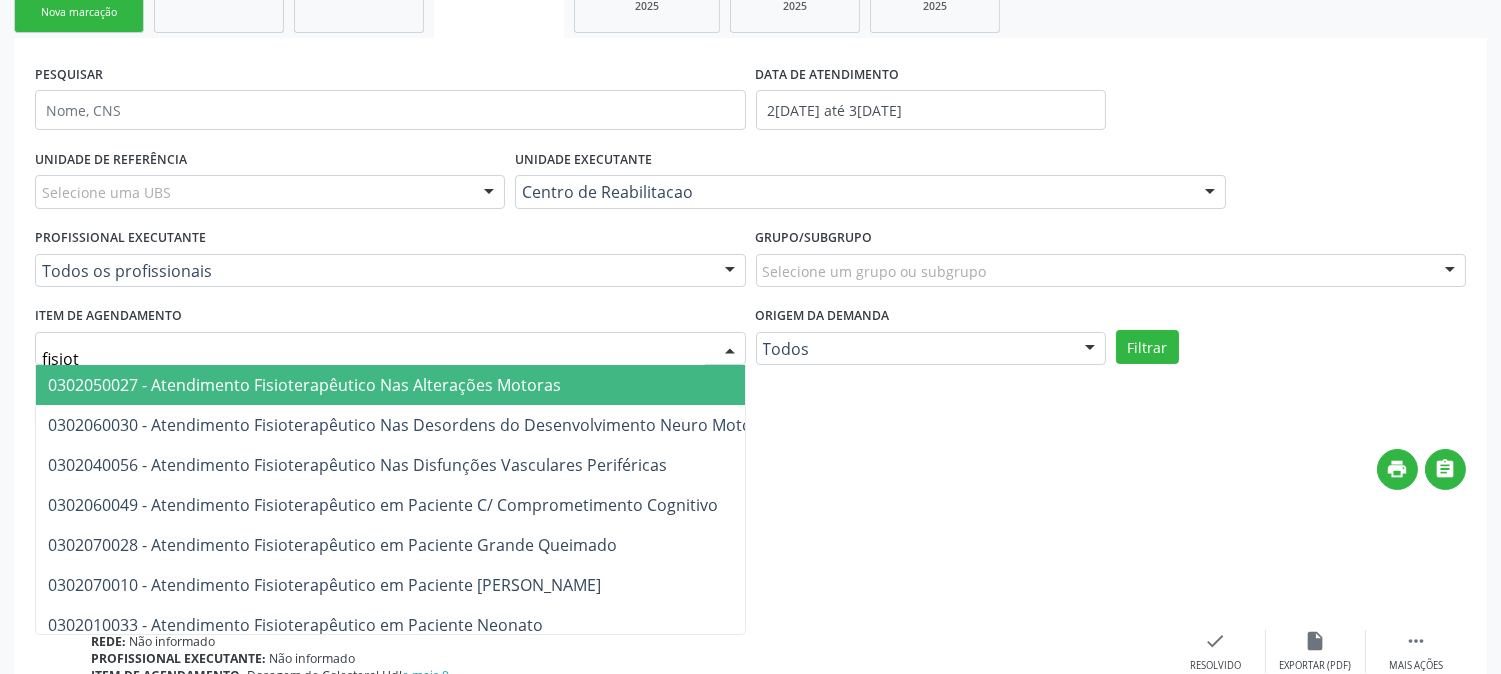 type on "fisiote" 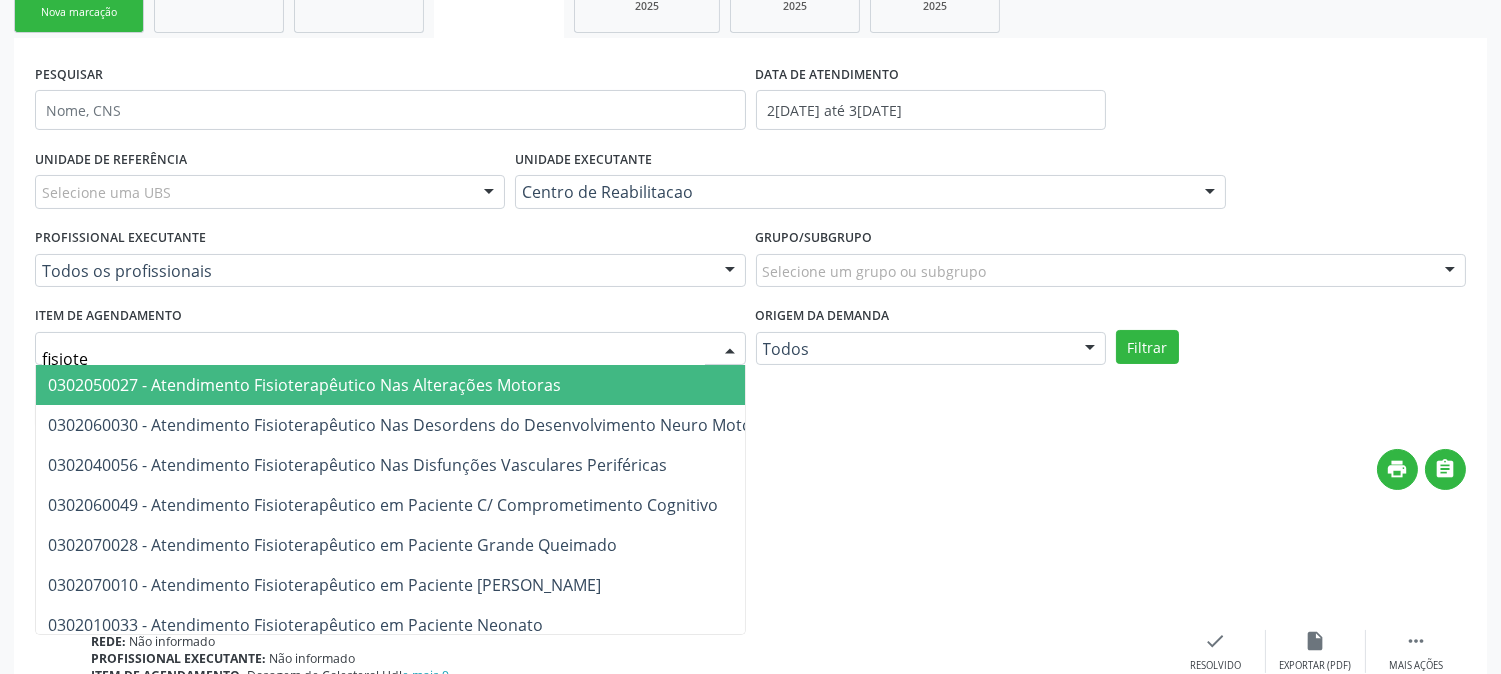 click on "0302050027 - Atendimento Fisioterapêutico Nas Alterações Motoras" at bounding box center (304, 385) 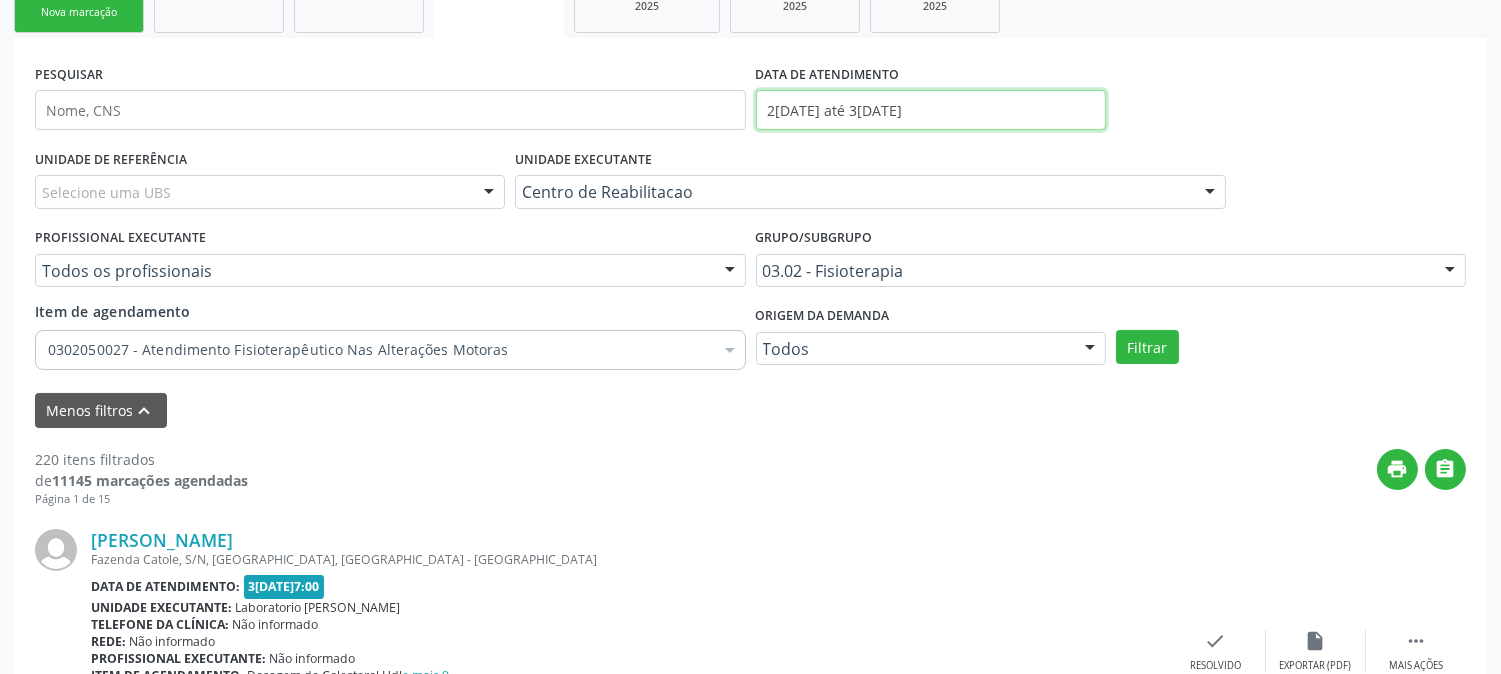 click on "24/07/2025 até 31/07/2025" at bounding box center (931, 110) 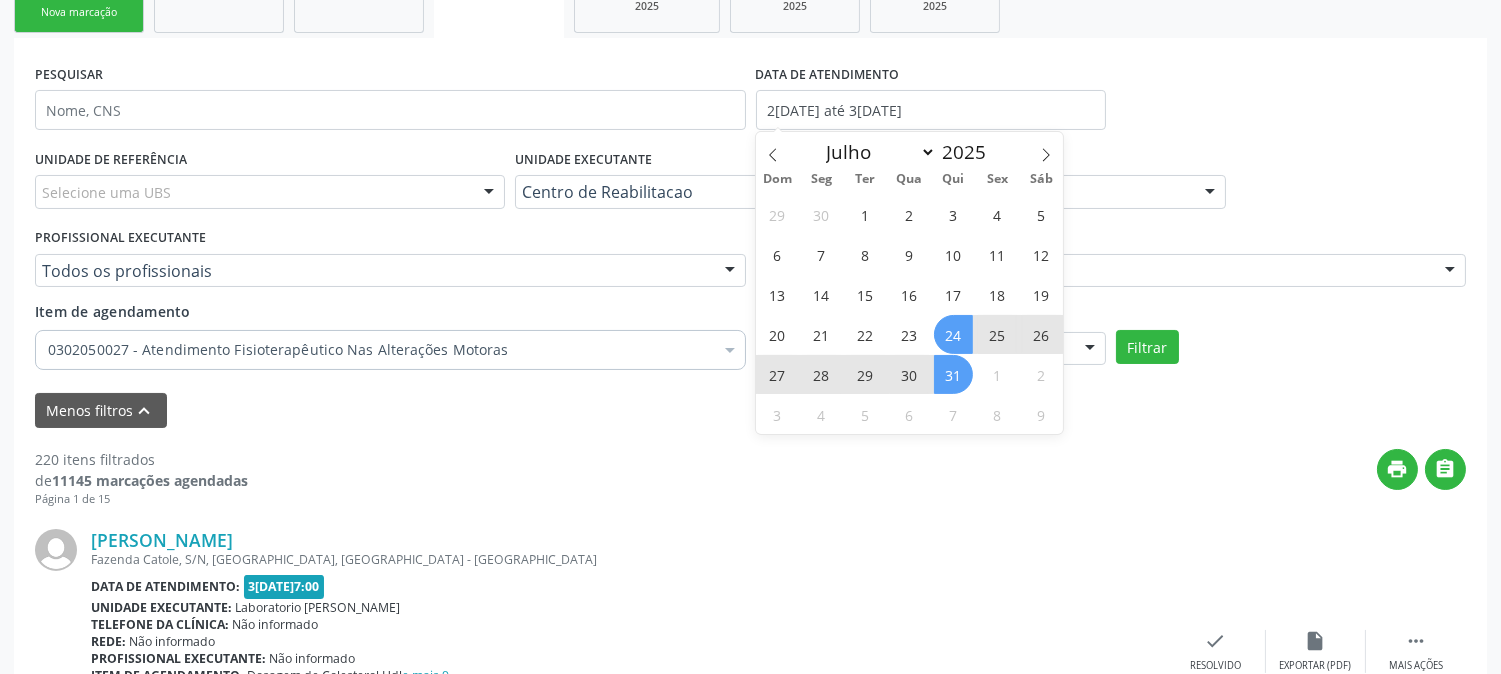 click on "29" at bounding box center [865, 374] 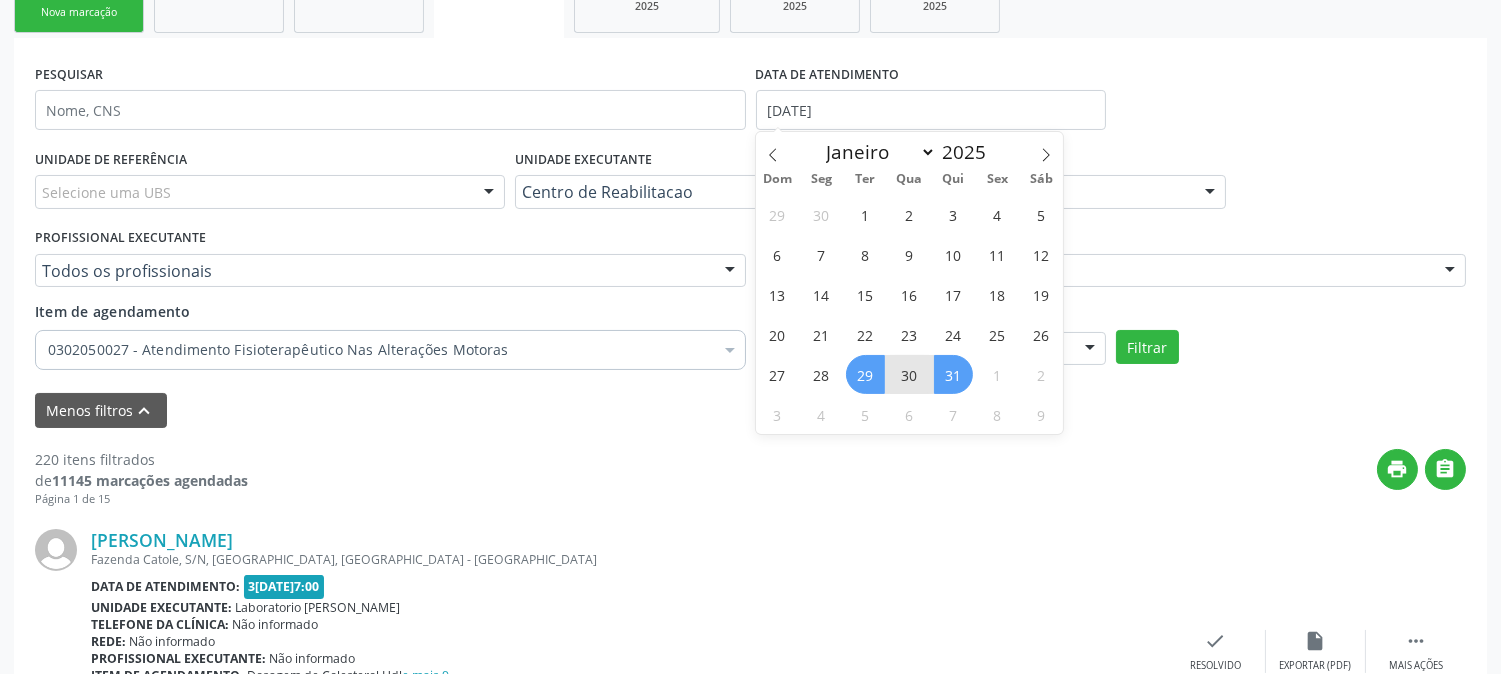 click on "31" at bounding box center (953, 374) 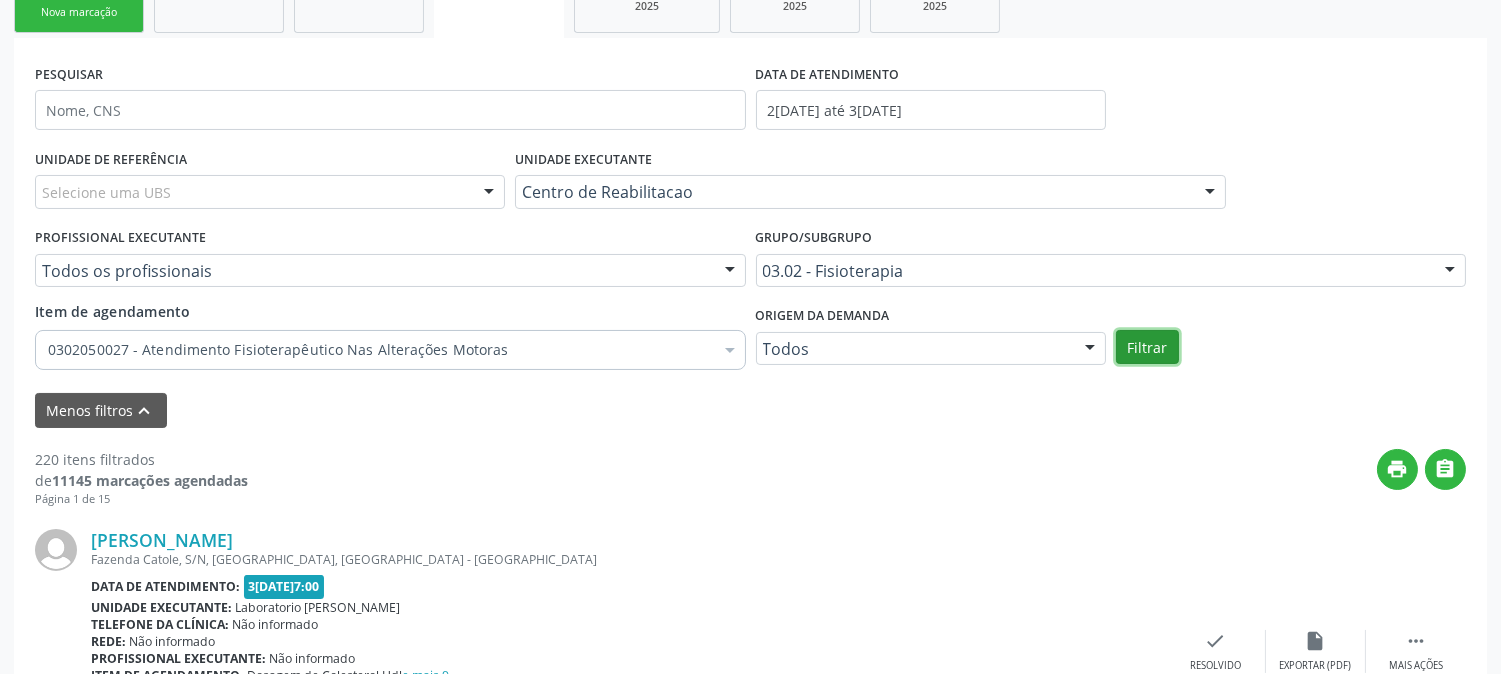click on "Filtrar" at bounding box center [1147, 347] 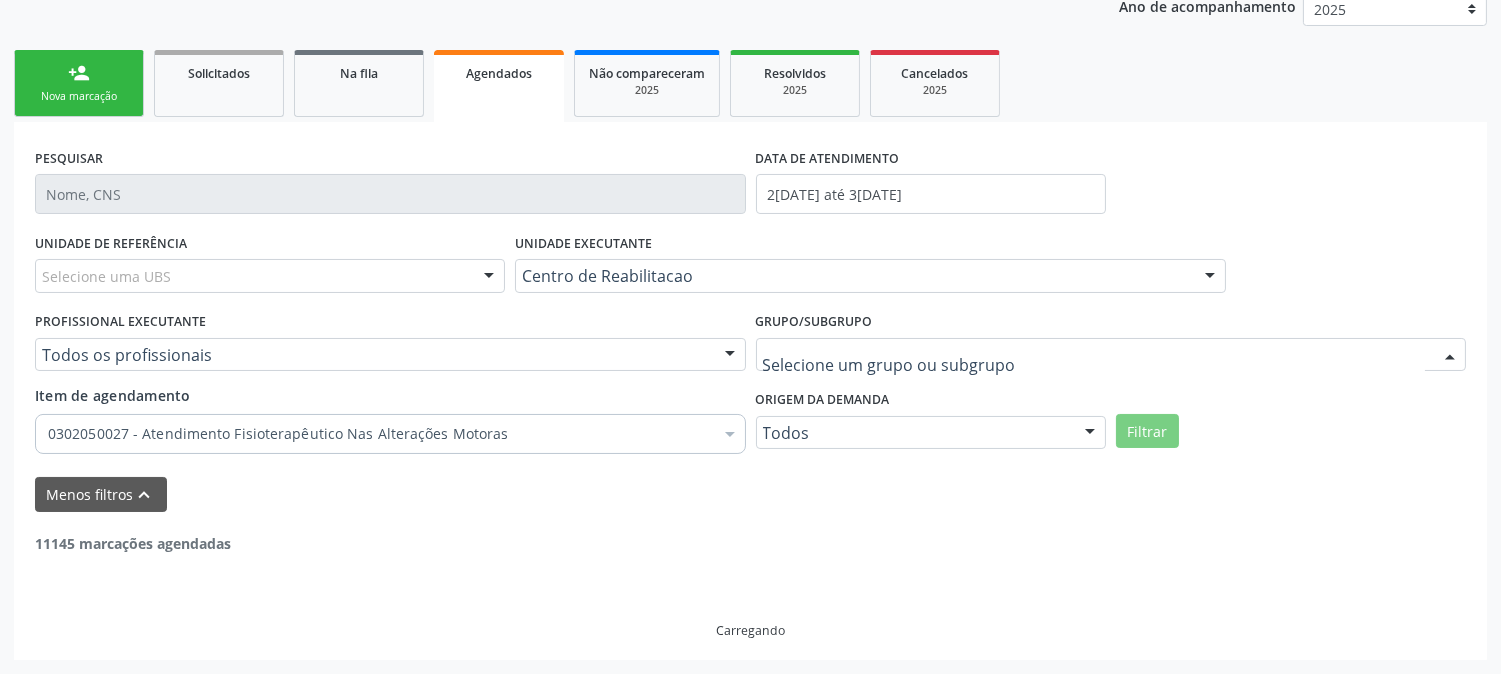 scroll, scrollTop: 247, scrollLeft: 0, axis: vertical 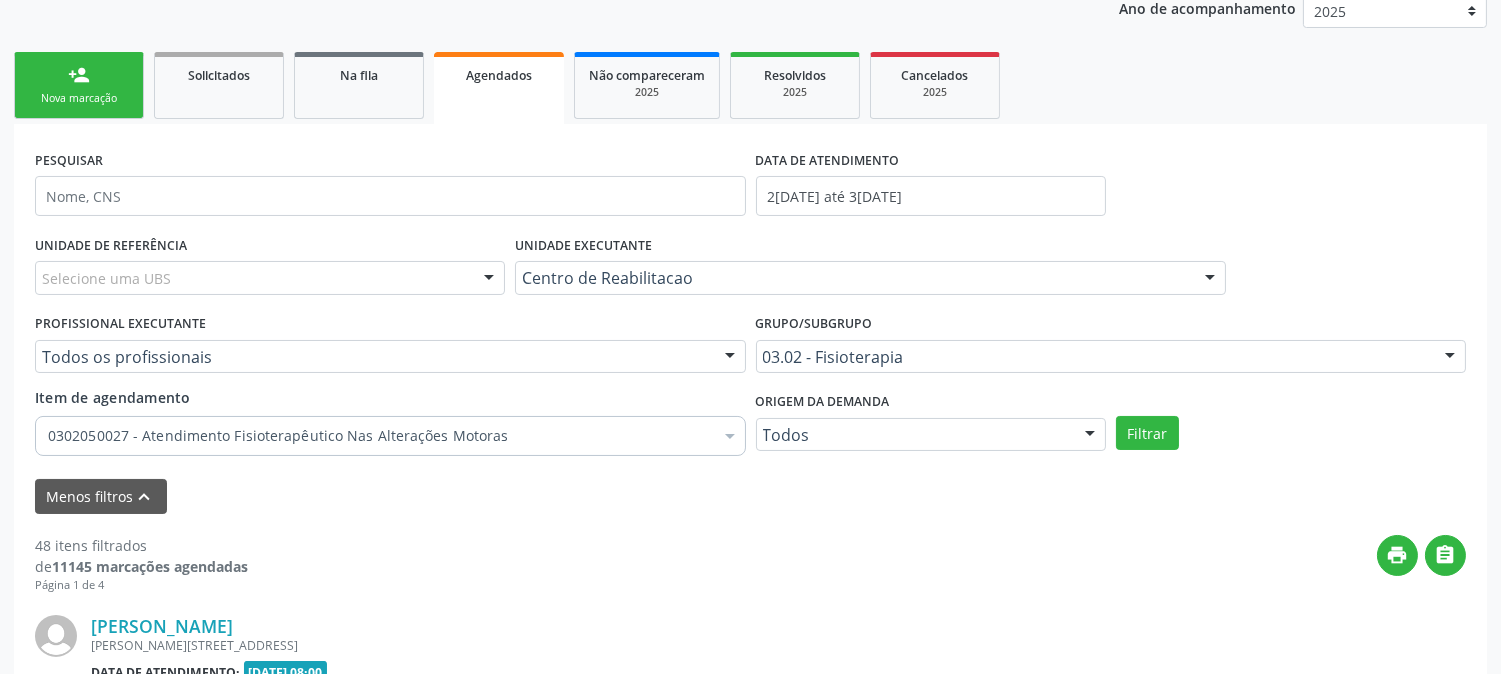 click on "UNIDADE DE REFERÊNCIA
Selecione uma UBS
Todas as UBS   Usf do Mutirao   Usf Cohab   Usf Caicarinha da Penha Tauapiranga   Posto de Saude Bernardo Vieira   Usf Borborema   Usf Bom Jesus I   Usf Ipsep   Usf Sao Cristovao   Usf Santa Rita Bernardo Vieira   Usf Cagep   Usf Caxixola   Usf Bom Jesus II   Usf Malhada Cortada   Usf Alto da Conceicao   Usf Varzea Aabb   Usf Ipsep II   Usf Cohab II   Usf Varzinha   Usf Ipa Faz Nova   Usf Centro I   Usf Vila Bela   Usf Centro II   Usf Luanda Jardim   Usf Ipsep III   Posto de Saude Logradouro   Posto de Saude Poco da Cerca   Posto de Saude de Juazeirinho   Central Regional de Rede de Frio Xi Geres   Hospital Eduardo Campos   Rede de Atencao Ao Covid 19 Leitos de Retaguarda Municipal   Posto de Saude Malhada da Areia   Posto de Saude Malhada do Jua   Vigilancia Epidemiologica   Central de Regulacao Medica das Urgencias Serra Talhada Pe   Usb Base Samu Serra Talhada   Usa Base Samu Serra Talhada" at bounding box center [750, 347] 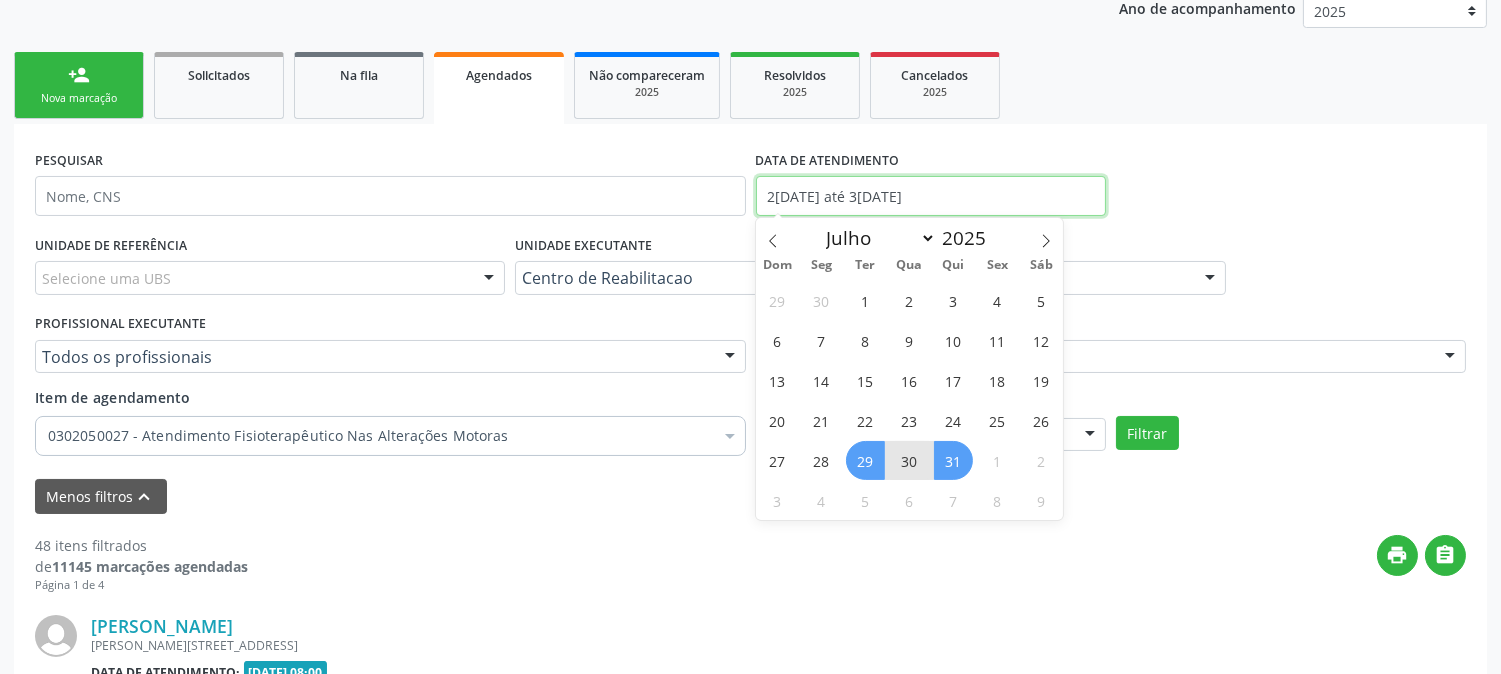 click on "29/07/2025 até 31/07/2025" at bounding box center [931, 196] 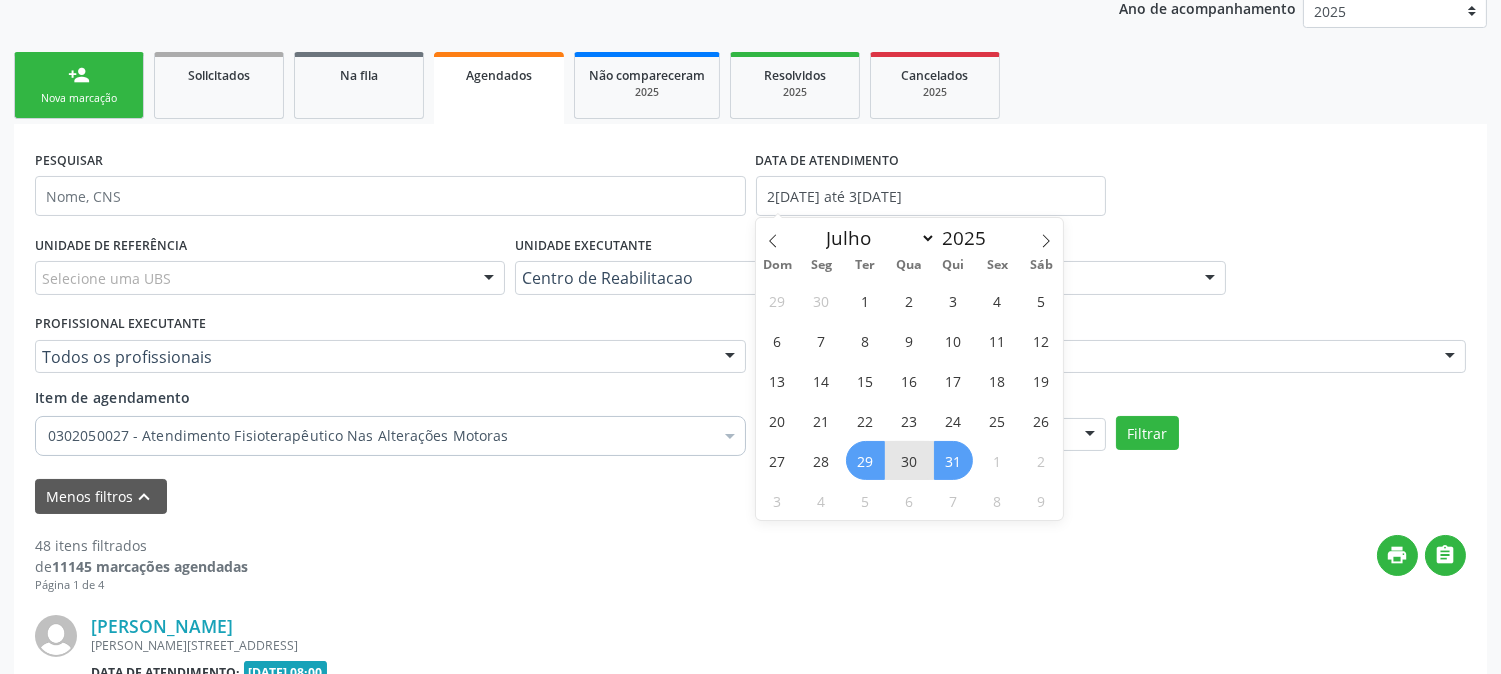 click on "29" at bounding box center (865, 460) 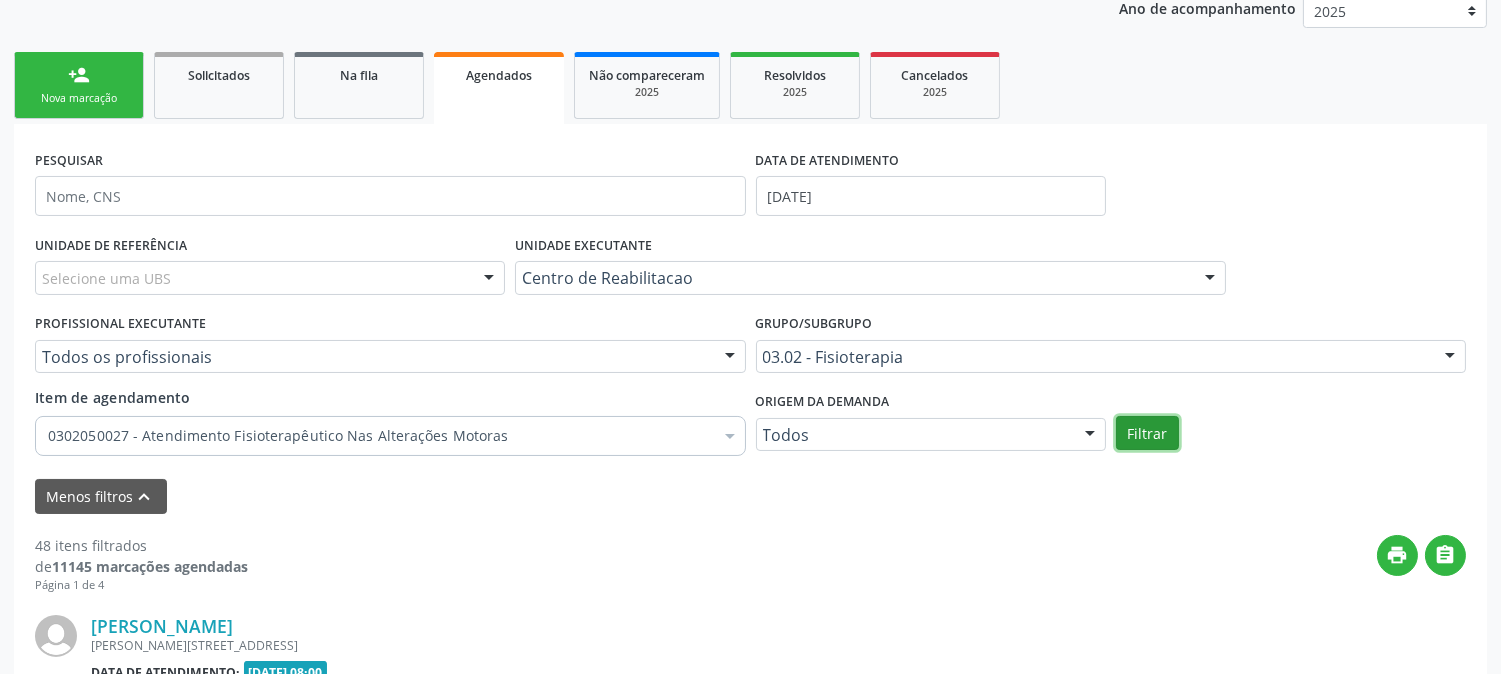 click on "Filtrar" at bounding box center (1147, 433) 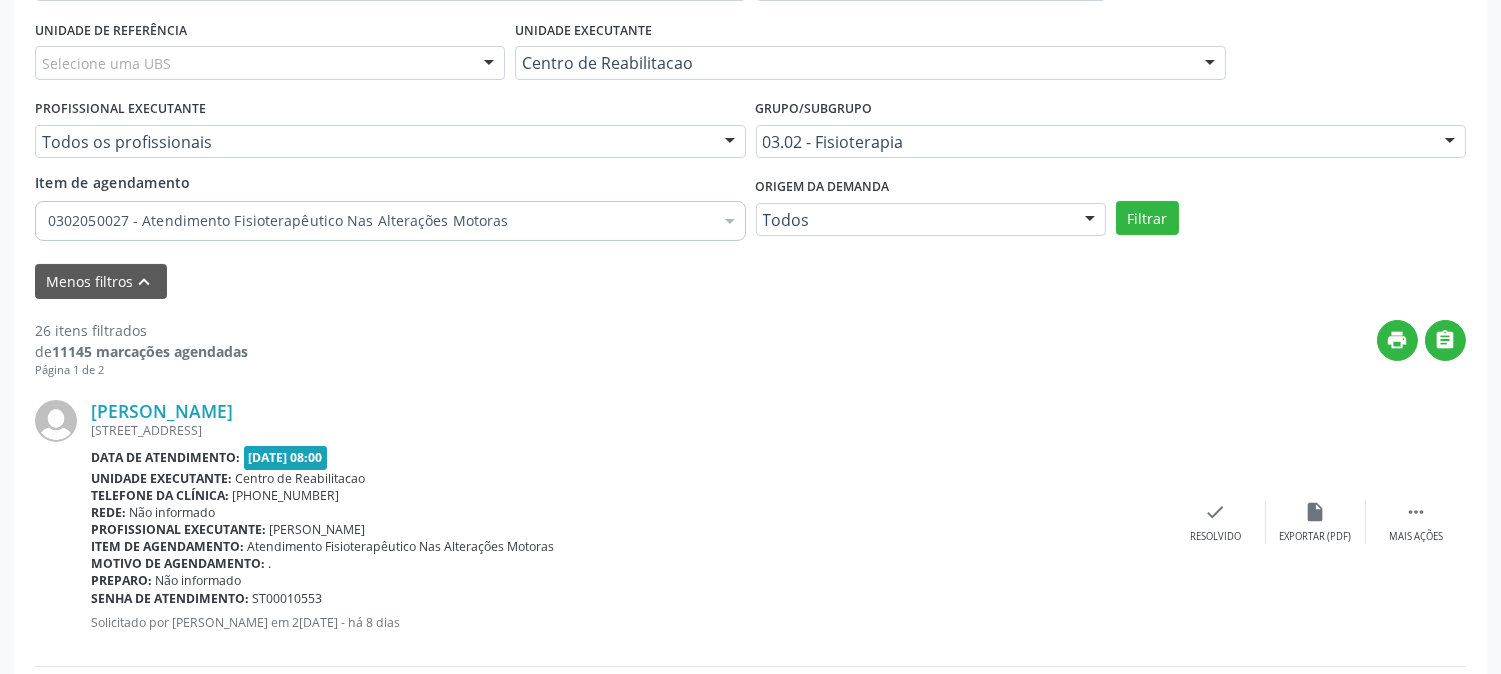 scroll, scrollTop: 247, scrollLeft: 0, axis: vertical 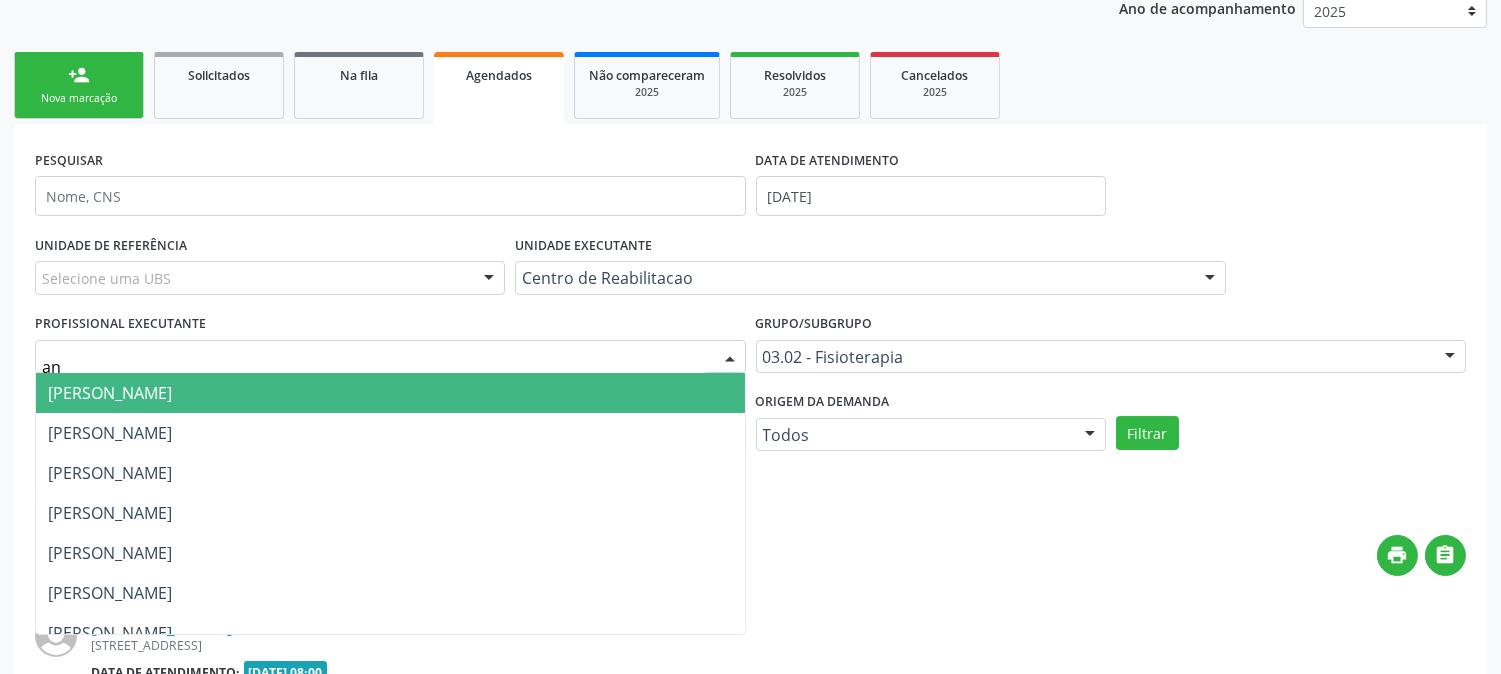 type on "a" 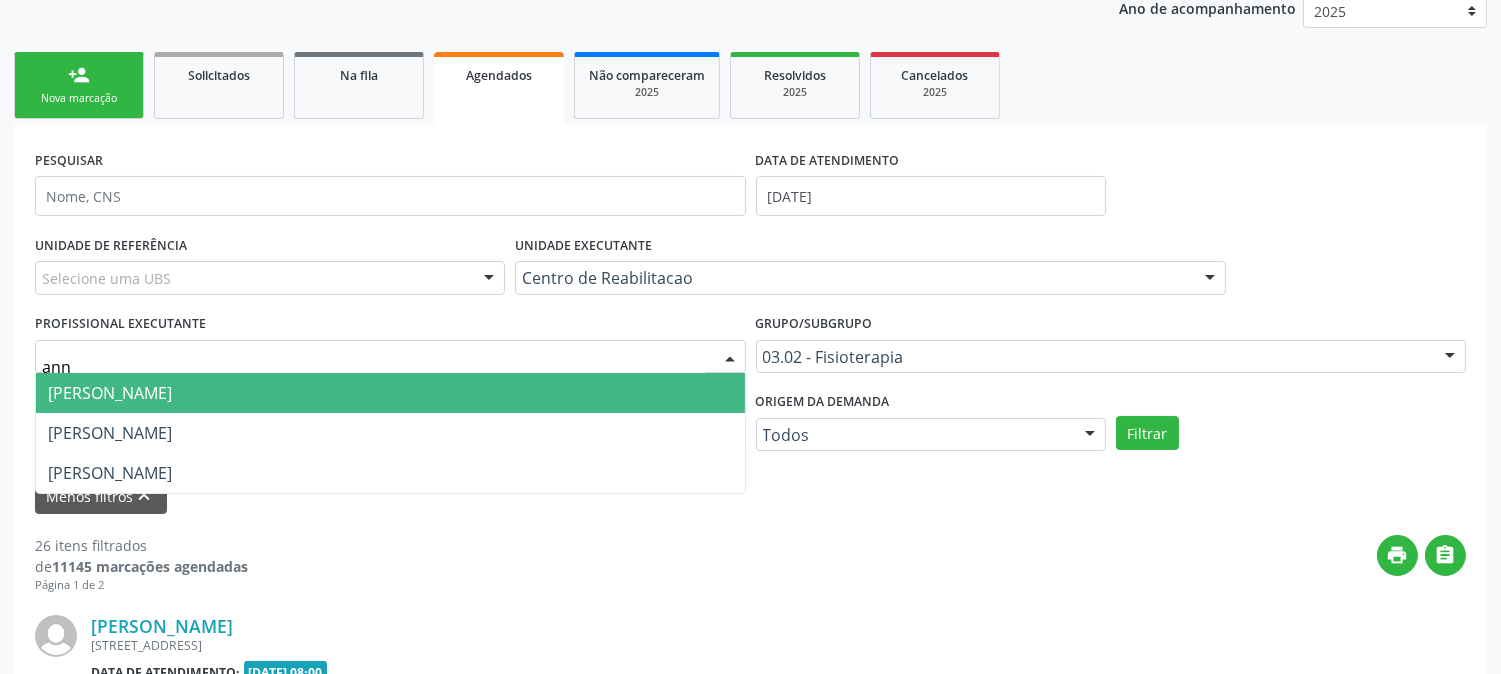 click on "[PERSON_NAME] [PERSON_NAME]" at bounding box center [390, 393] 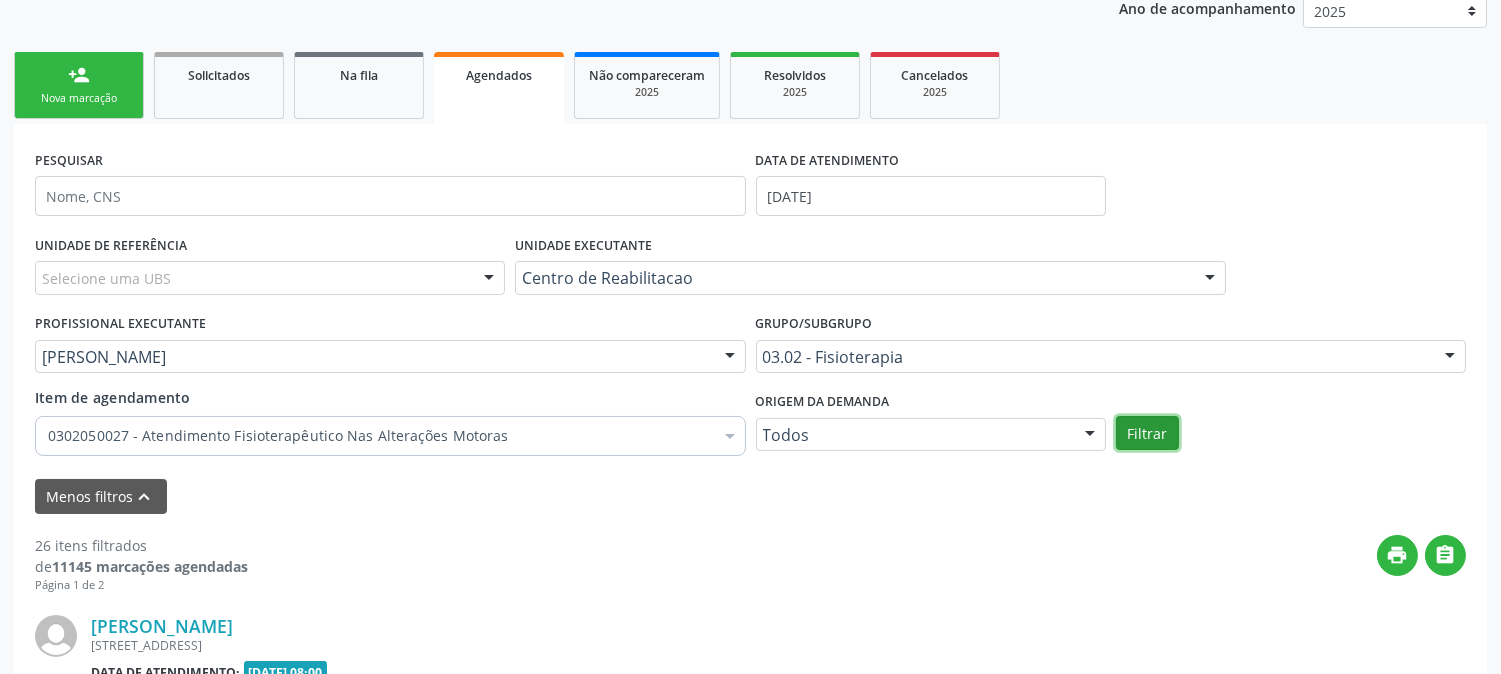 click on "Filtrar" at bounding box center (1147, 433) 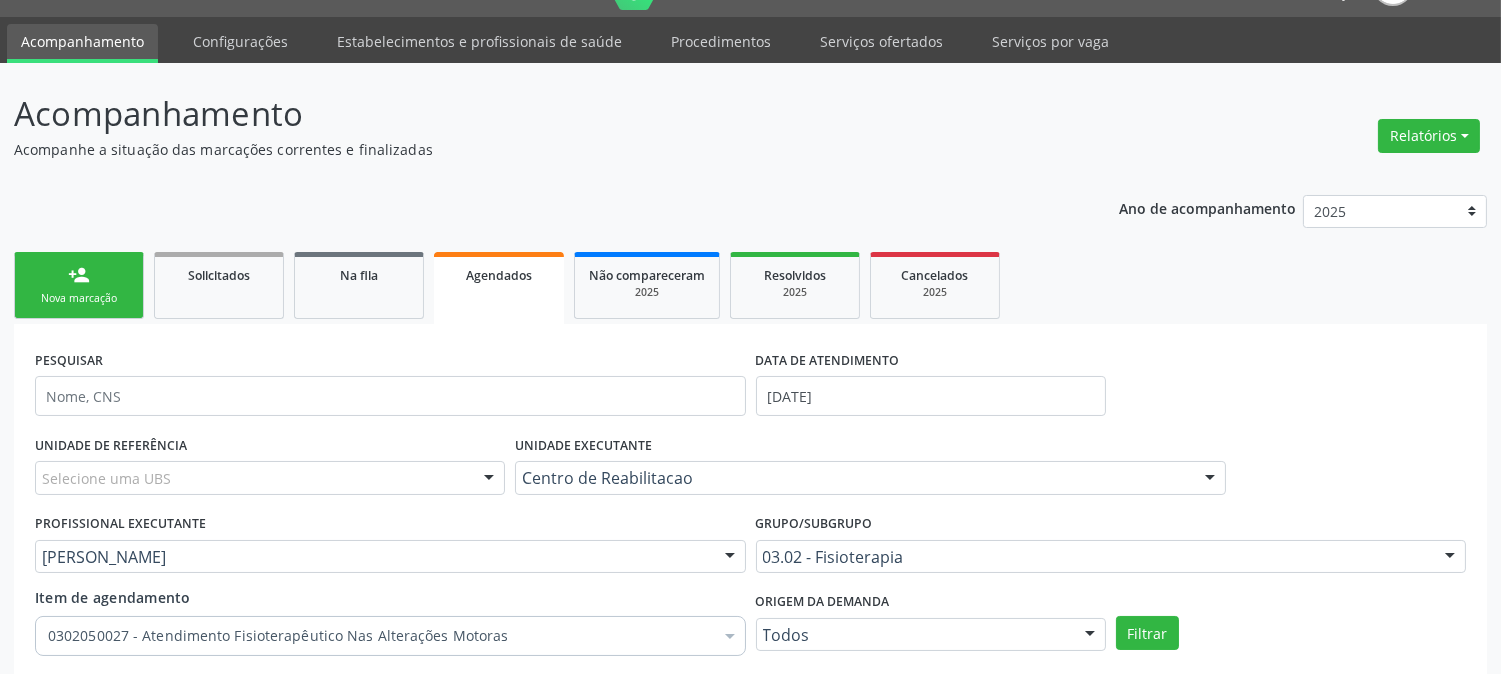 scroll, scrollTop: 0, scrollLeft: 0, axis: both 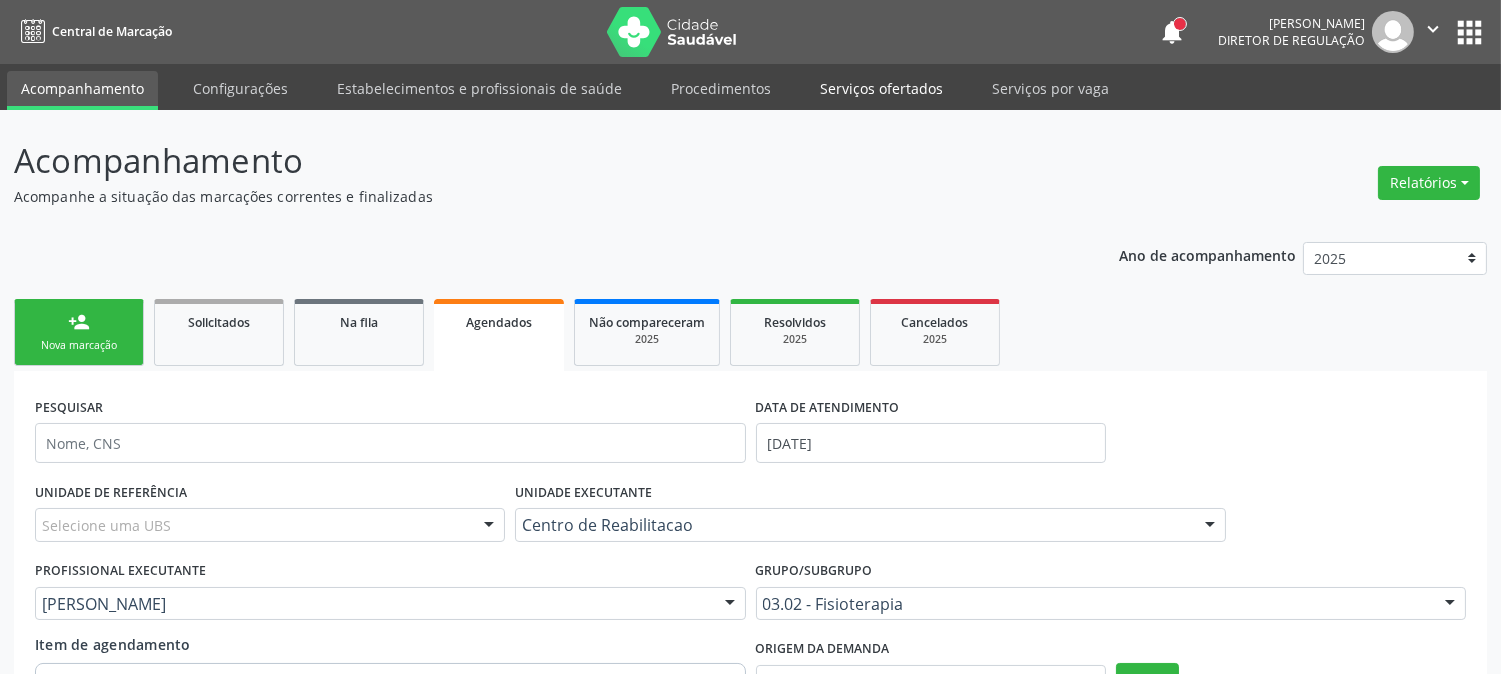 click on "Serviços ofertados" at bounding box center (881, 88) 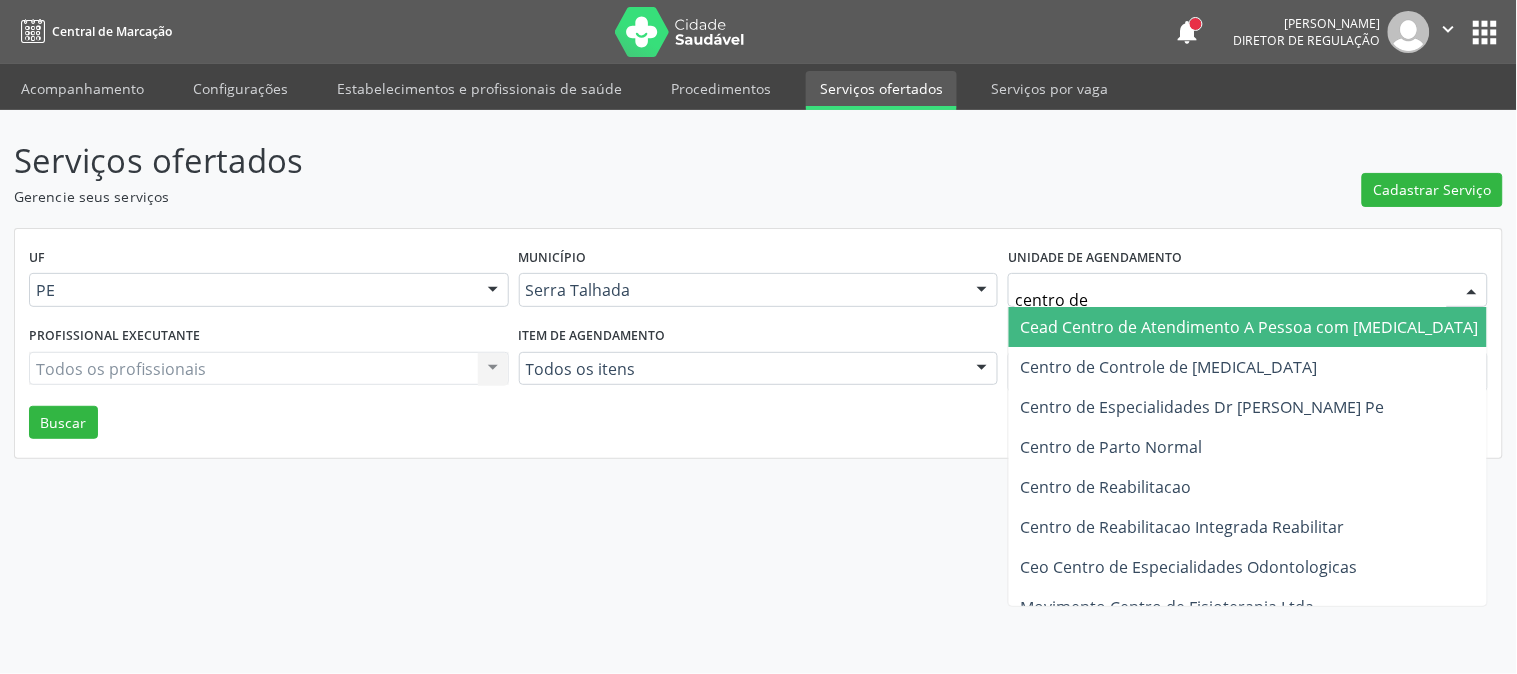 type on "centro de r" 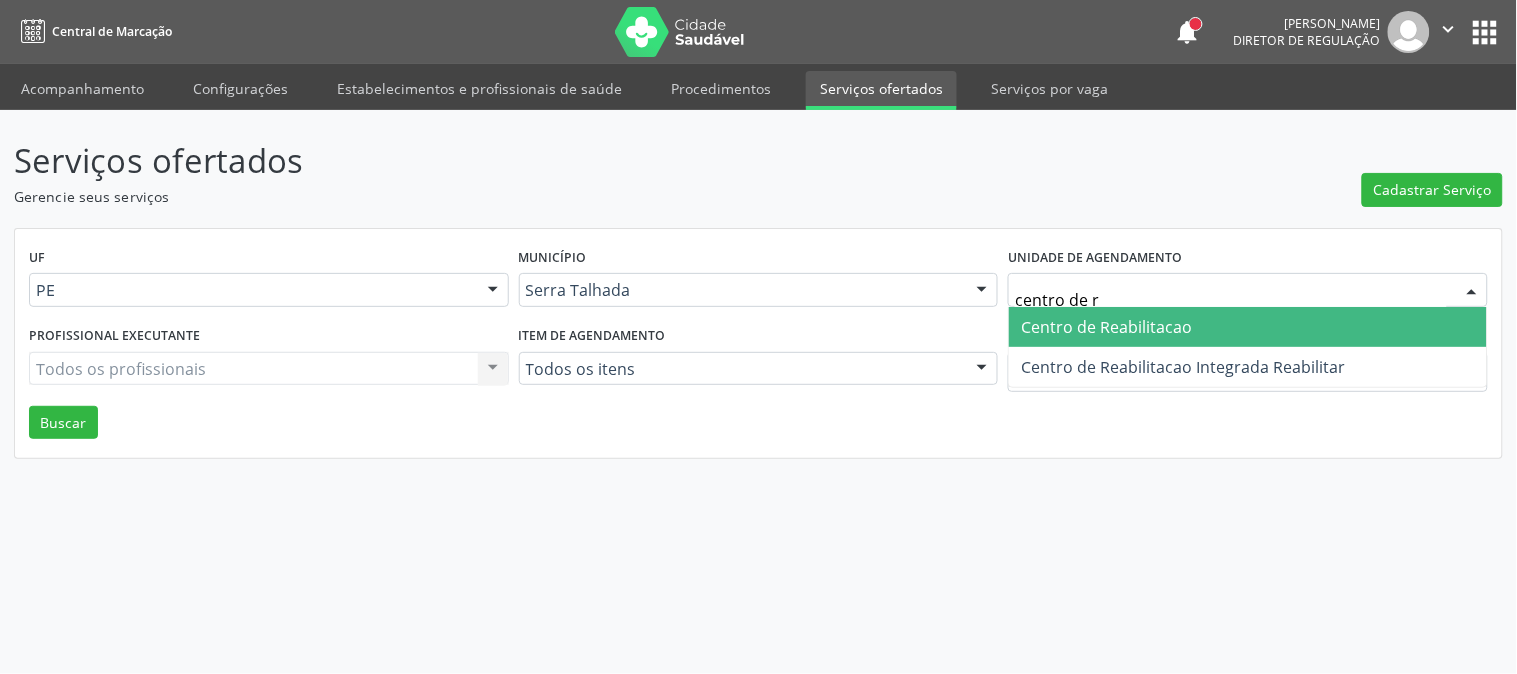click on "Centro de Reabilitacao" at bounding box center (1248, 327) 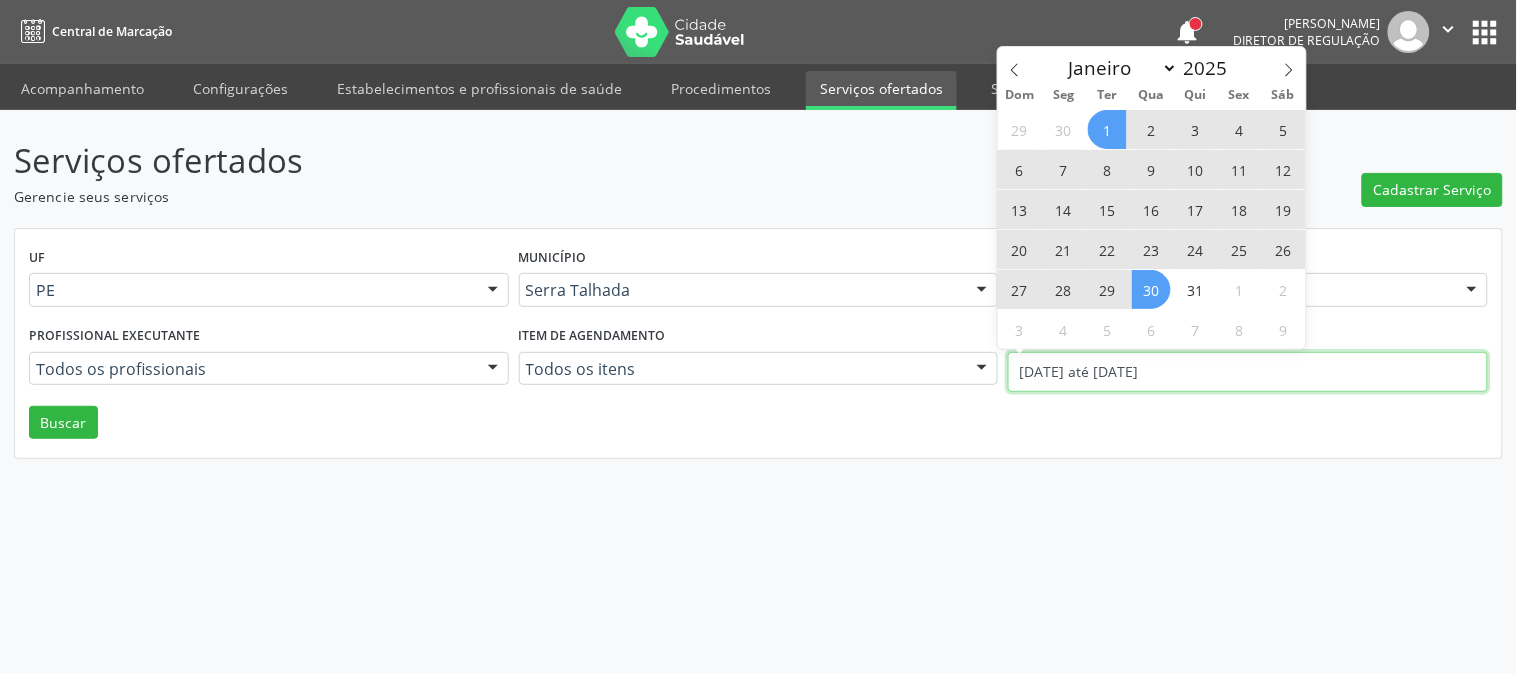 click on "01/07/2025 até 30/07/2025" at bounding box center [1248, 372] 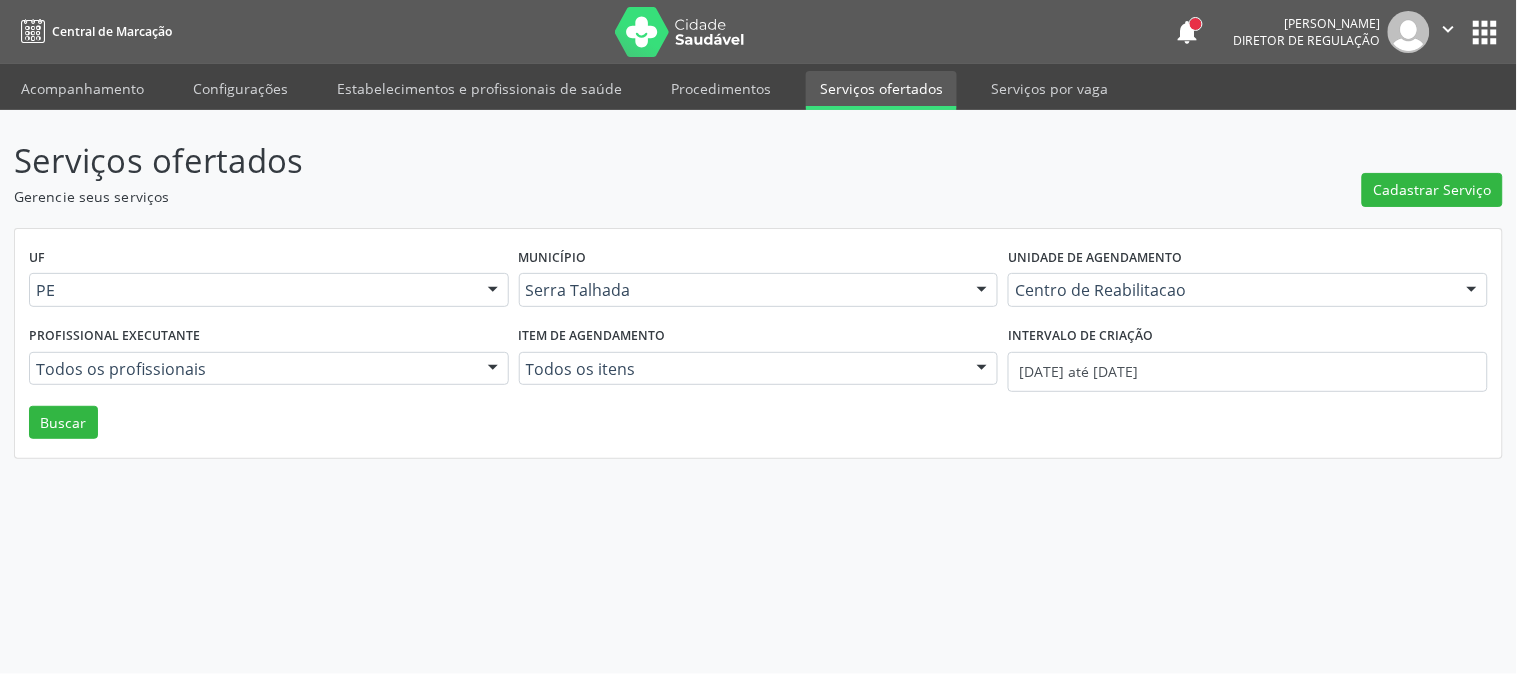 click on "UF
PE         PE
Nenhum resultado encontrado para: "   "
Não há nenhuma opção para ser exibida.
Município
Serra Talhada         Serra Talhada
Nenhum resultado encontrado para: "   "
Não há nenhuma opção para ser exibida.
Unidade de agendamento
Centro de Reabilitacao         Todos os estabelecimentos   3 Grupamento de Bombeiros   Abfisio   Abimael Lira Atelie Dental   Academia da Cidade Bom Jesus de Serra Talhada   Academia da Cidade Caxixola   Academia da Cidade Cohab I   Academia da Cidade Estacao do Forro   Academia da Cidade Vila Bela   Academia da Cidade de Serra Talhada   Academia da Cidade do Mutirao   Academia da Saude Cohab II   Alanalaiz Magalhaes Pereira   Alves Guimaraes Servicos de Medicina e Nutricao   Amor Saude   Anaclin   Analise Laboratorio Clinico   Andre Gustavo Ferreira de Souza Cia Ltda   Andreia Lima Diniz Ltda   Andreia Lima Diniz Ltda   Apae" at bounding box center [758, 344] 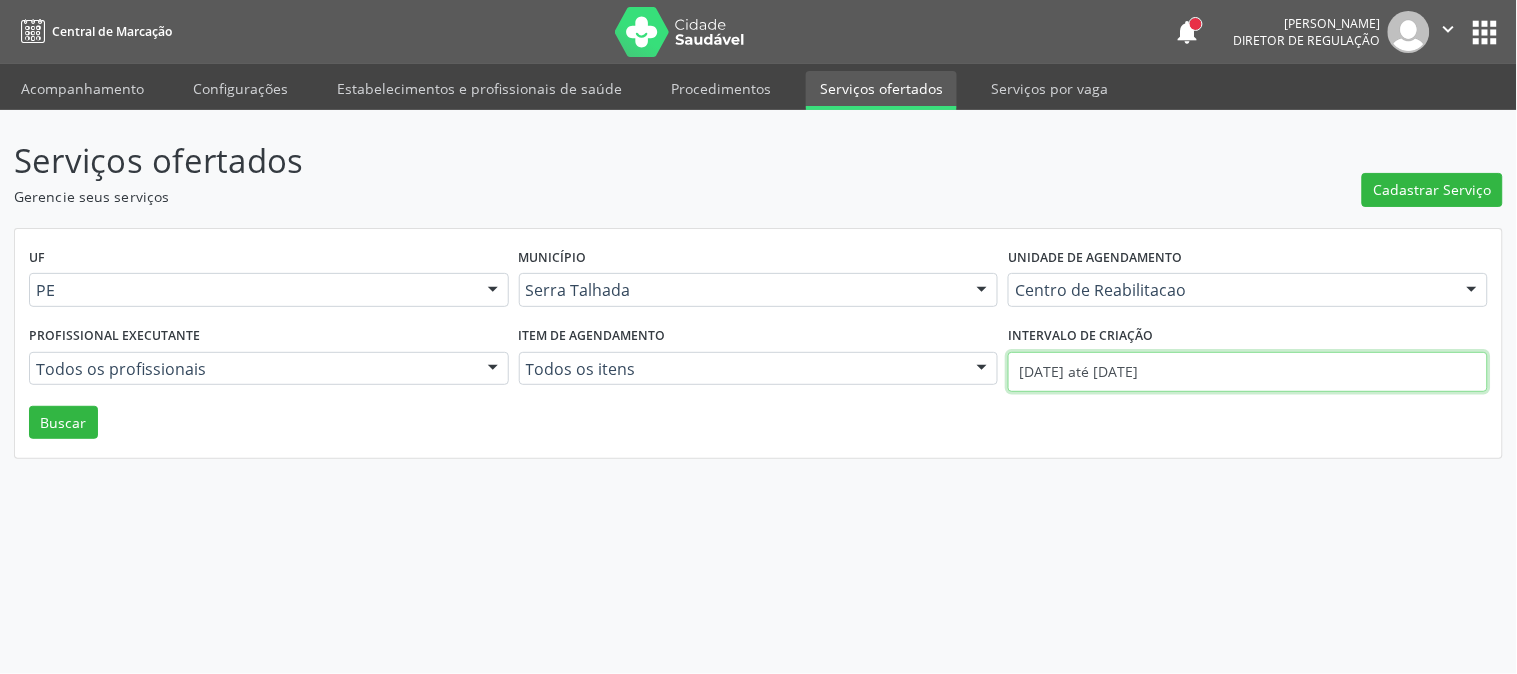 click on "01/07/2025 até 30/07/2025" at bounding box center [1248, 372] 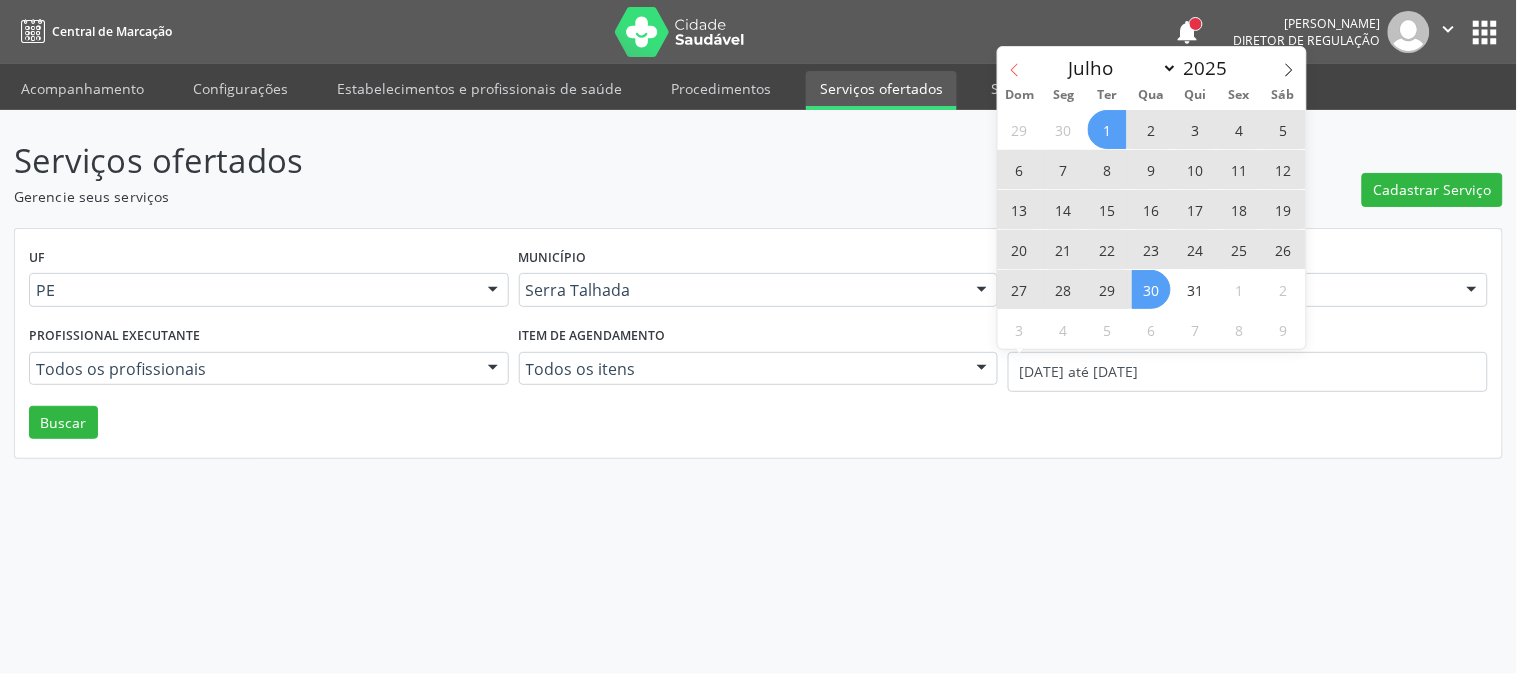 click 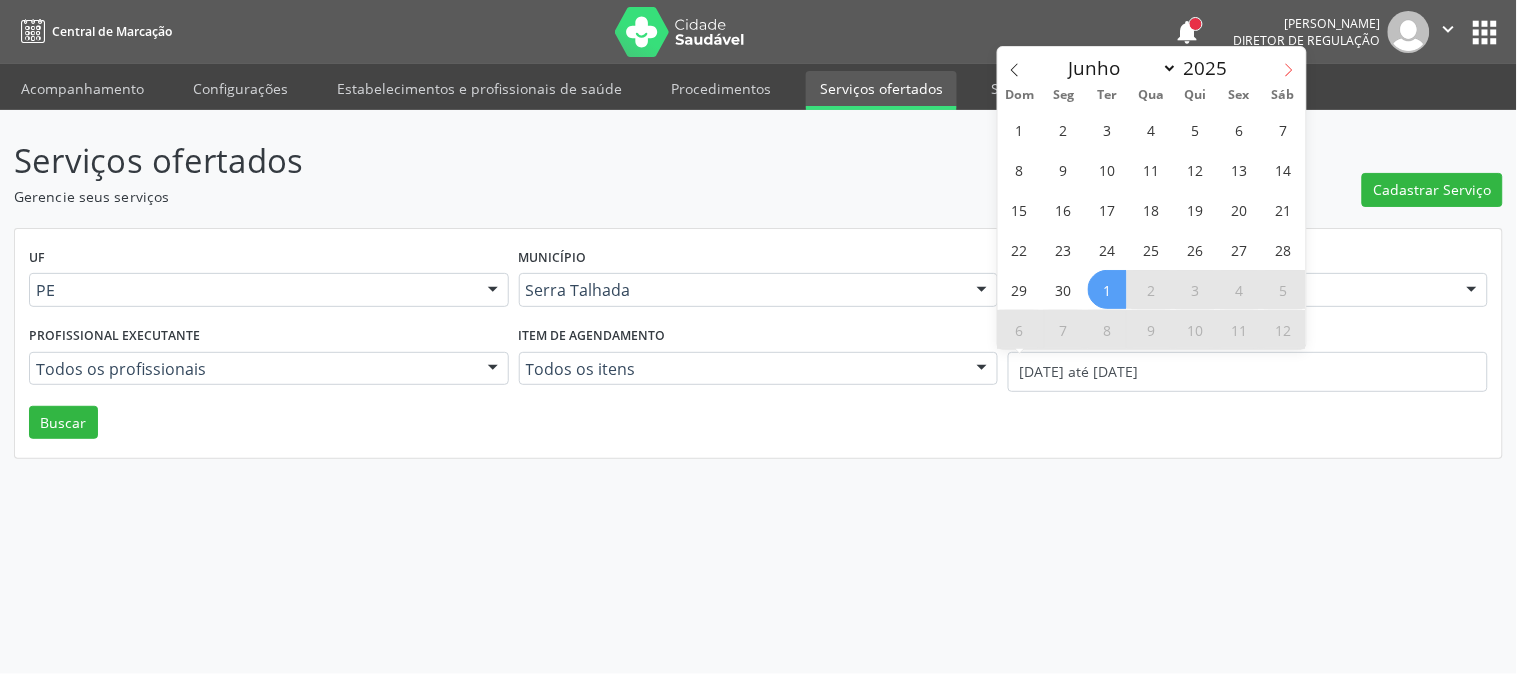 click 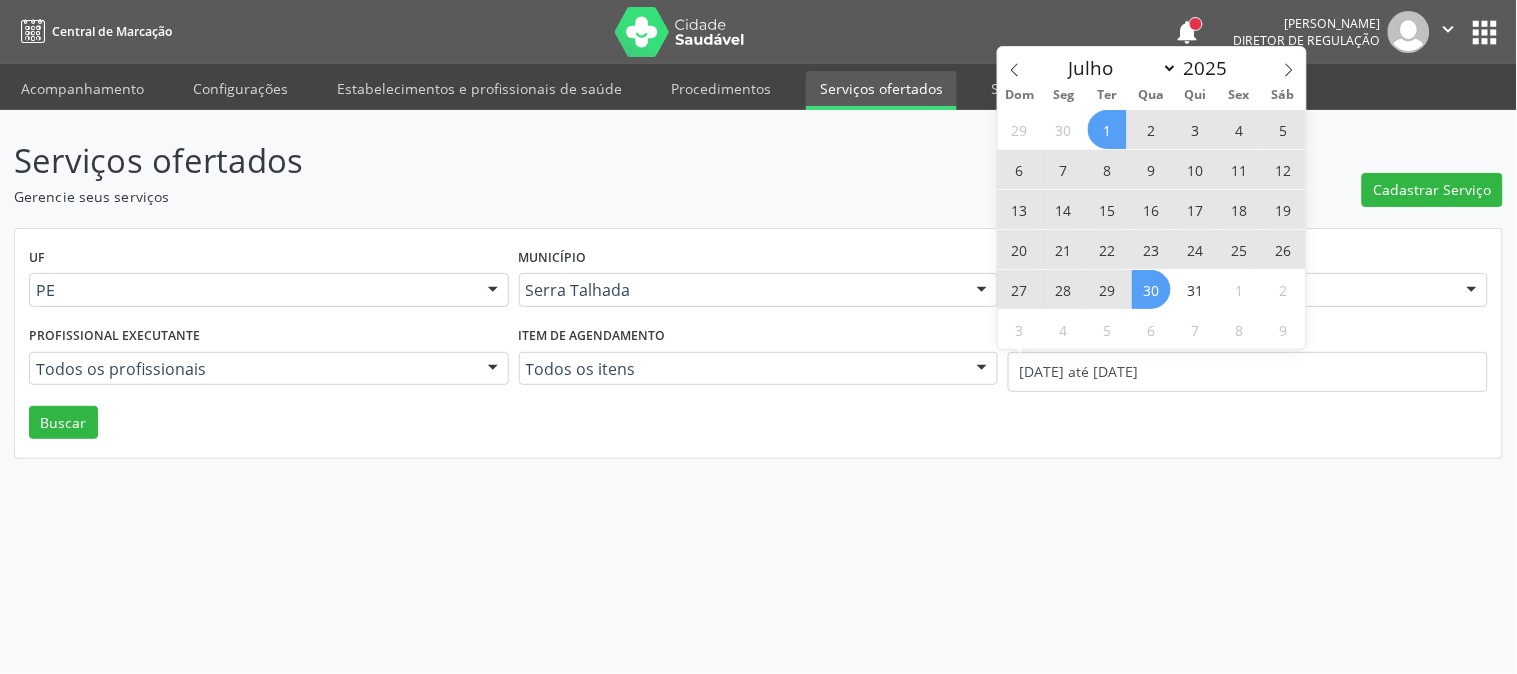 click on "1" at bounding box center (1107, 129) 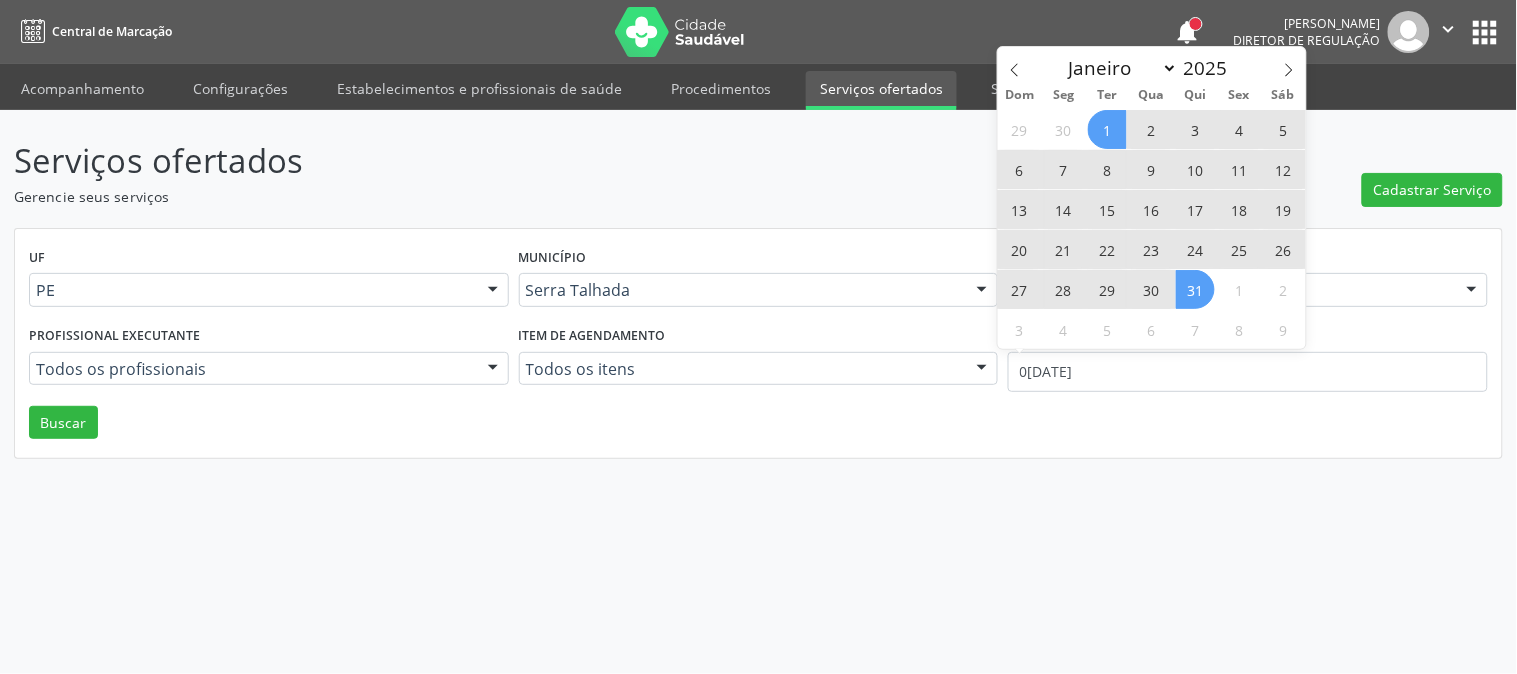 click on "31" at bounding box center (1195, 289) 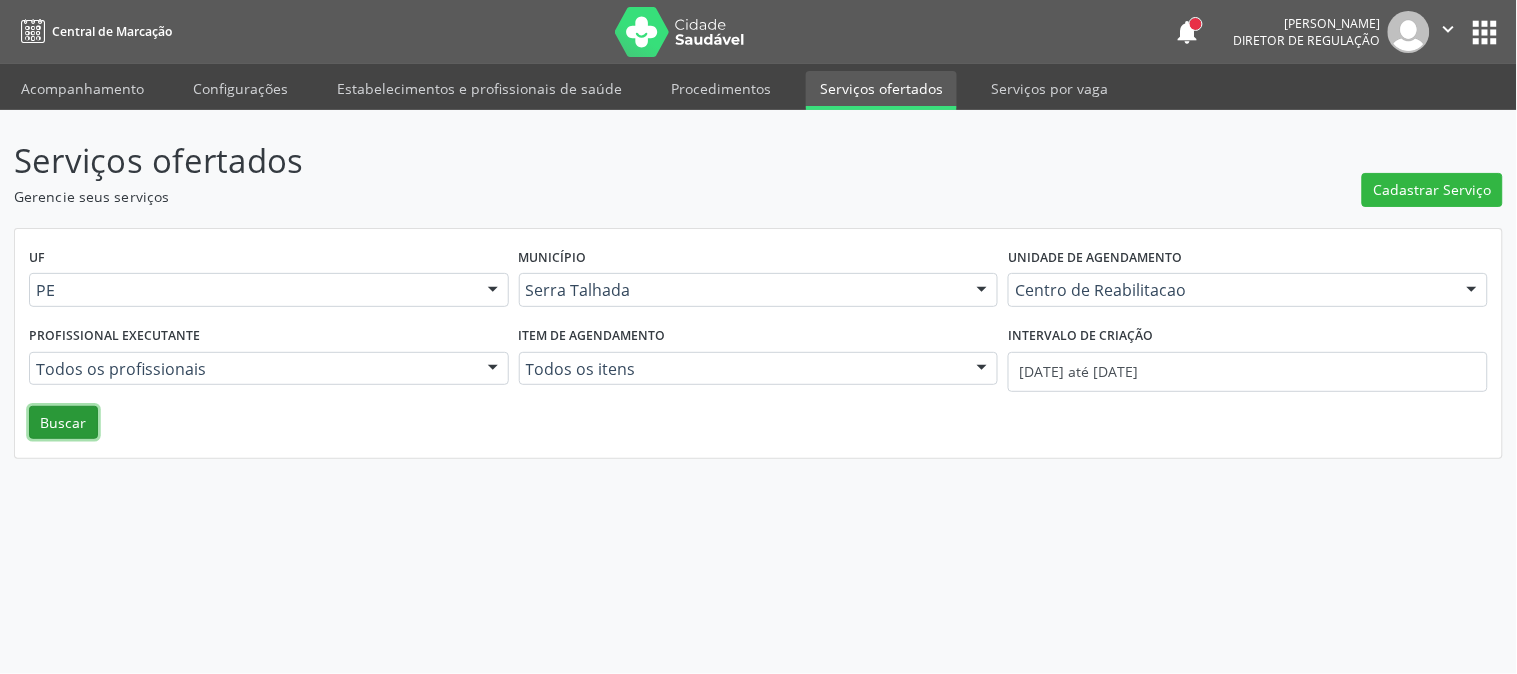 click on "Buscar" at bounding box center (63, 423) 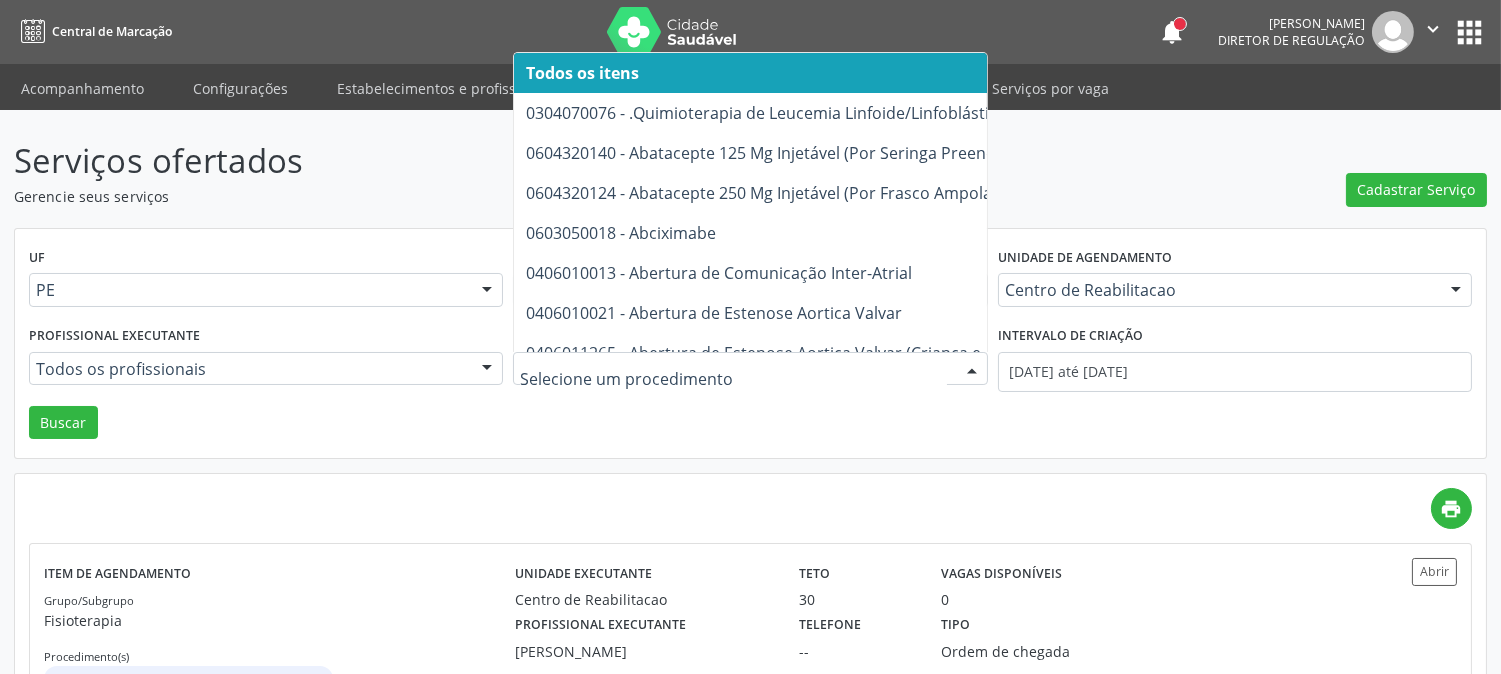 click on "UF
PE         PE
Nenhum resultado encontrado para: "   "
Não há nenhuma opção para ser exibida.
Município
Serra Talhada         Serra Talhada
Nenhum resultado encontrado para: "   "
Não há nenhuma opção para ser exibida.
Unidade de agendamento
Centro de Reabilitacao         Todos os estabelecimentos   3 Grupamento de Bombeiros   Abfisio   Abimael Lira Atelie Dental   Academia da Cidade Bom Jesus de Serra Talhada   Academia da Cidade Caxixola   Academia da Cidade Cohab I   Academia da Cidade Estacao do Forro   Academia da Cidade Vila Bela   Academia da Cidade de Serra Talhada   Academia da Cidade do Mutirao   Academia da Saude Cohab II   Alanalaiz Magalhaes Pereira   Alves Guimaraes Servicos de Medicina e Nutricao   Amor Saude   Anaclin   Analise Laboratorio Clinico   Andre Gustavo Ferreira de Souza Cia Ltda   Andreia Lima Diniz Ltda   Andreia Lima Diniz Ltda   Apae" at bounding box center [750, 344] 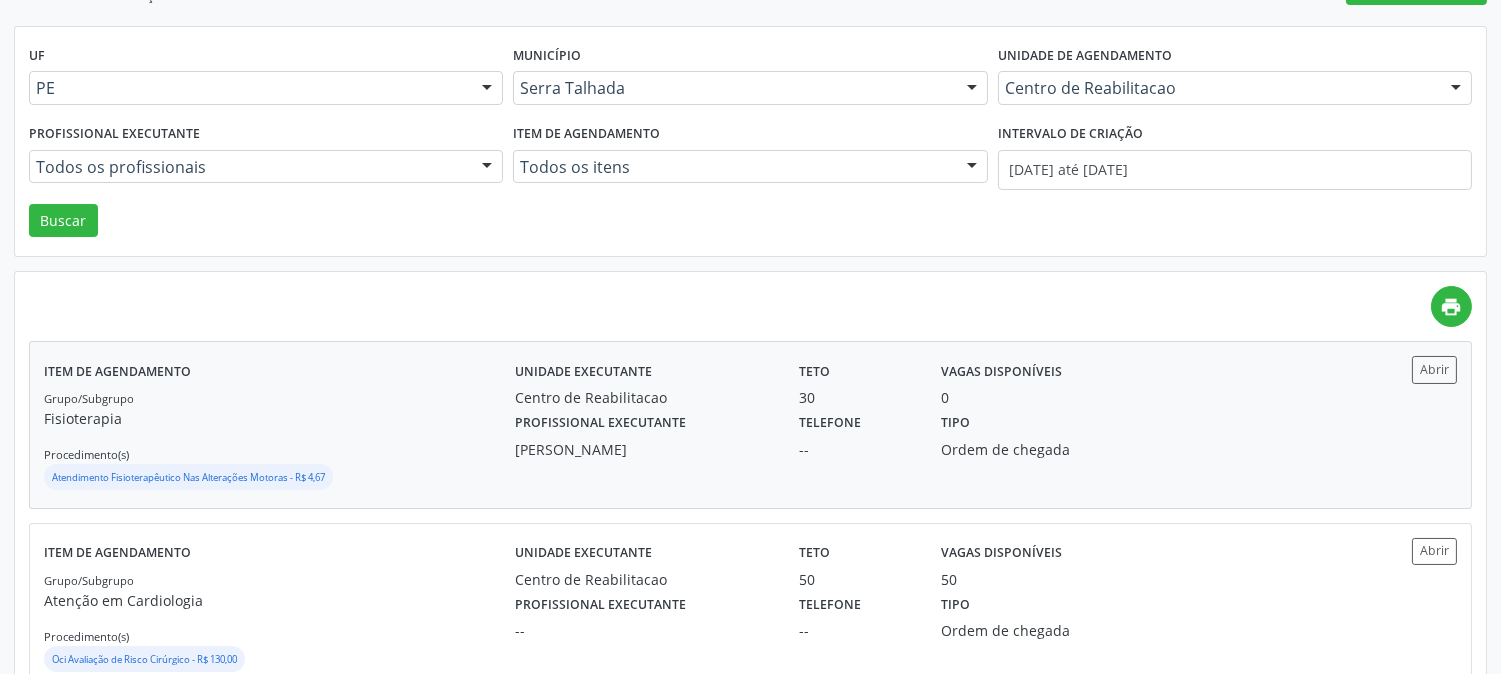 scroll, scrollTop: 222, scrollLeft: 0, axis: vertical 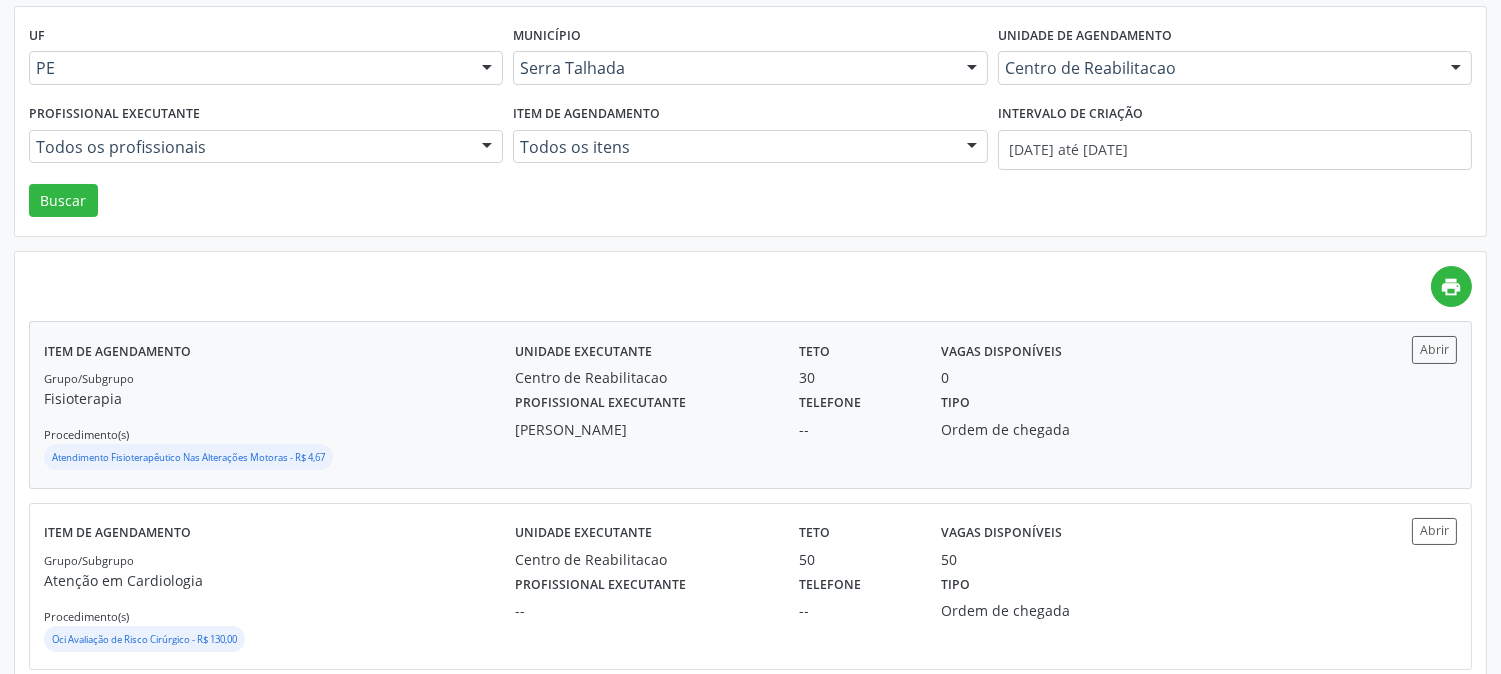 click on "Tipo
Ordem de chegada" at bounding box center [1033, 414] 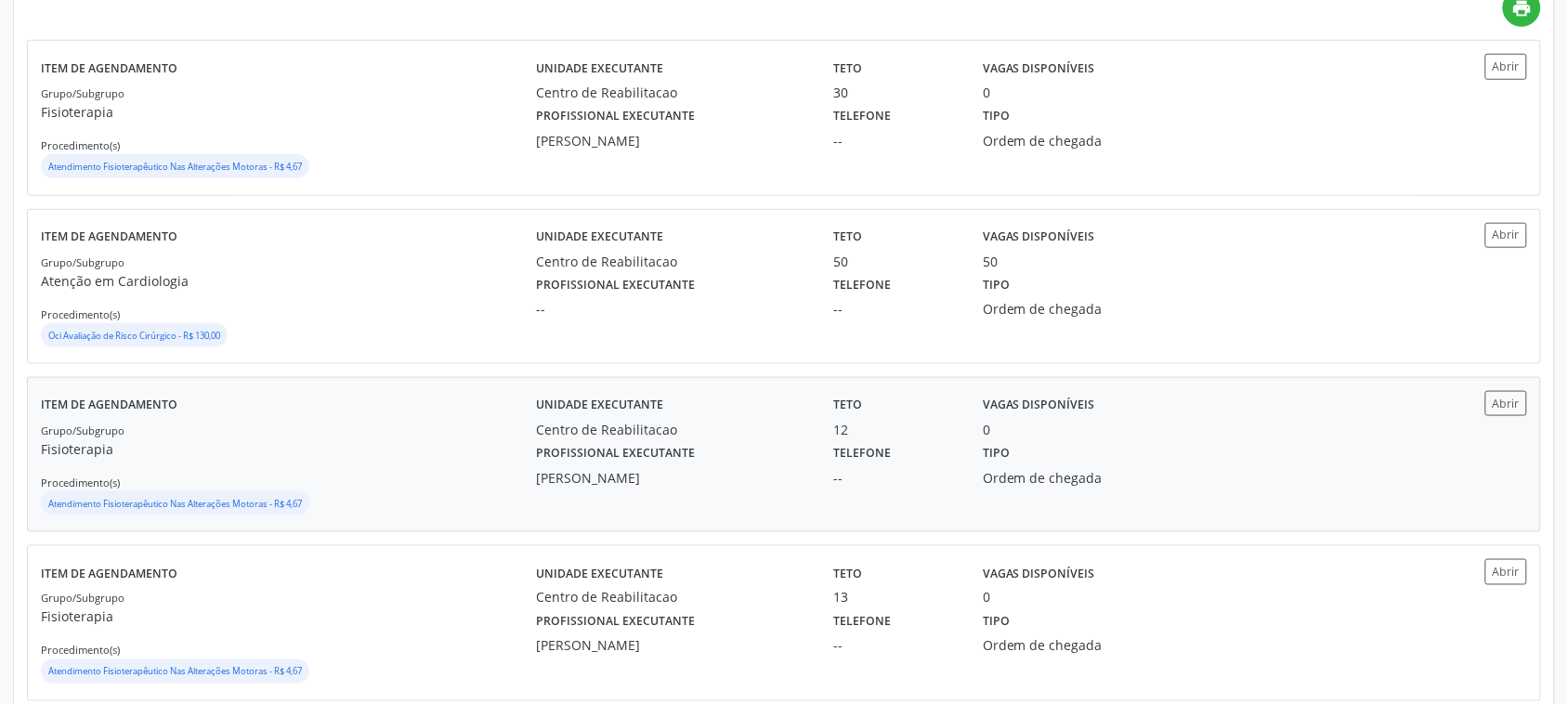 scroll, scrollTop: 580, scrollLeft: 0, axis: vertical 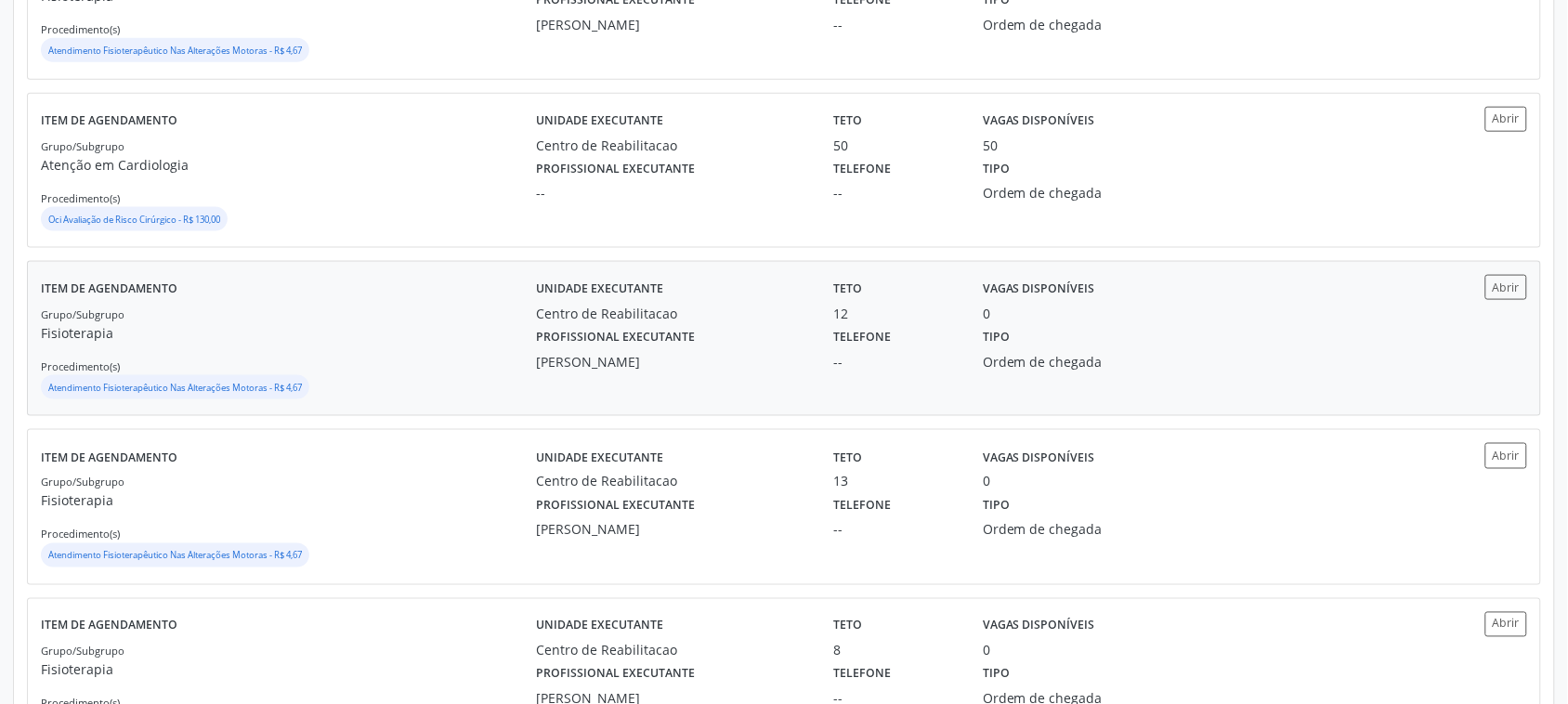 click on "--" at bounding box center (895, 361) 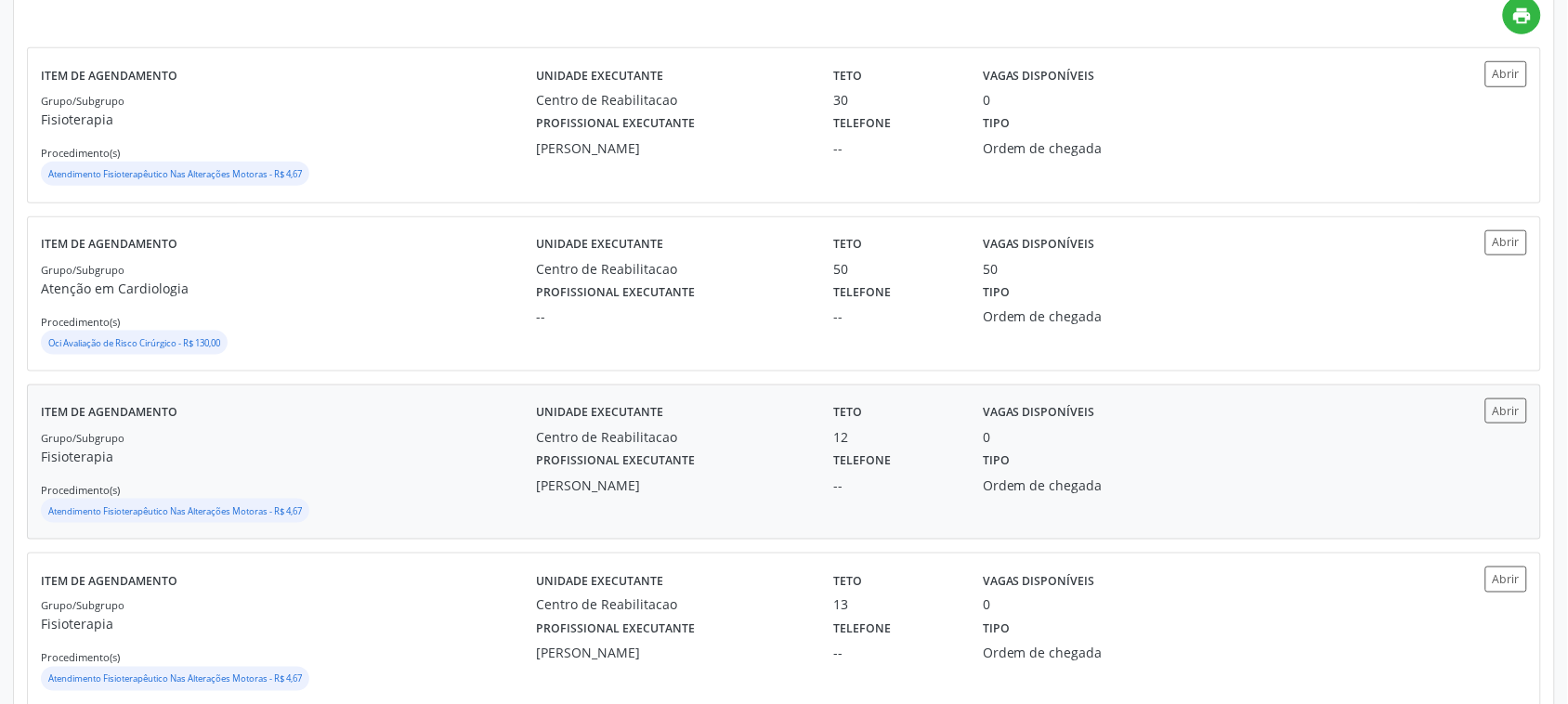 scroll, scrollTop: 0, scrollLeft: 0, axis: both 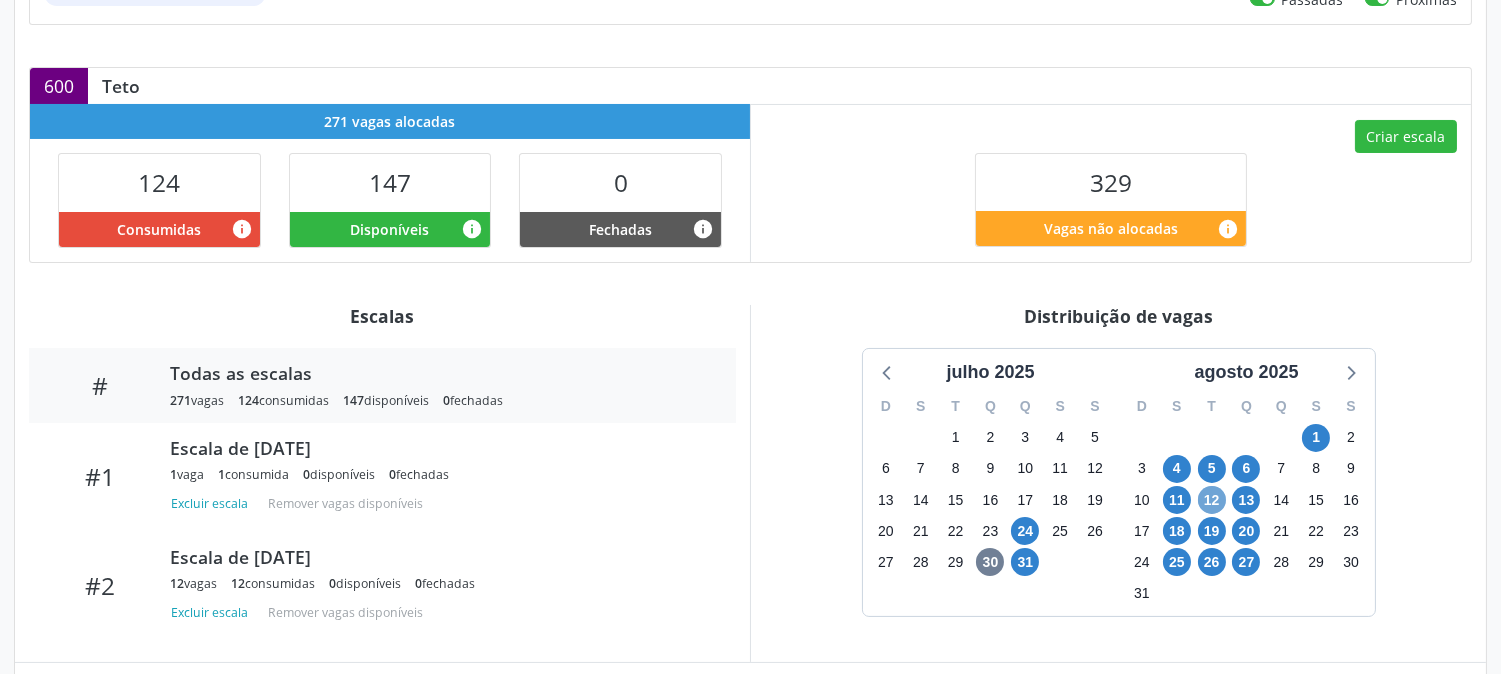 click on "12" at bounding box center (1212, 500) 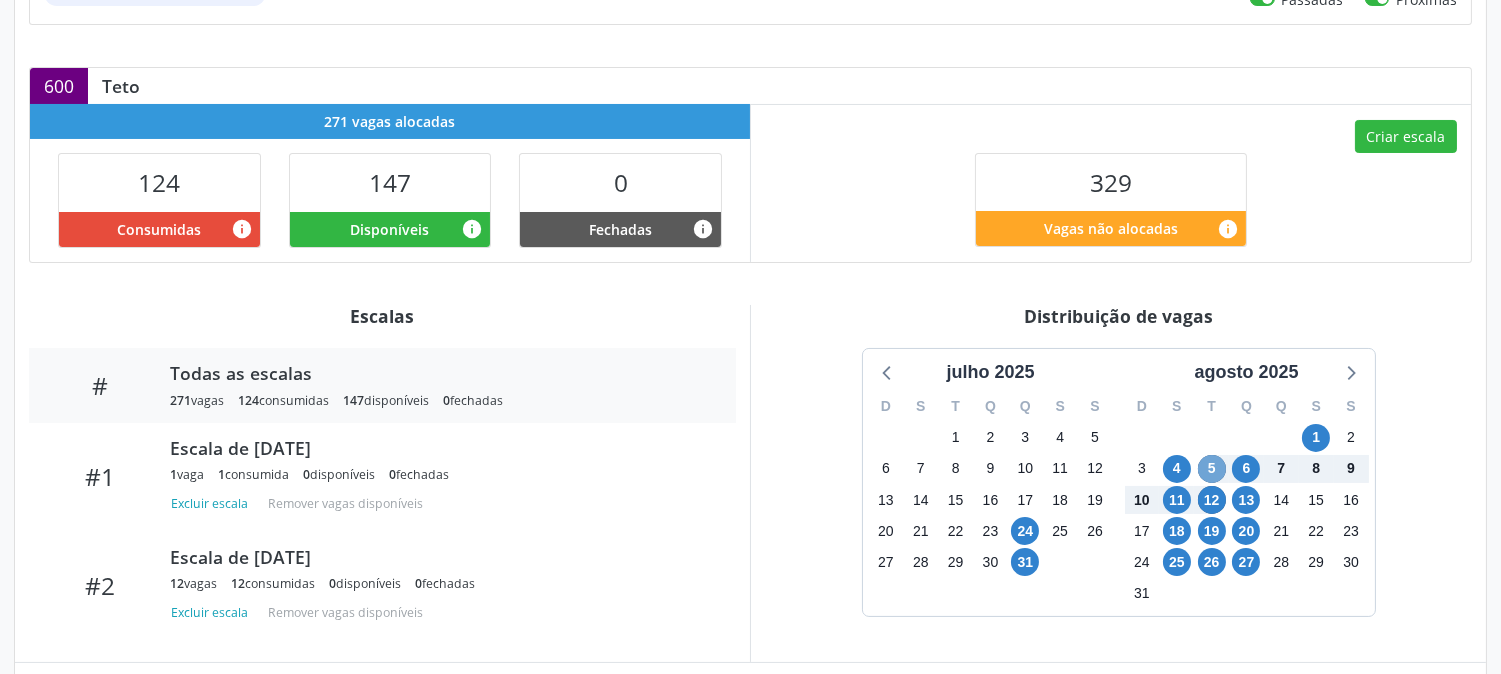 click on "5" at bounding box center [1212, 469] 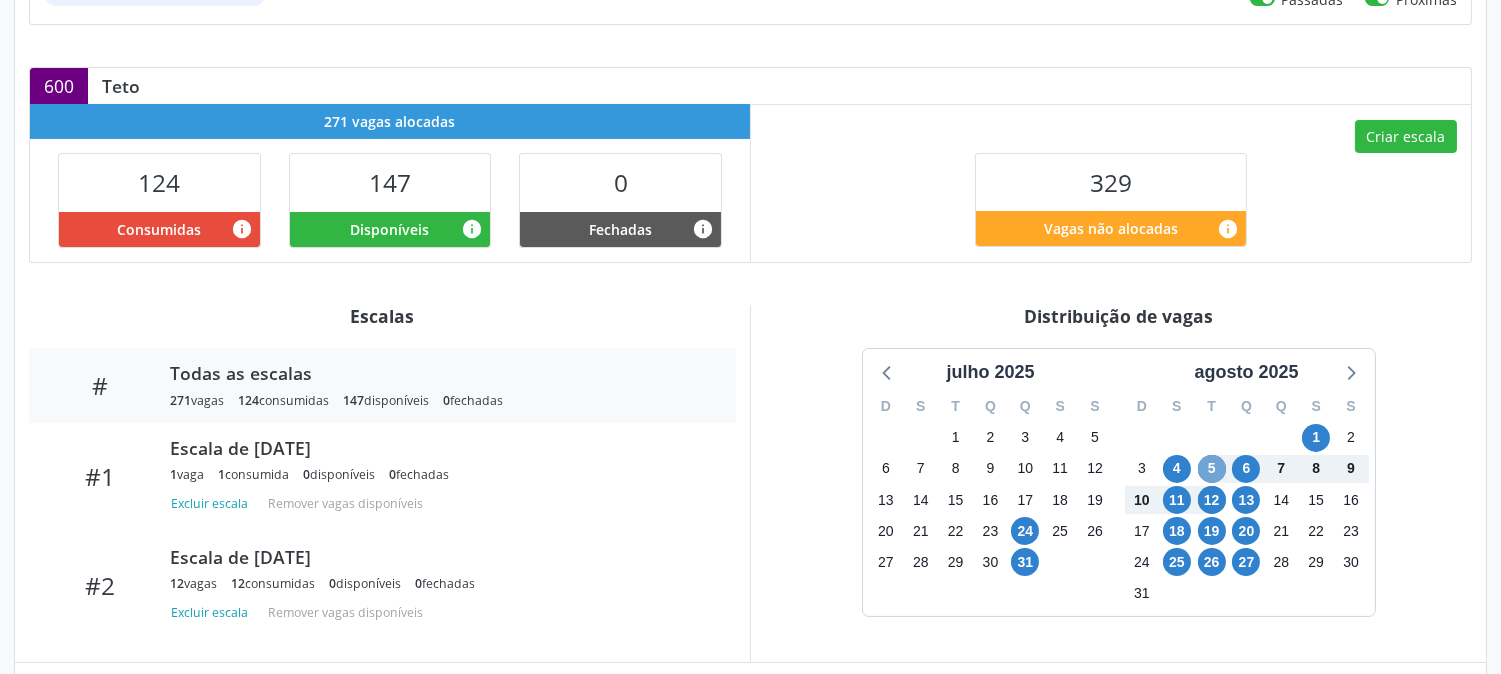click on "5" at bounding box center [1212, 469] 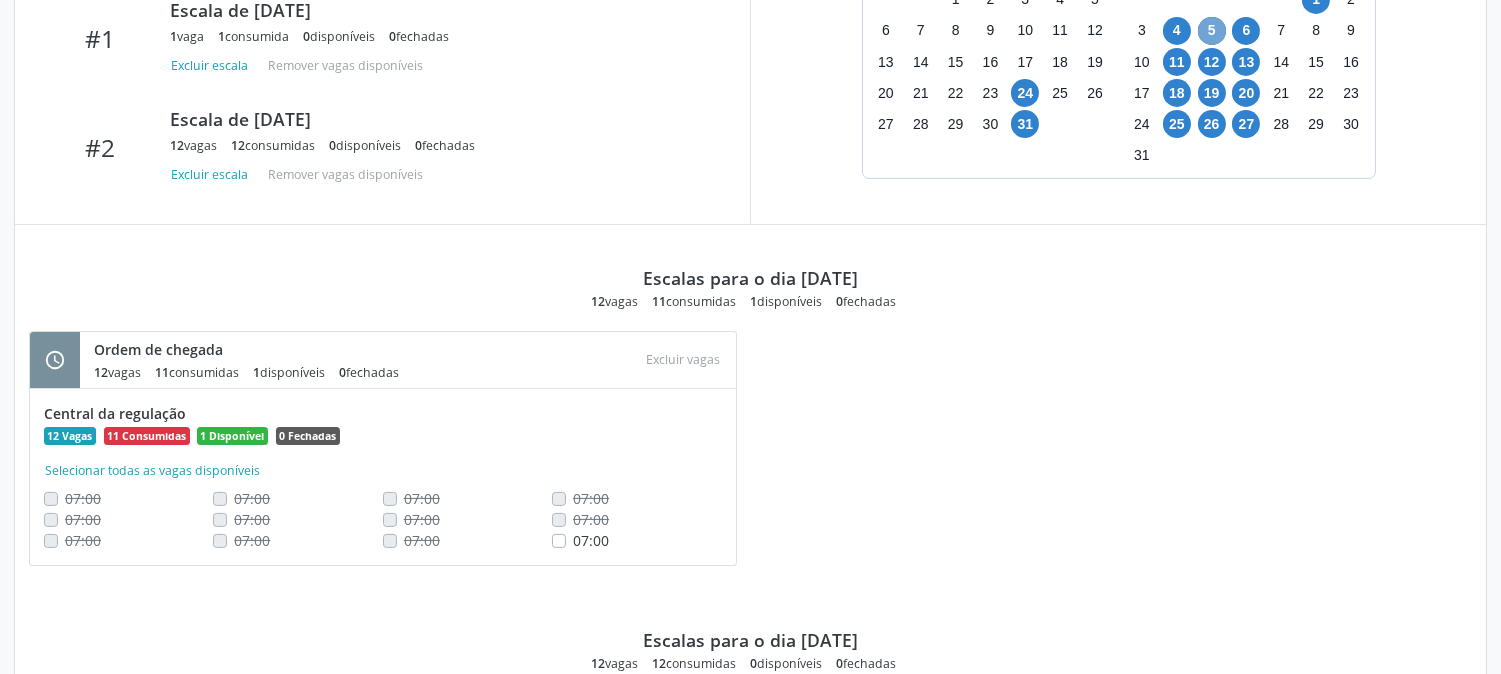 scroll, scrollTop: 666, scrollLeft: 0, axis: vertical 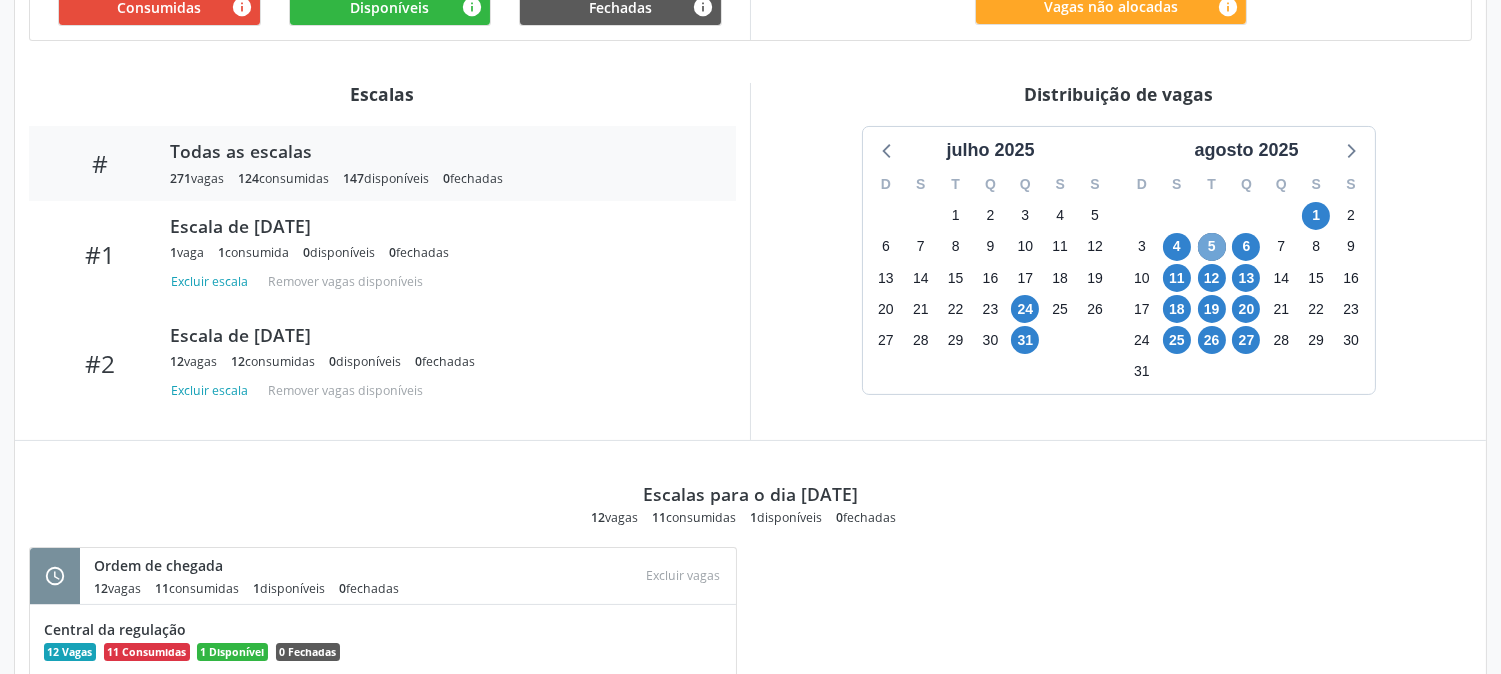 click on "5" at bounding box center (1212, 247) 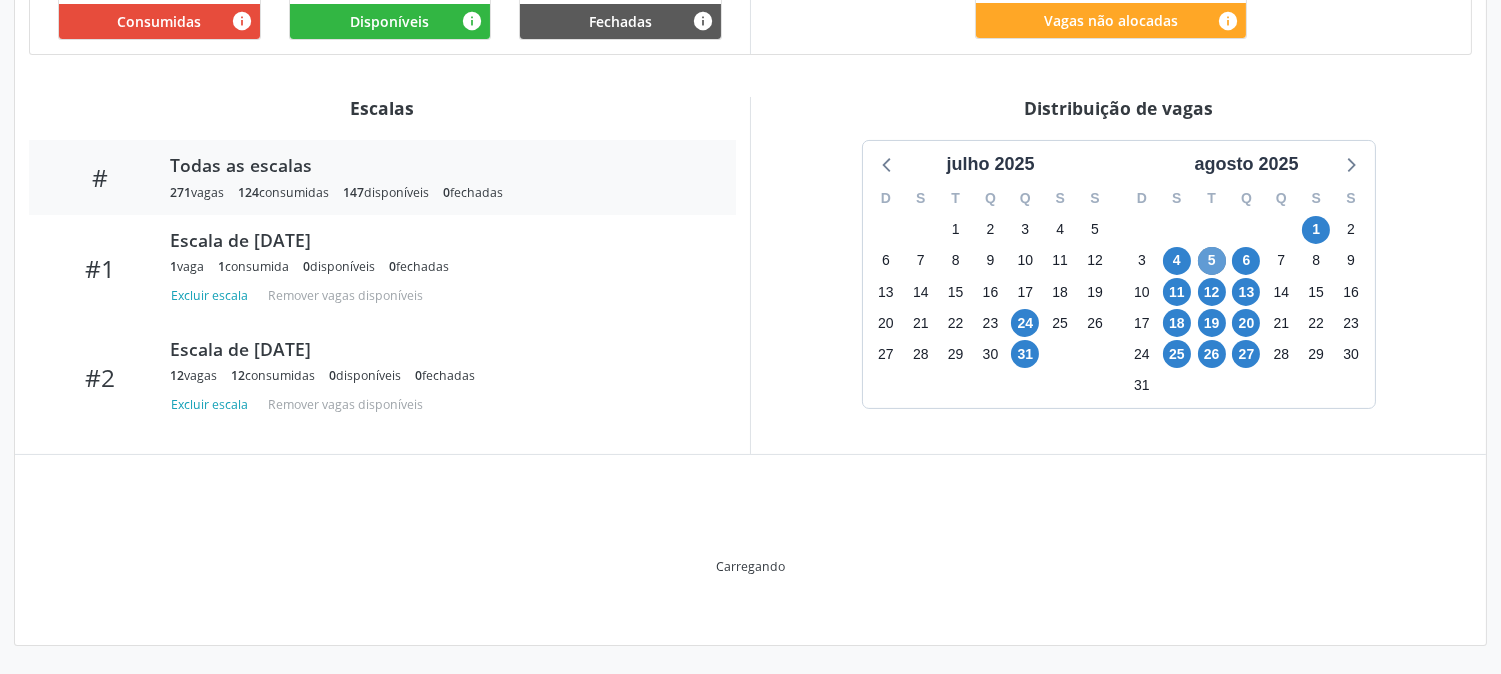 scroll, scrollTop: 653, scrollLeft: 0, axis: vertical 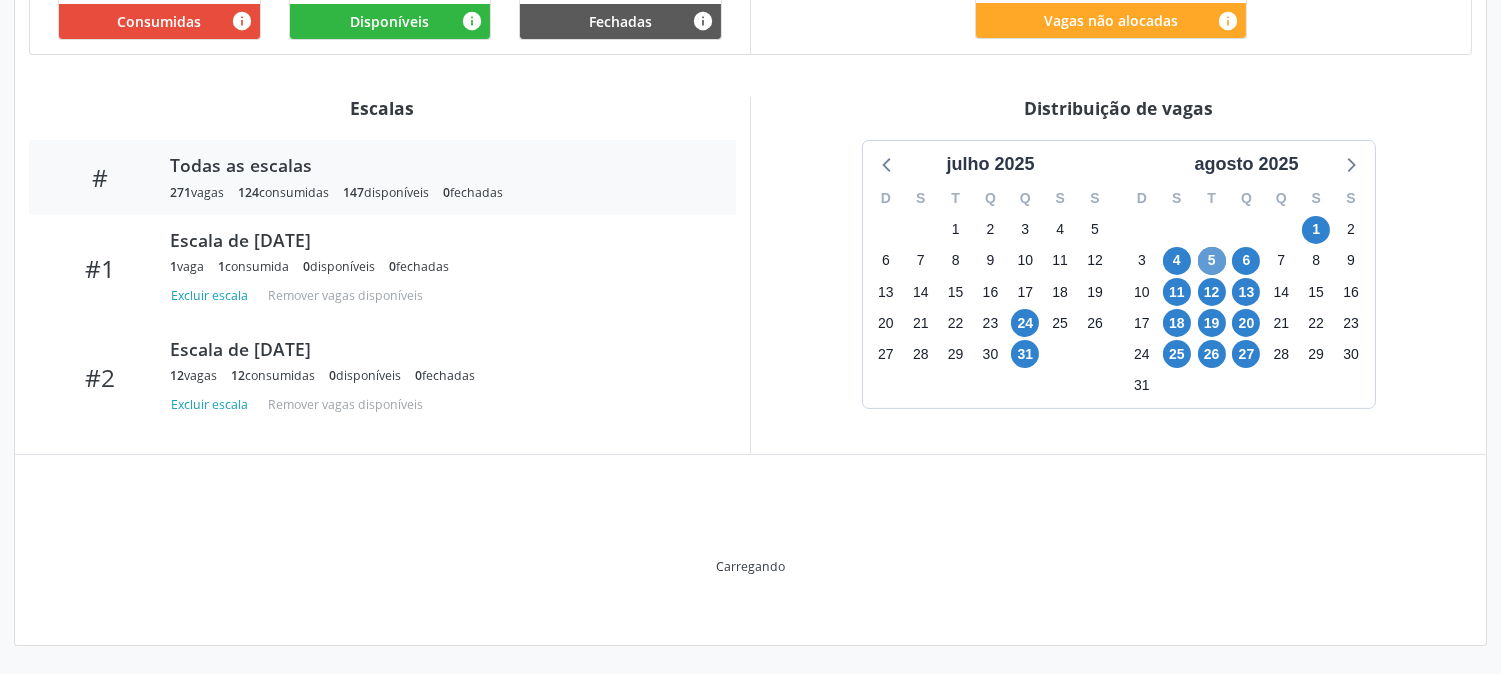 click on "5" at bounding box center [1212, 260] 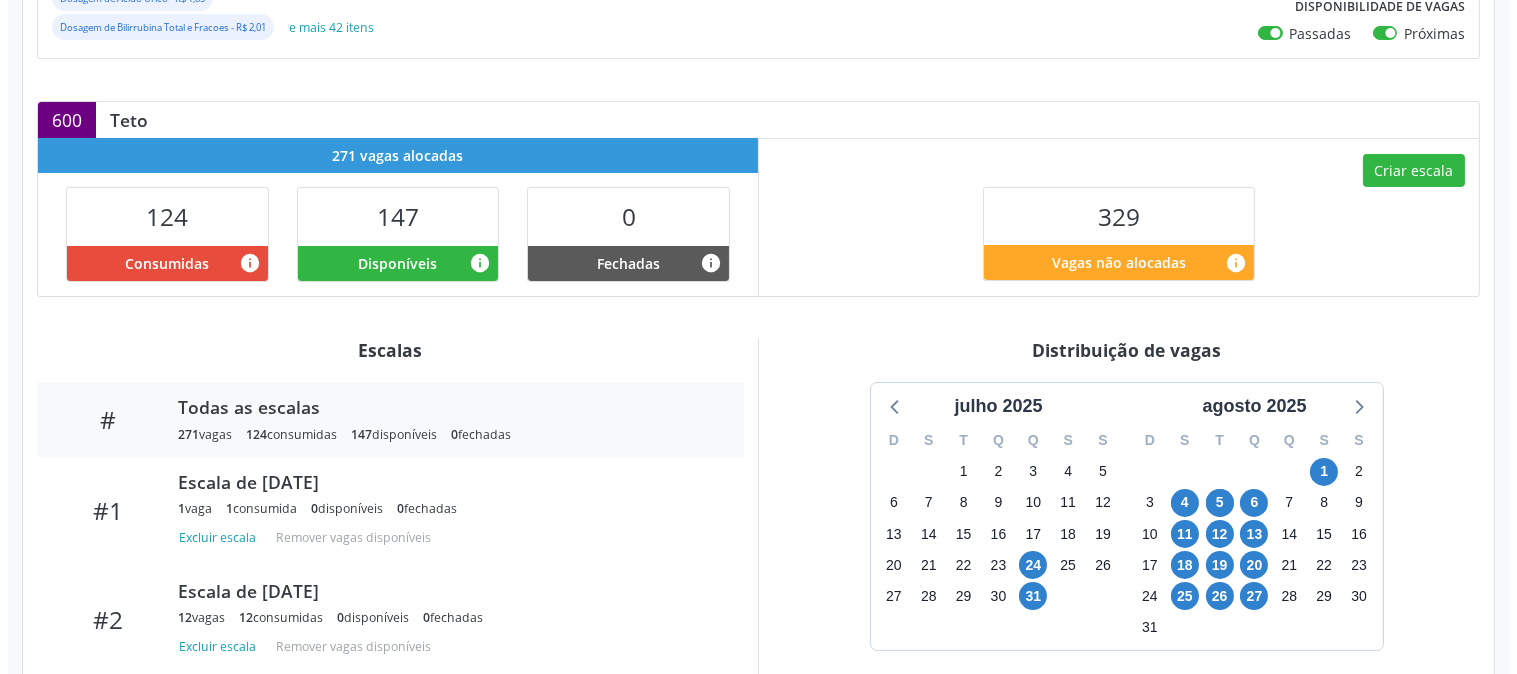 scroll, scrollTop: 393, scrollLeft: 0, axis: vertical 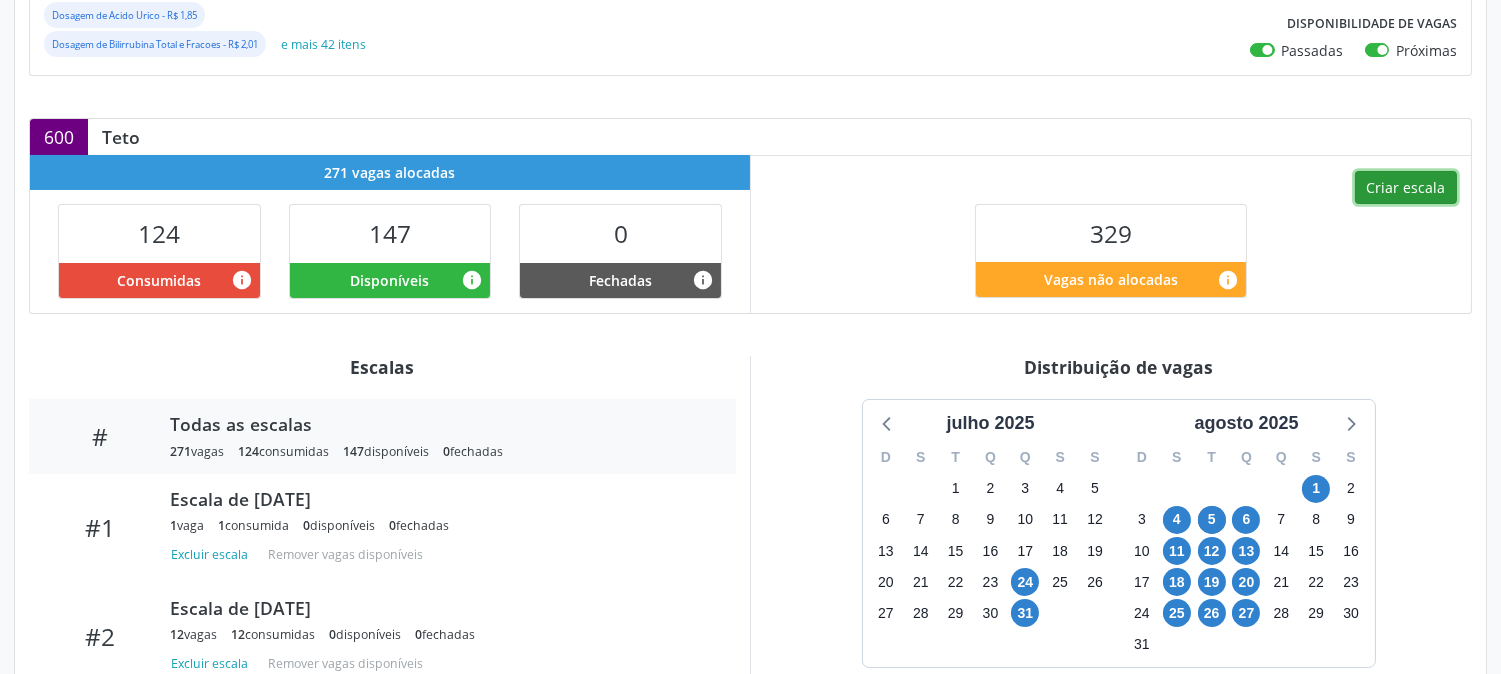click on "Criar escala" at bounding box center (1406, 188) 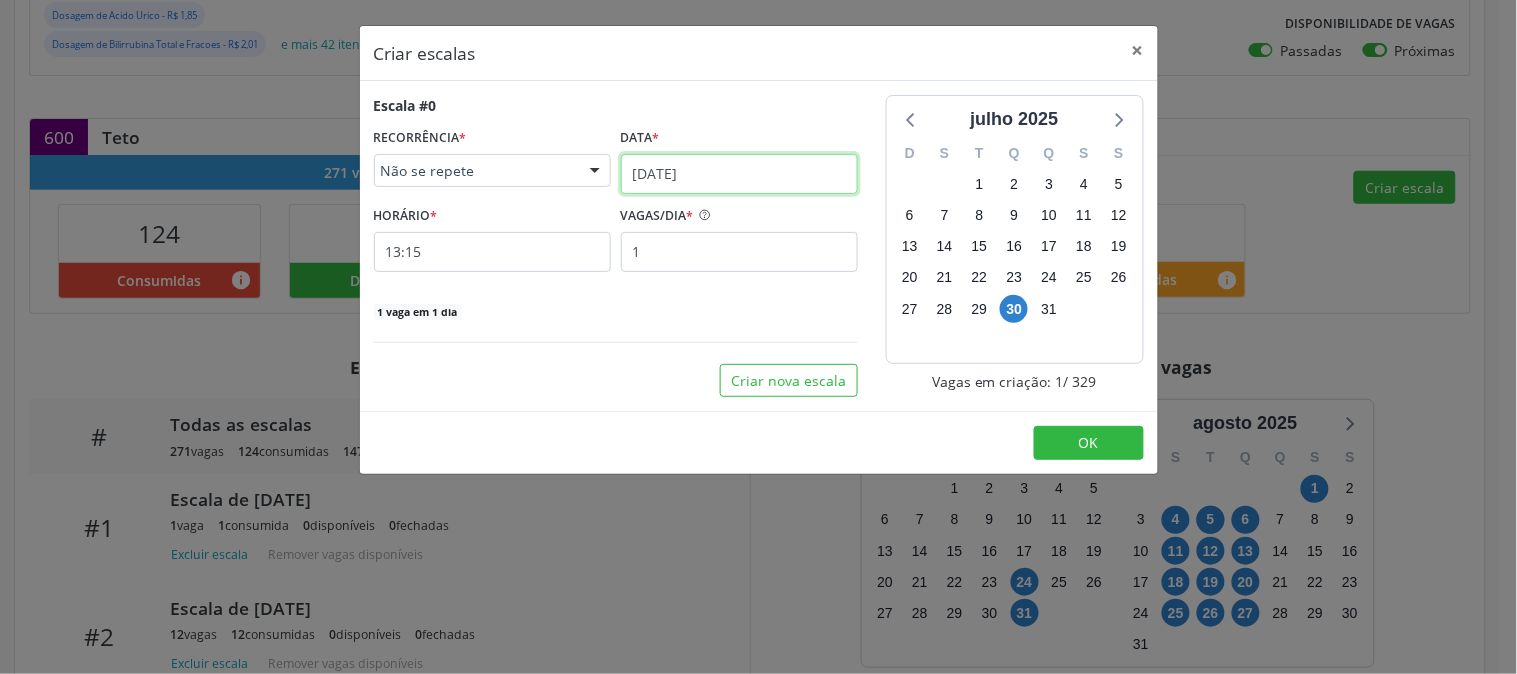 click on "[DATE]" at bounding box center [739, 174] 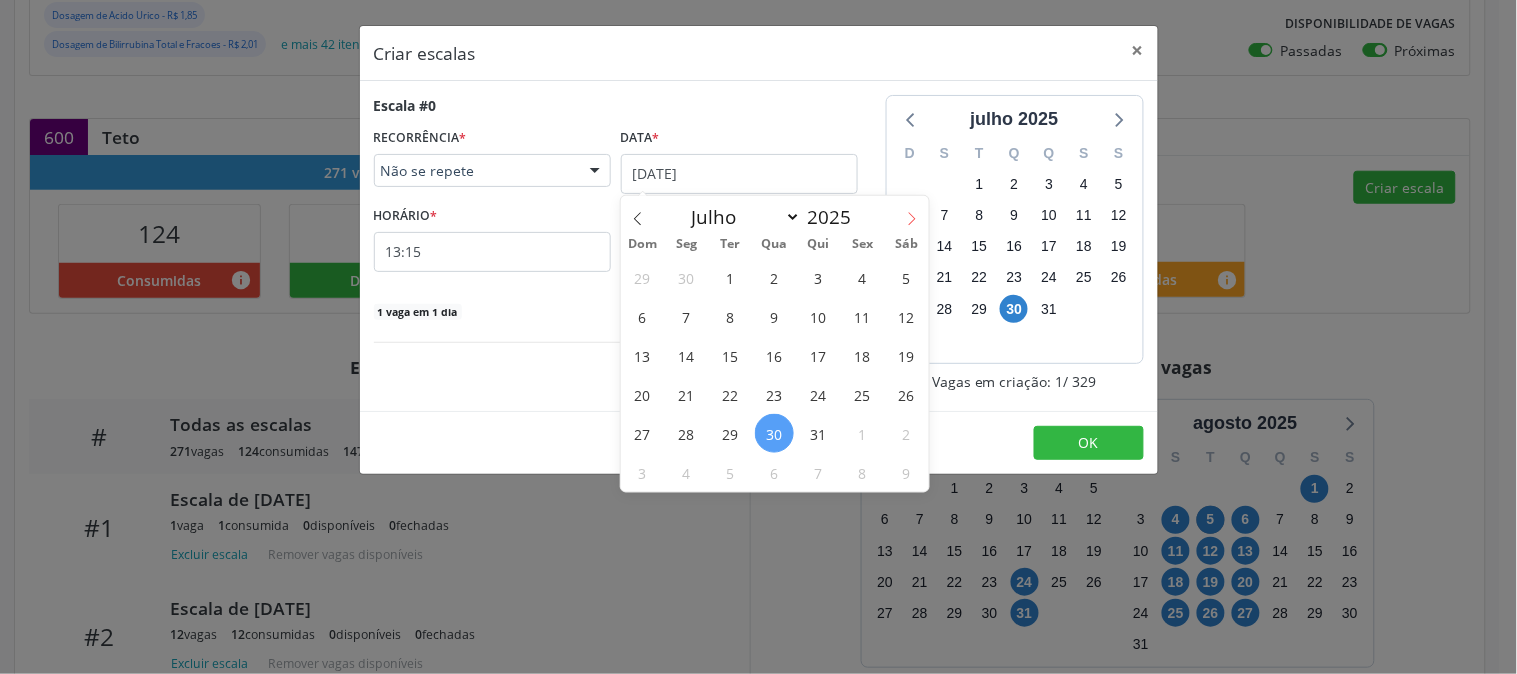 click 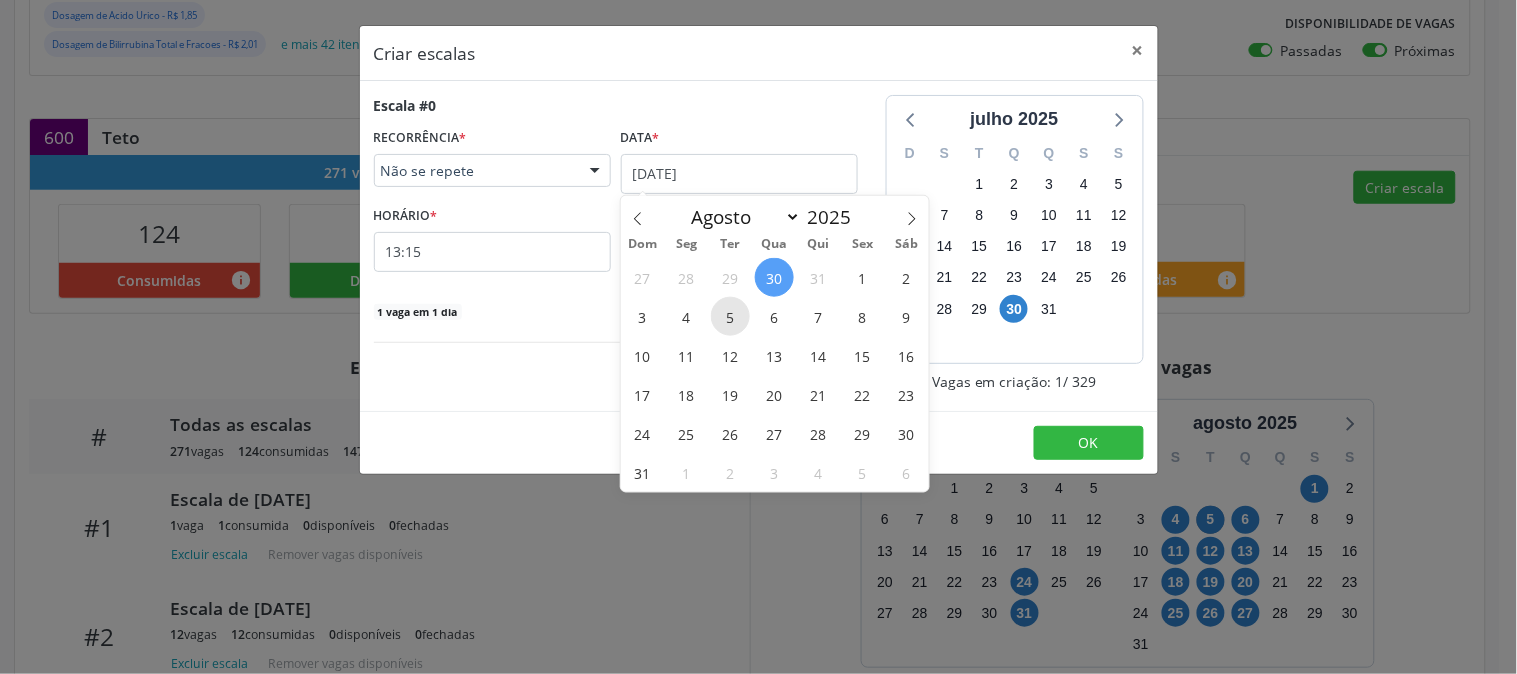 click on "5" at bounding box center [730, 316] 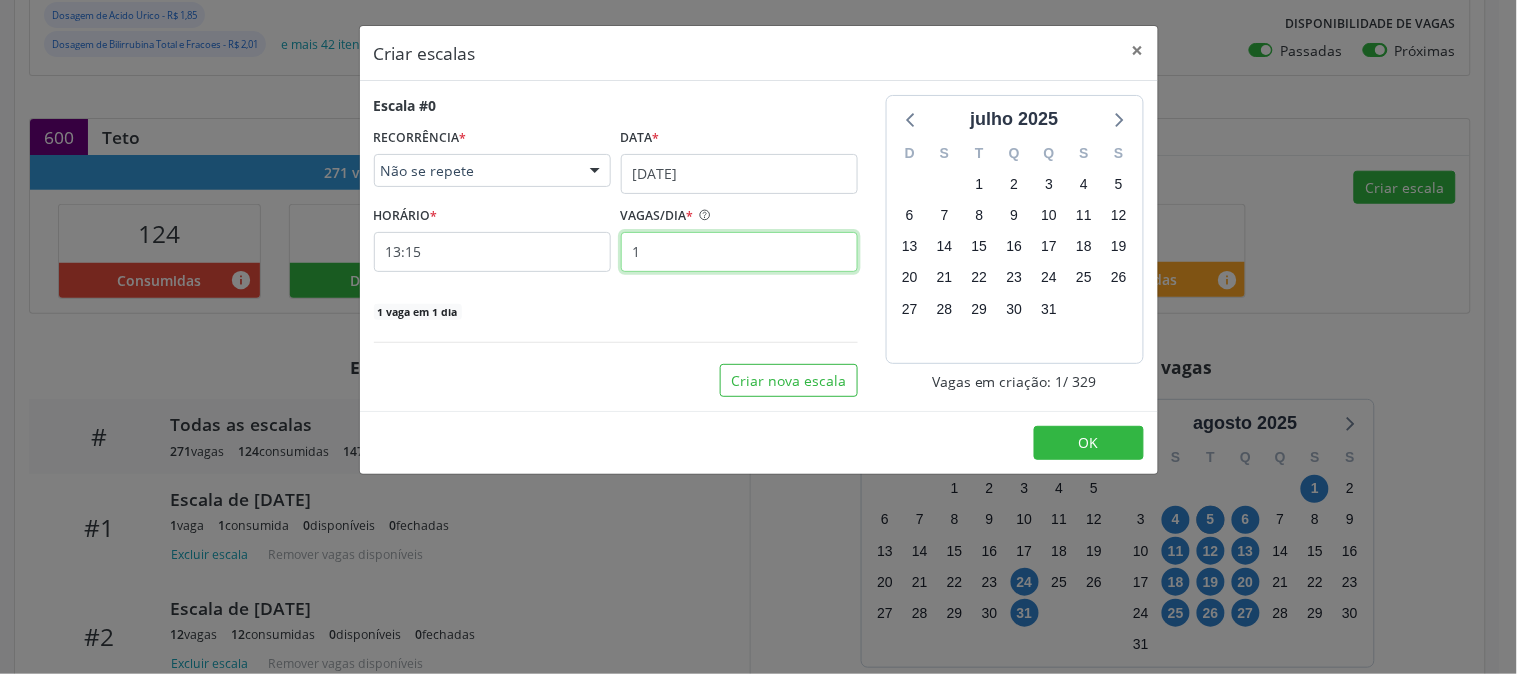 click on "1" at bounding box center (739, 252) 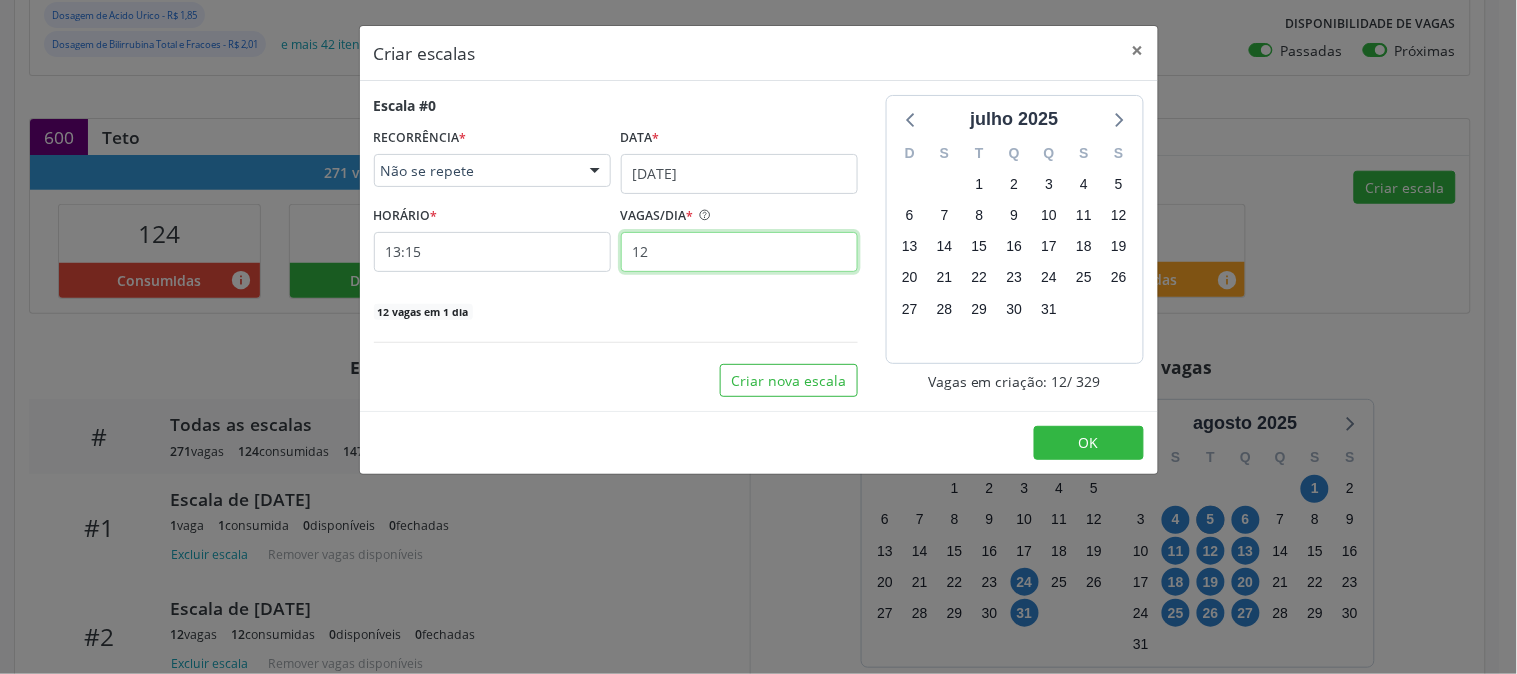 type on "12" 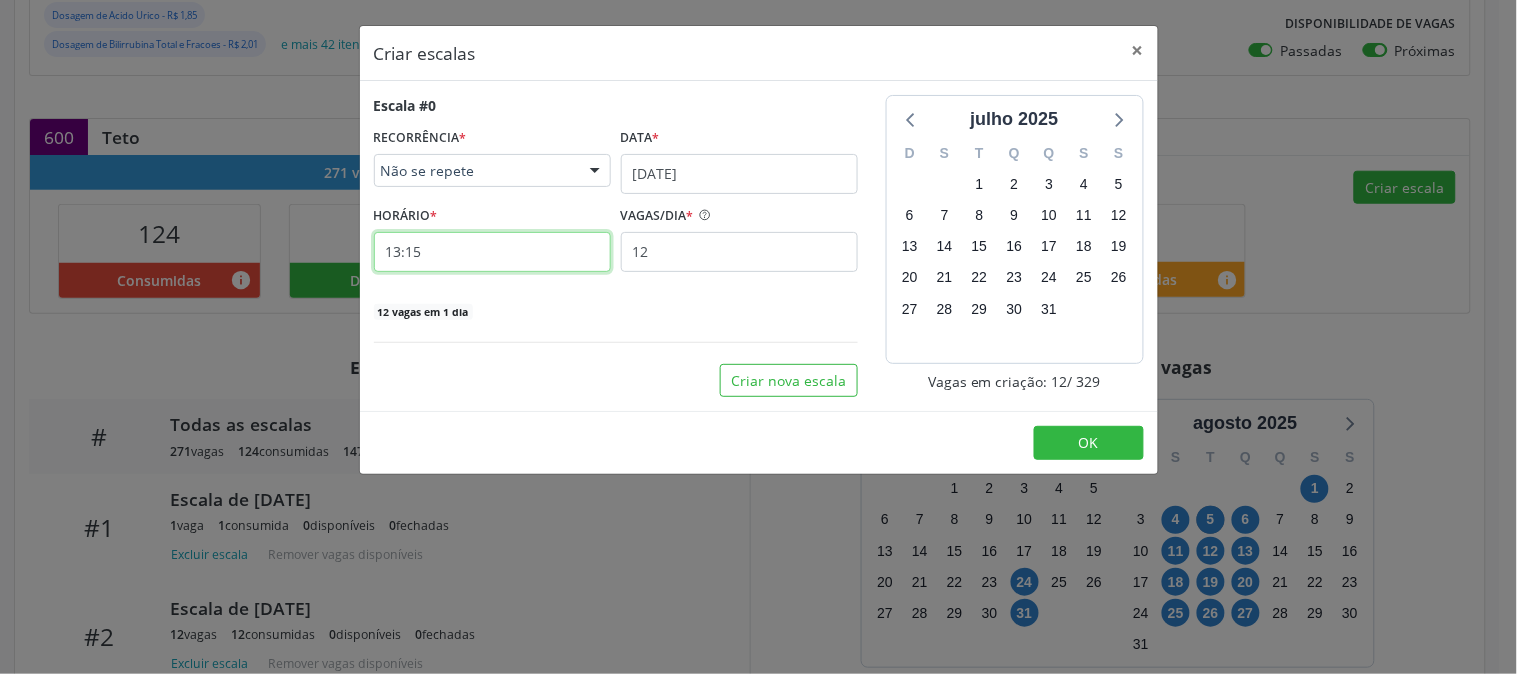 click on "13:15" at bounding box center (492, 252) 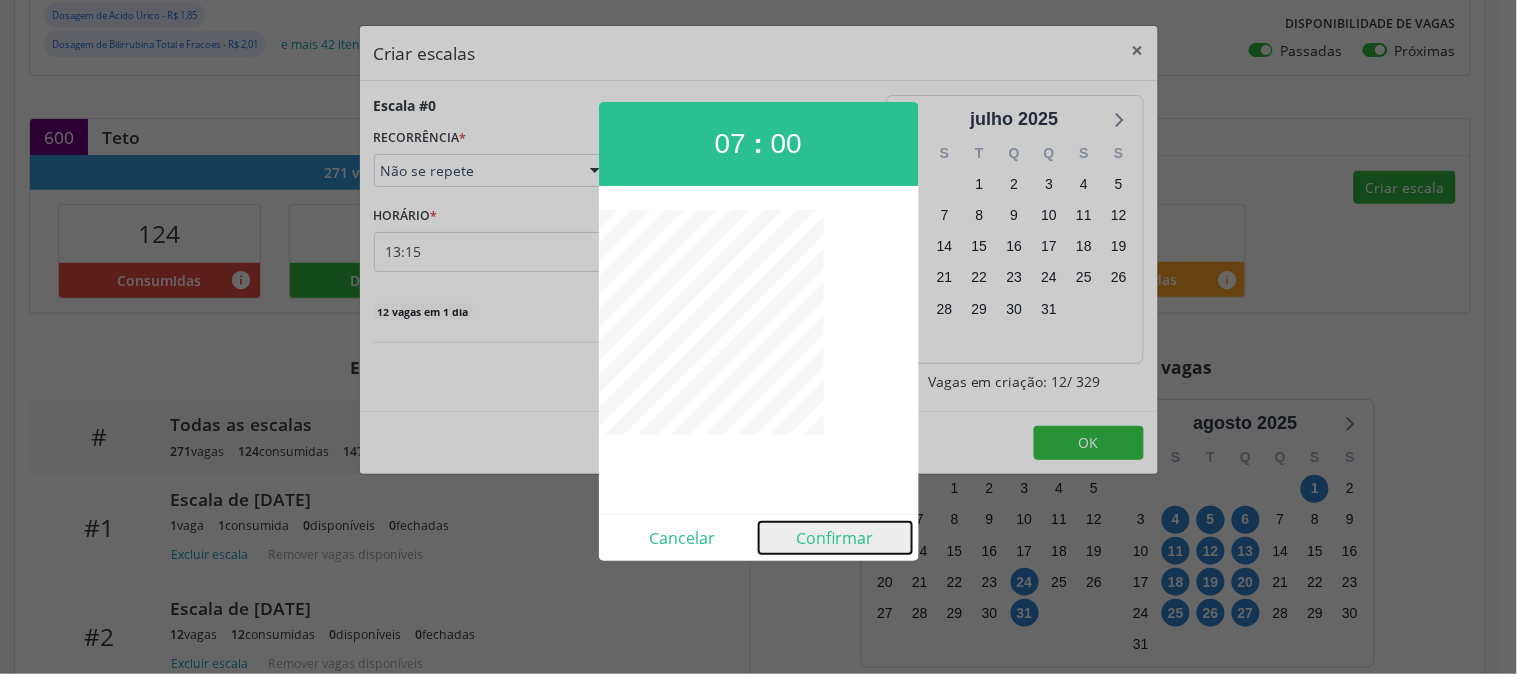 click on "Confirmar" at bounding box center (835, 538) 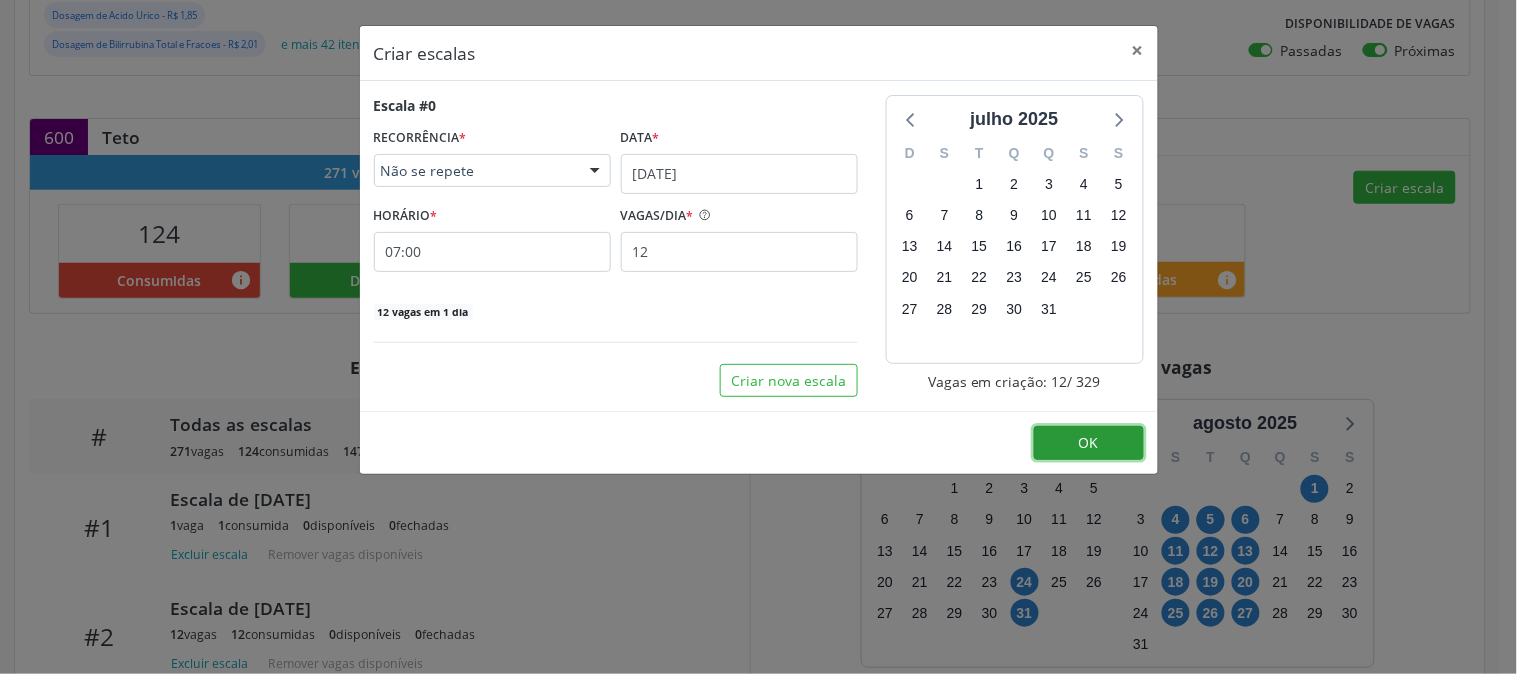 click on "OK" at bounding box center (1089, 443) 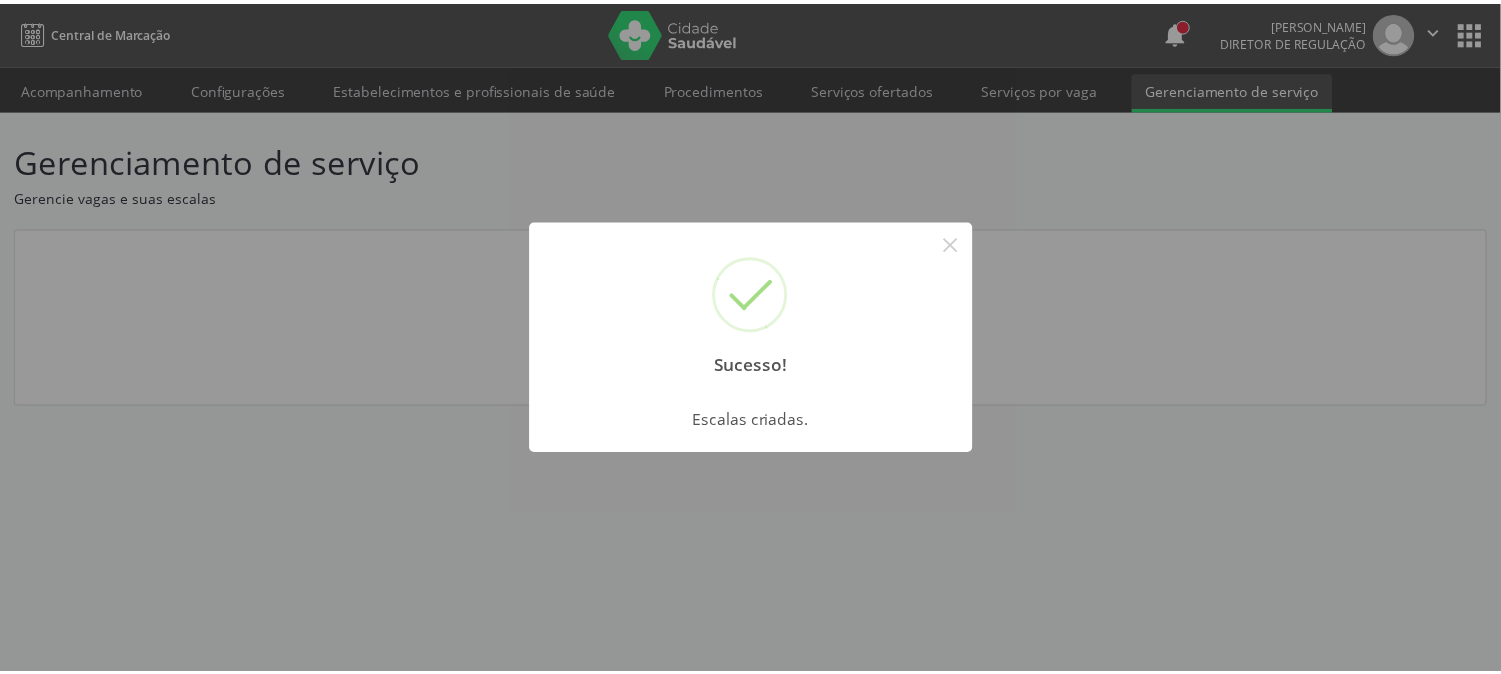scroll, scrollTop: 0, scrollLeft: 0, axis: both 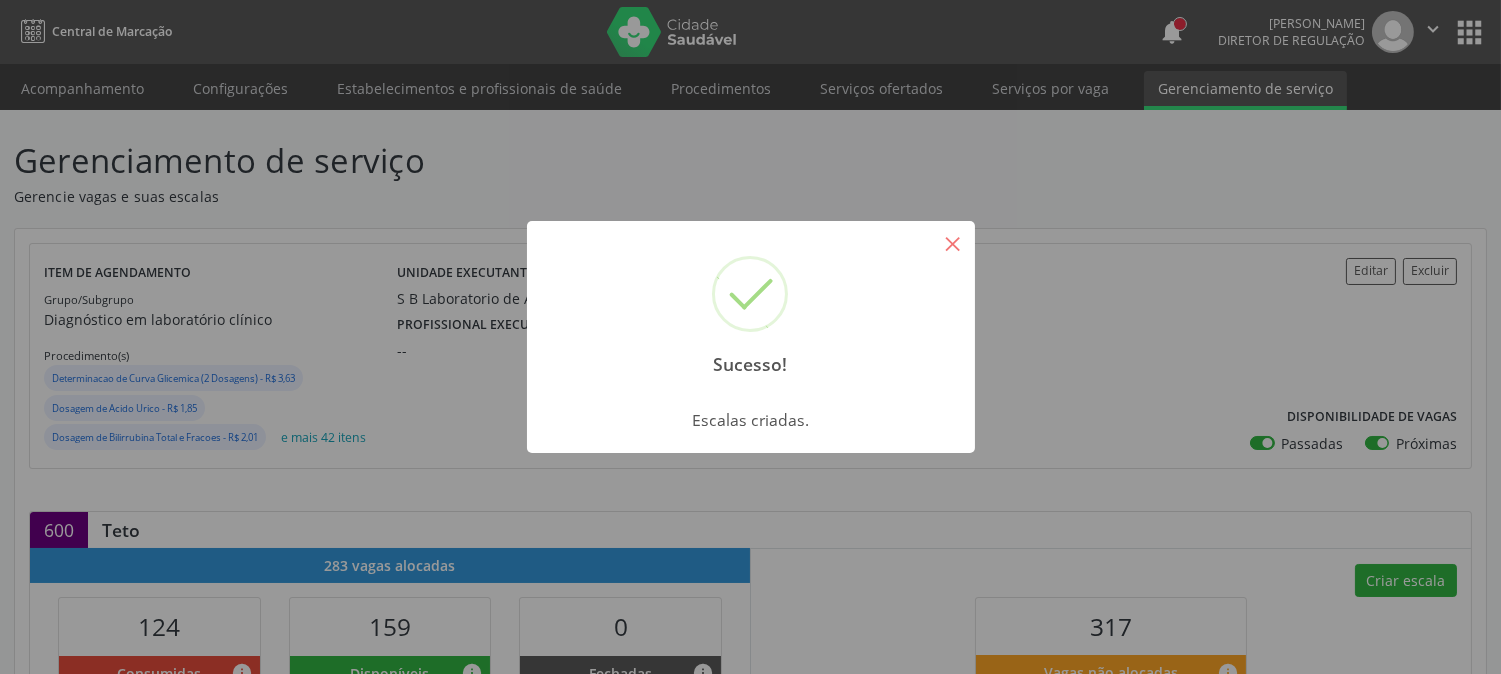 click on "×" at bounding box center (953, 243) 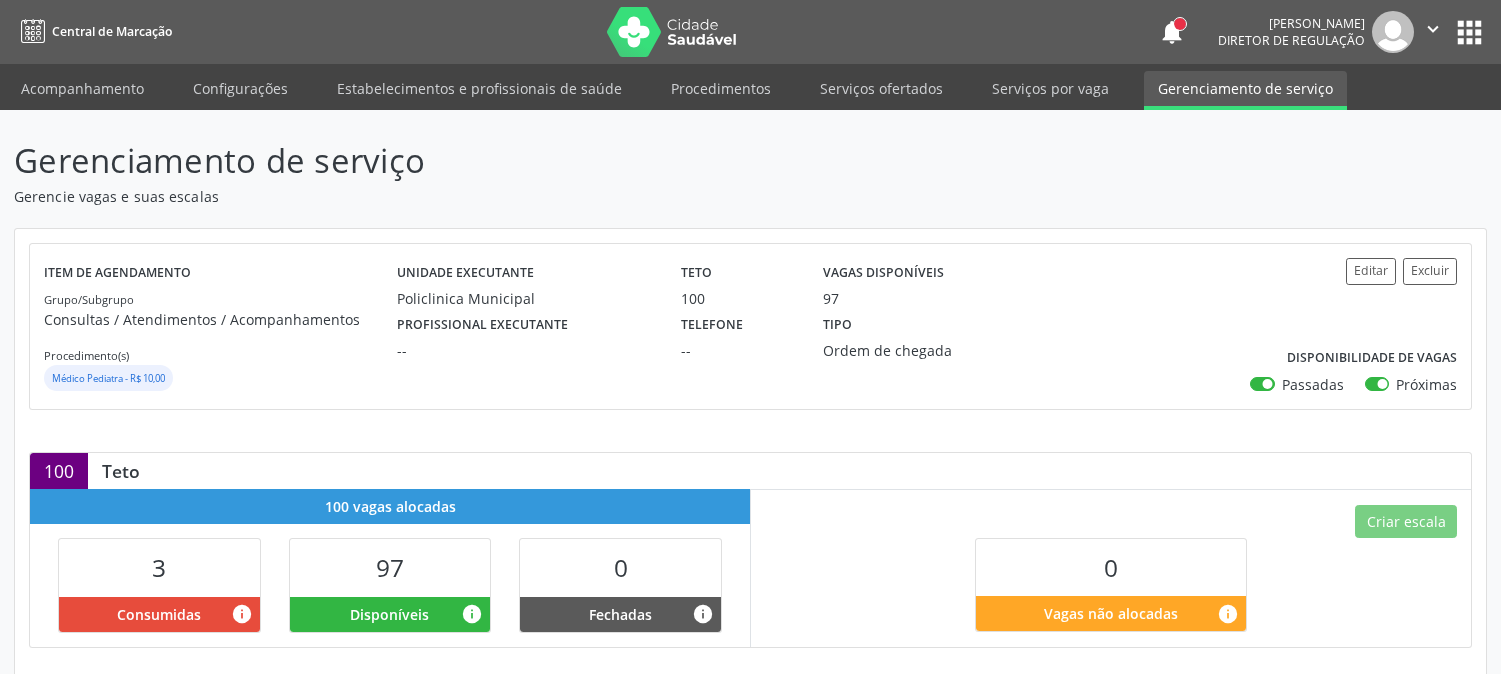 scroll, scrollTop: 222, scrollLeft: 0, axis: vertical 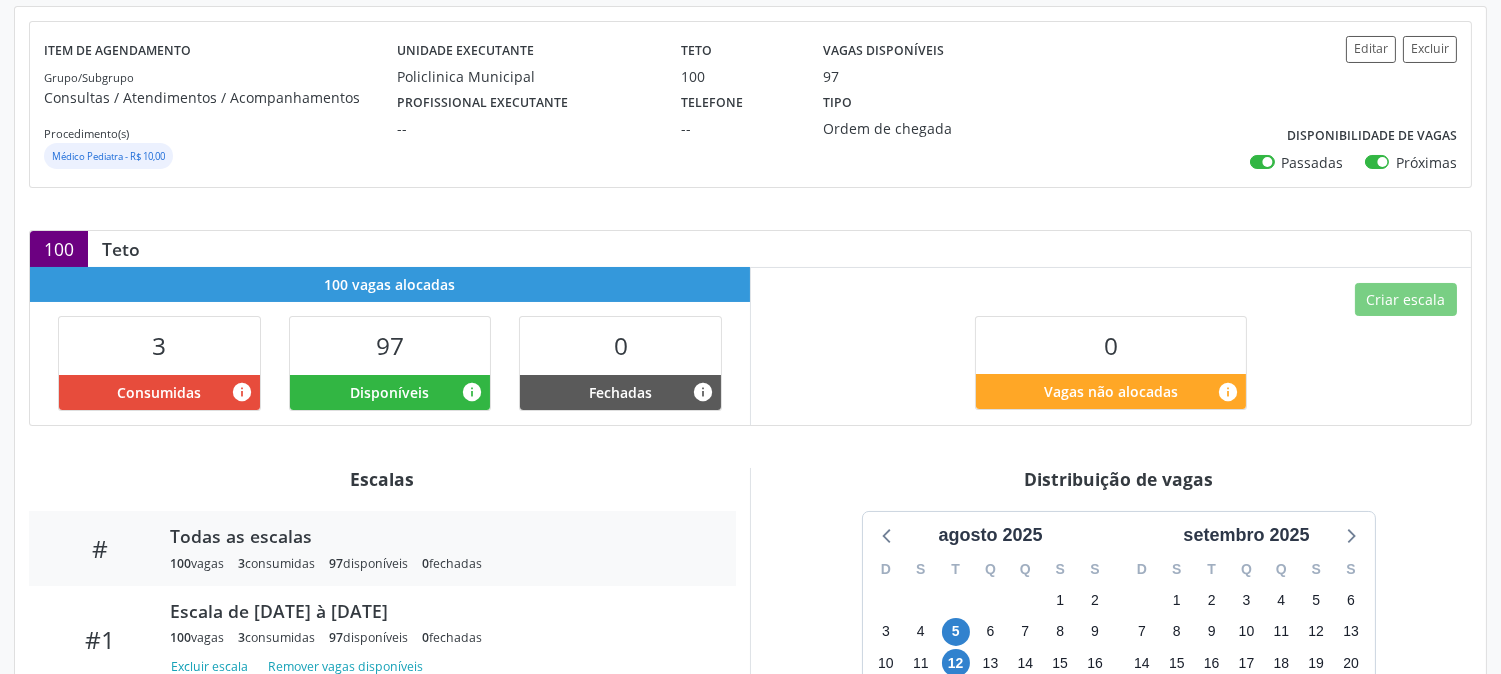 click on "Passadas" at bounding box center [1313, 162] 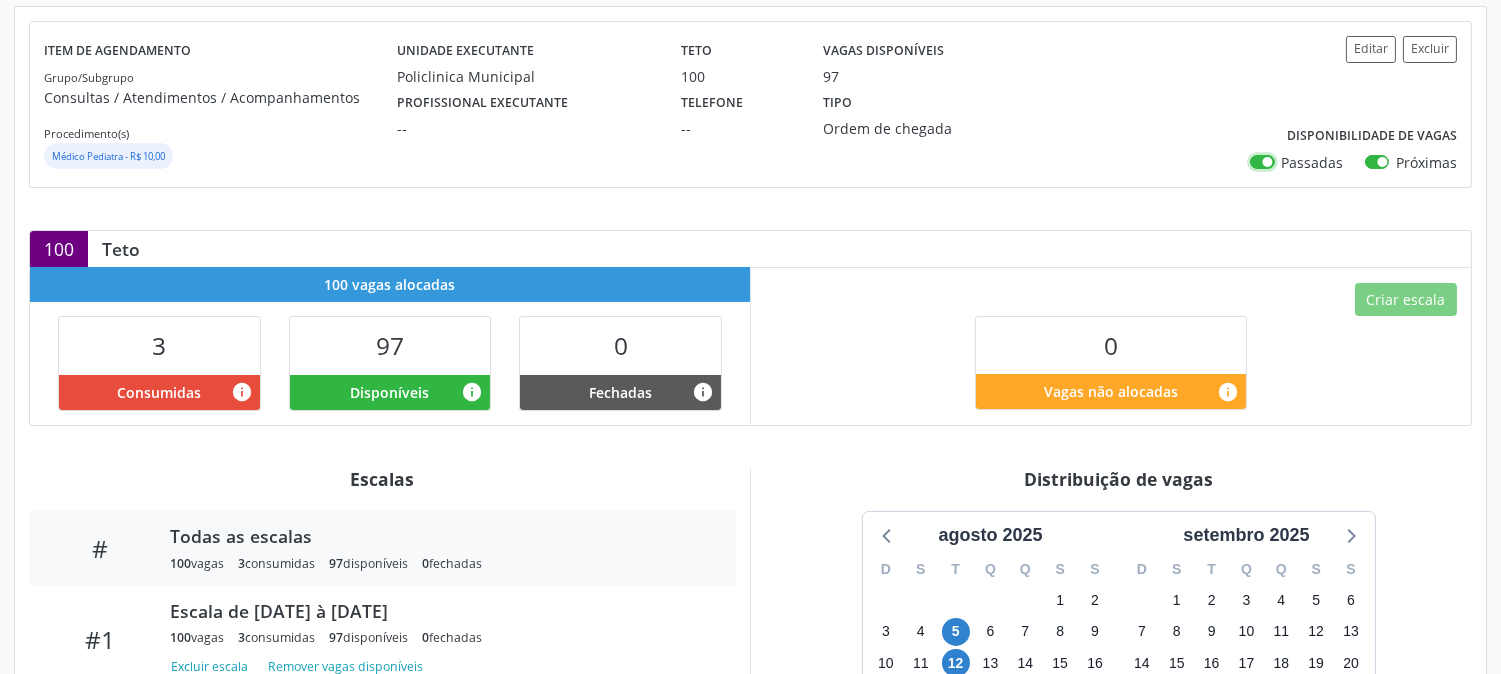 click on "Passadas" at bounding box center (1257, 161) 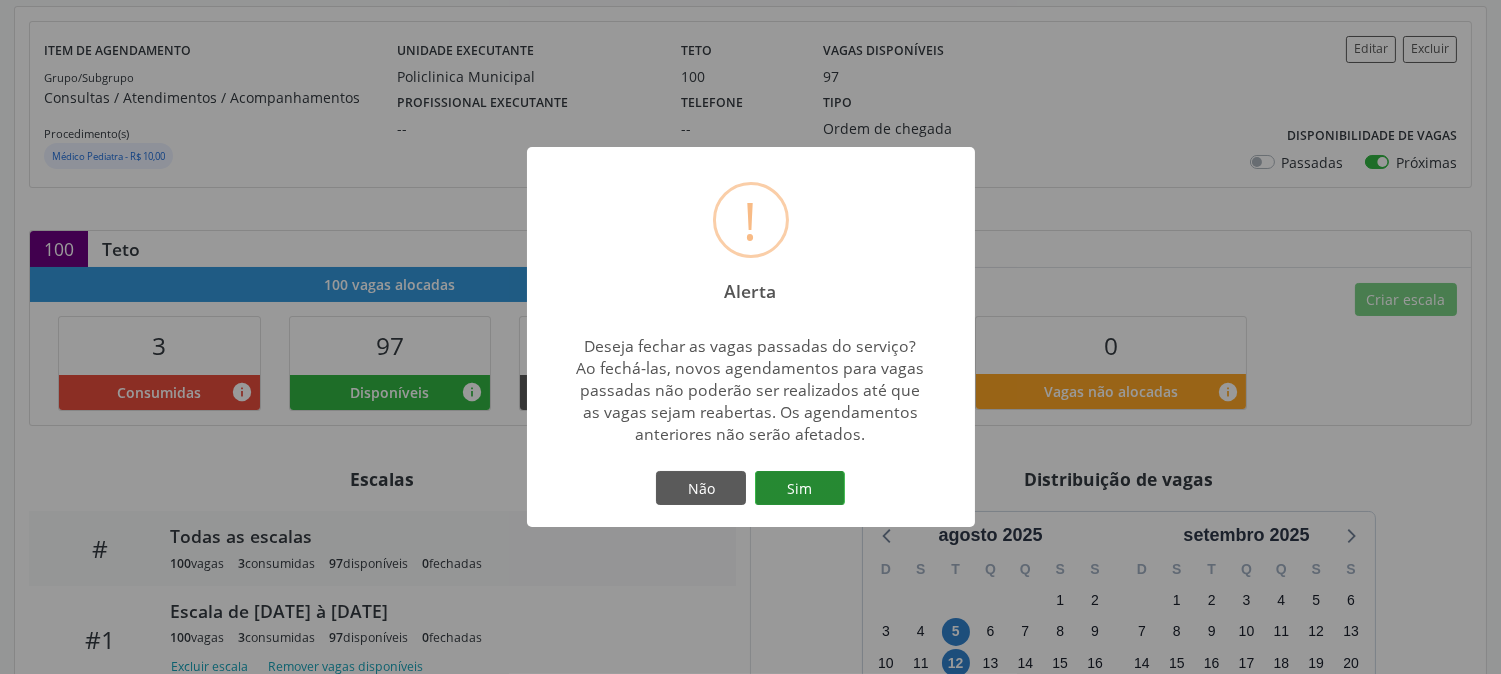 click on "Sim" at bounding box center [800, 488] 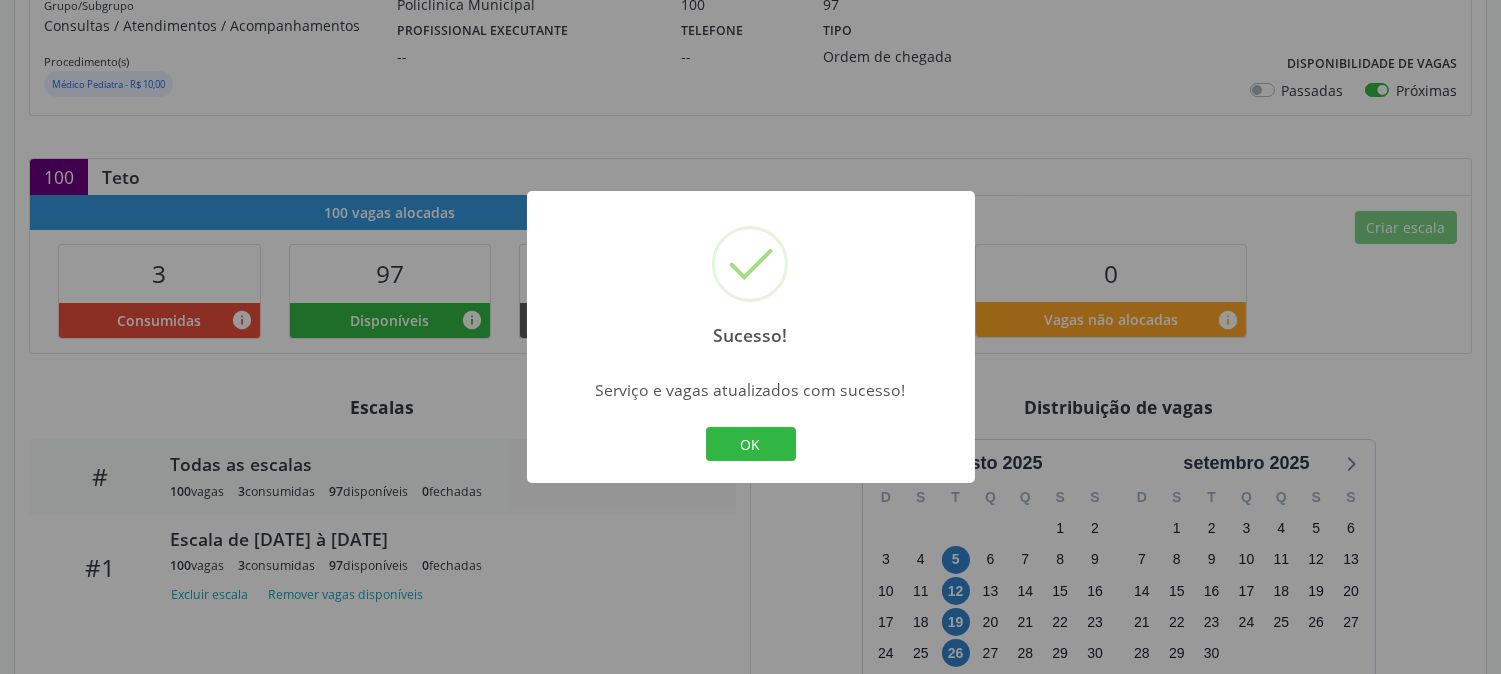 scroll, scrollTop: 333, scrollLeft: 0, axis: vertical 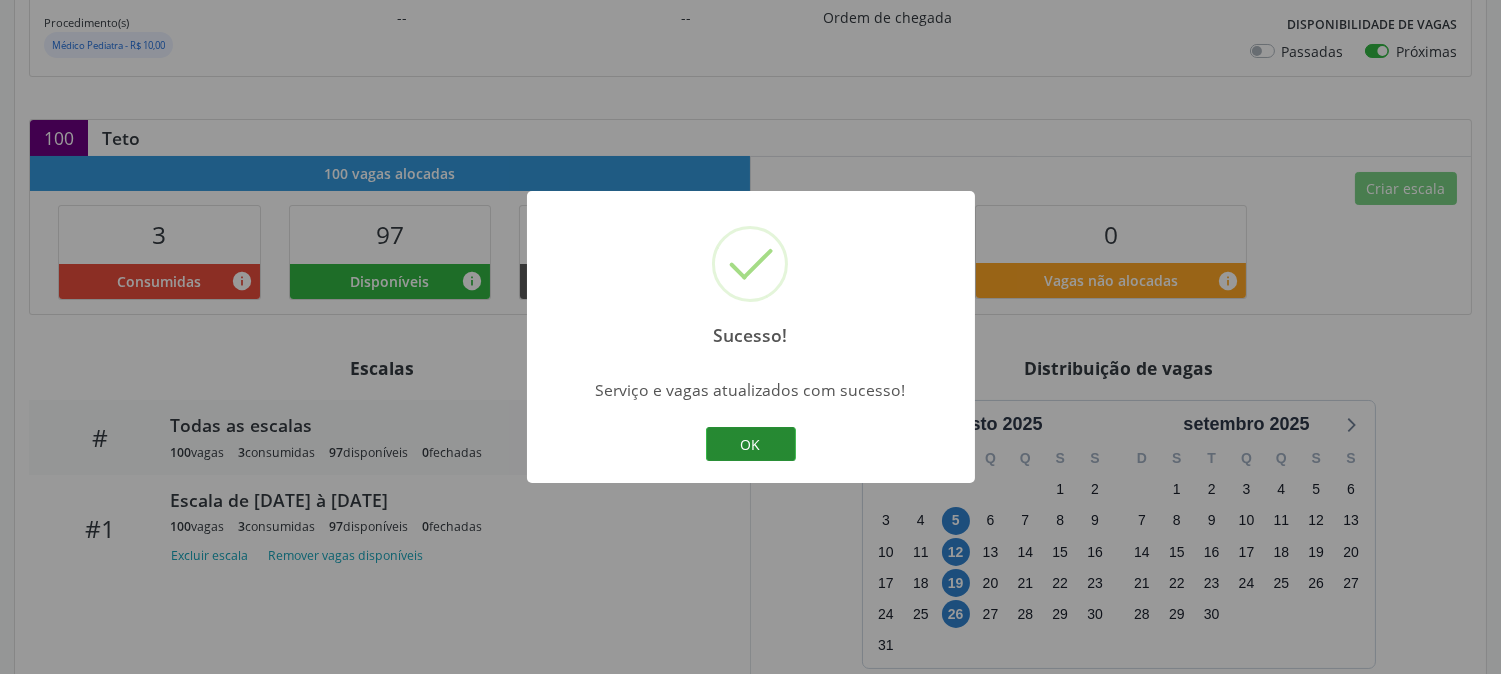 click on "OK" at bounding box center [751, 444] 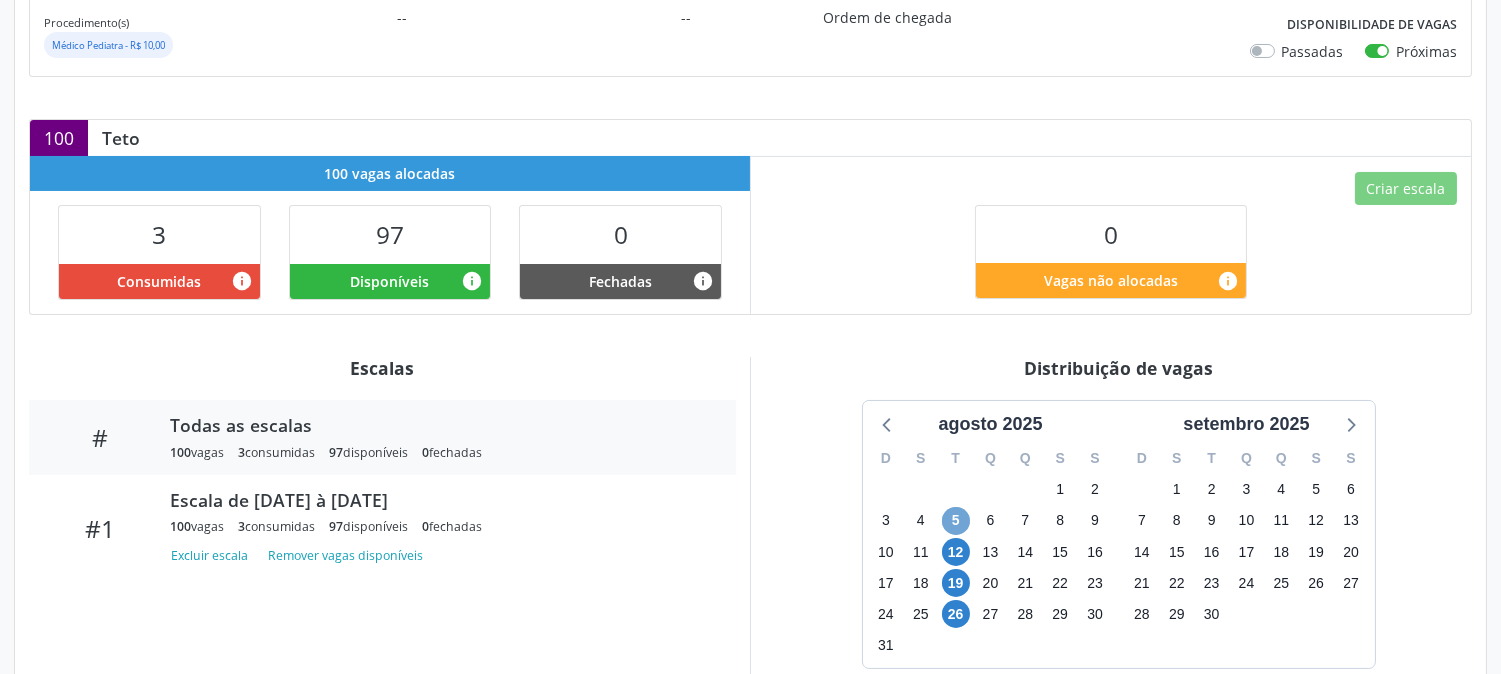 click on "5" at bounding box center [956, 521] 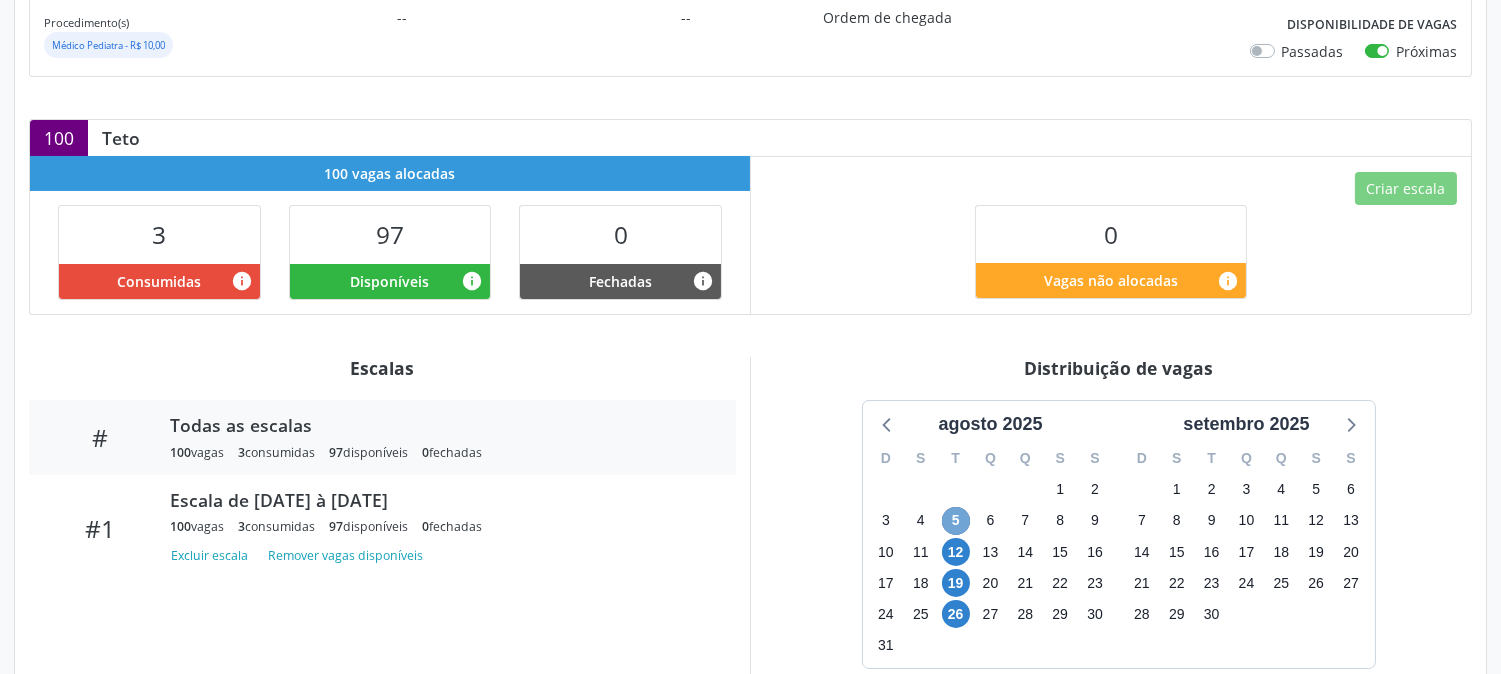 click on "5" at bounding box center [956, 521] 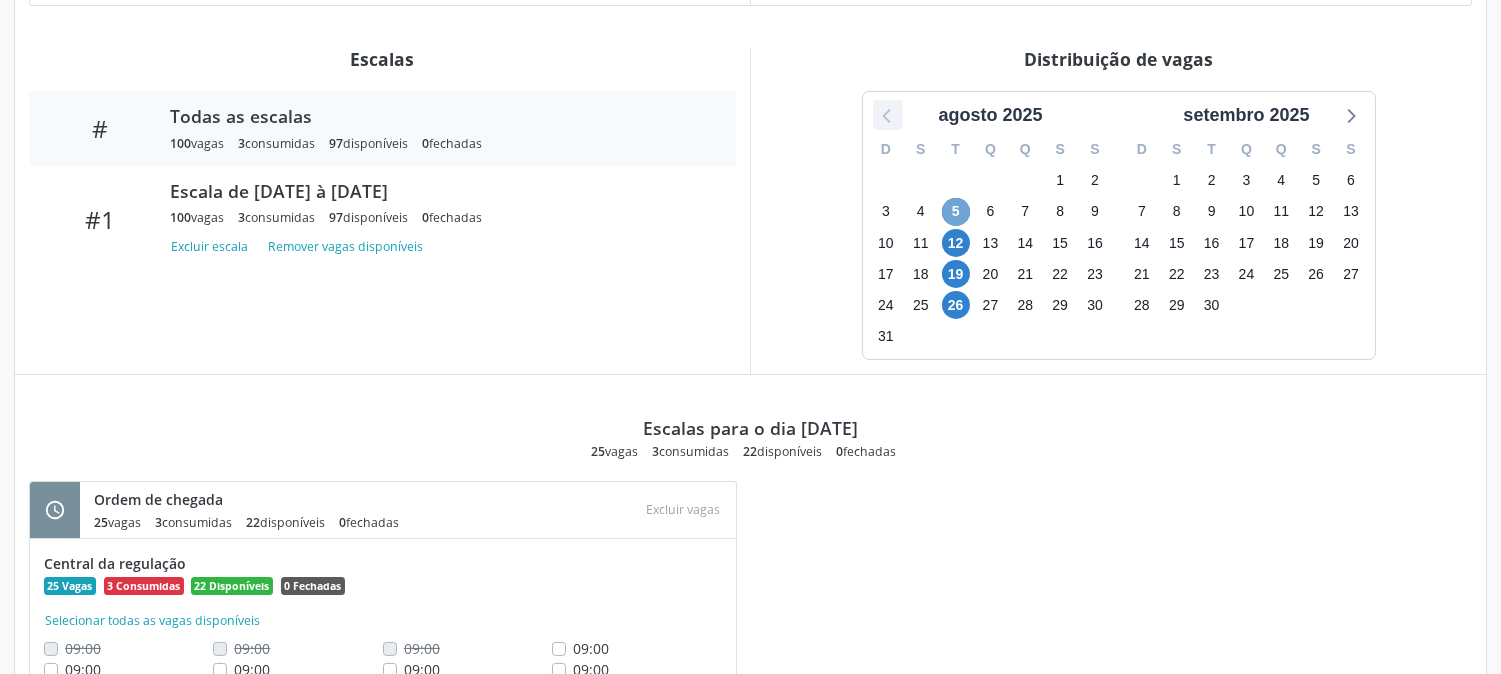 scroll, scrollTop: 777, scrollLeft: 0, axis: vertical 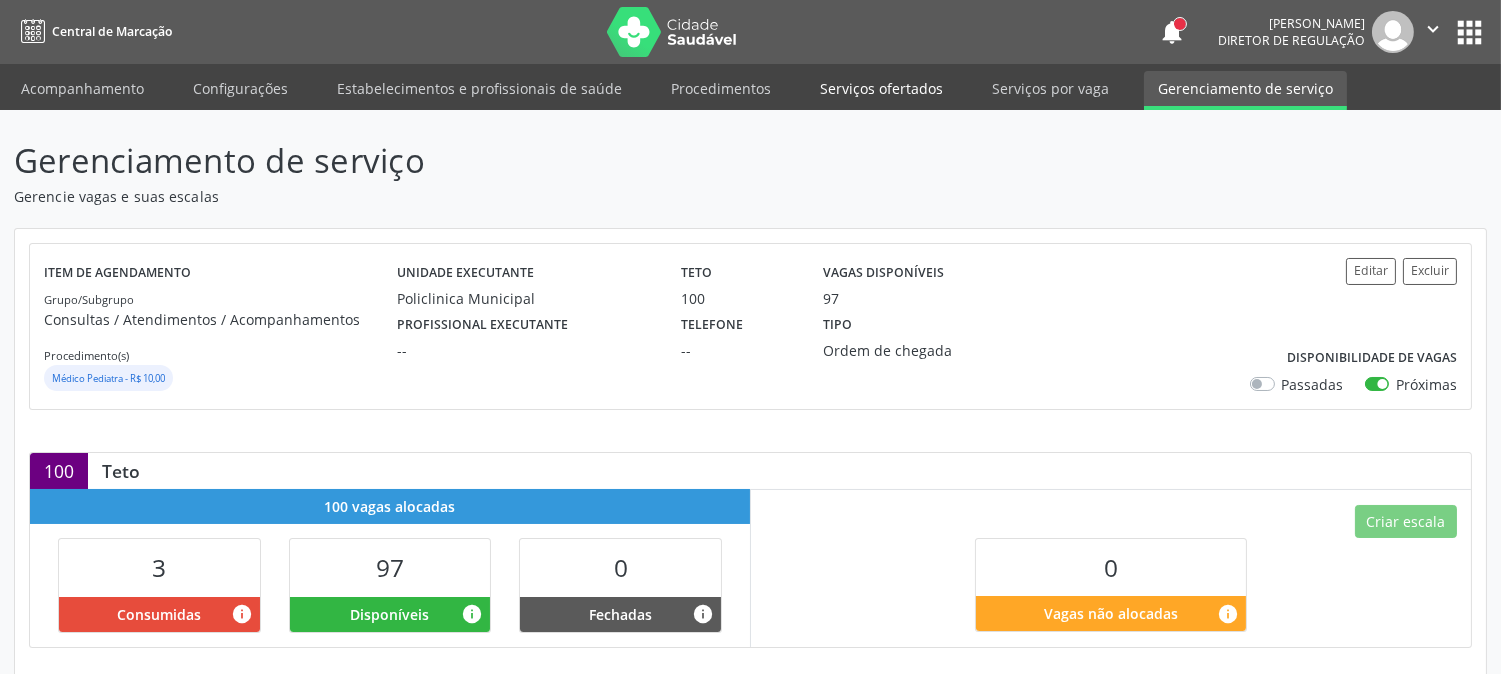 click on "Serviços ofertados" at bounding box center (881, 88) 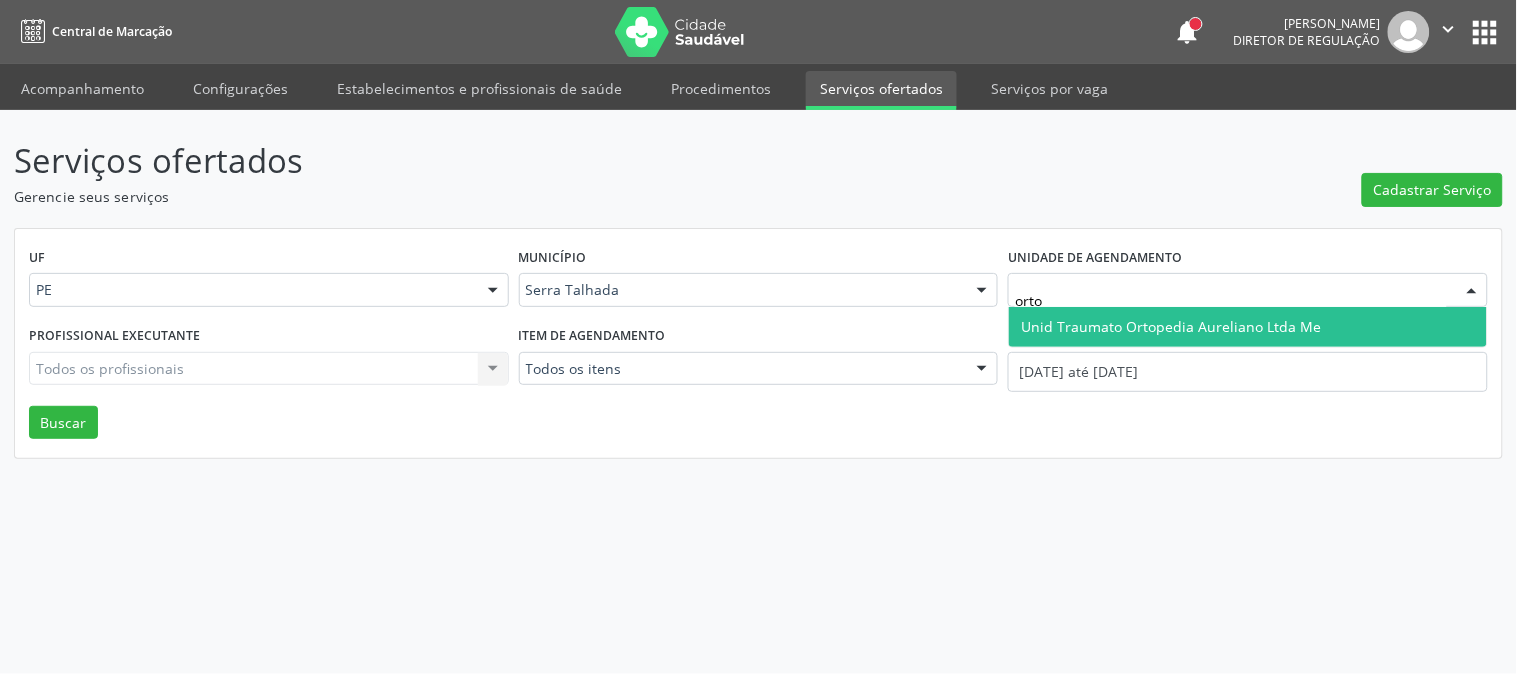 click on "Unid Traumato Ortopedia Aureliano Ltda Me" at bounding box center (1248, 327) 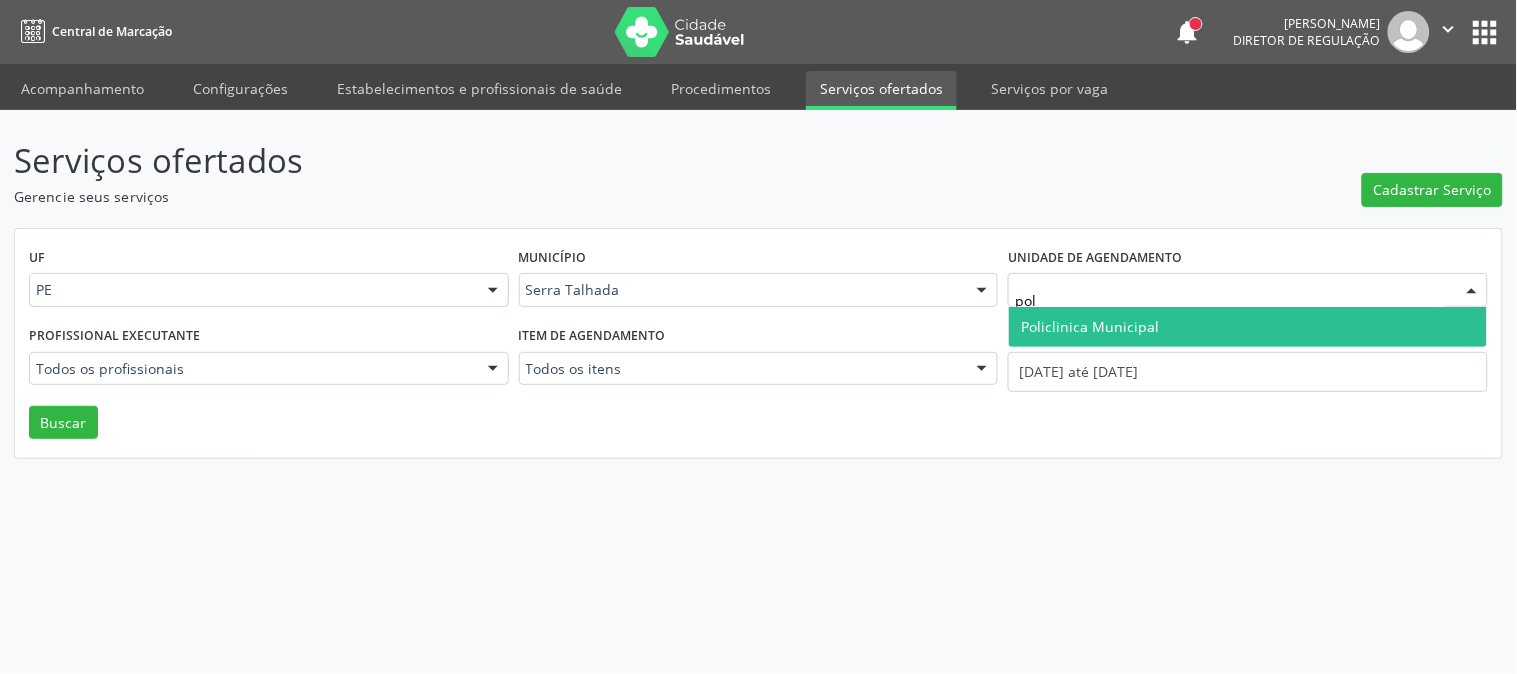 type on "poli" 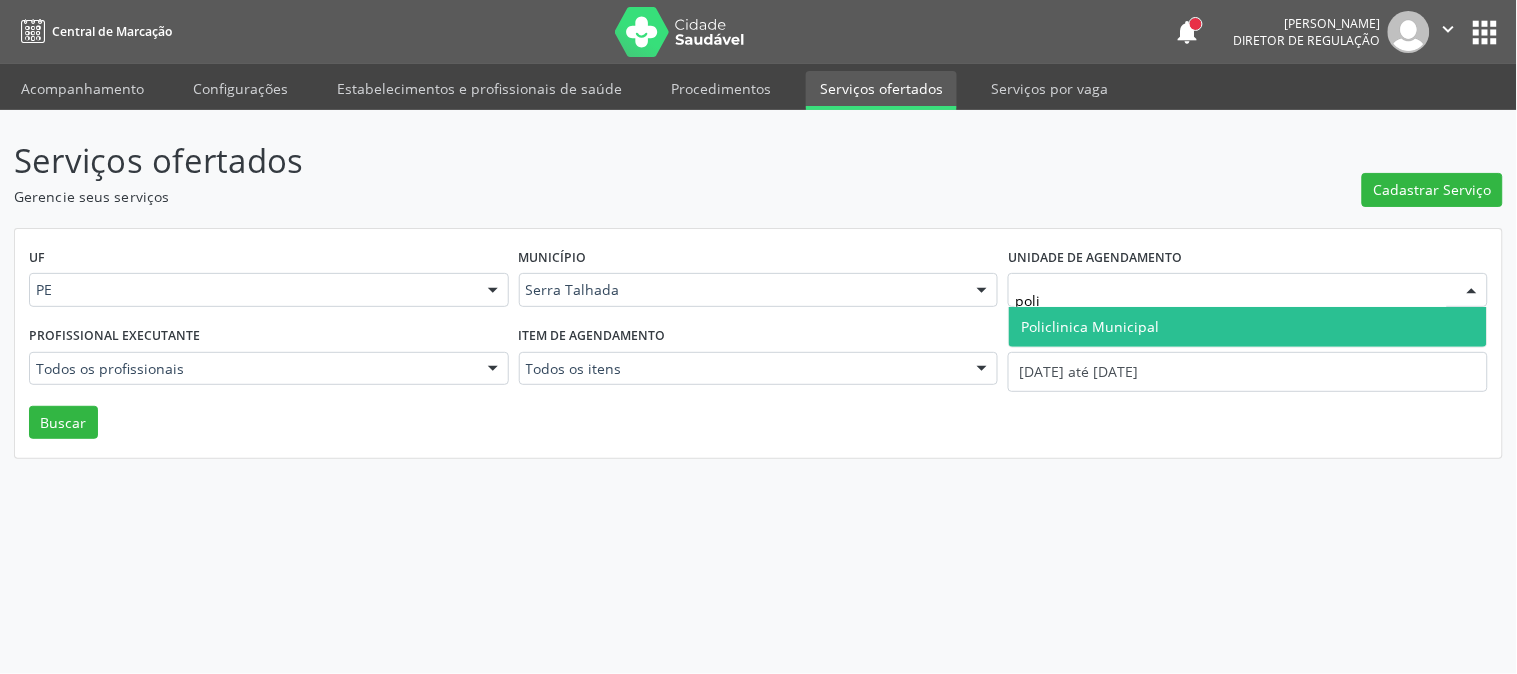 click on "Policlinica Municipal" at bounding box center (1090, 326) 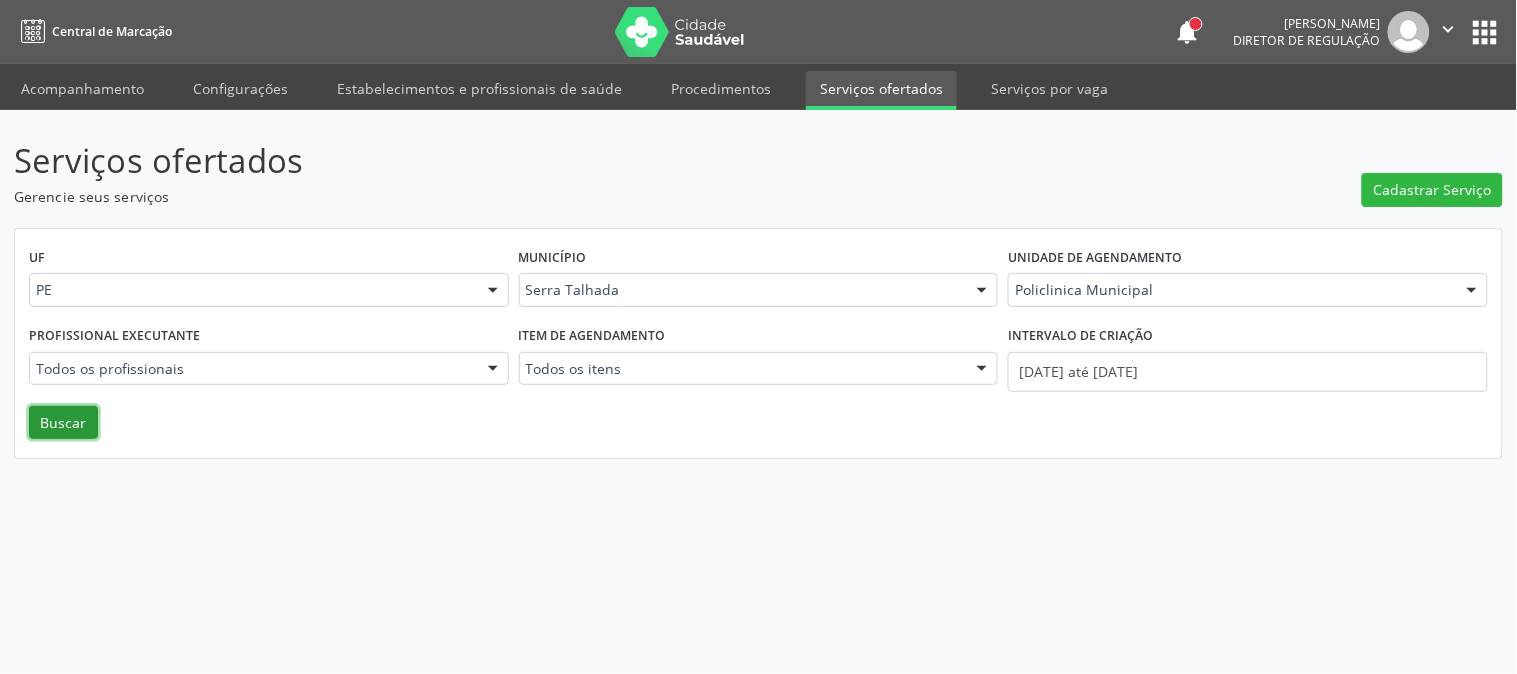click on "Buscar" at bounding box center (63, 423) 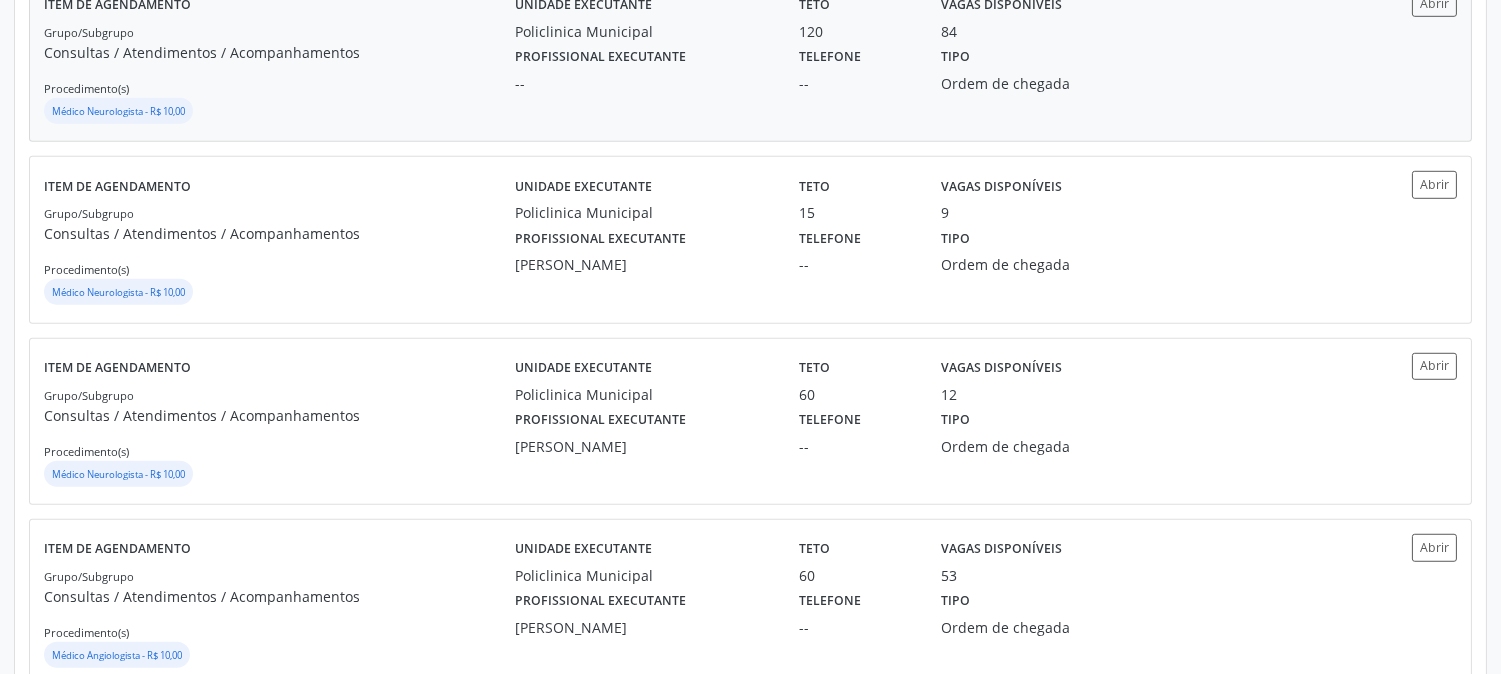 scroll, scrollTop: 2782, scrollLeft: 0, axis: vertical 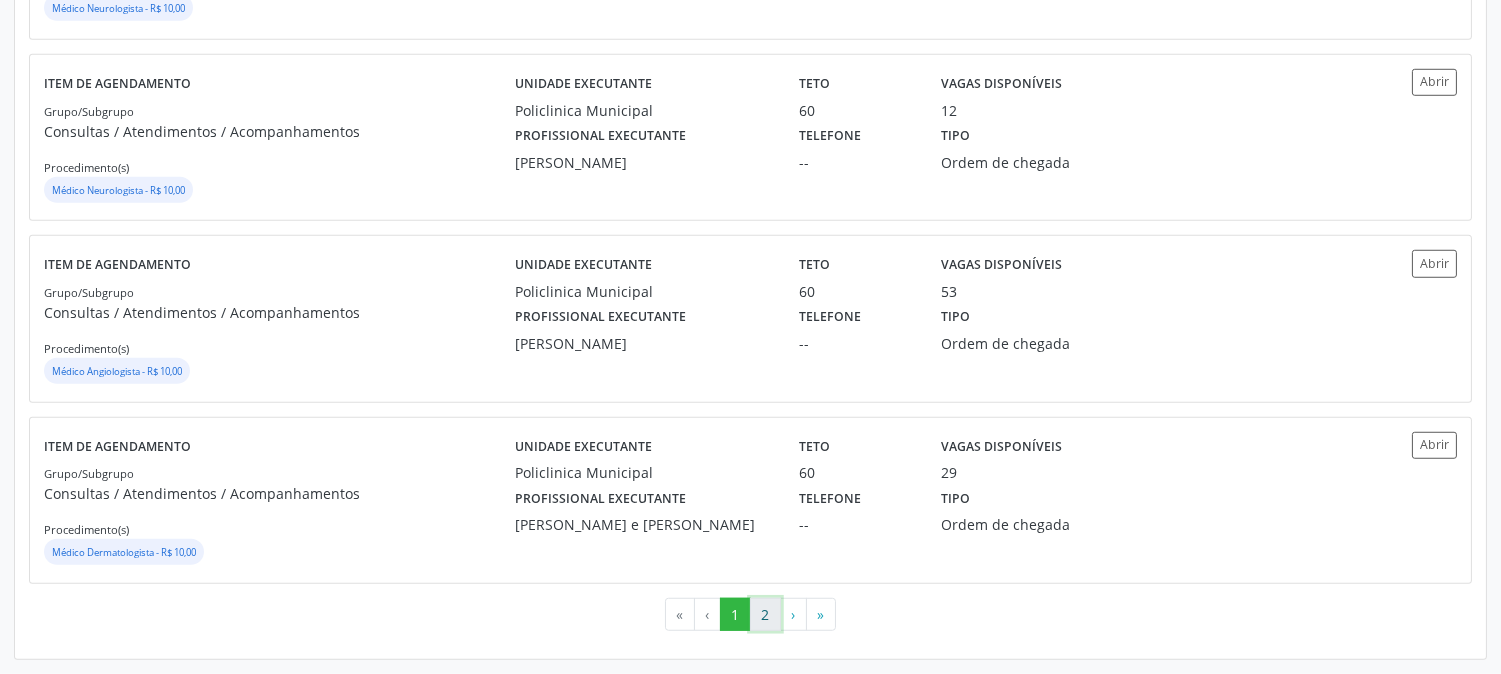 click on "2" at bounding box center (765, 615) 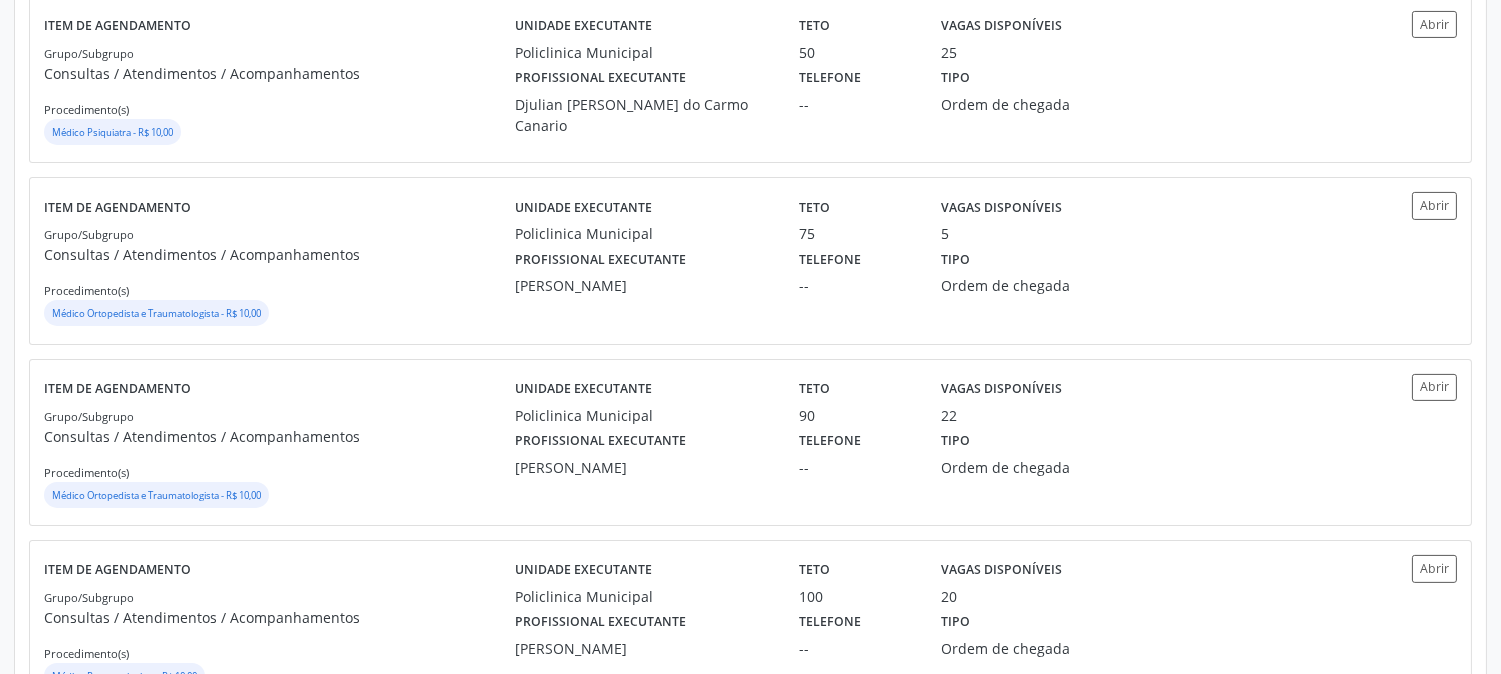 scroll, scrollTop: 871, scrollLeft: 0, axis: vertical 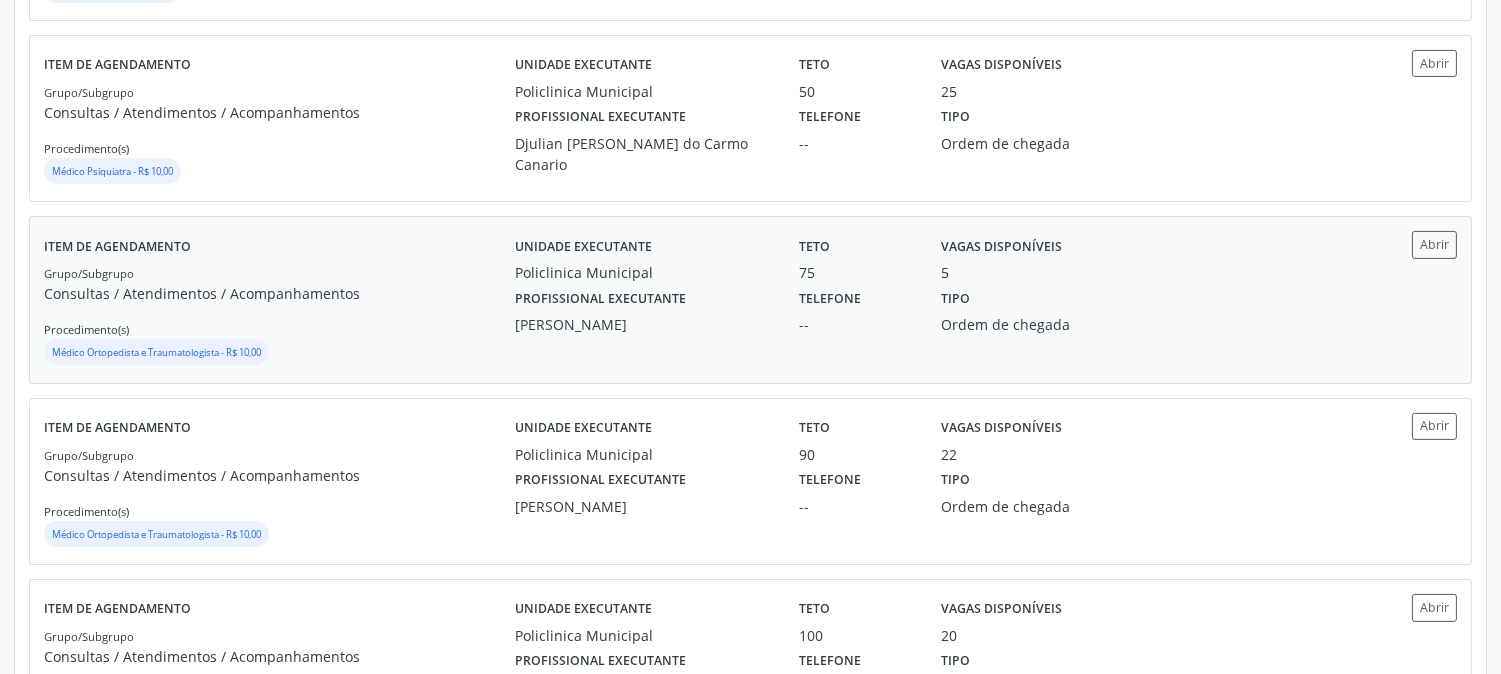 click on "Consultas / Atendimentos / Acompanhamentos" at bounding box center (279, 293) 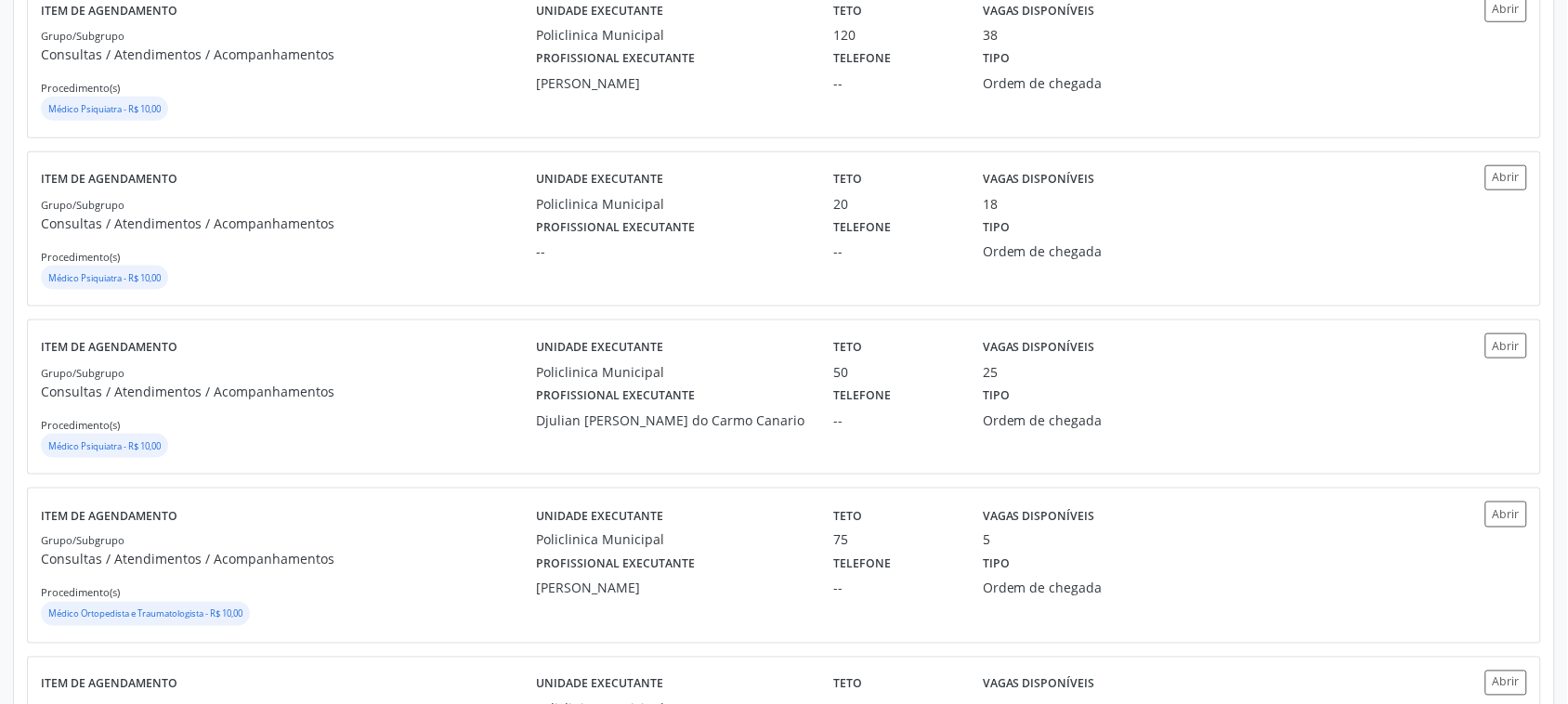 scroll, scrollTop: 0, scrollLeft: 0, axis: both 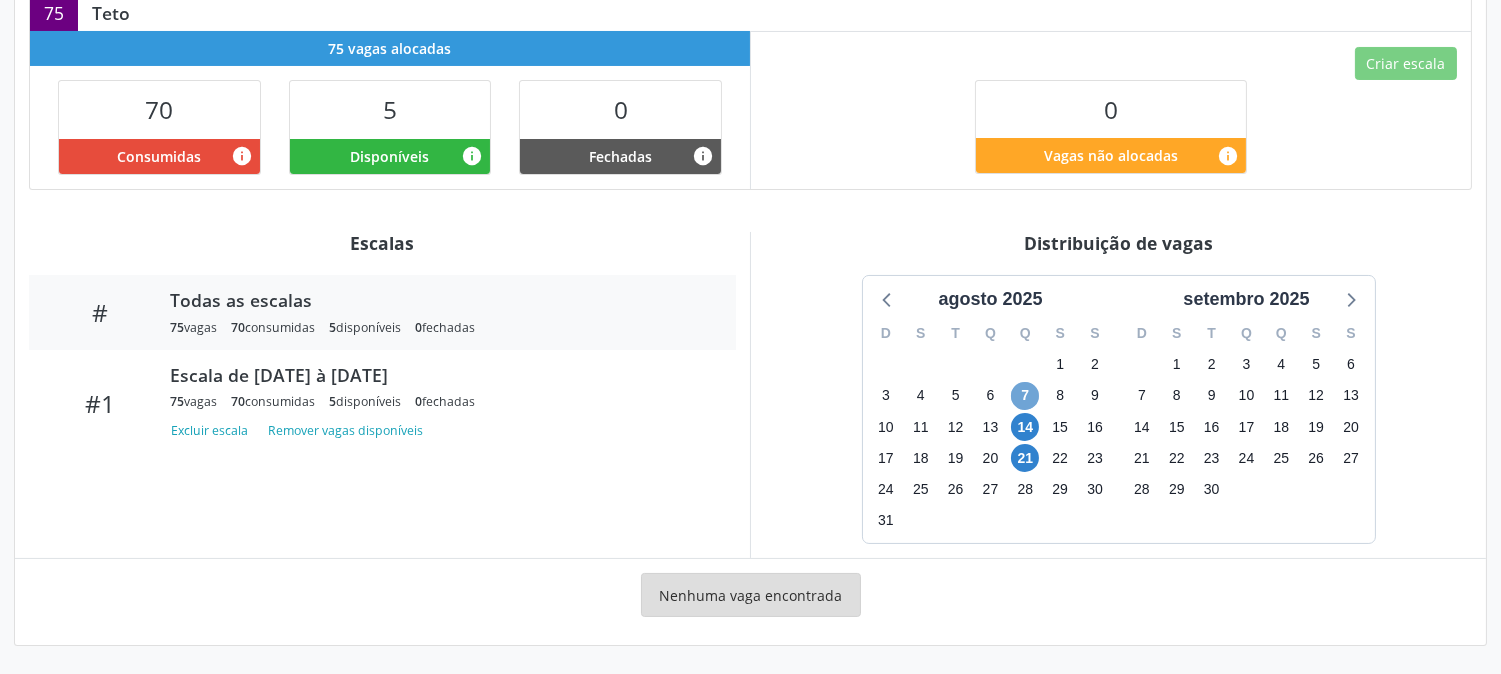 click on "7" at bounding box center [1025, 396] 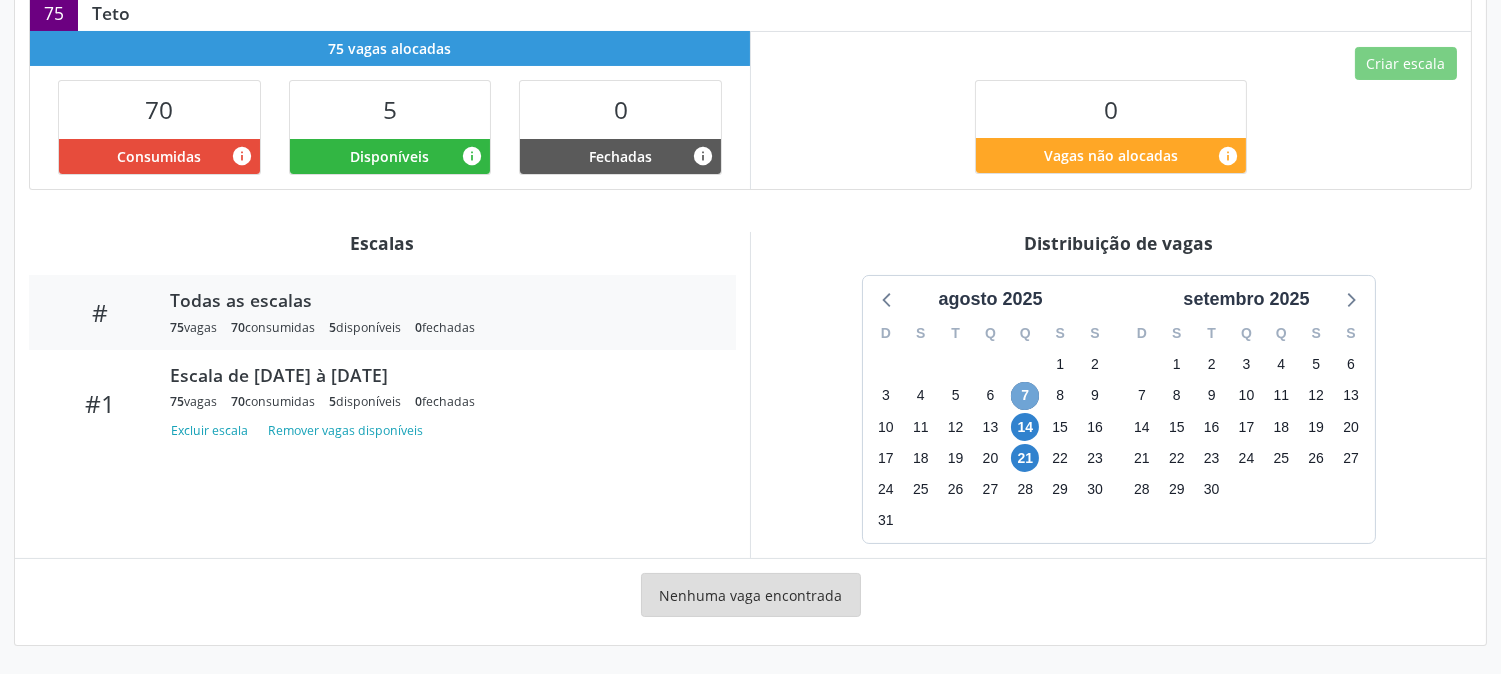 click on "7" at bounding box center (1025, 396) 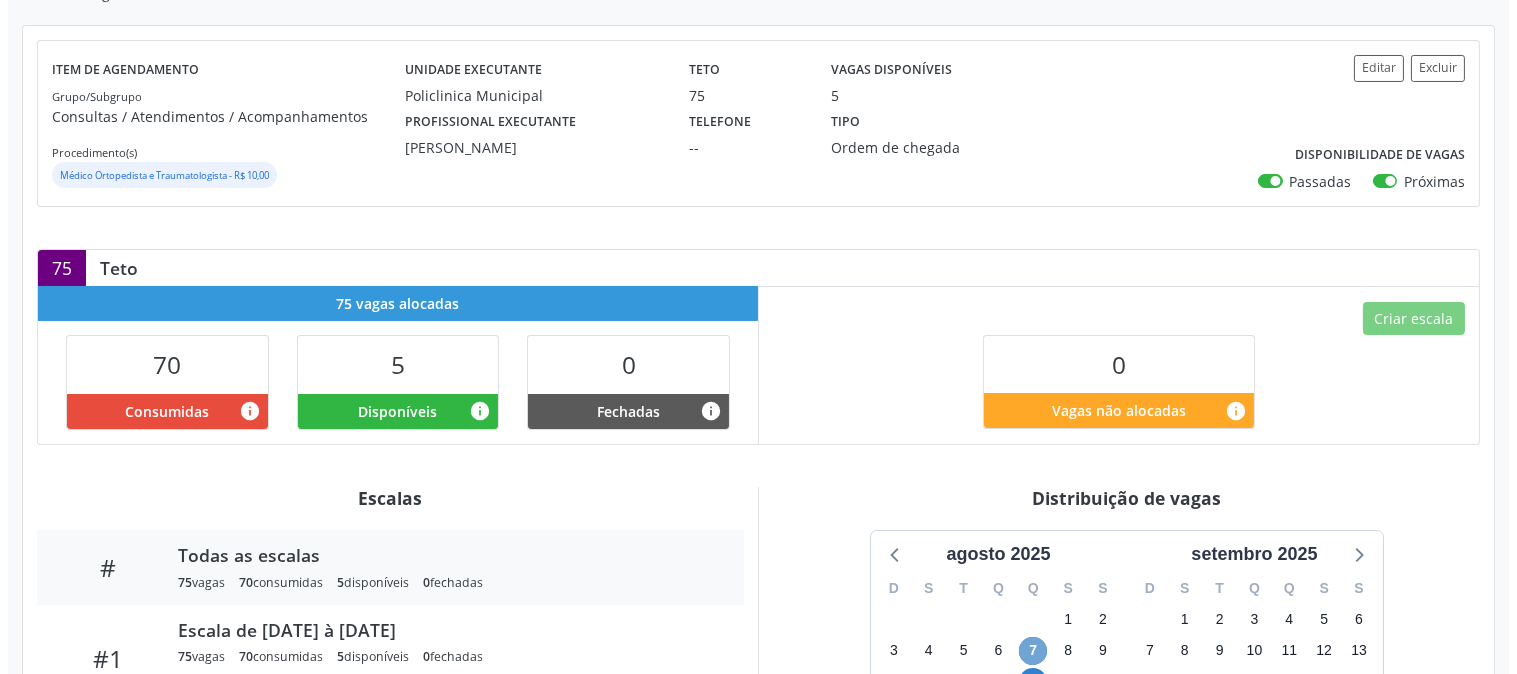 scroll, scrollTop: 165, scrollLeft: 0, axis: vertical 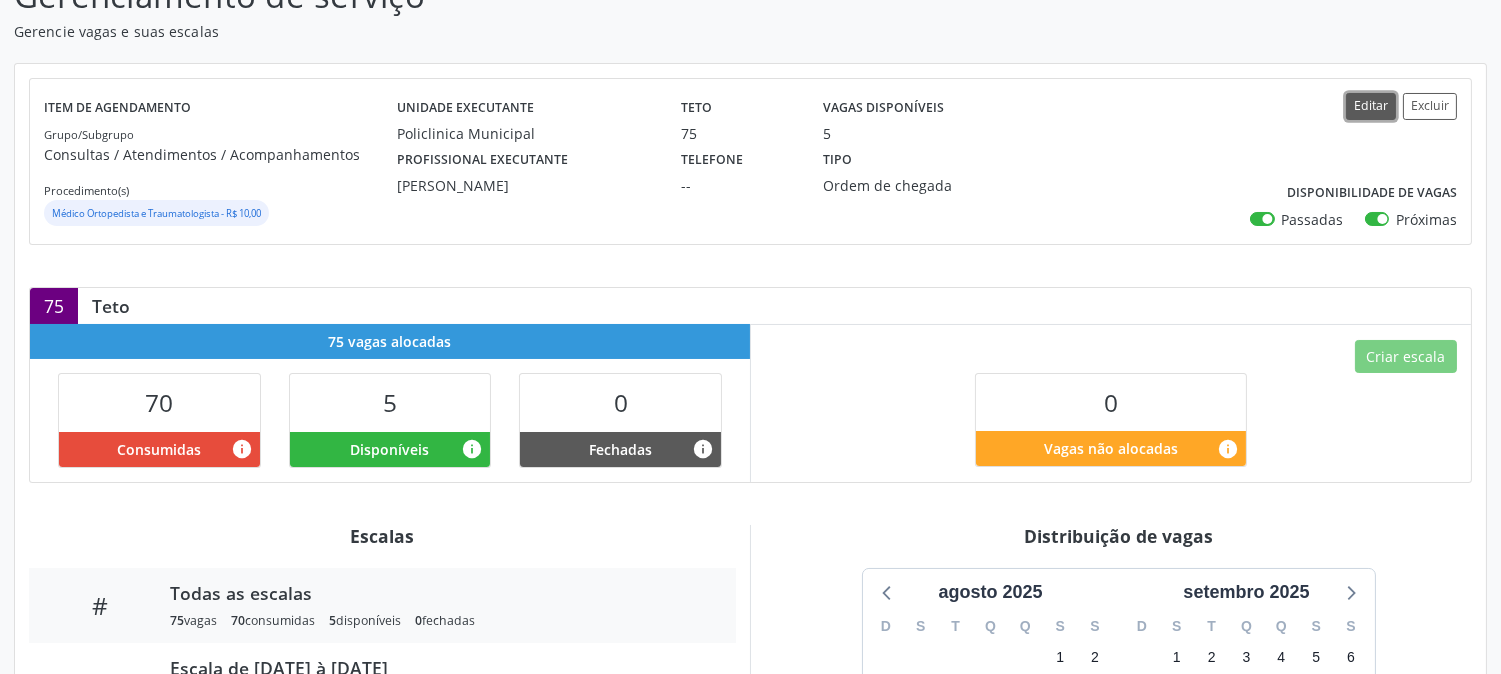 click on "Editar" at bounding box center (1371, 106) 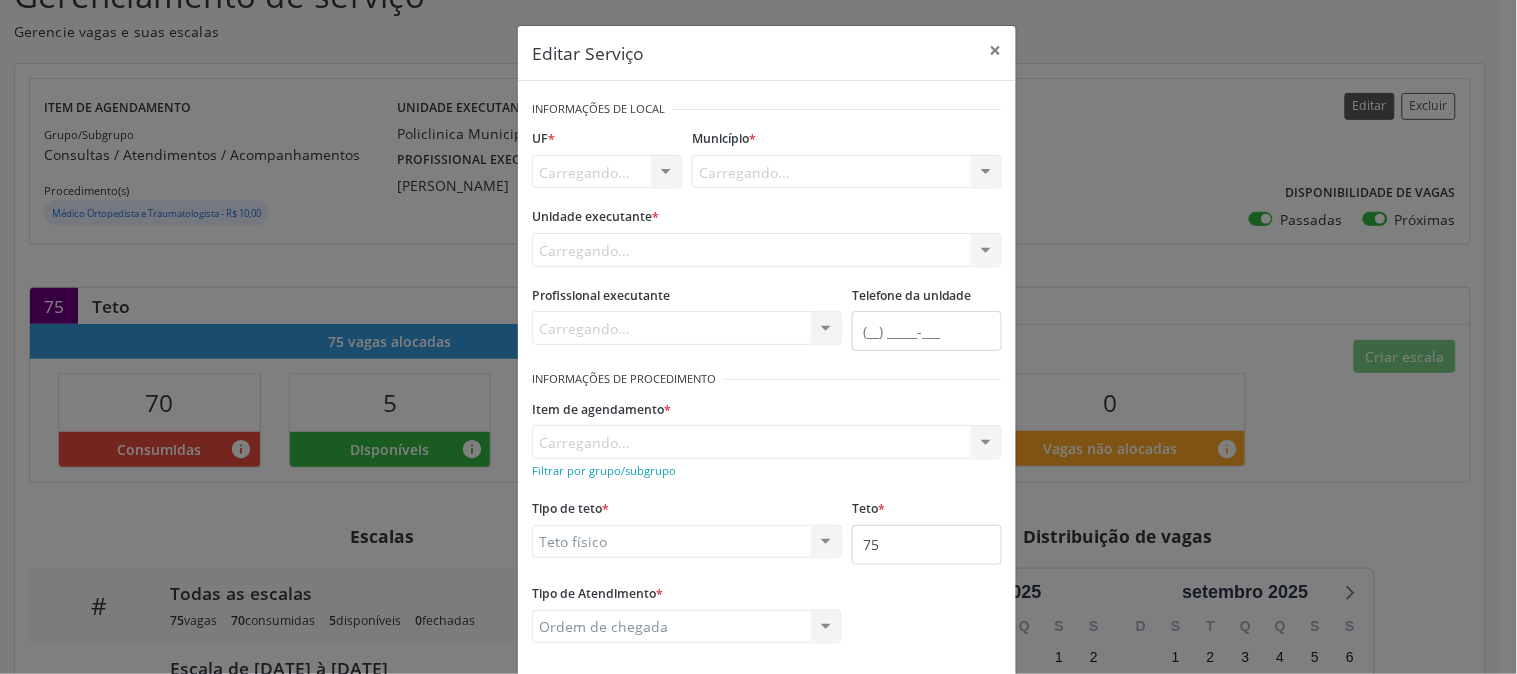 scroll, scrollTop: 0, scrollLeft: 0, axis: both 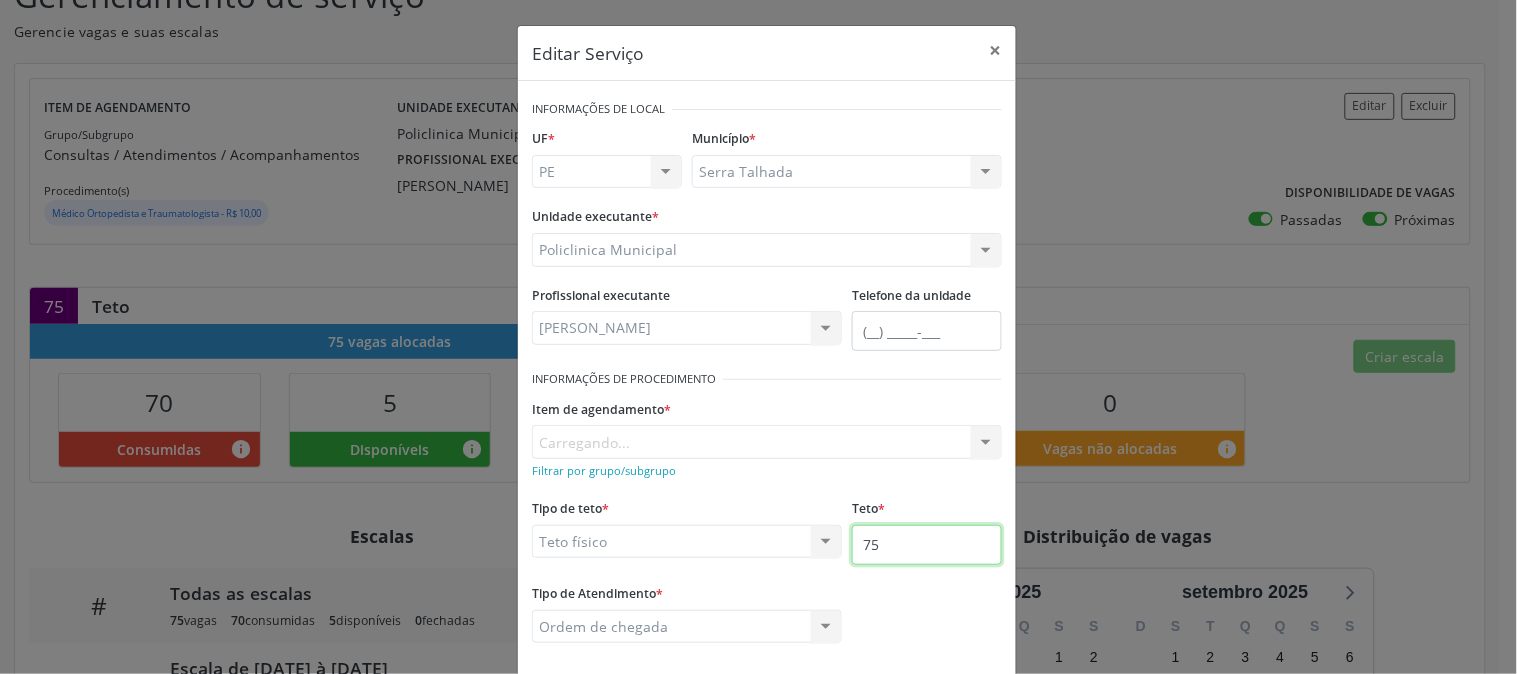 click on "75" at bounding box center (927, 545) 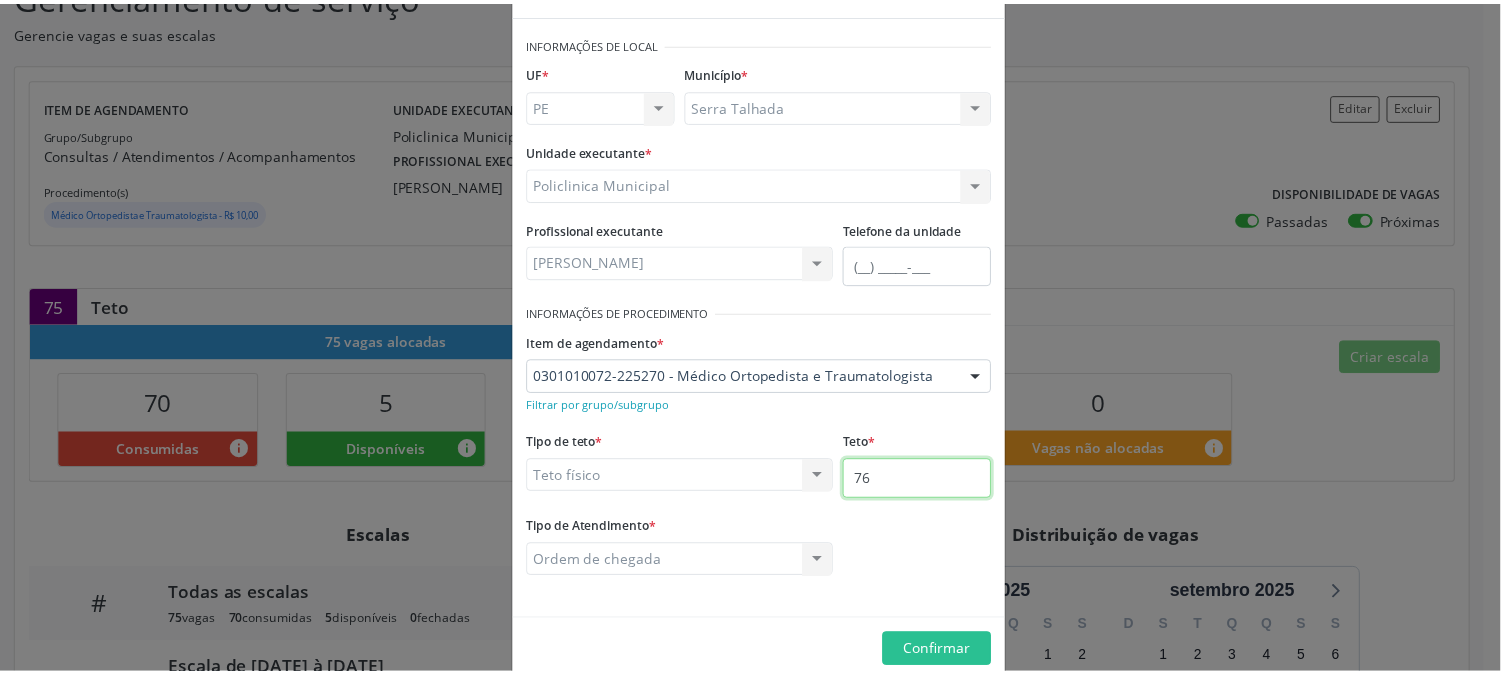 scroll, scrollTop: 98, scrollLeft: 0, axis: vertical 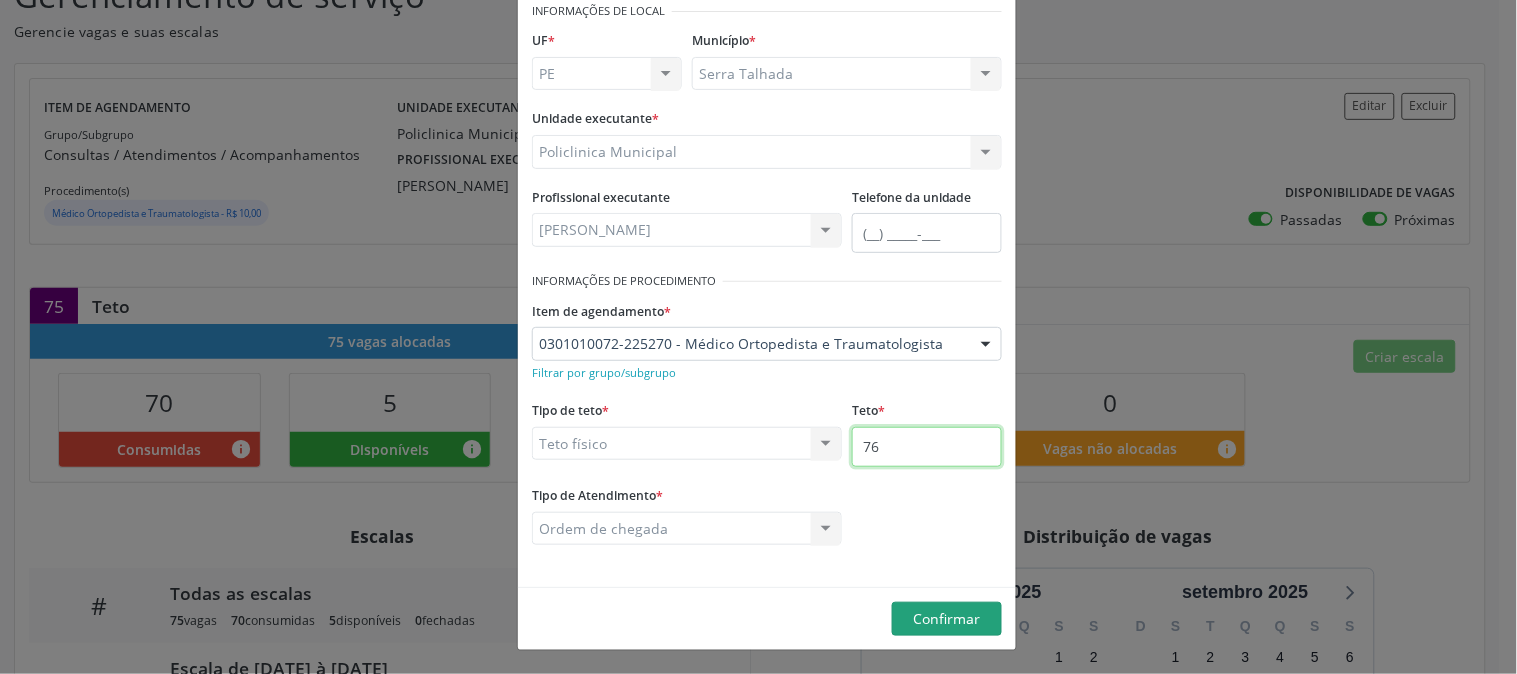 type on "76" 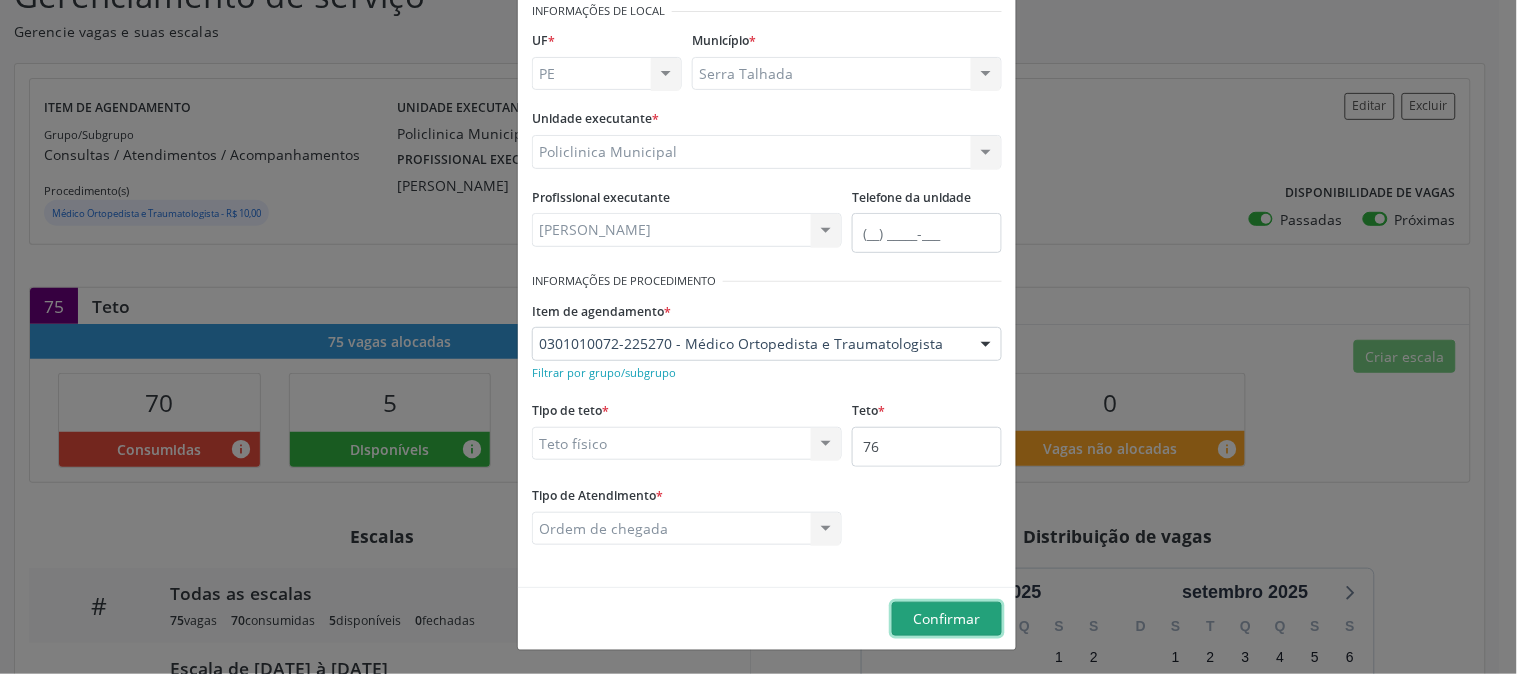 click on "Confirmar" at bounding box center (947, 618) 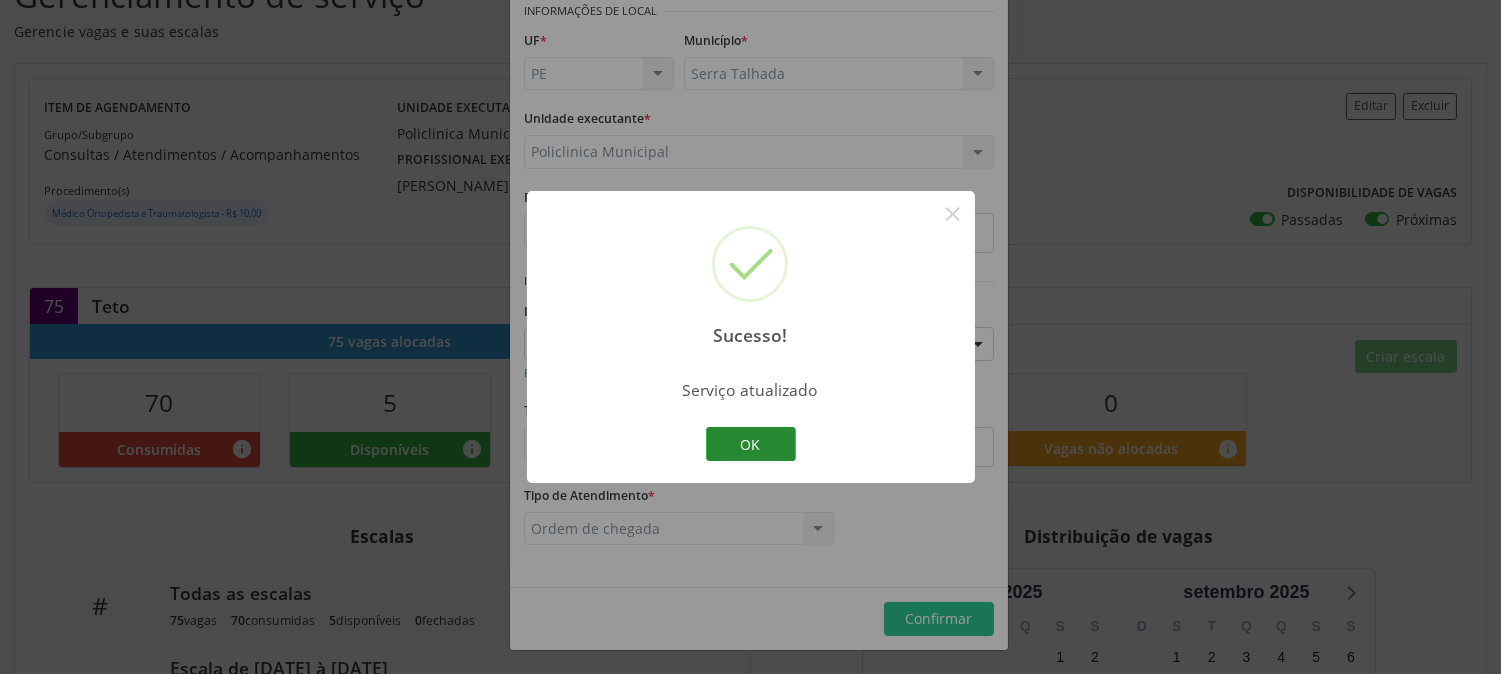 click on "OK" at bounding box center (751, 444) 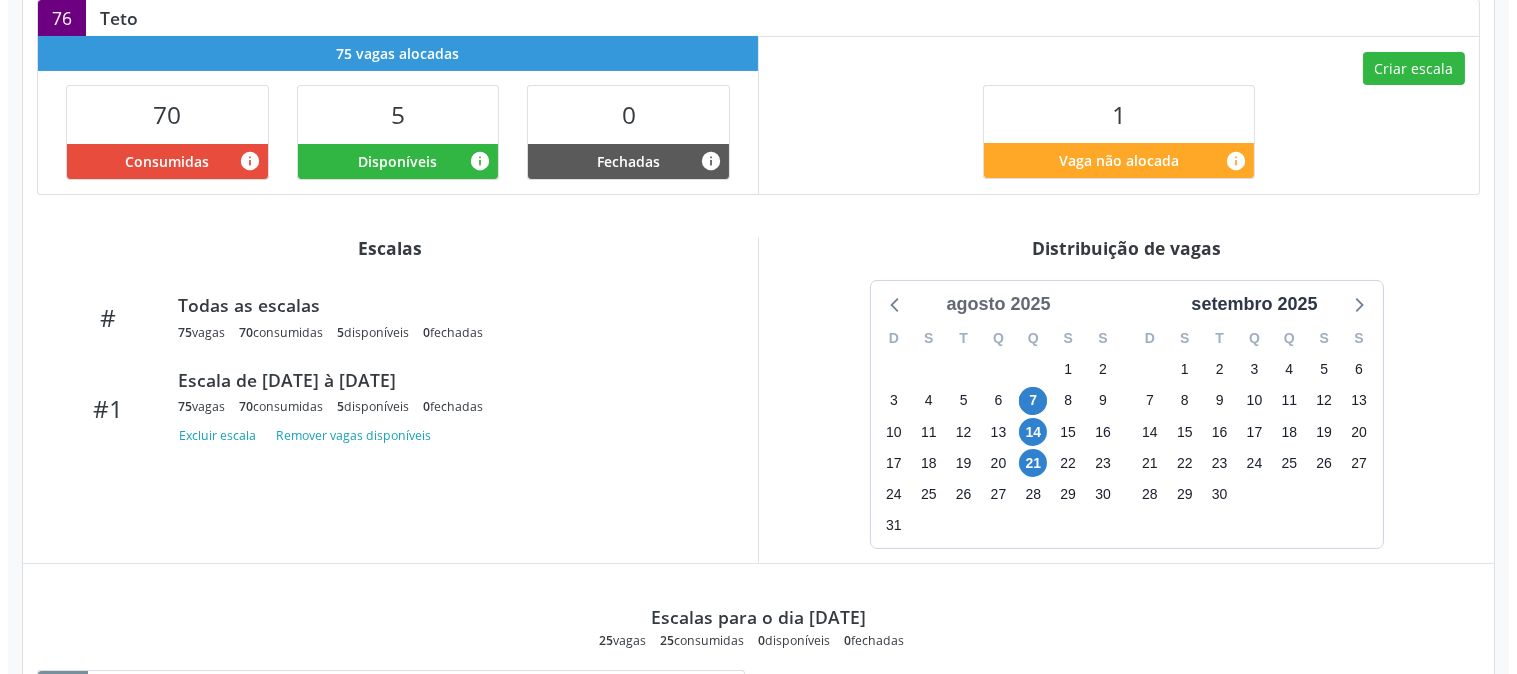 scroll, scrollTop: 333, scrollLeft: 0, axis: vertical 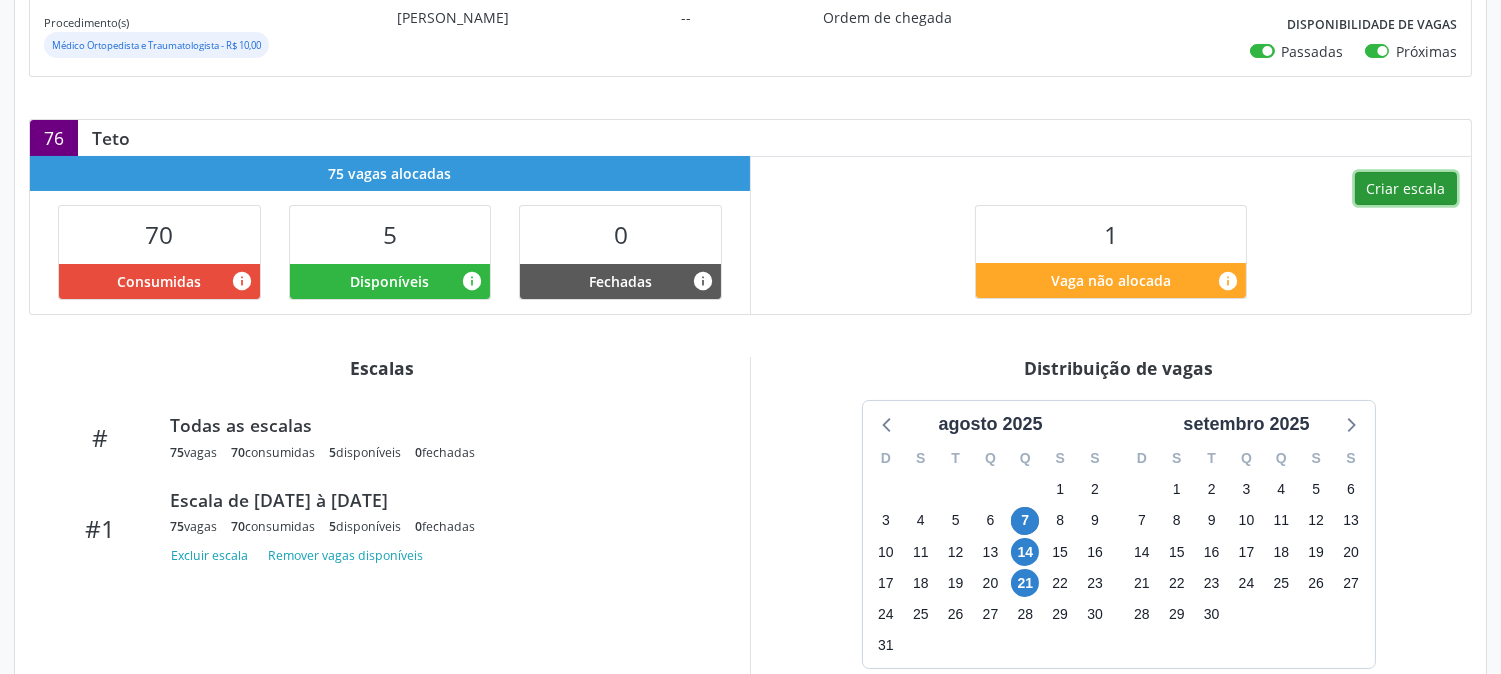 click on "Criar escala" at bounding box center (1406, 189) 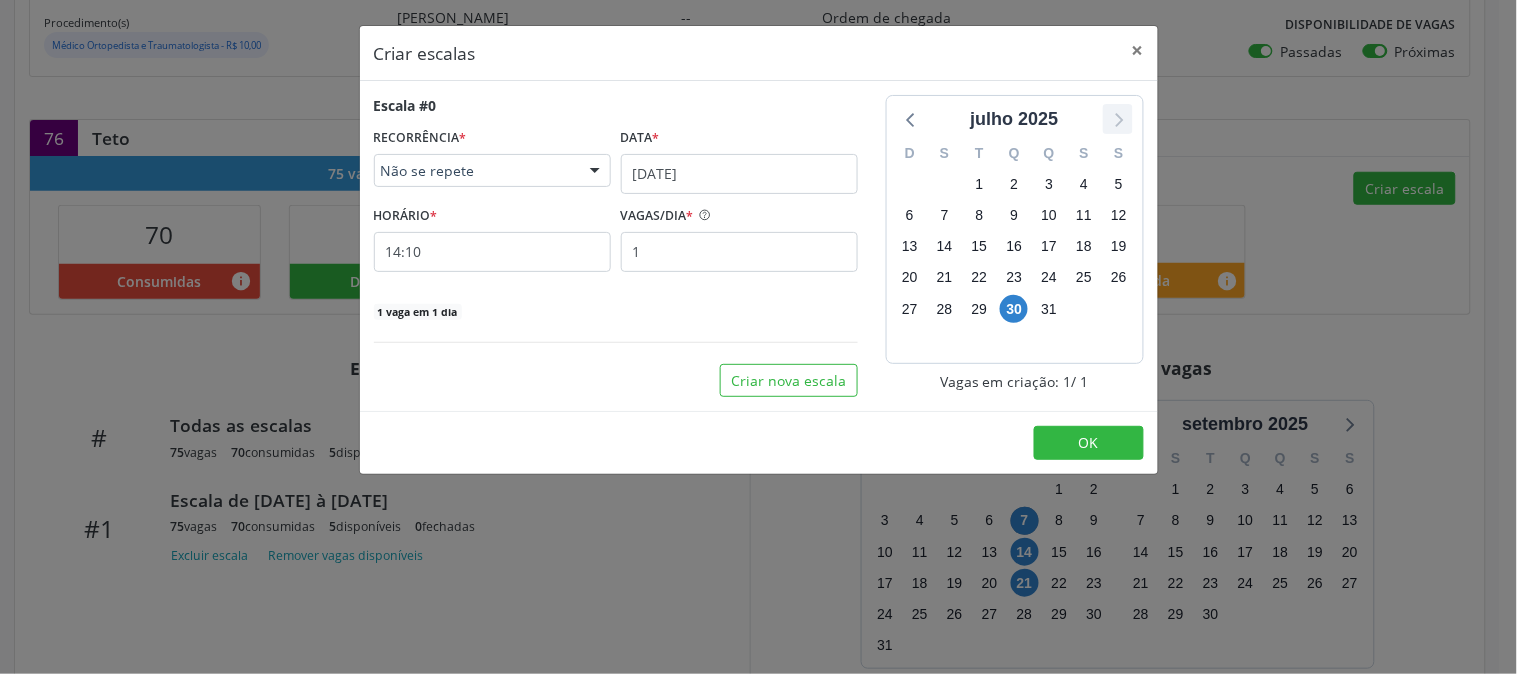 click 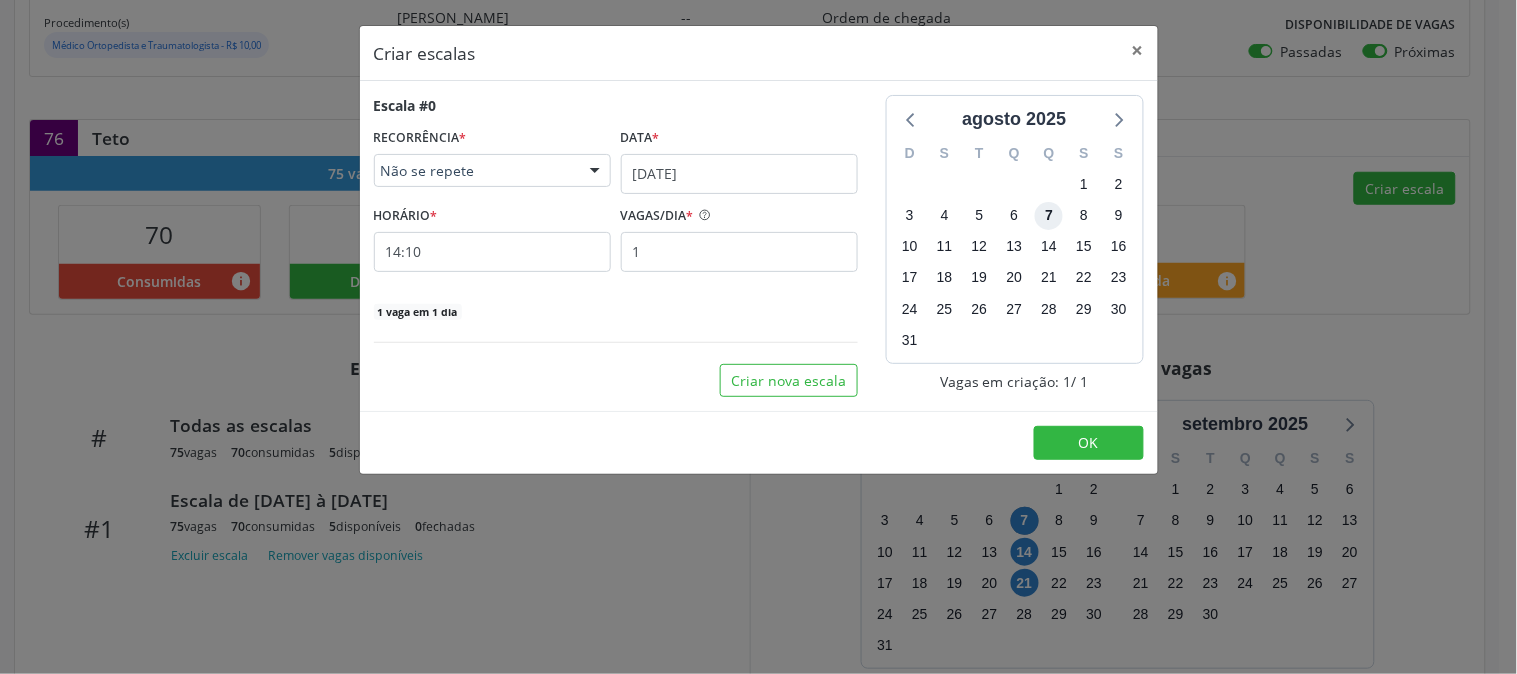 click on "7" at bounding box center (1049, 216) 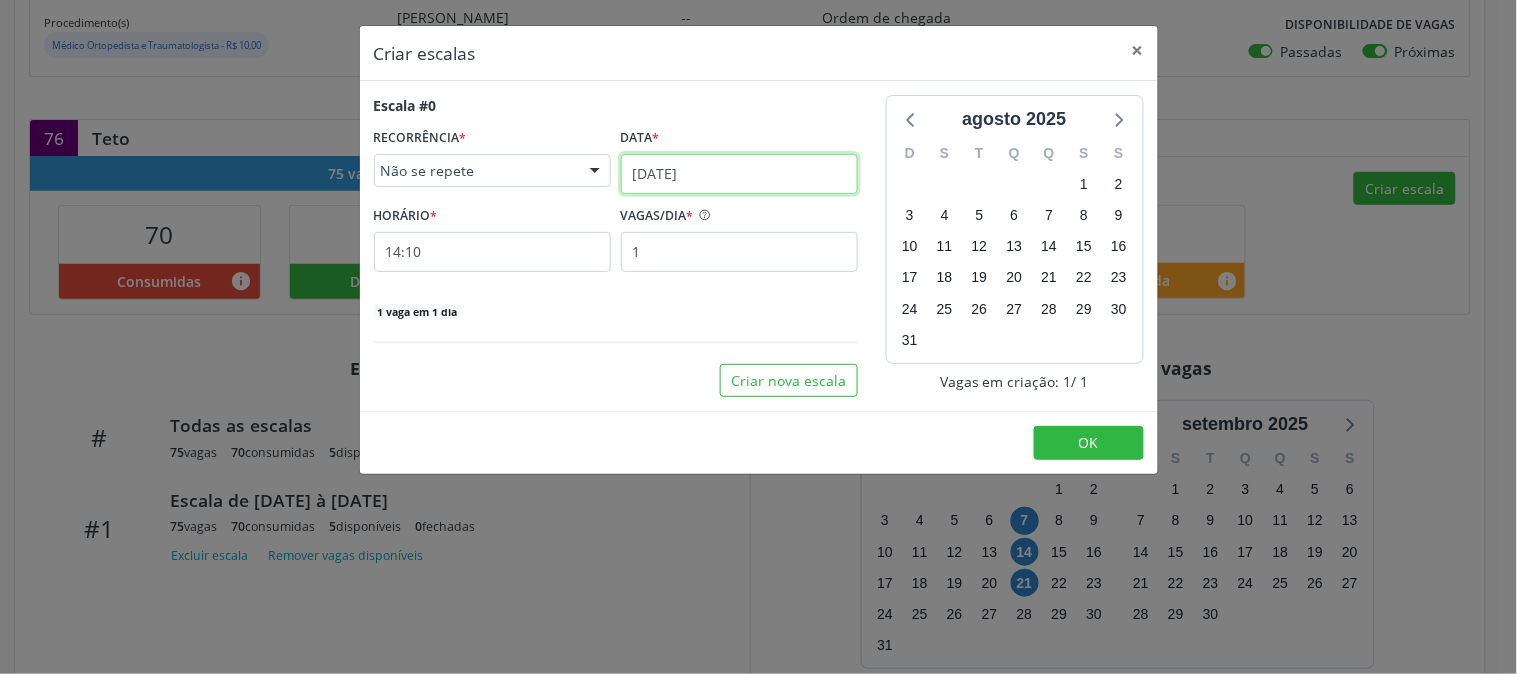 click on "[DATE]" at bounding box center (739, 174) 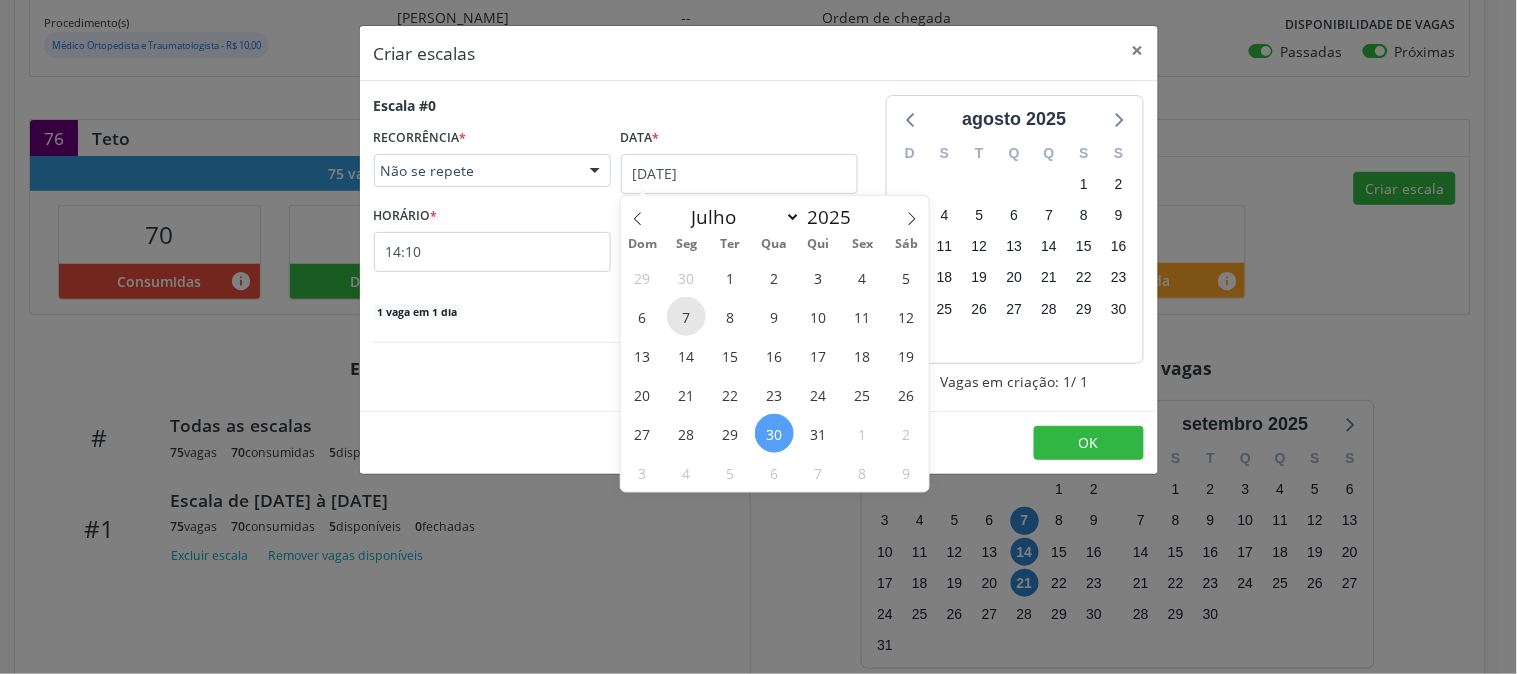 click on "7" at bounding box center [686, 316] 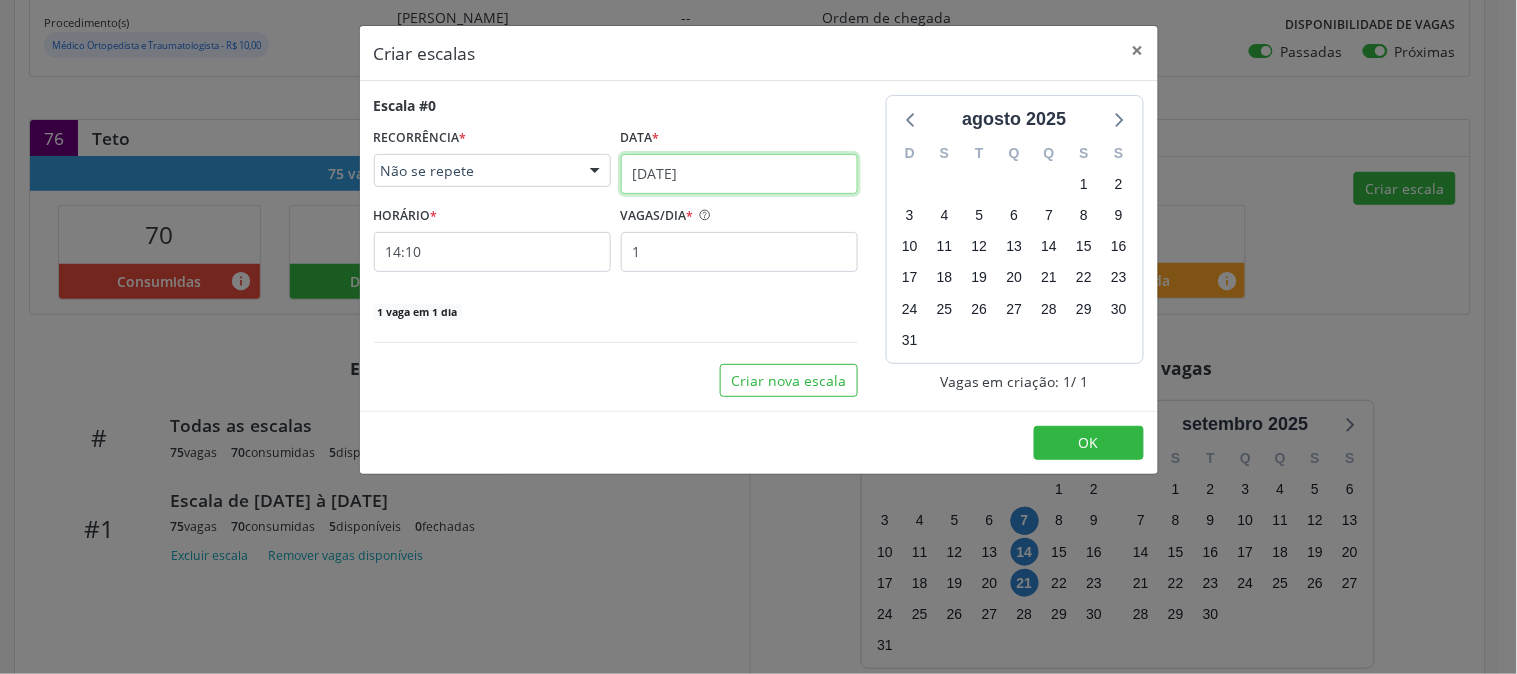 click on "07/07/2025" at bounding box center [739, 174] 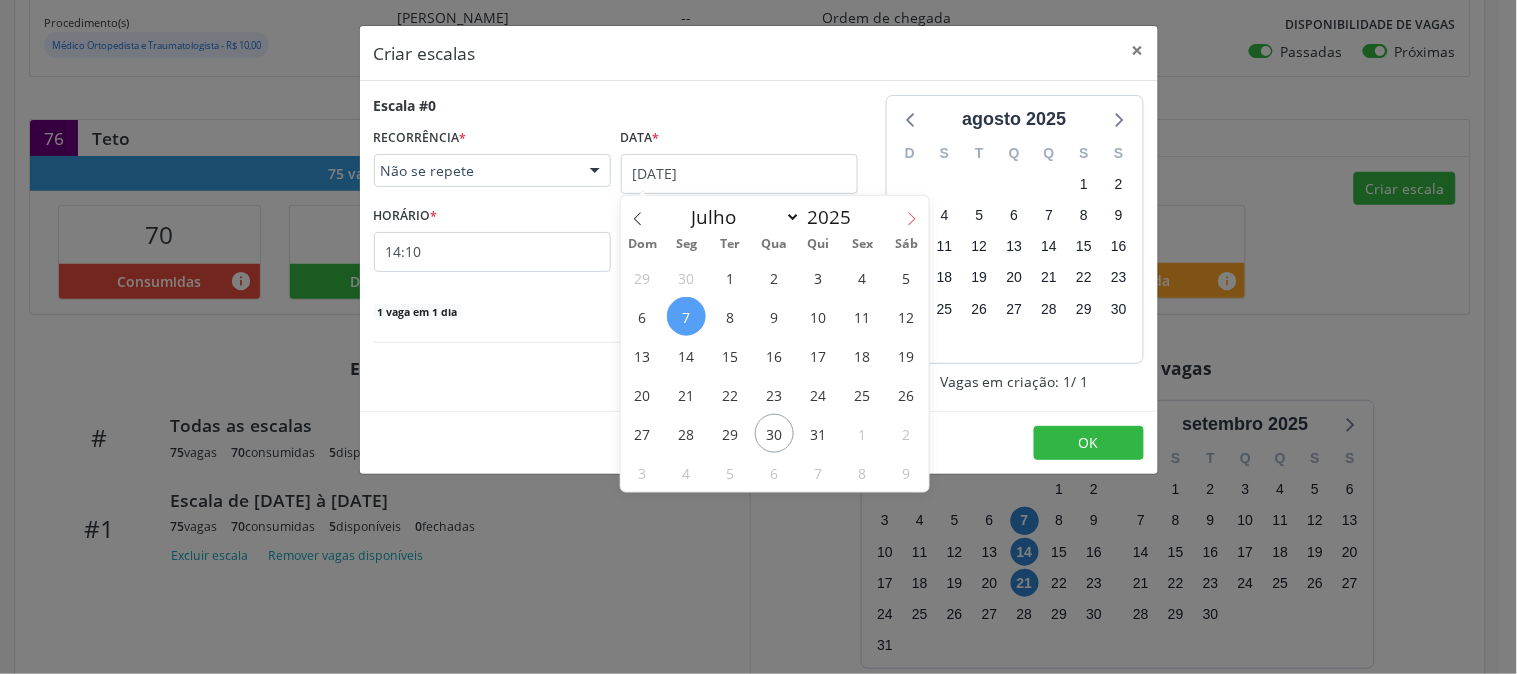 click 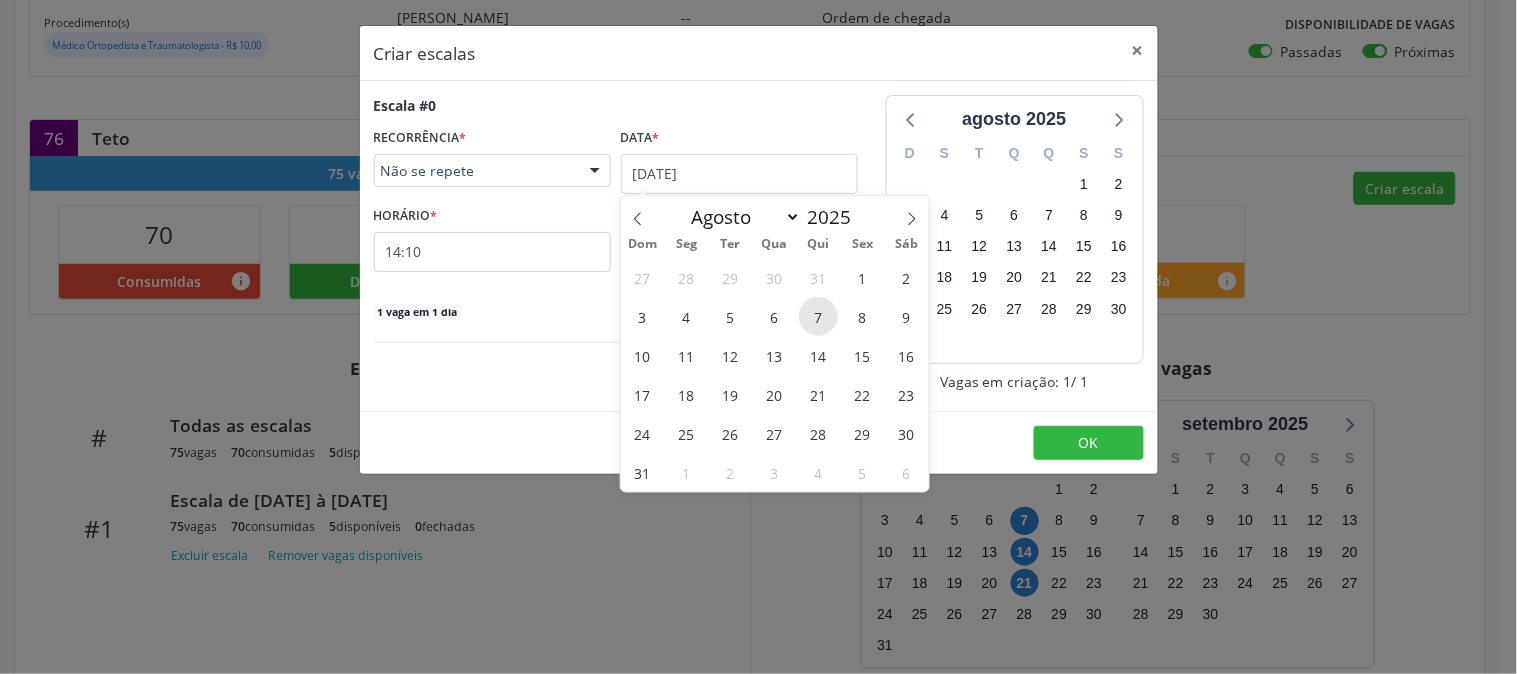 click on "7" at bounding box center [818, 316] 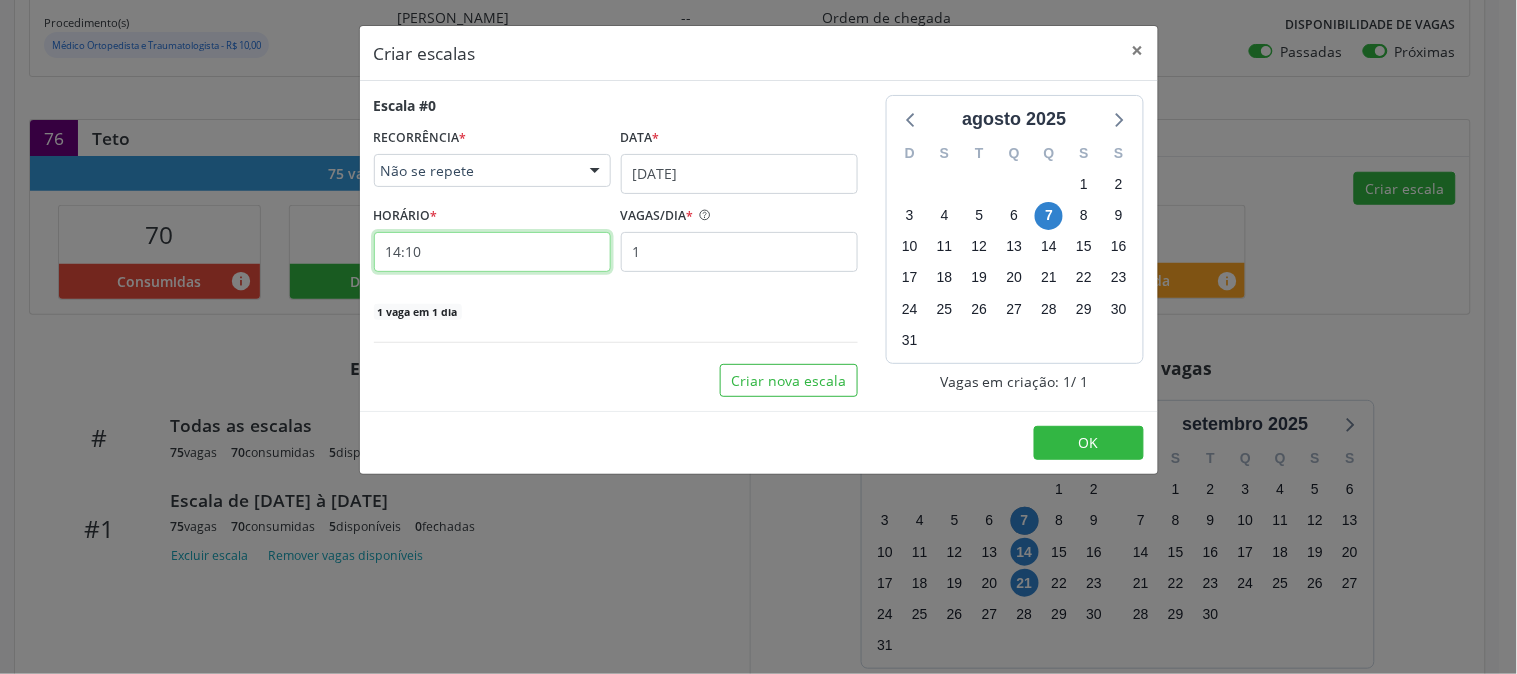 click on "14:10" at bounding box center [492, 252] 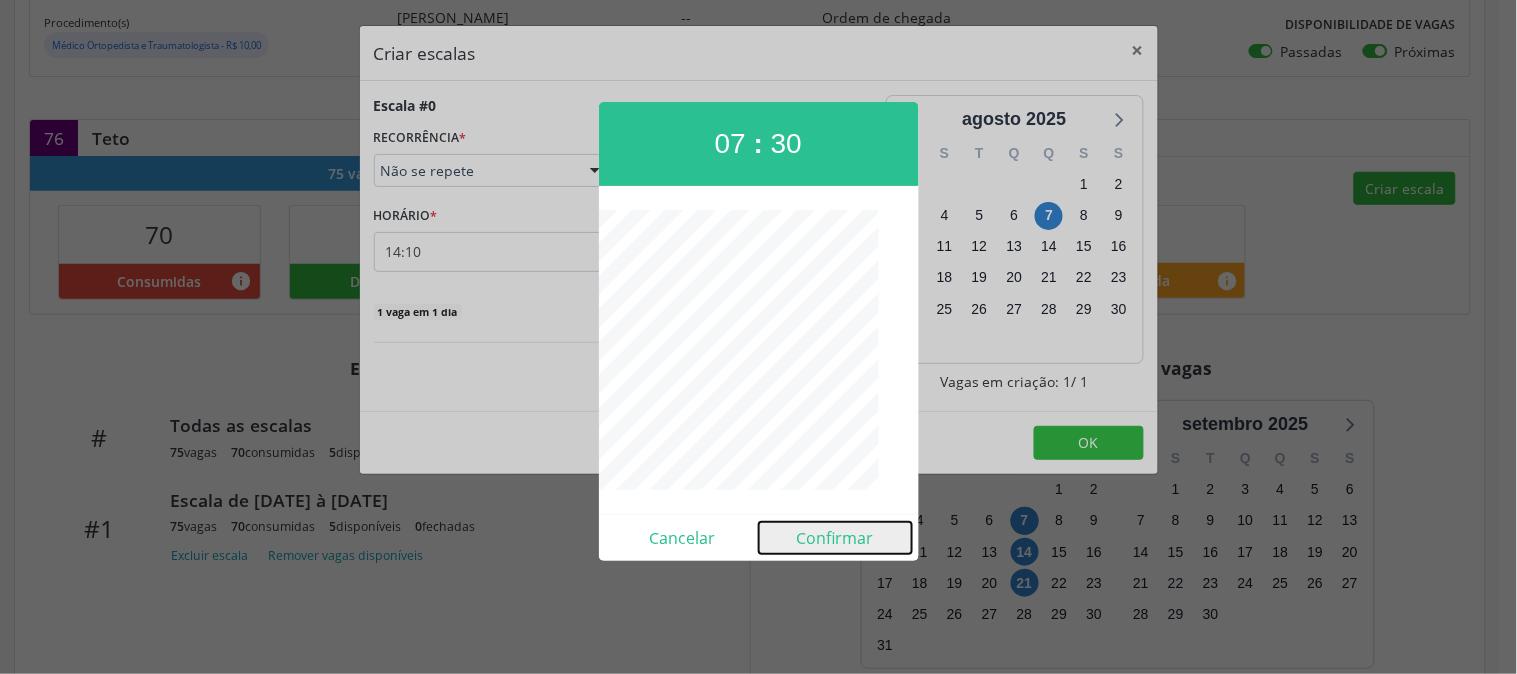 click on "Confirmar" at bounding box center (835, 538) 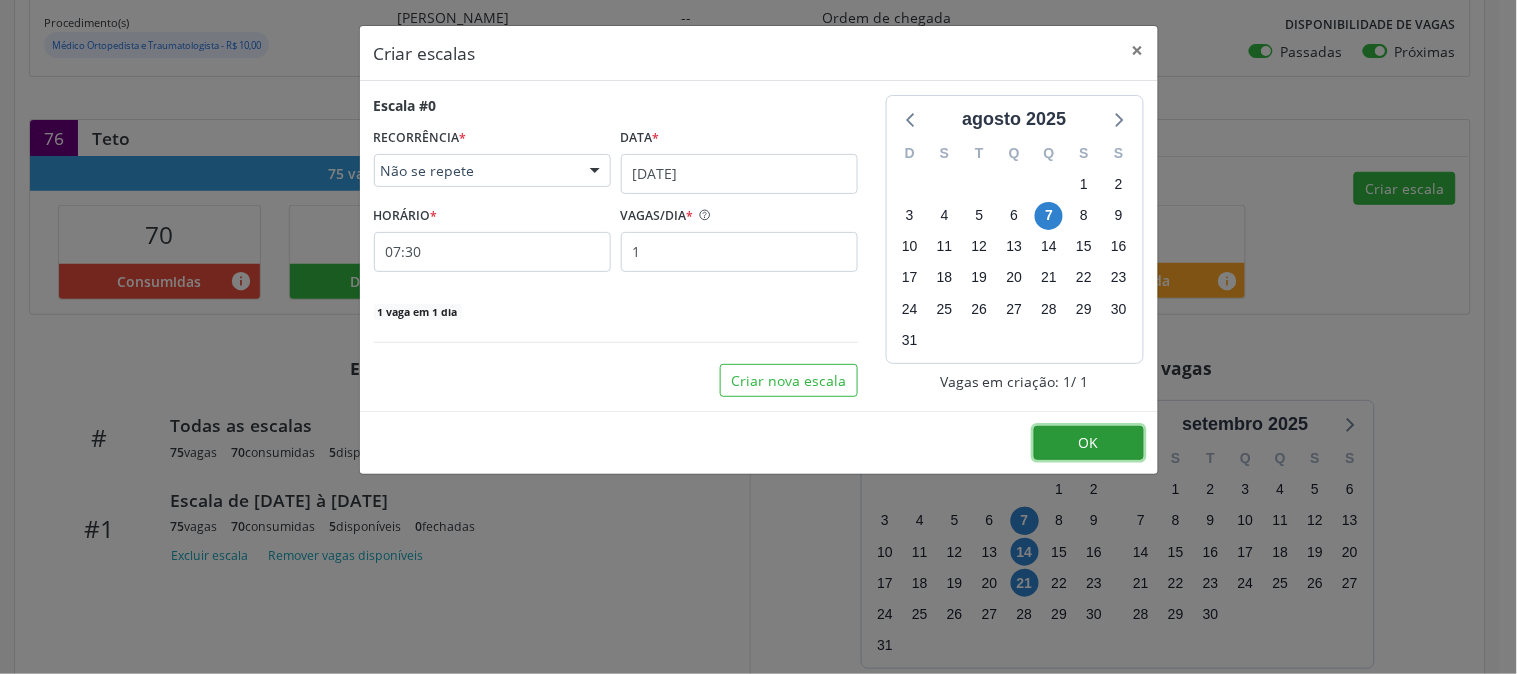 click on "OK" at bounding box center [1089, 443] 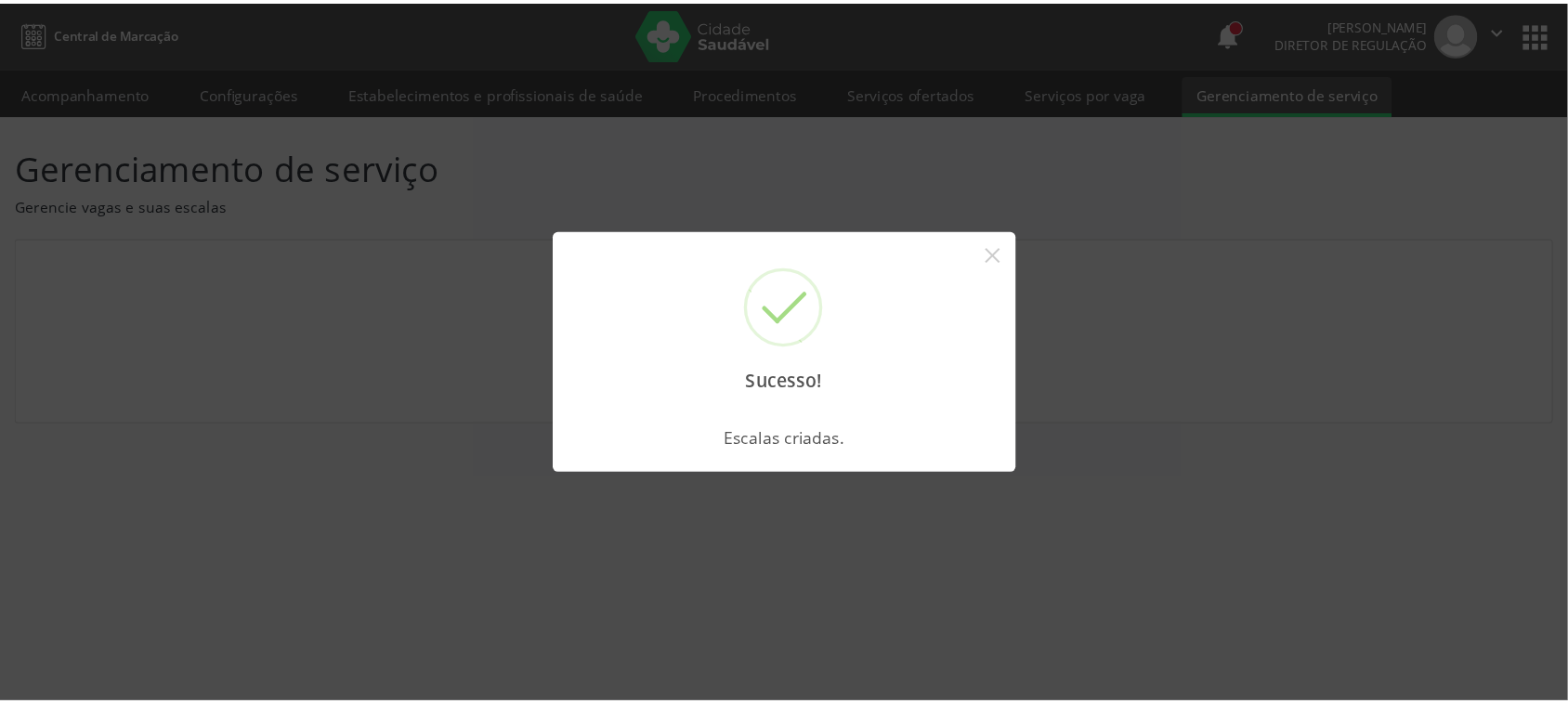 scroll, scrollTop: 0, scrollLeft: 0, axis: both 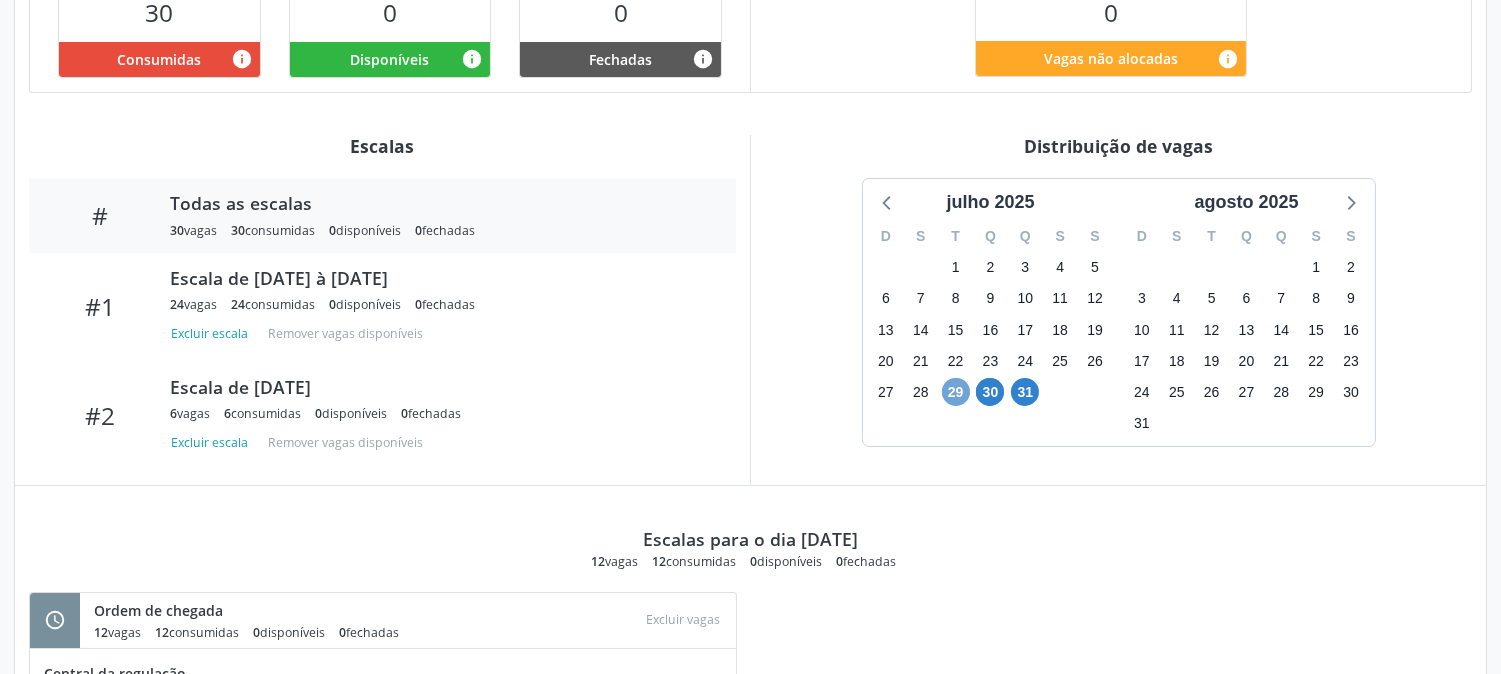 click on "29" at bounding box center [956, 392] 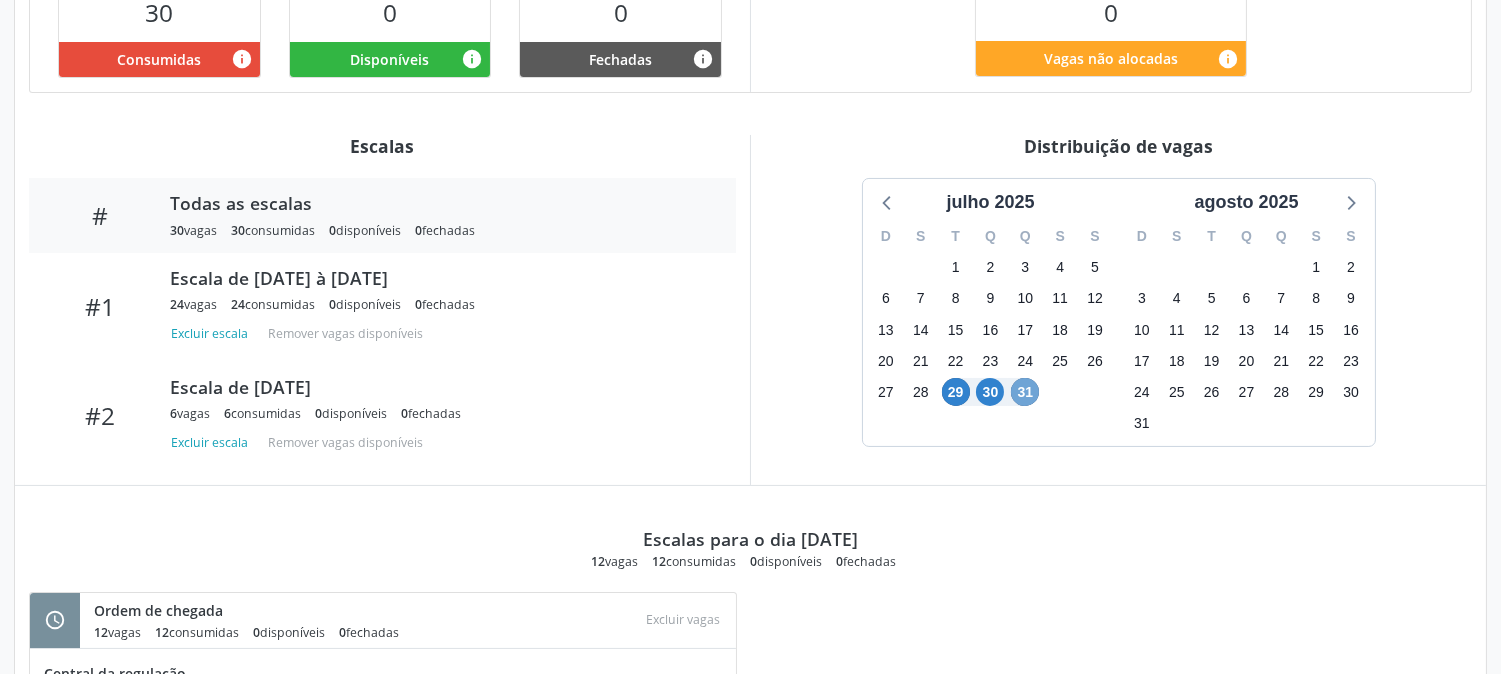 click on "31" at bounding box center (1025, 392) 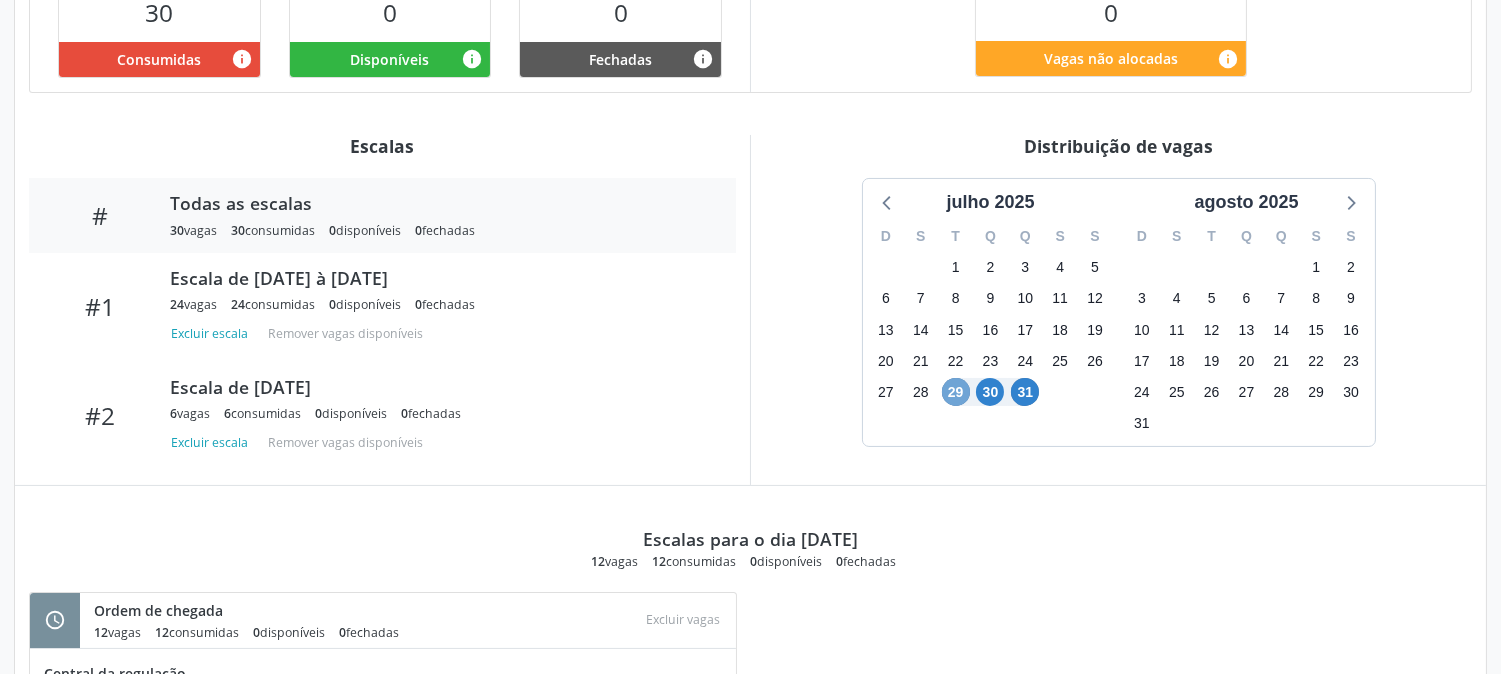 click on "29" at bounding box center [956, 392] 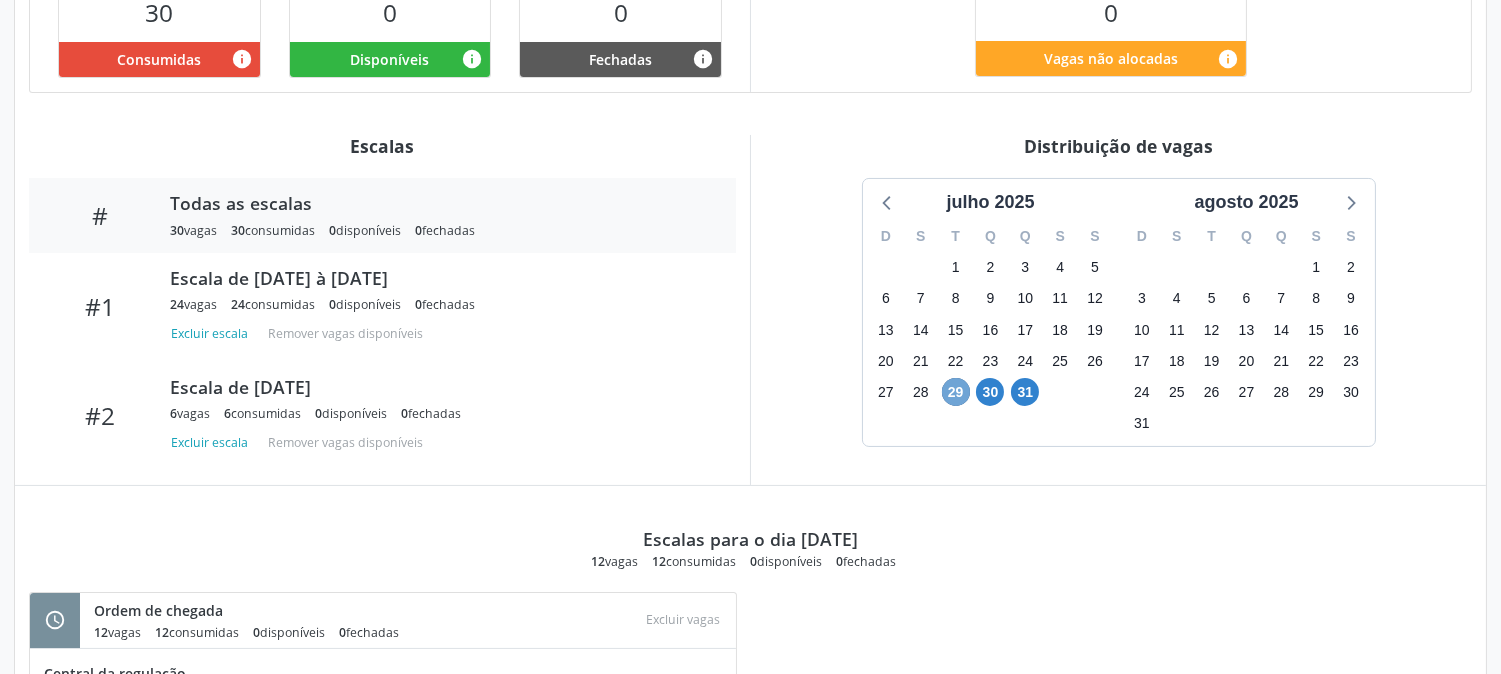click on "29" at bounding box center (956, 392) 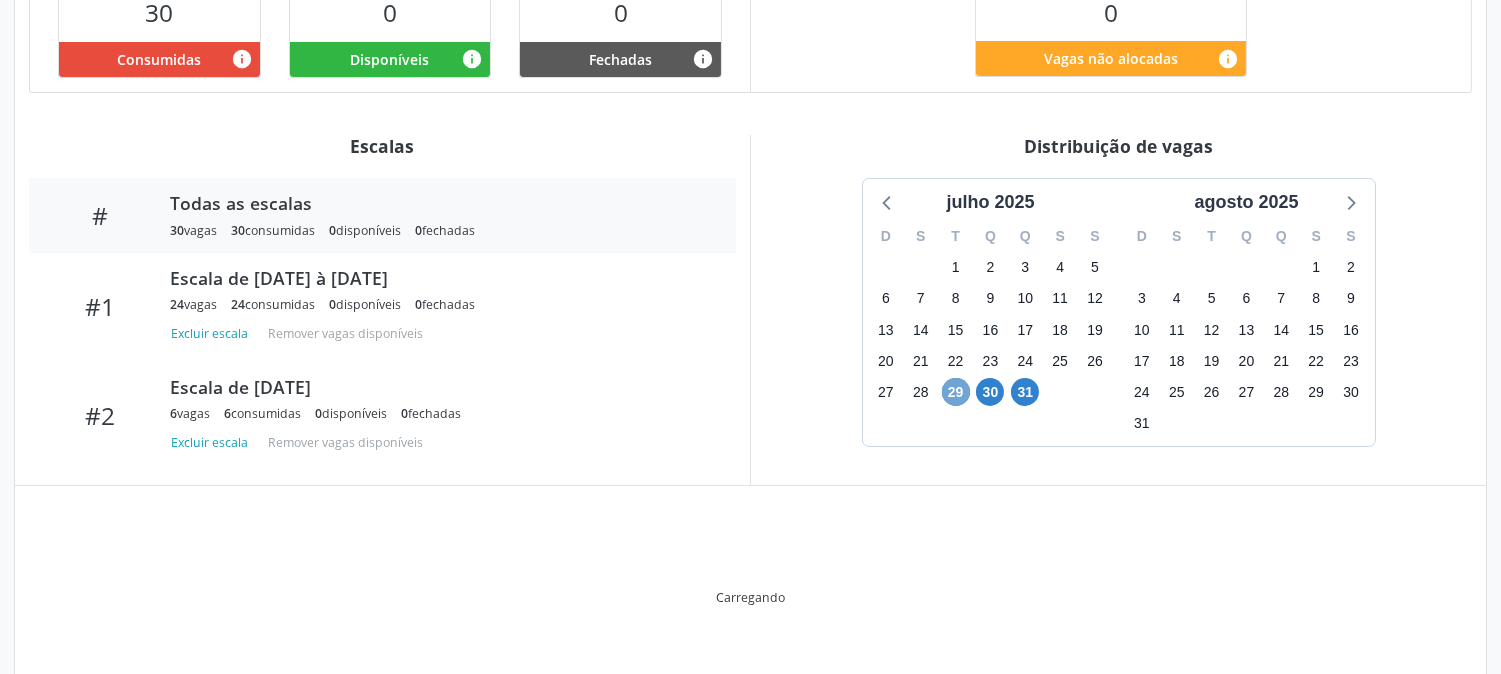 click on "29" at bounding box center (956, 392) 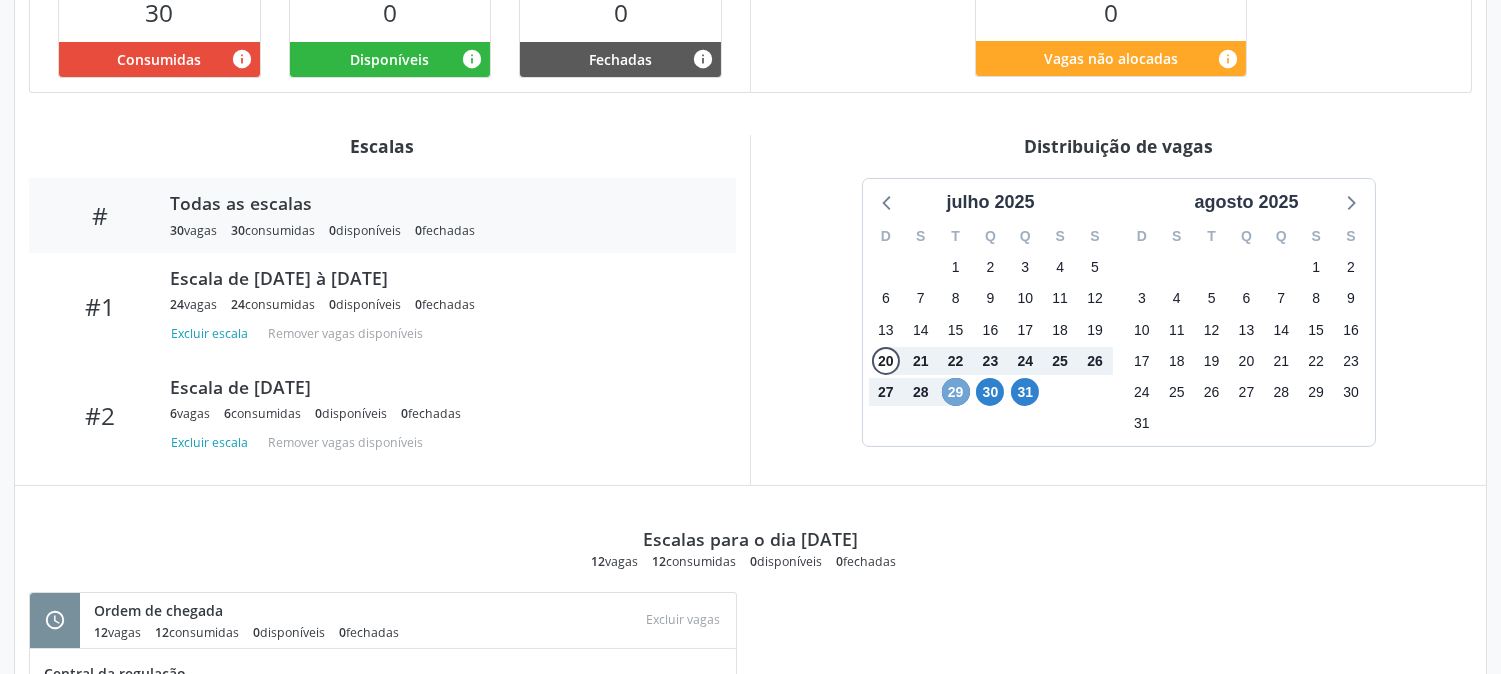scroll, scrollTop: 772, scrollLeft: 0, axis: vertical 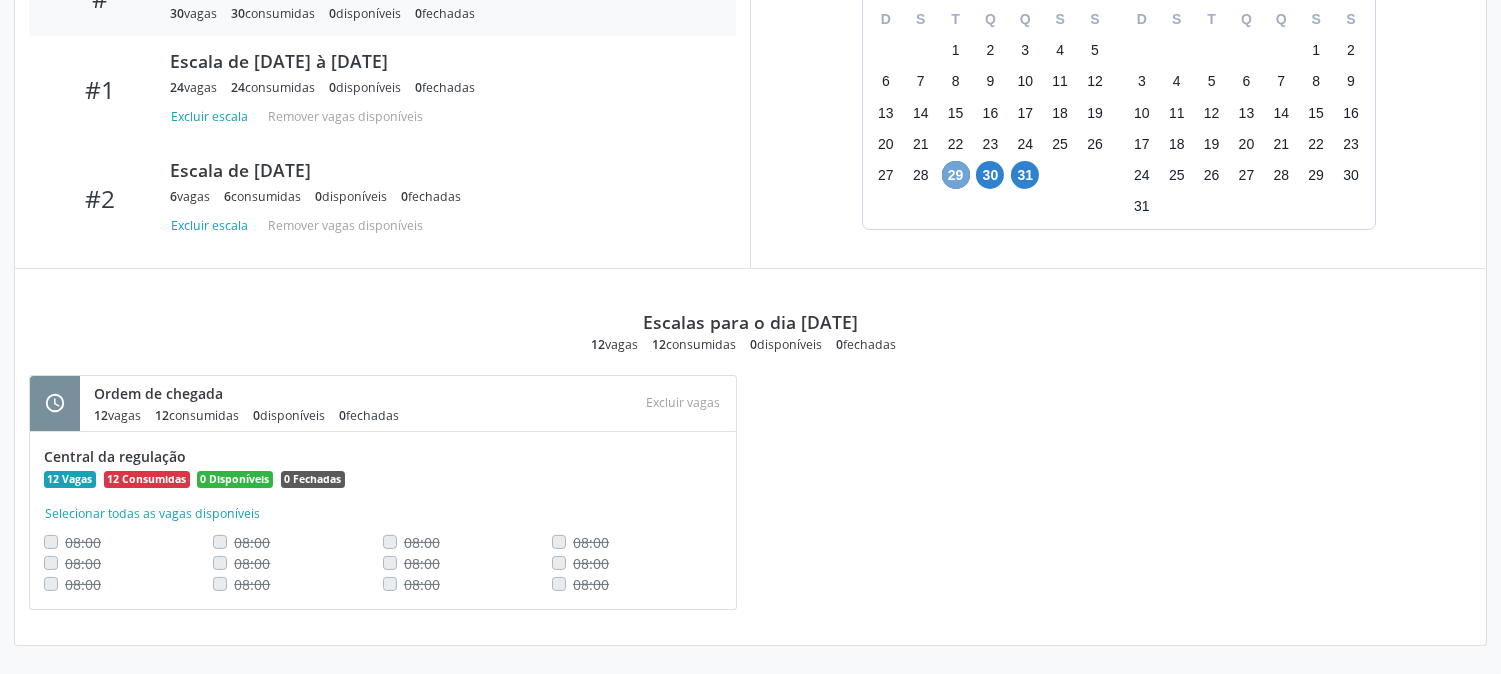 click on "29" at bounding box center [956, 175] 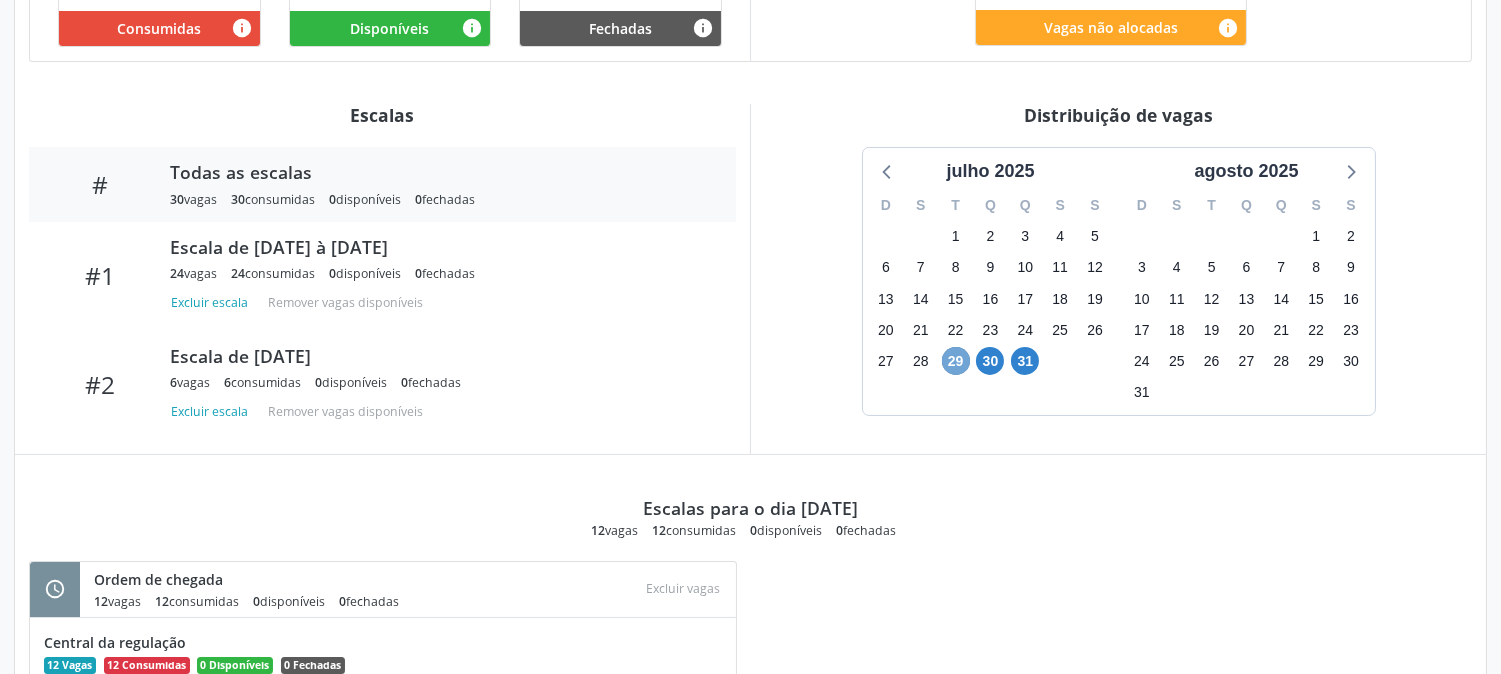 scroll, scrollTop: 772, scrollLeft: 0, axis: vertical 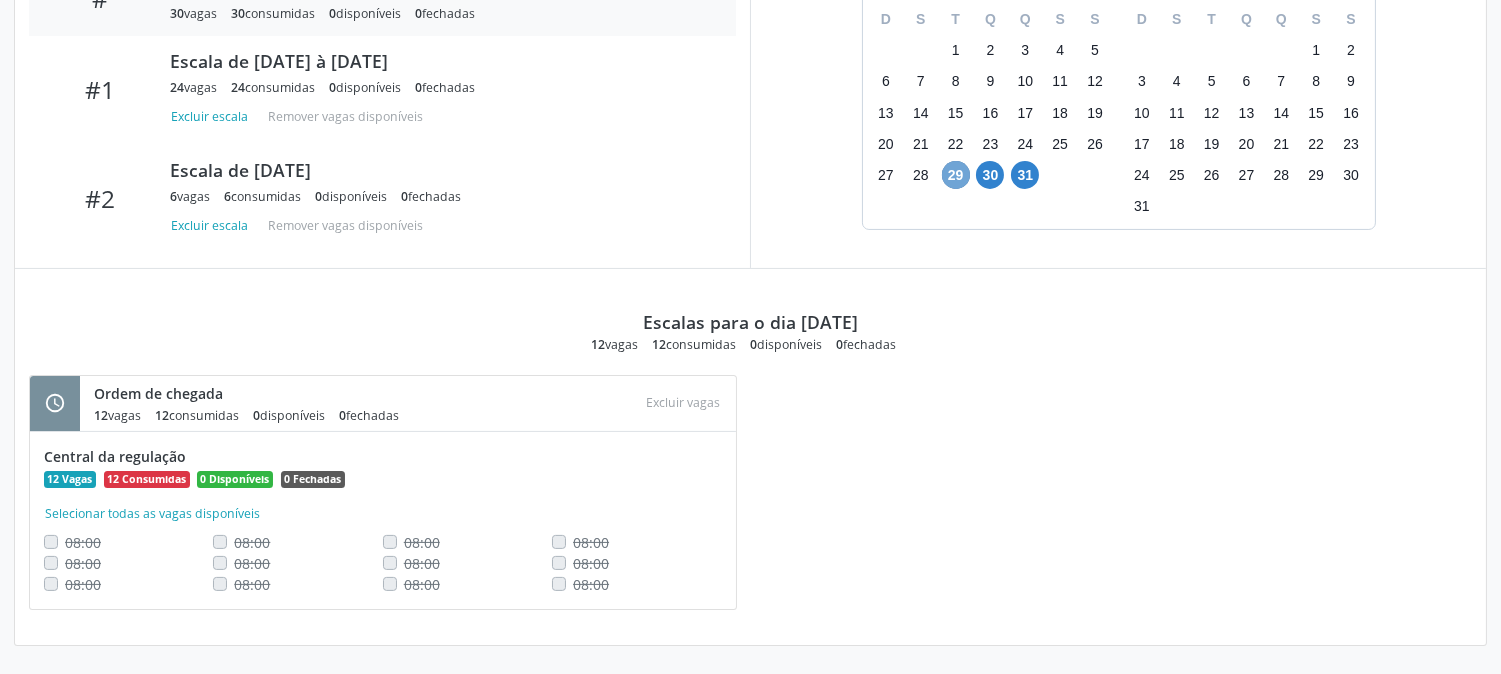 click on "29" at bounding box center [956, 175] 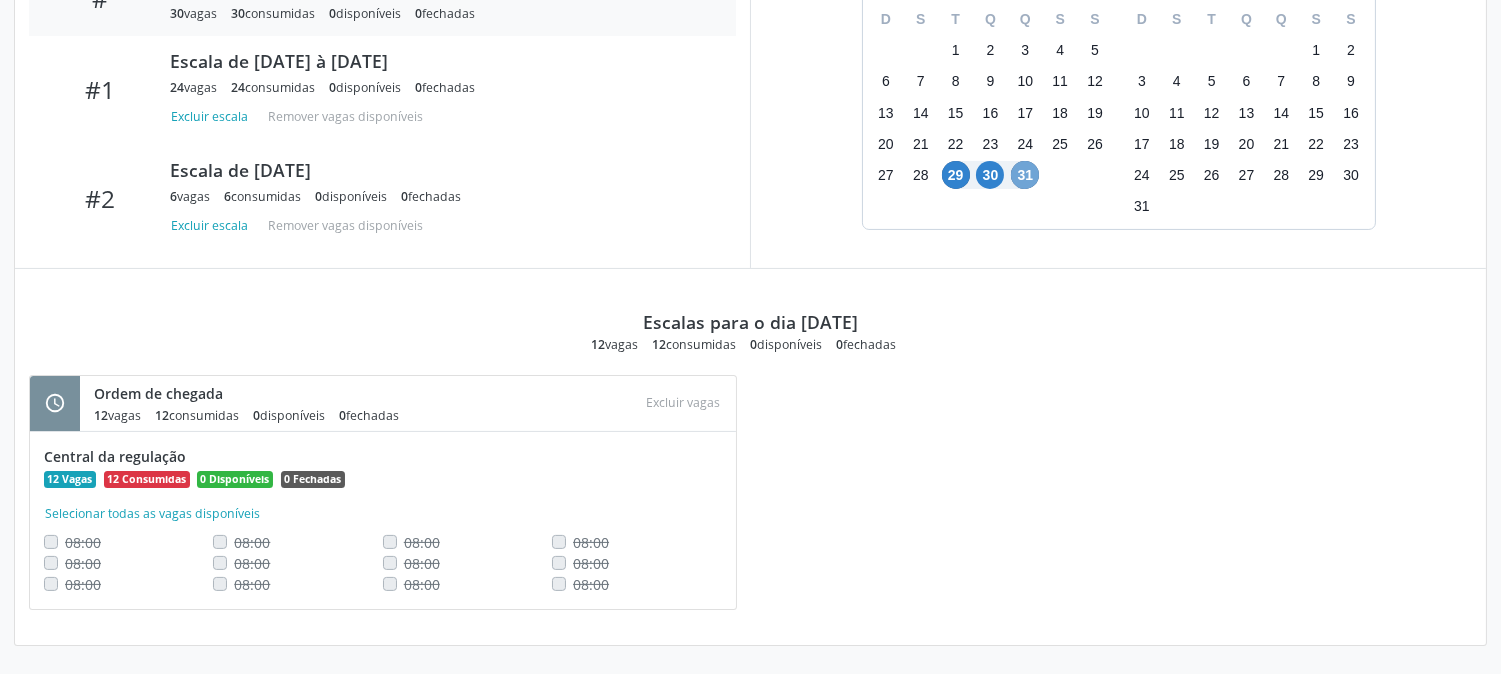 click on "31" at bounding box center [1025, 175] 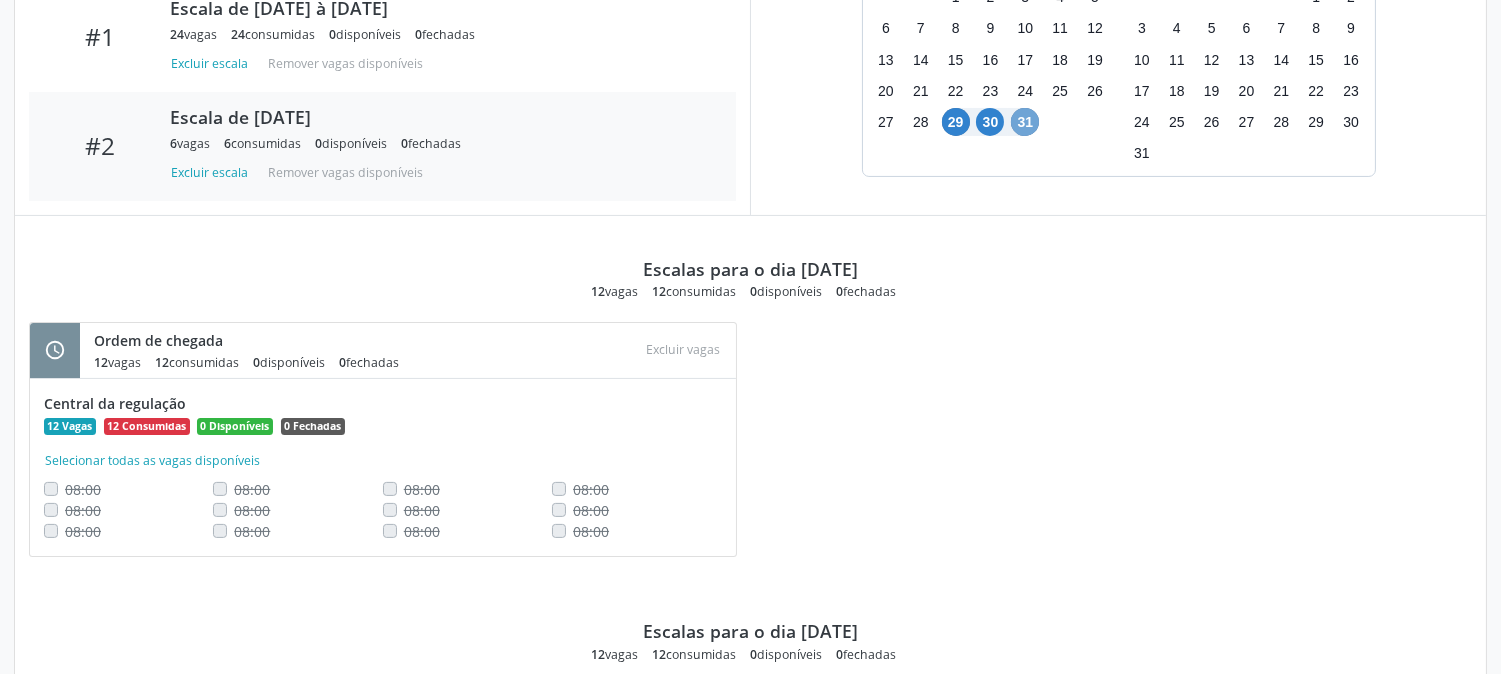 scroll, scrollTop: 694, scrollLeft: 0, axis: vertical 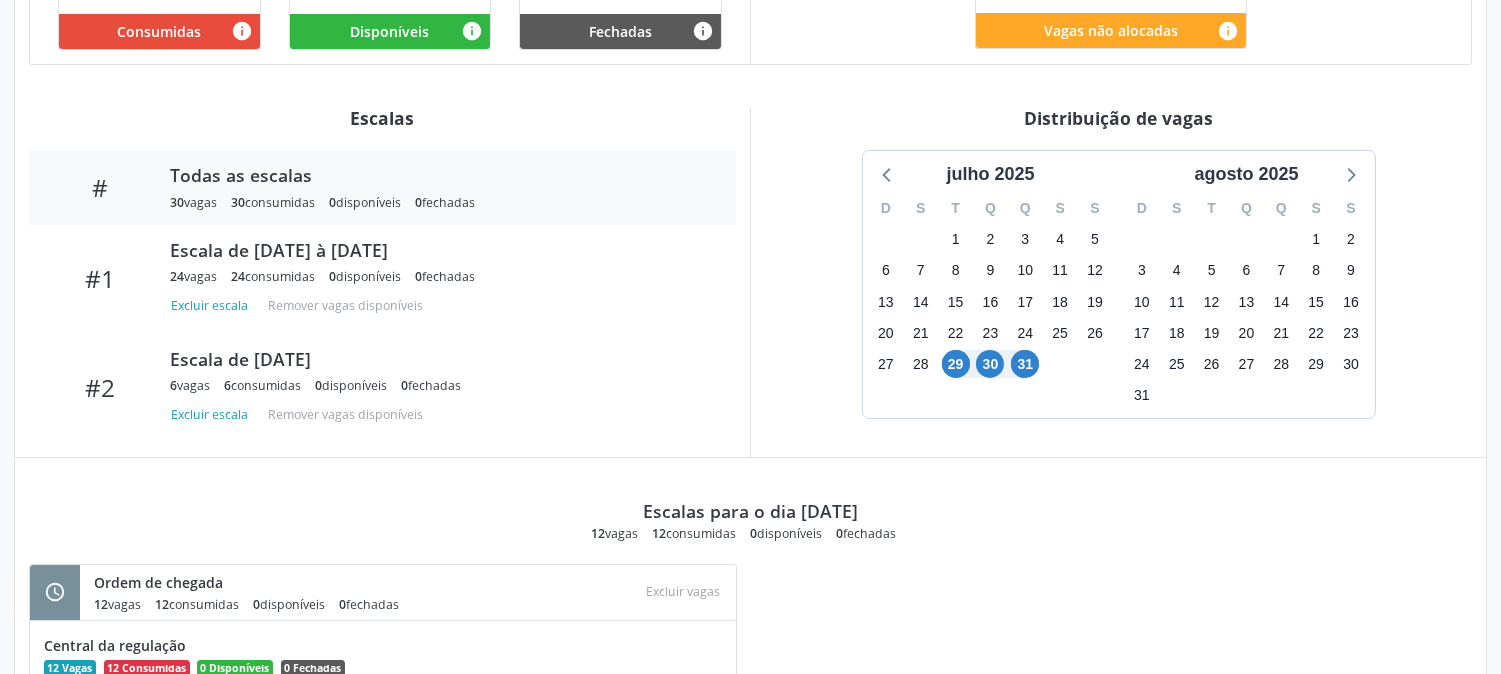click on "Distribuição de vagas
julho 2025 D S T Q Q S S 29 30 1 2 3 4 5 6 7 8 9 10 11 12 13 14 15 16 17 18 19 20 21 22 23 24 25 26 27 28 29 30 31 1 2 3 4 5 6 7 8 9 agosto 2025 D S T Q Q S S 27 28 29 30 31 1 2 3 4 5 6 7 8 9 10 11 12 13 14 15 16 17 18 19 20 21 22 23 24 25 26 27 28 29 30 31 1 2 3 4 5 6" at bounding box center (1118, 282) 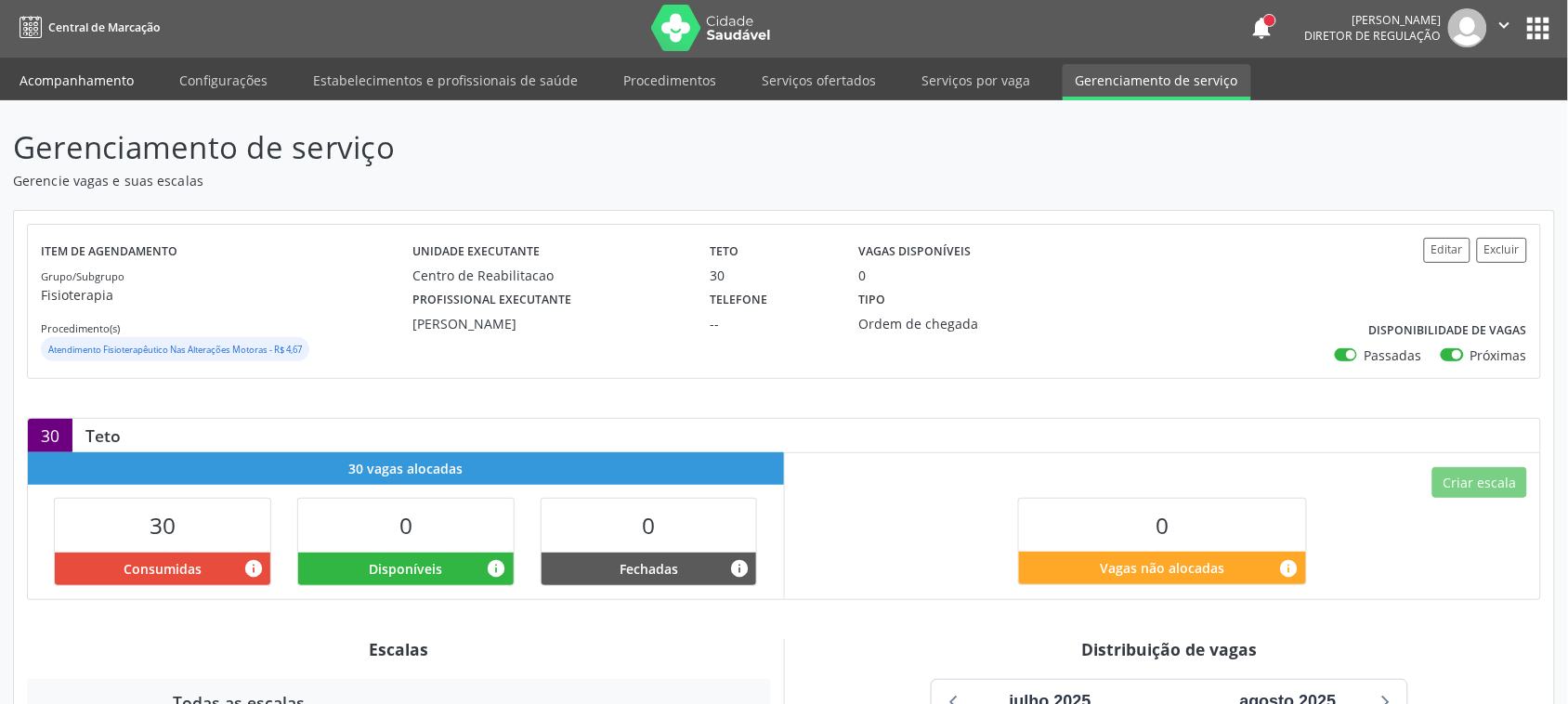 scroll, scrollTop: 0, scrollLeft: 0, axis: both 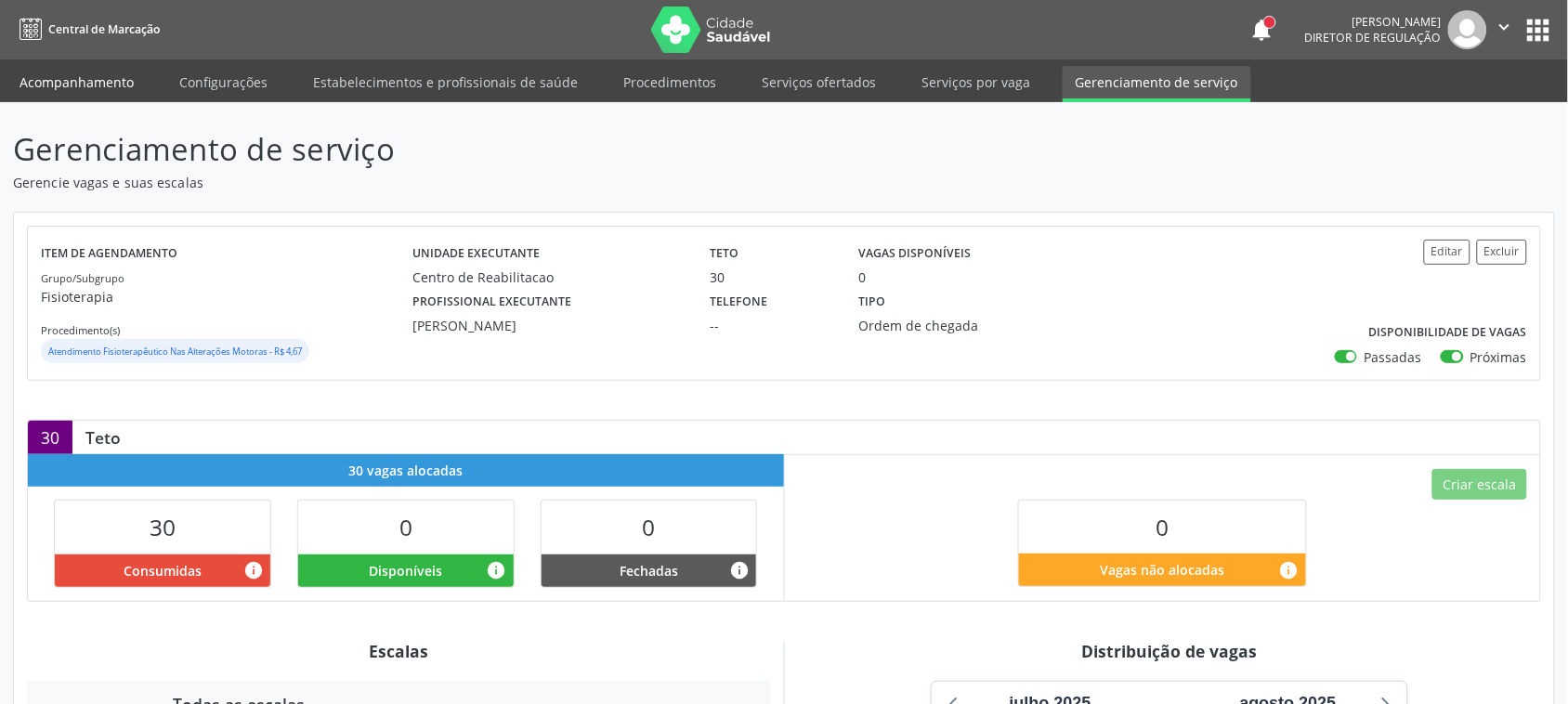 click on "Acompanhamento" at bounding box center (76, 82) 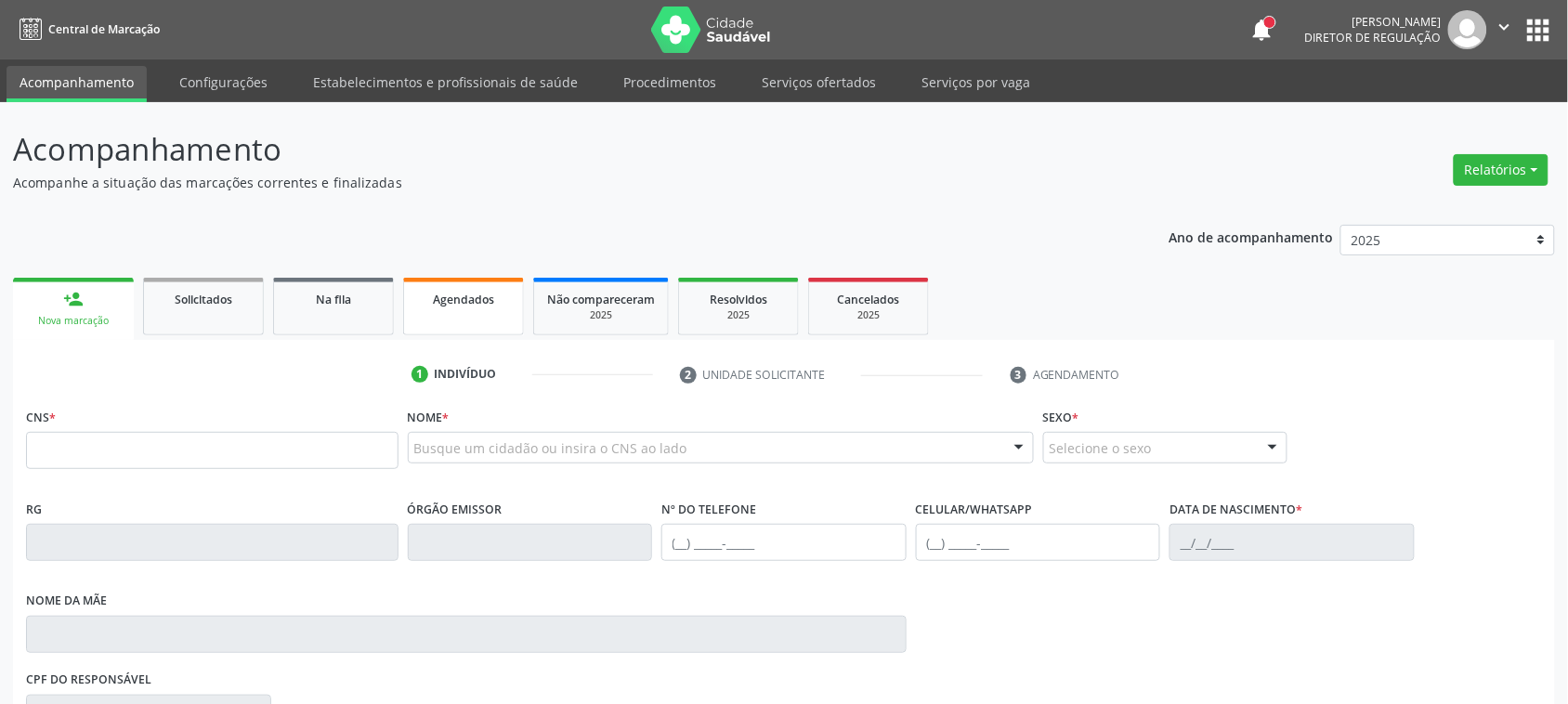 scroll, scrollTop: 116, scrollLeft: 0, axis: vertical 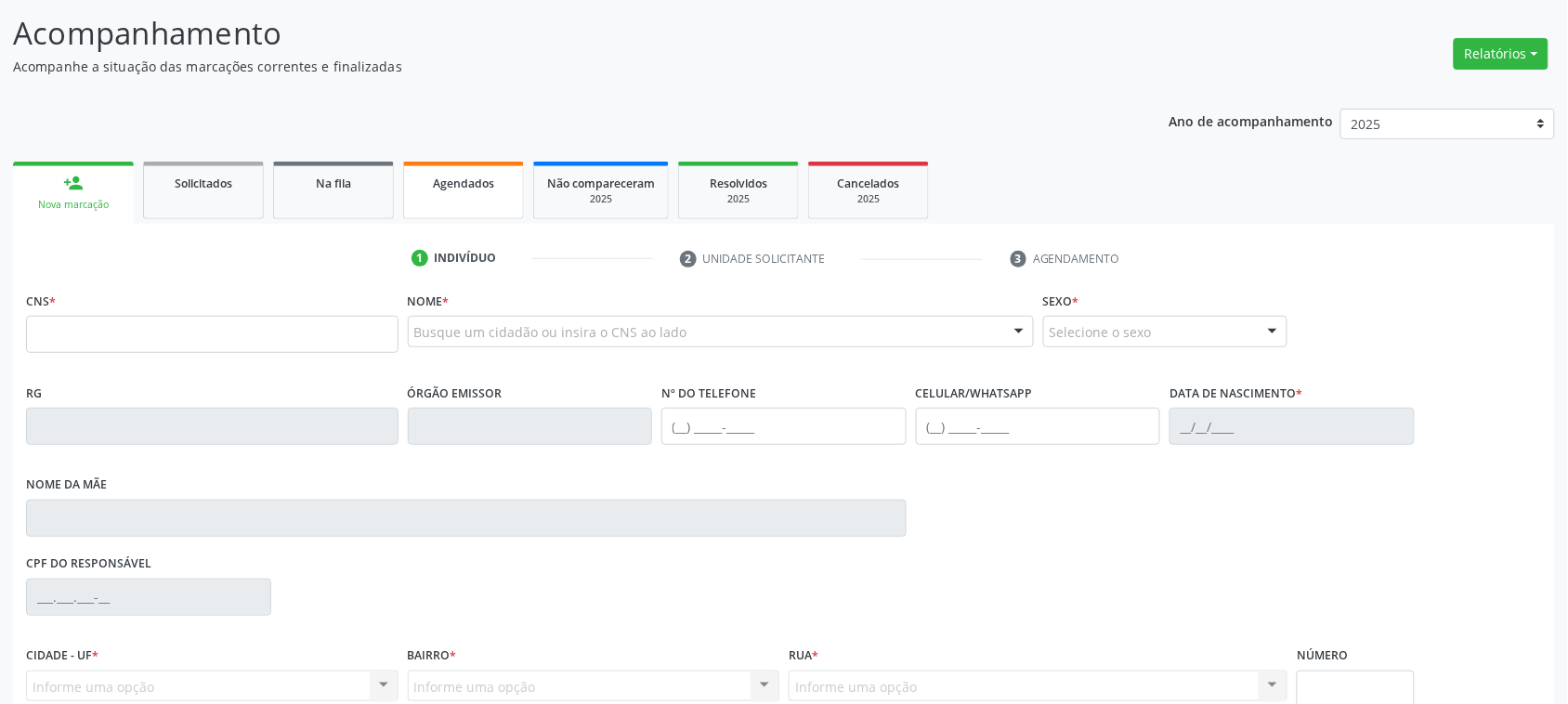 click on "Agendados" at bounding box center (464, 190) 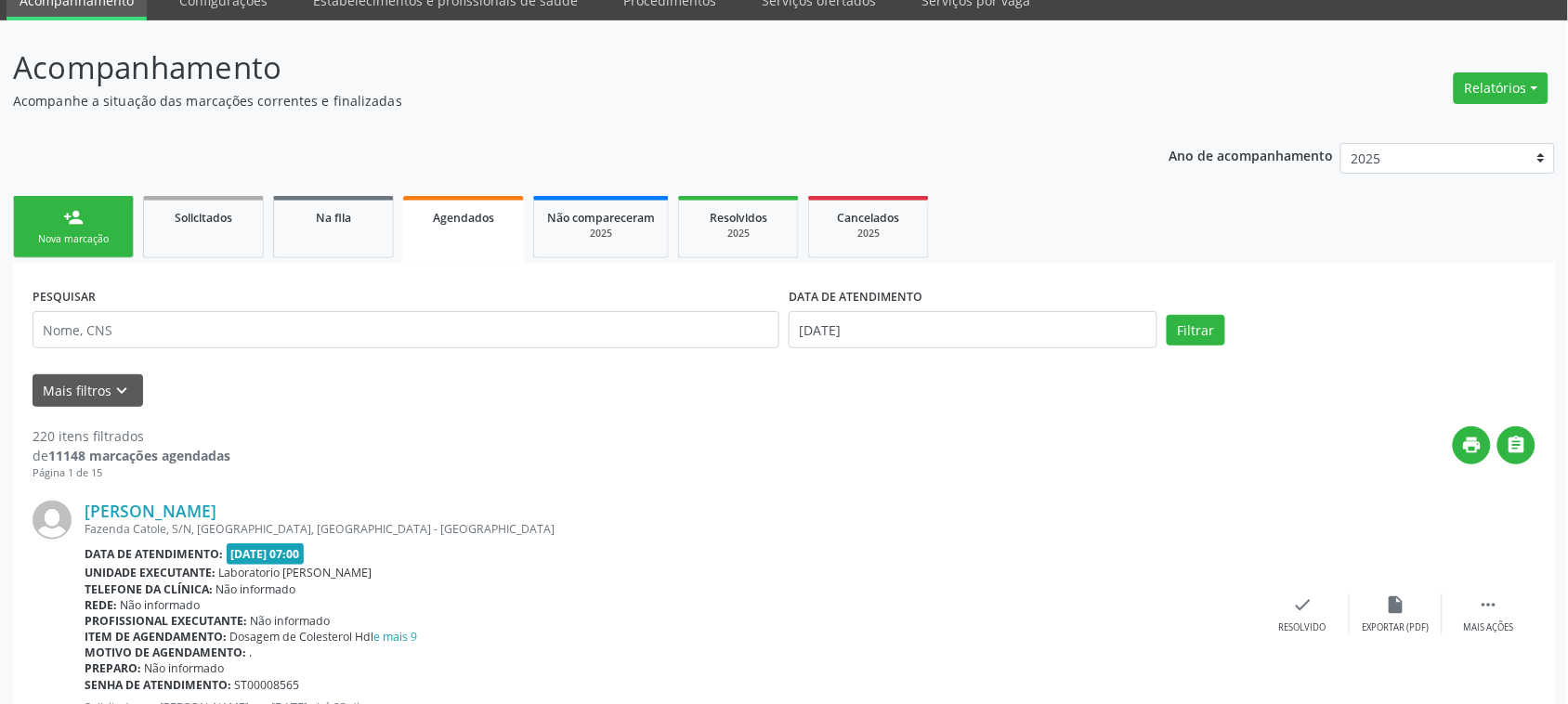 scroll, scrollTop: 116, scrollLeft: 0, axis: vertical 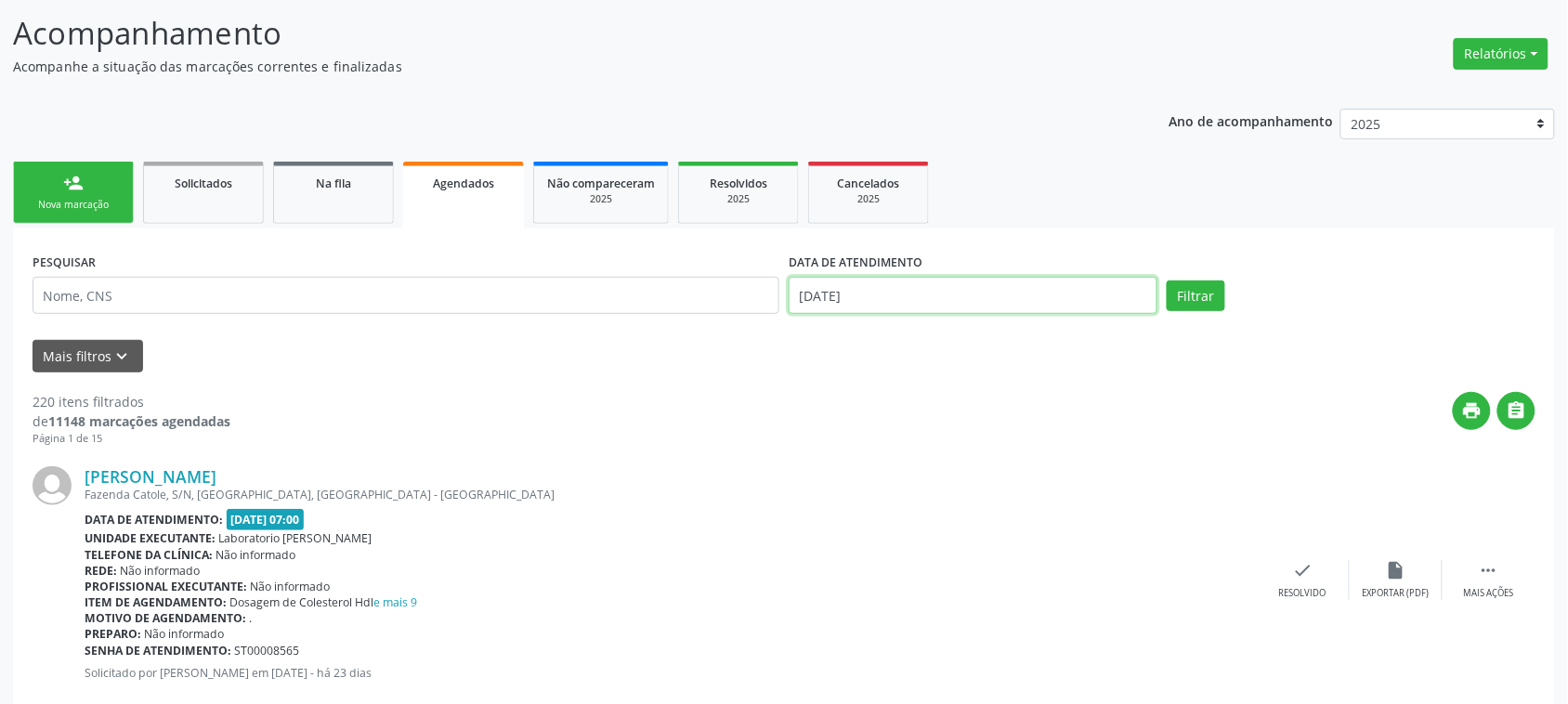 click on "30/07/2025" at bounding box center (973, 295) 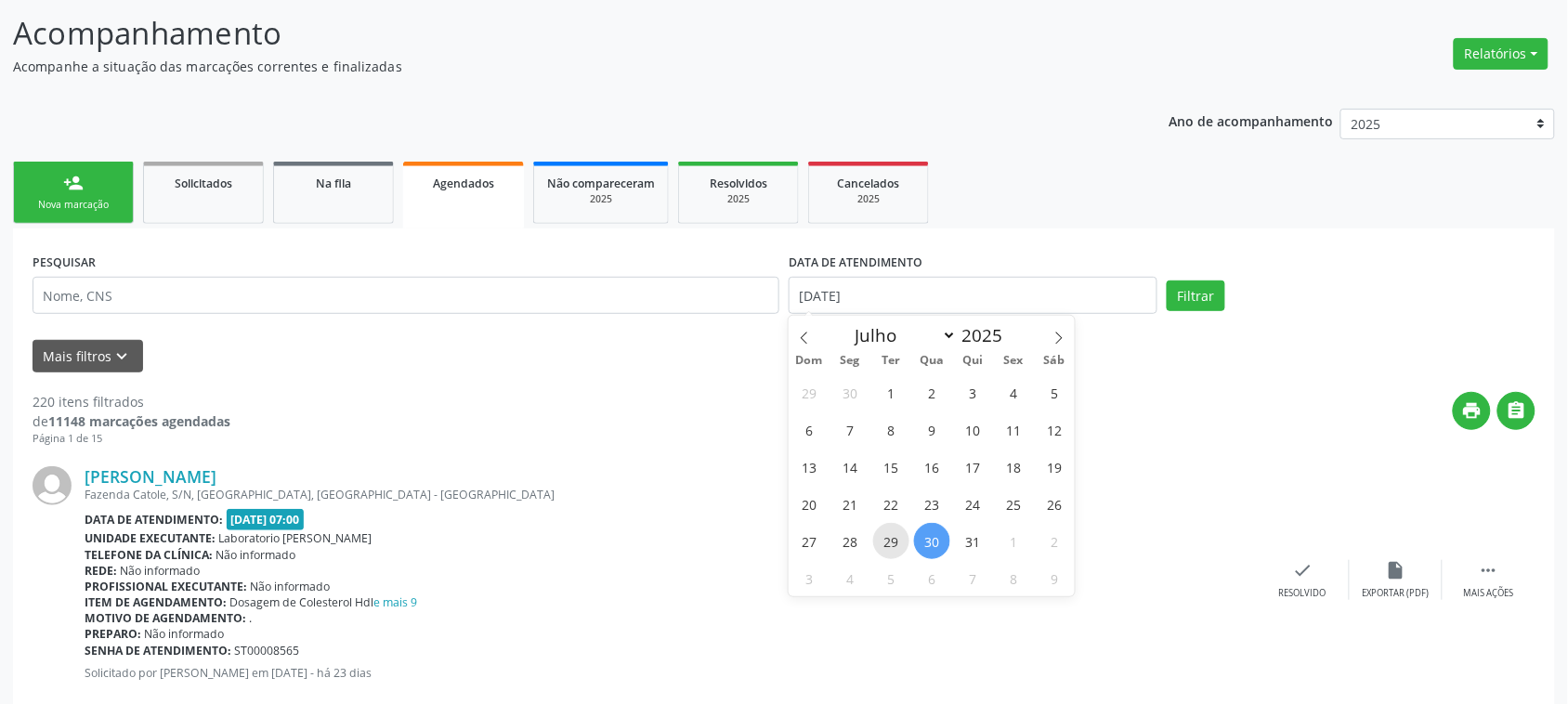 click on "29" at bounding box center (891, 541) 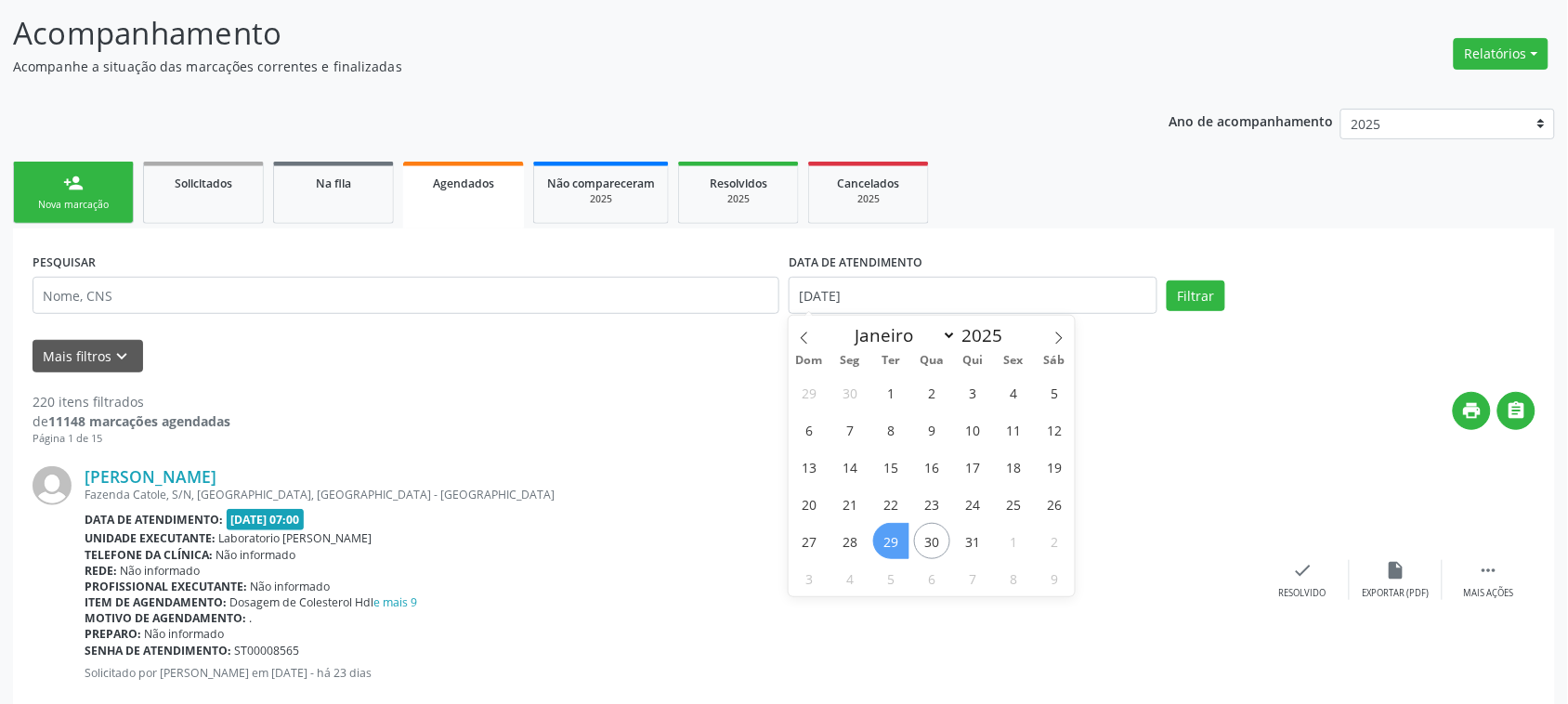 click on "29" at bounding box center (891, 541) 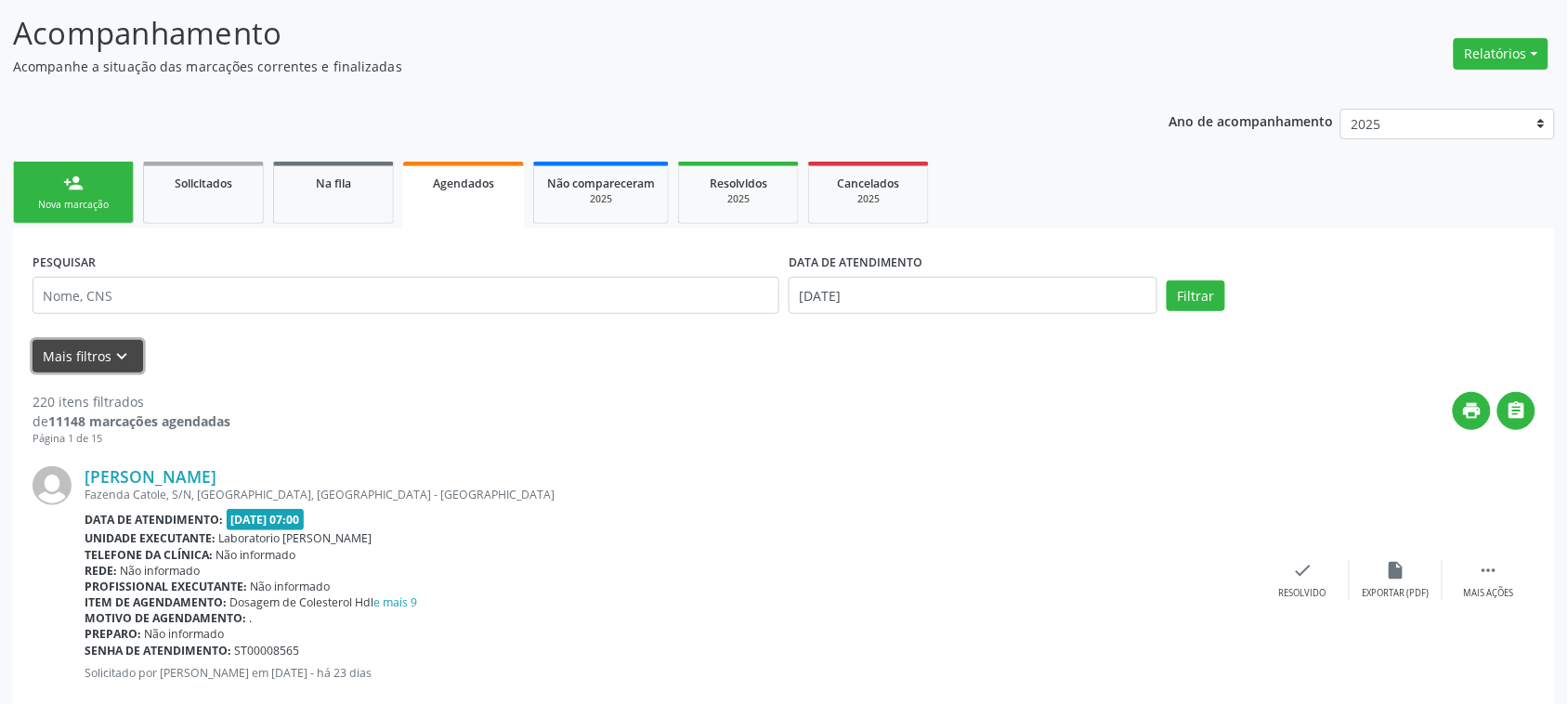 click on "keyboard_arrow_down" at bounding box center [123, 357] 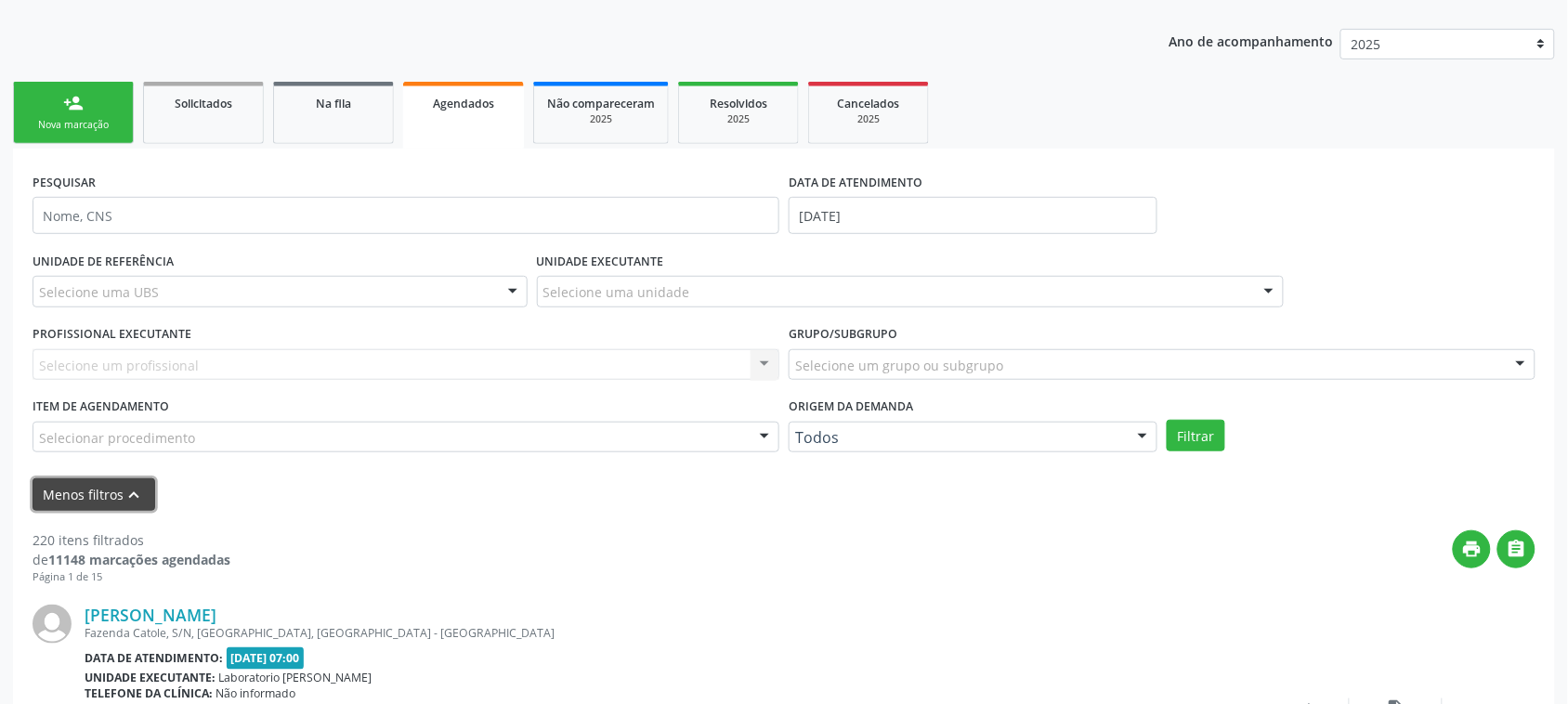 scroll, scrollTop: 232, scrollLeft: 0, axis: vertical 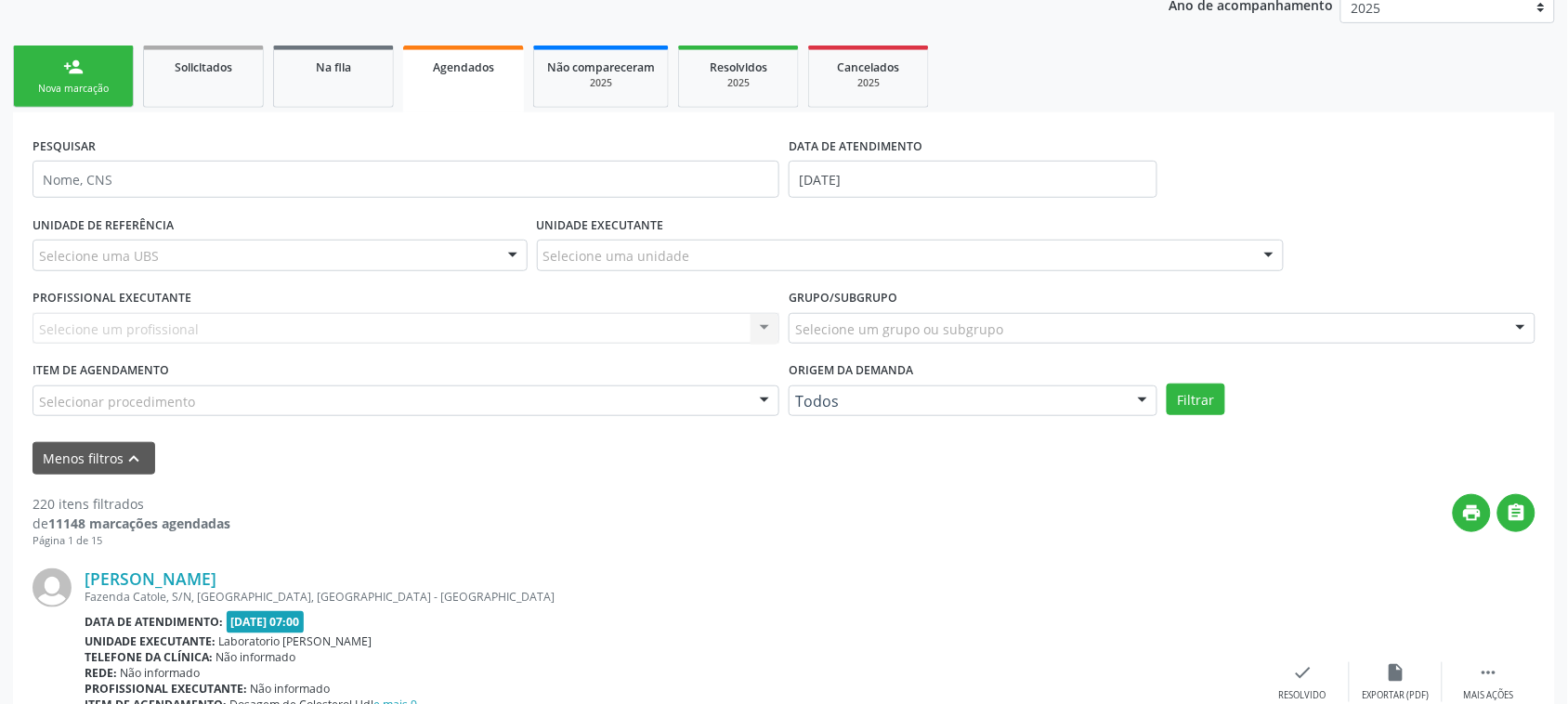 click on "Selecione um profissional
Nenhum resultado encontrado para: "   "
Não há nenhuma opção para ser exibida." at bounding box center [406, 329] 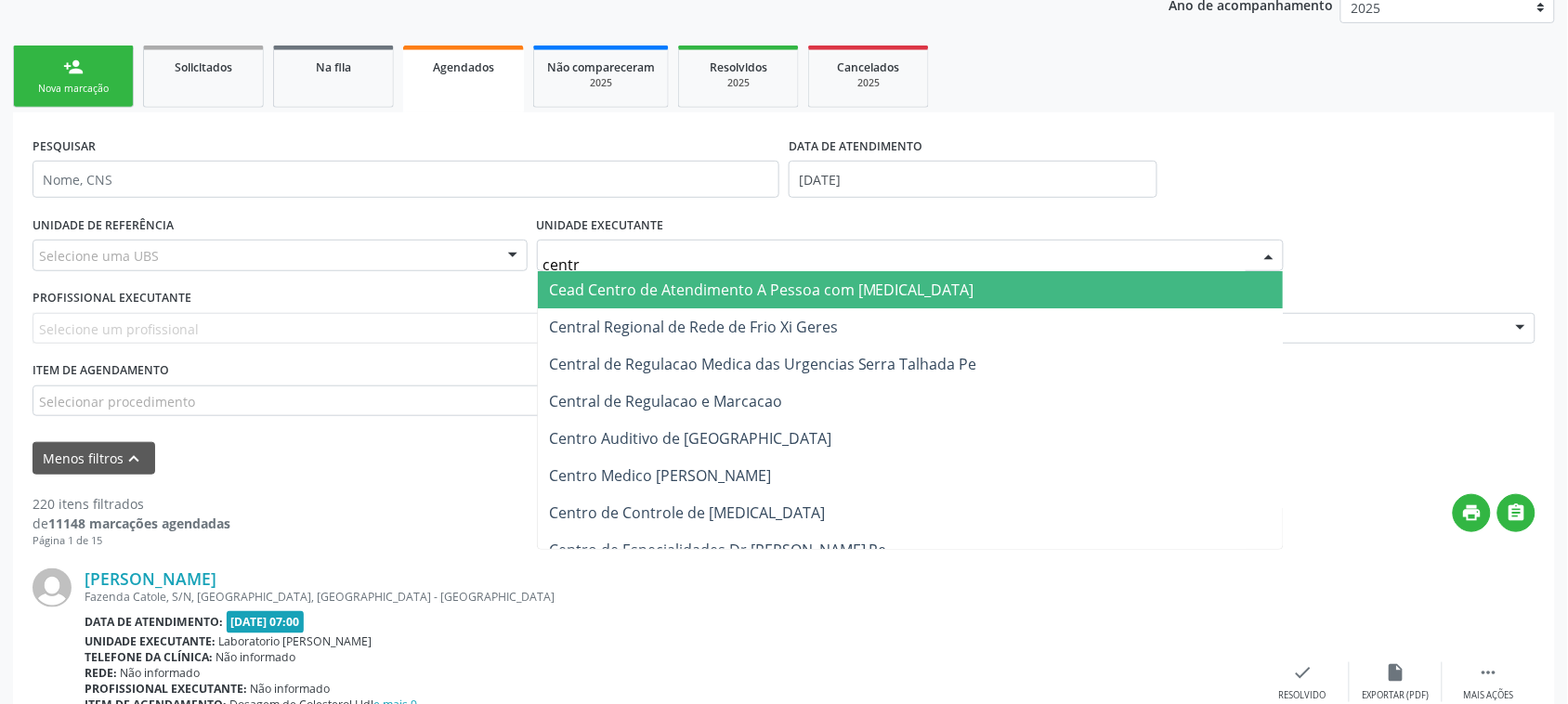 type on "centro" 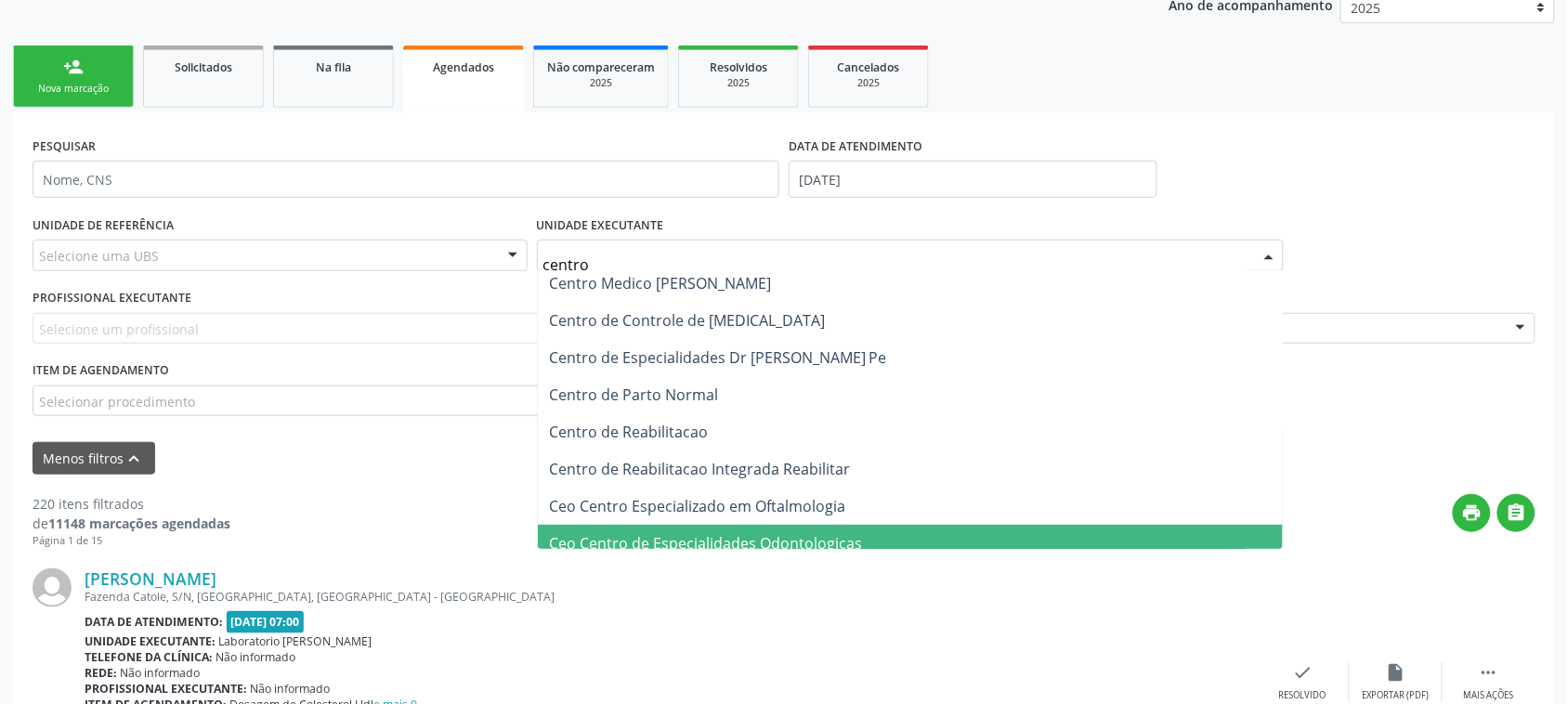 scroll, scrollTop: 116, scrollLeft: 0, axis: vertical 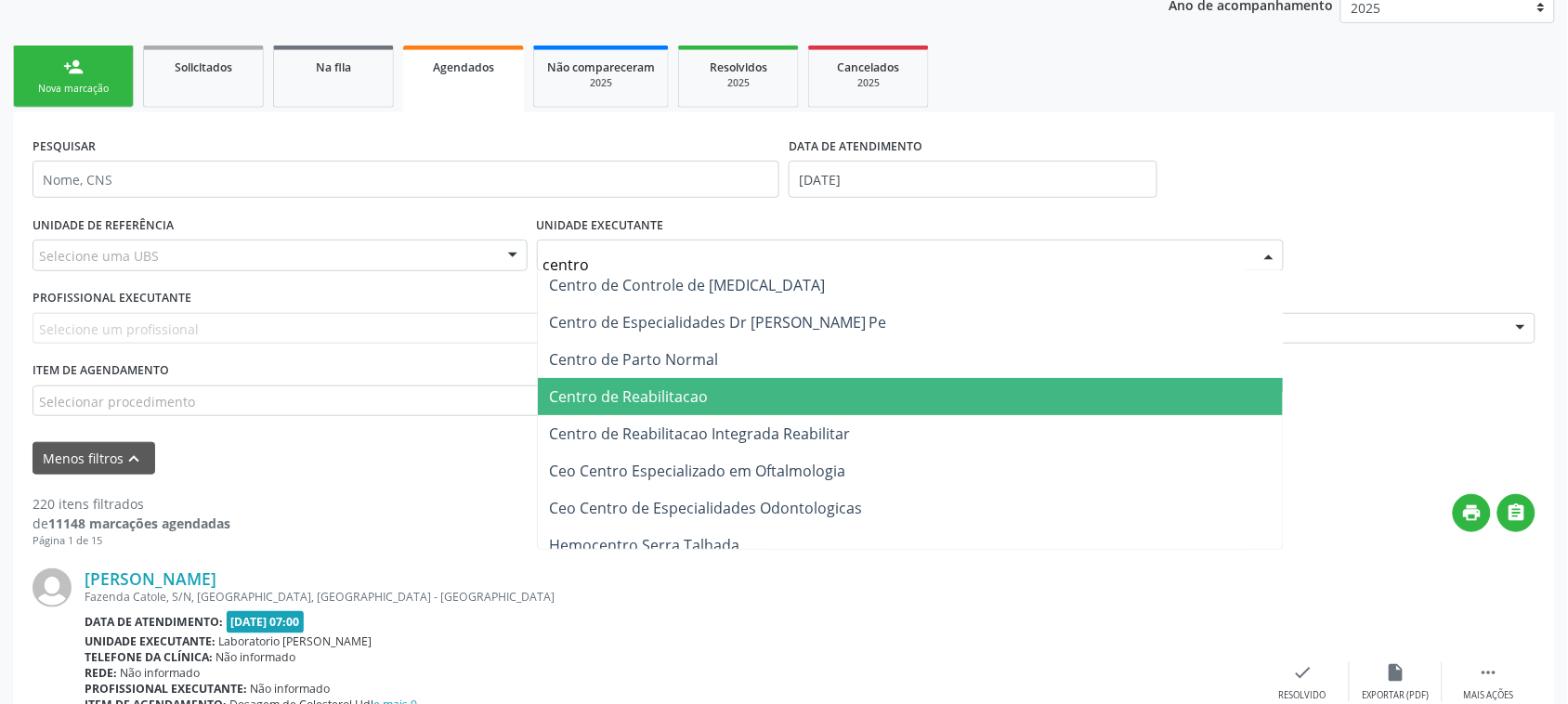 click on "Centro de Reabilitacao" at bounding box center (628, 397) 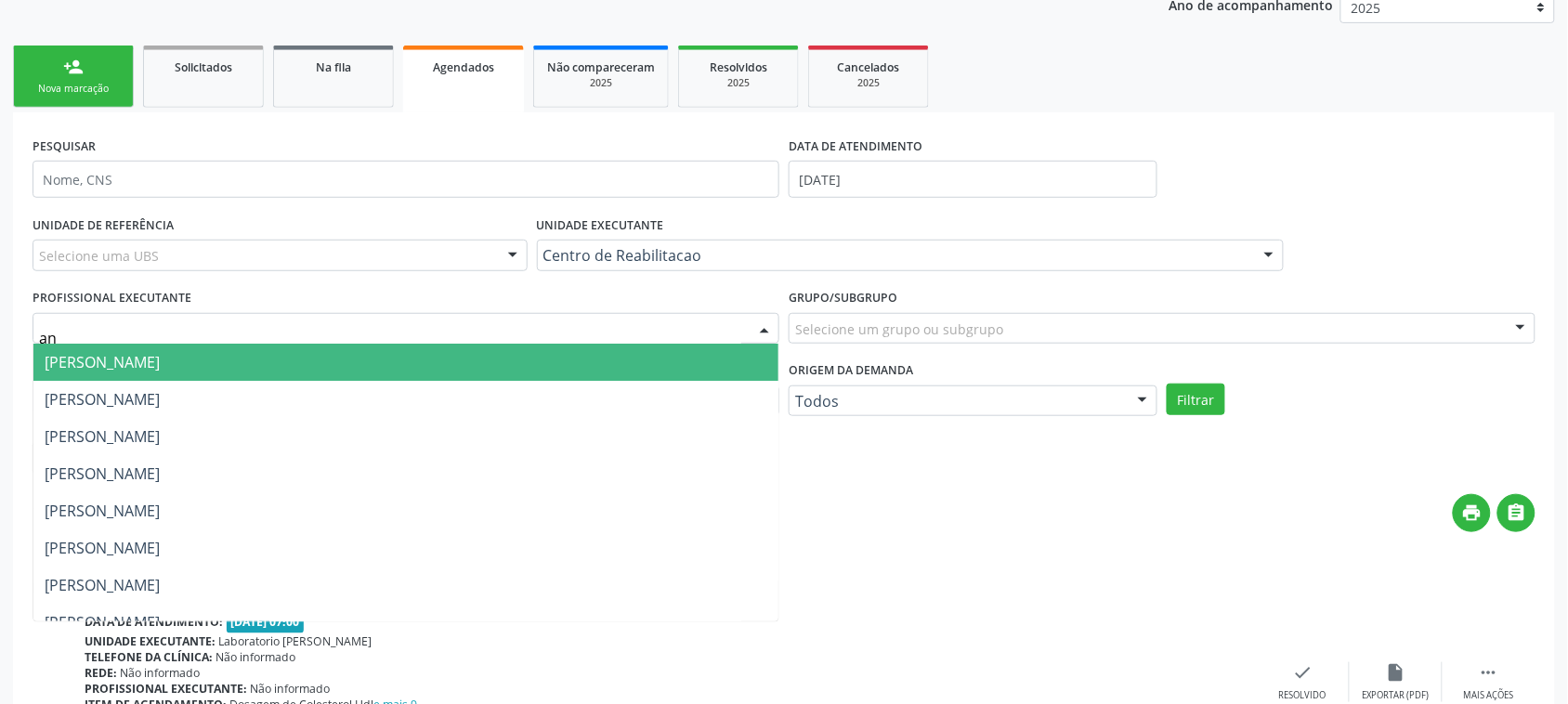 type on "ann" 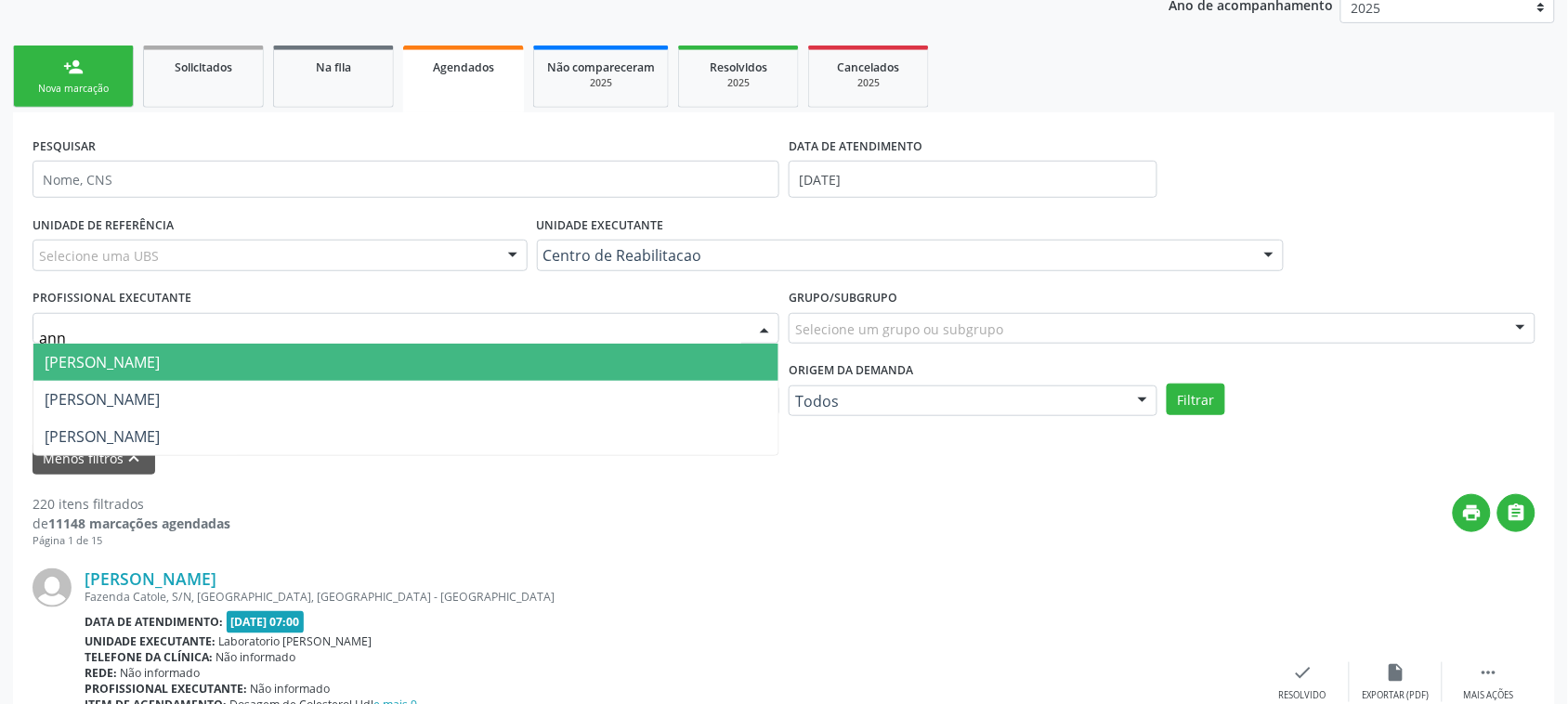 click on "[PERSON_NAME] [PERSON_NAME]" at bounding box center (102, 362) 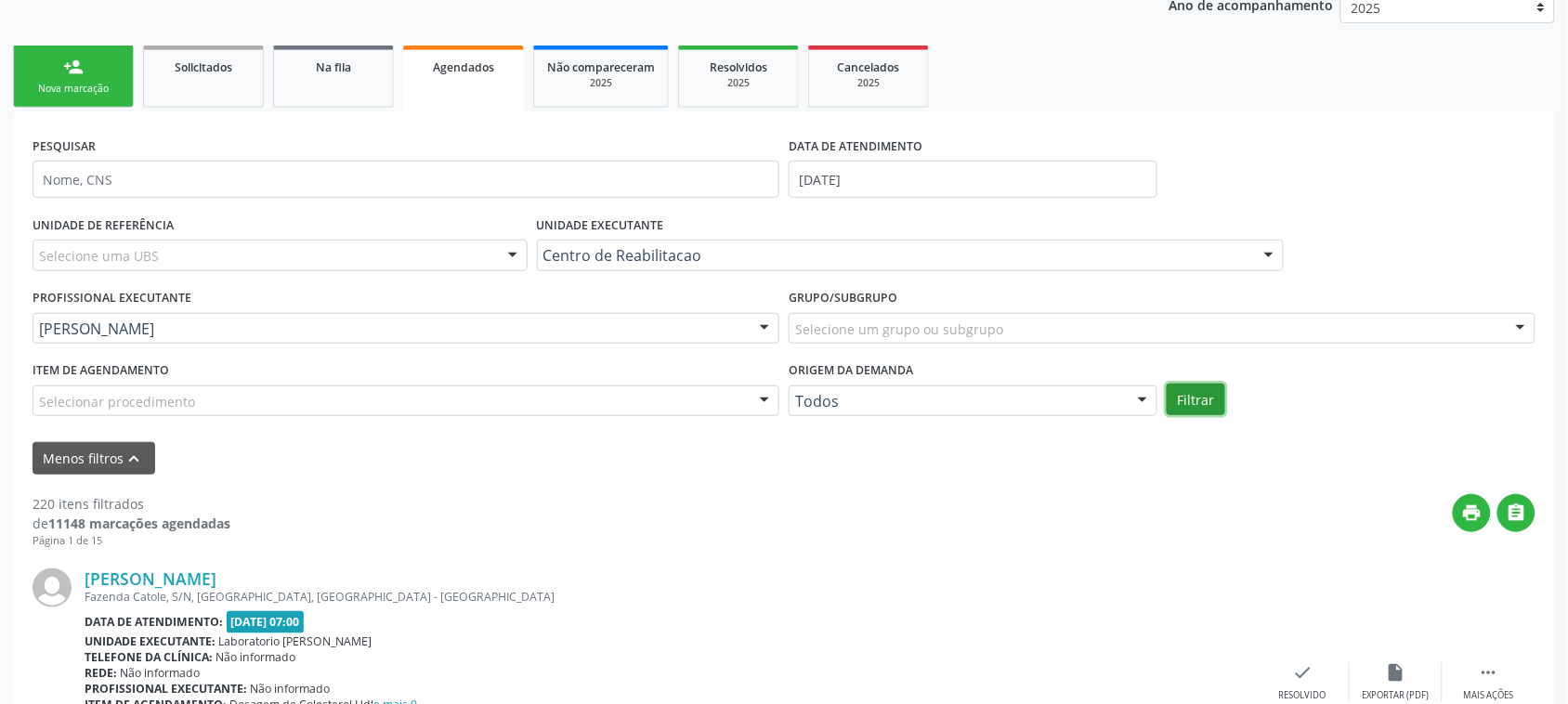 click on "Filtrar" at bounding box center (1196, 399) 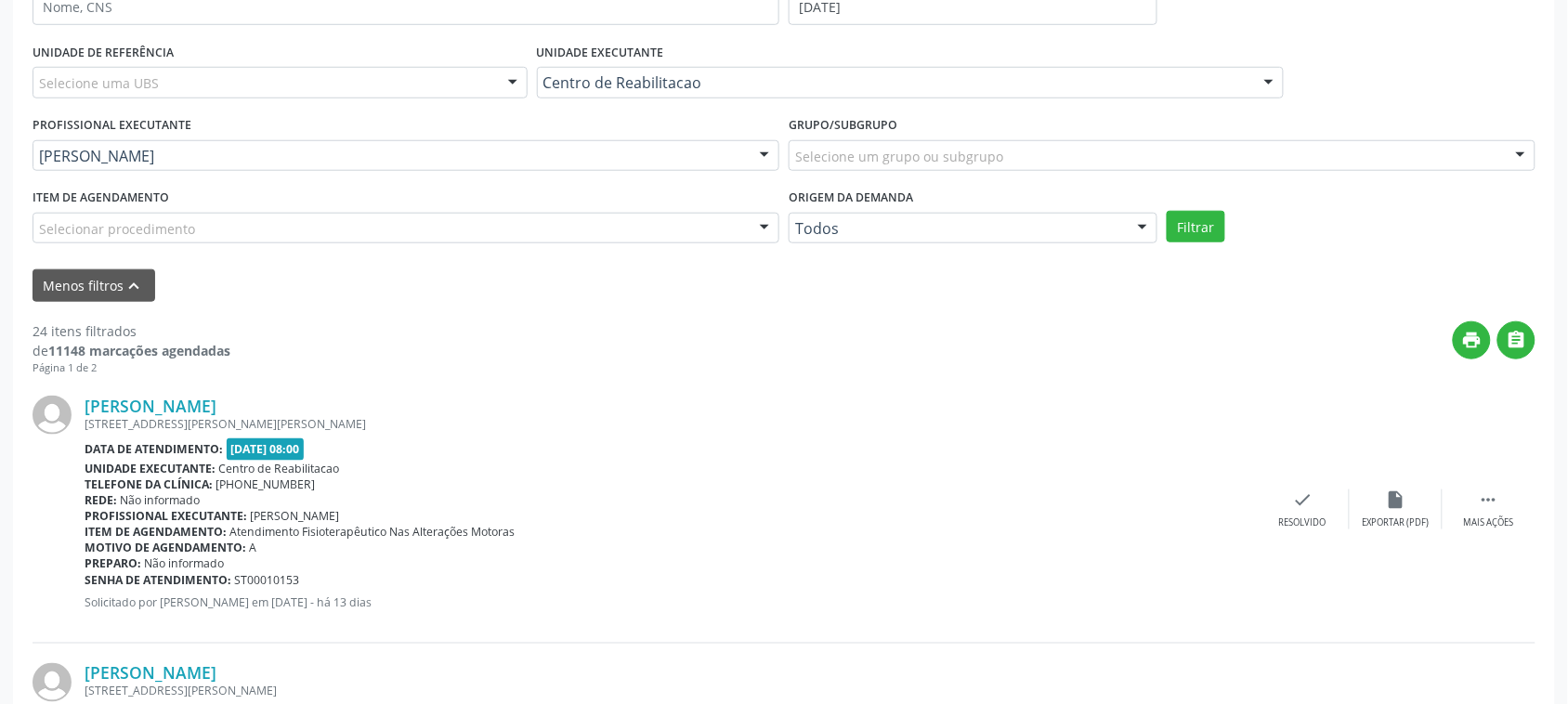 scroll, scrollTop: 464, scrollLeft: 0, axis: vertical 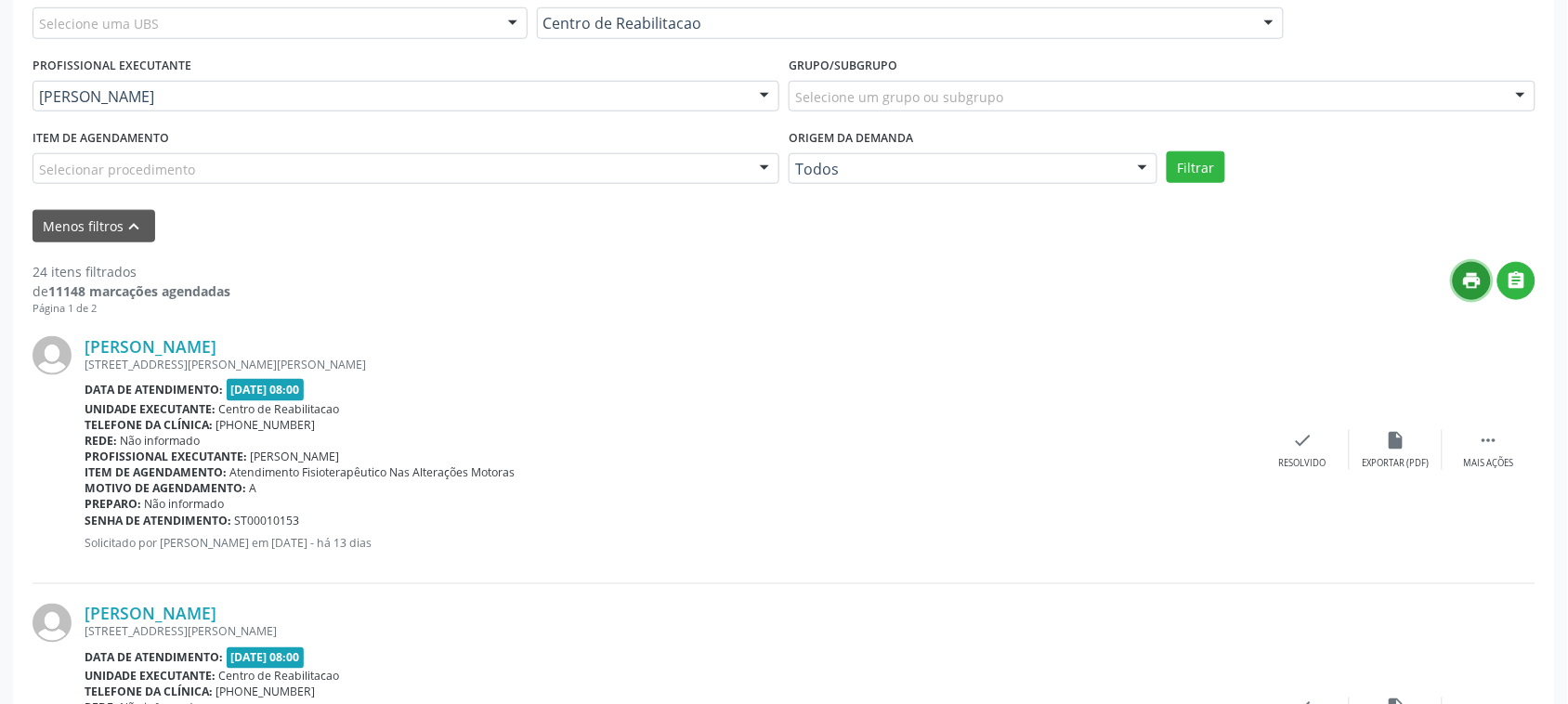 click on "print" at bounding box center (1471, 280) 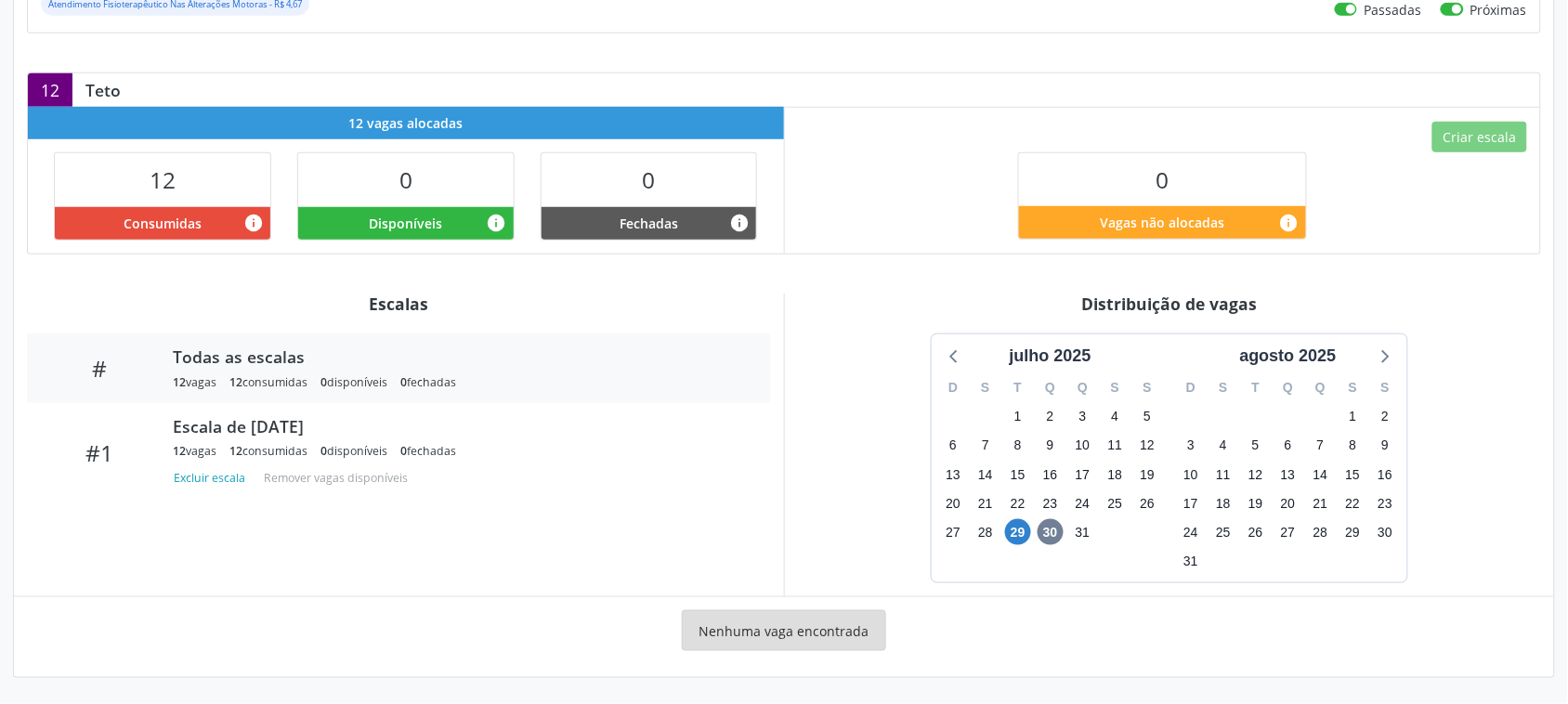 scroll, scrollTop: 349, scrollLeft: 0, axis: vertical 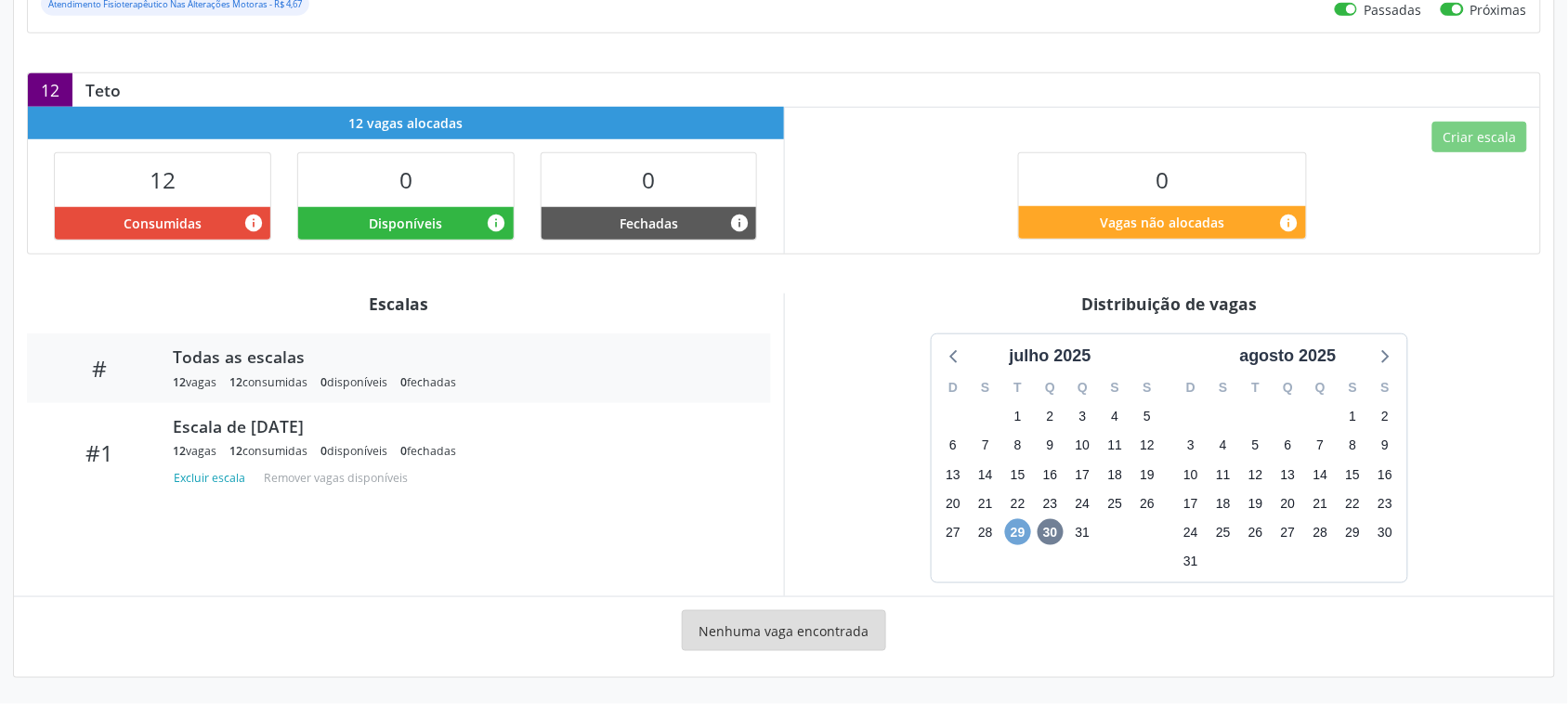click on "29" at bounding box center (1018, 532) 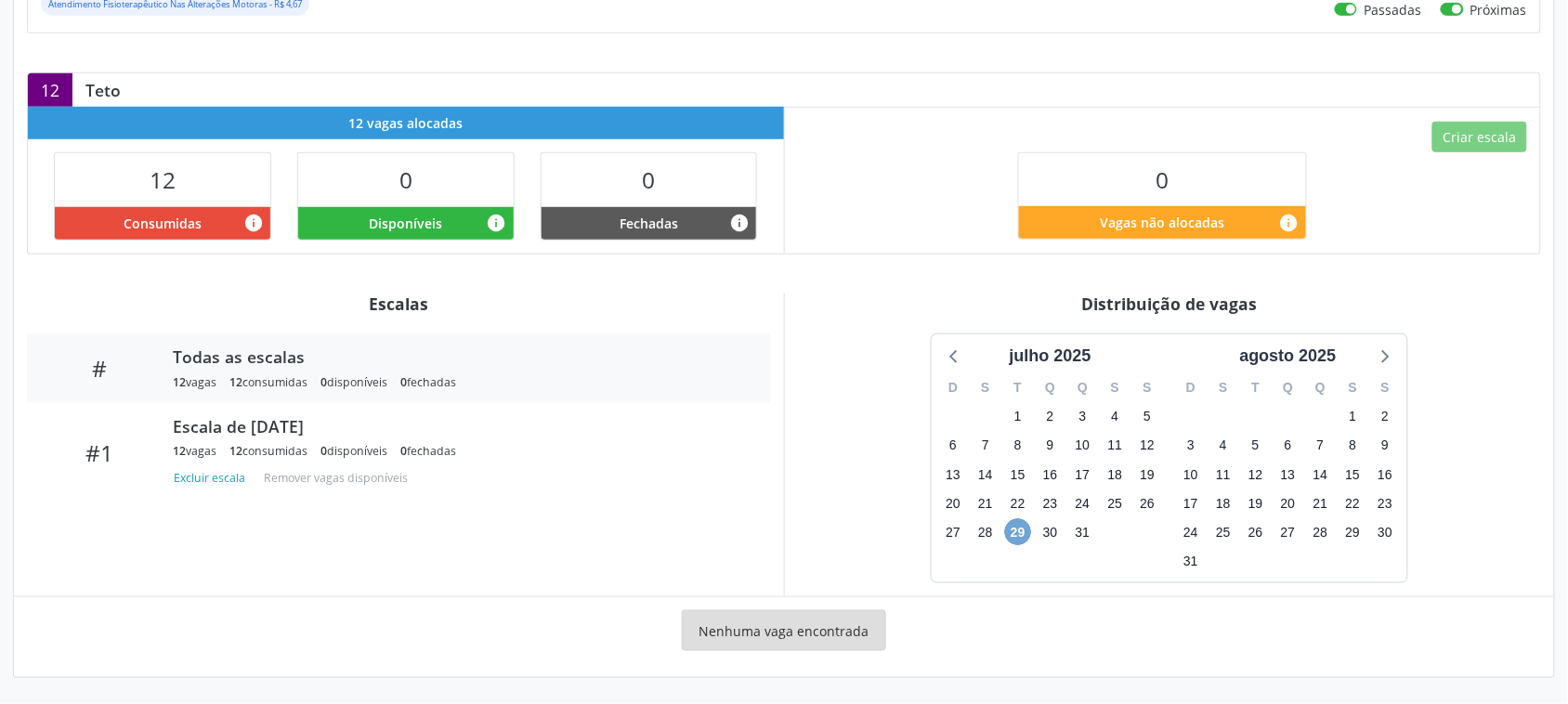click on "29" at bounding box center [1018, 532] 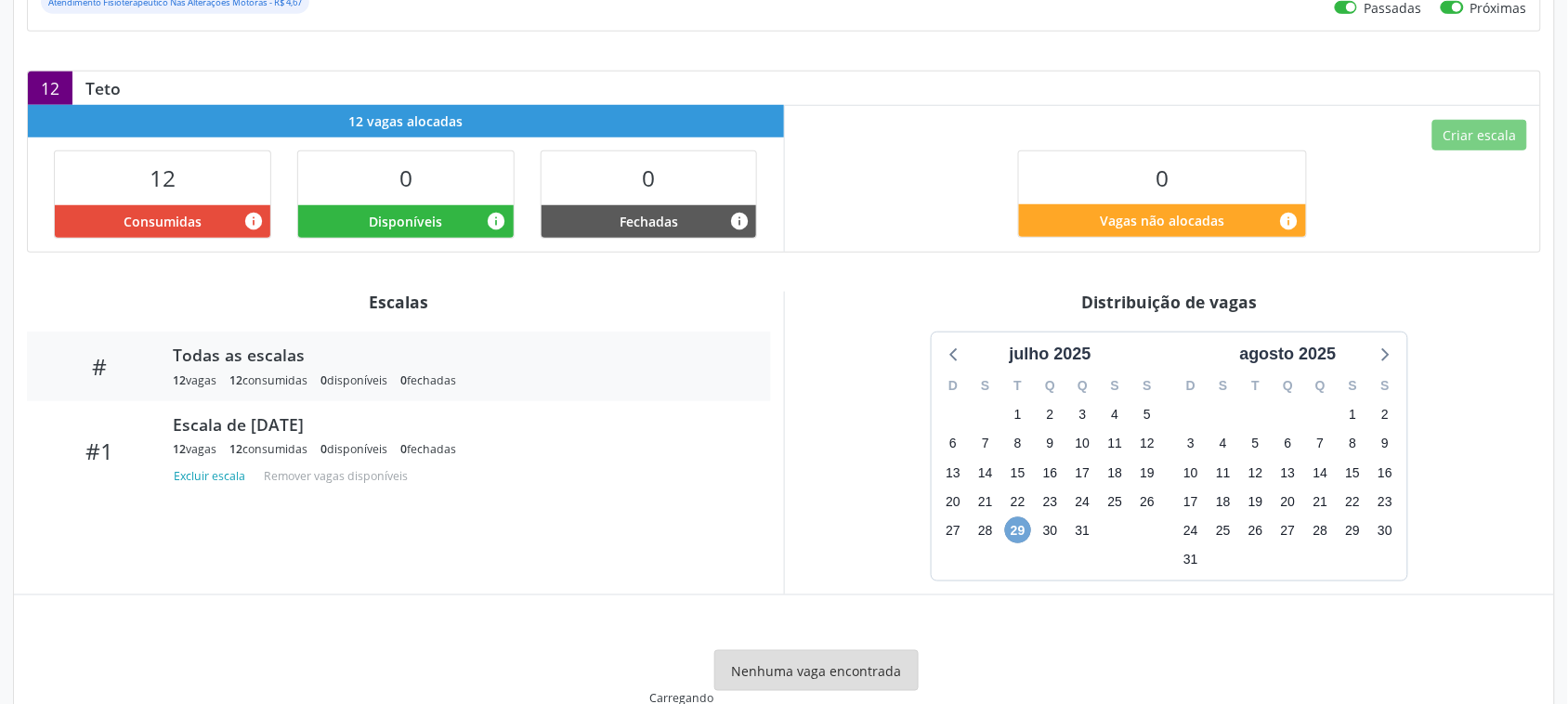 click on "29" at bounding box center [1018, 530] 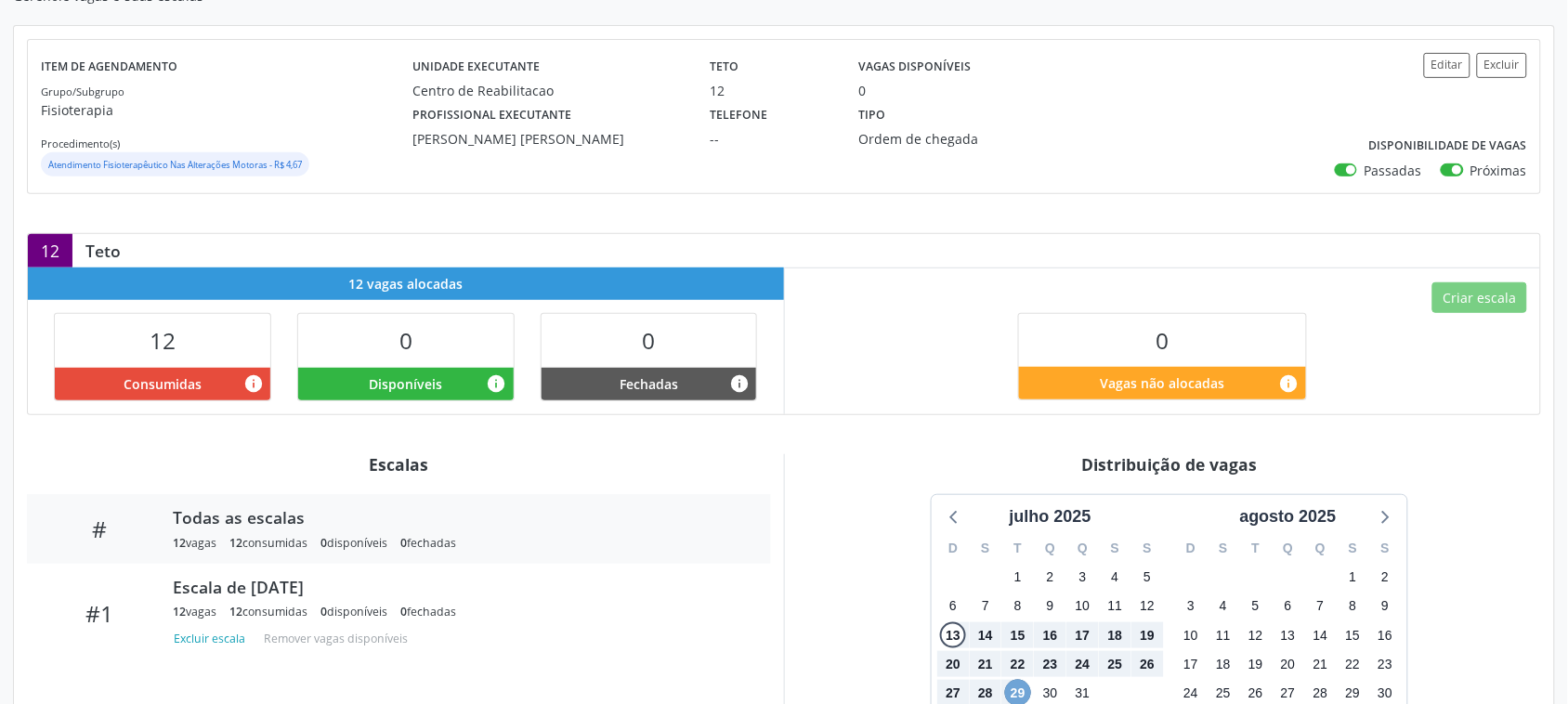 scroll, scrollTop: 38, scrollLeft: 0, axis: vertical 